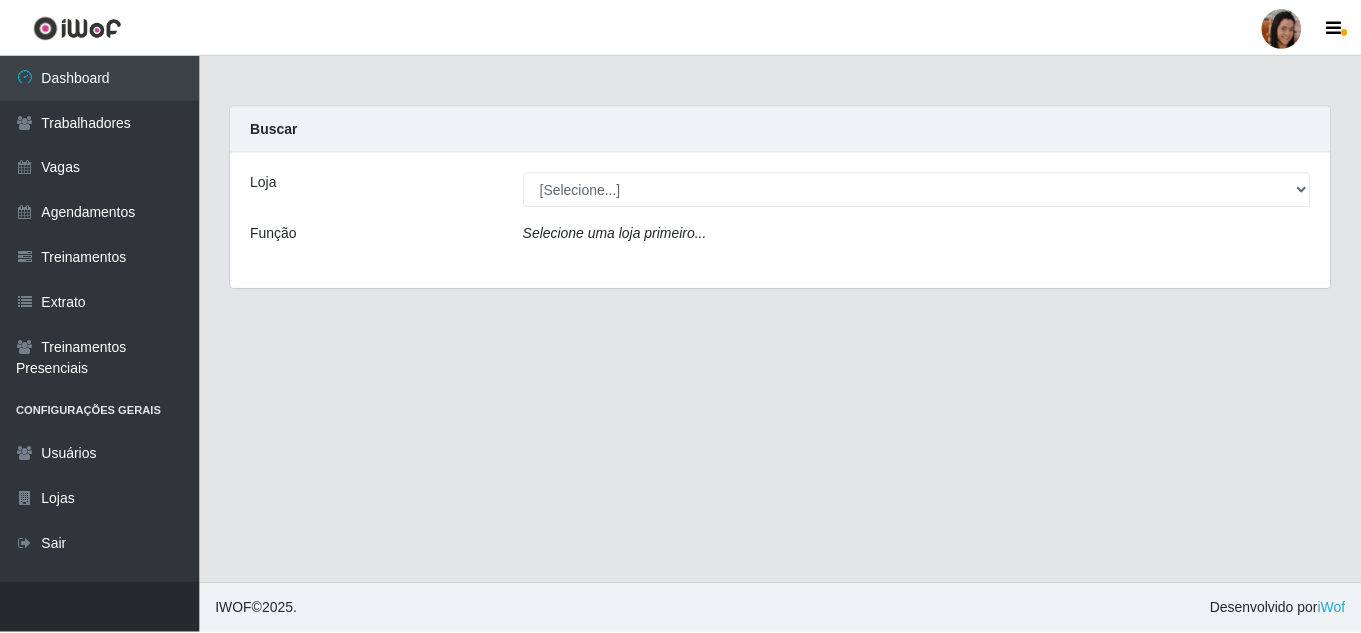 scroll, scrollTop: 0, scrollLeft: 0, axis: both 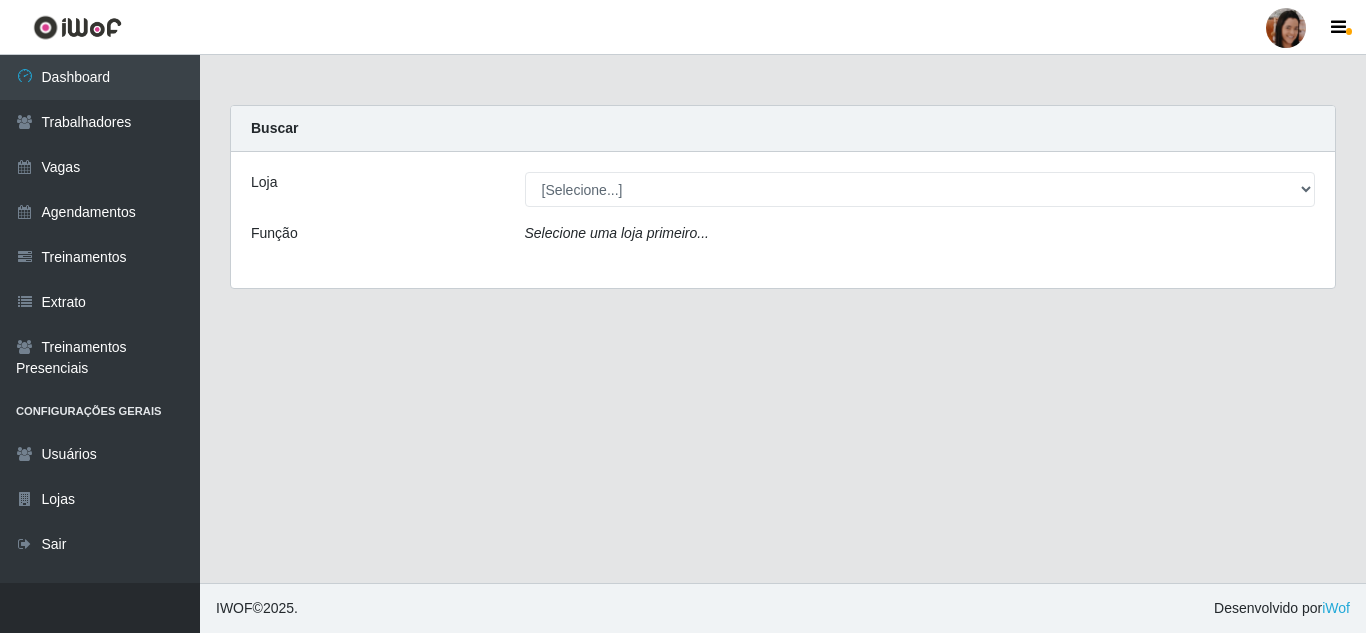 click on "Vagas" at bounding box center [100, 167] 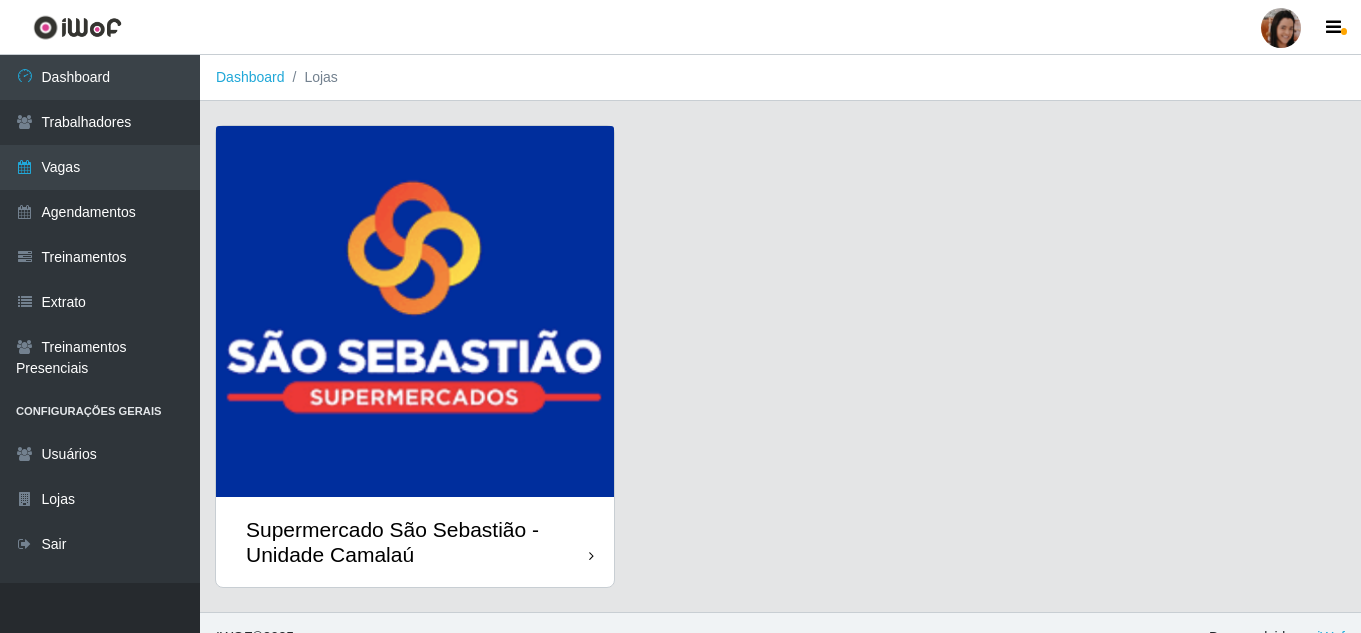 click on "Supermercado São Sebastião - Unidade Camalaú" at bounding box center [415, 542] 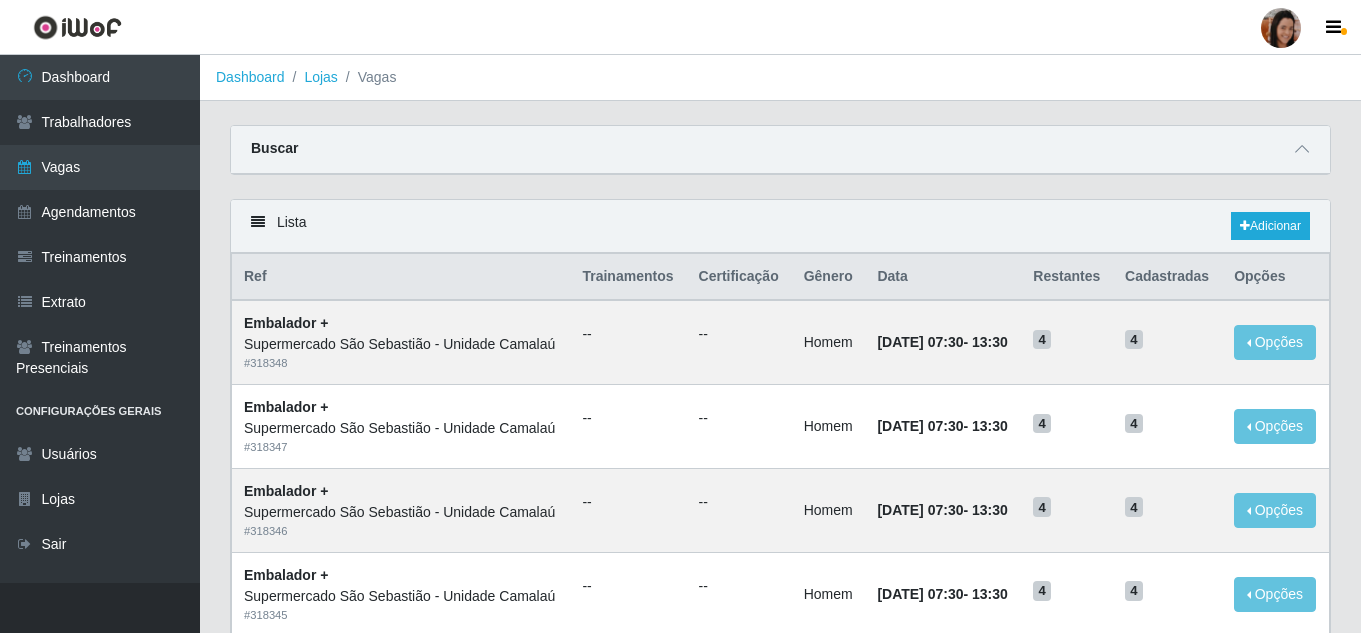 click on "Buscar" at bounding box center (780, 150) 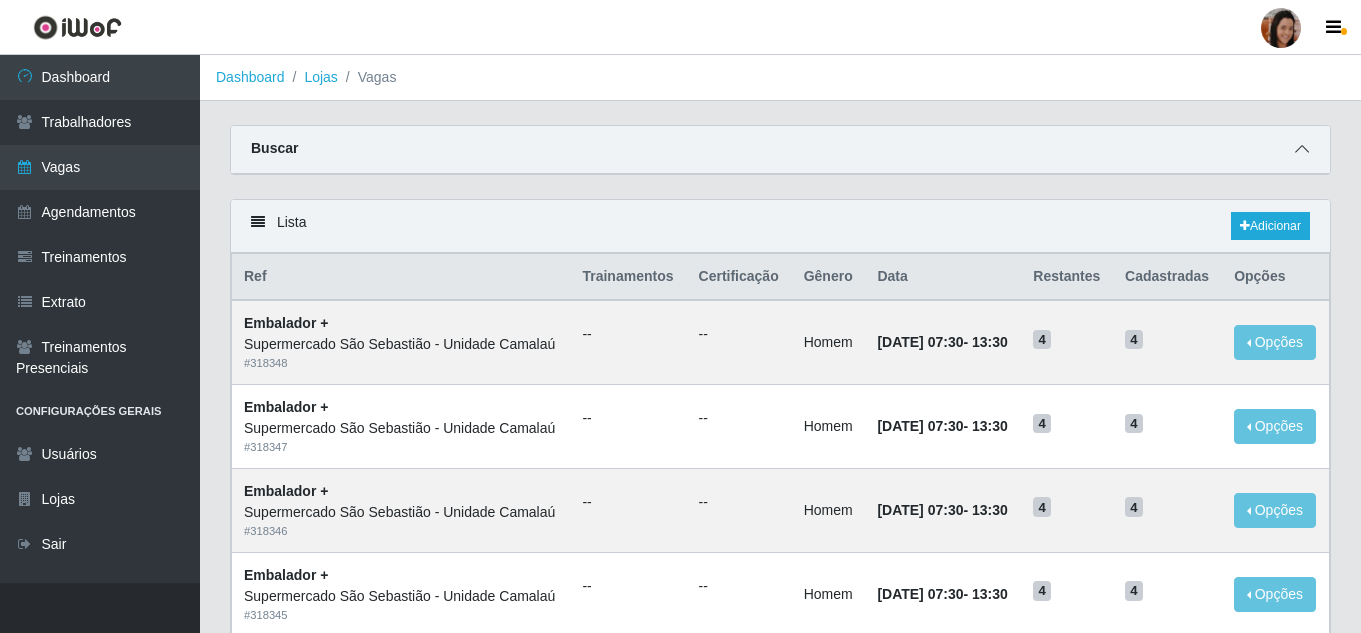 click at bounding box center [1302, 149] 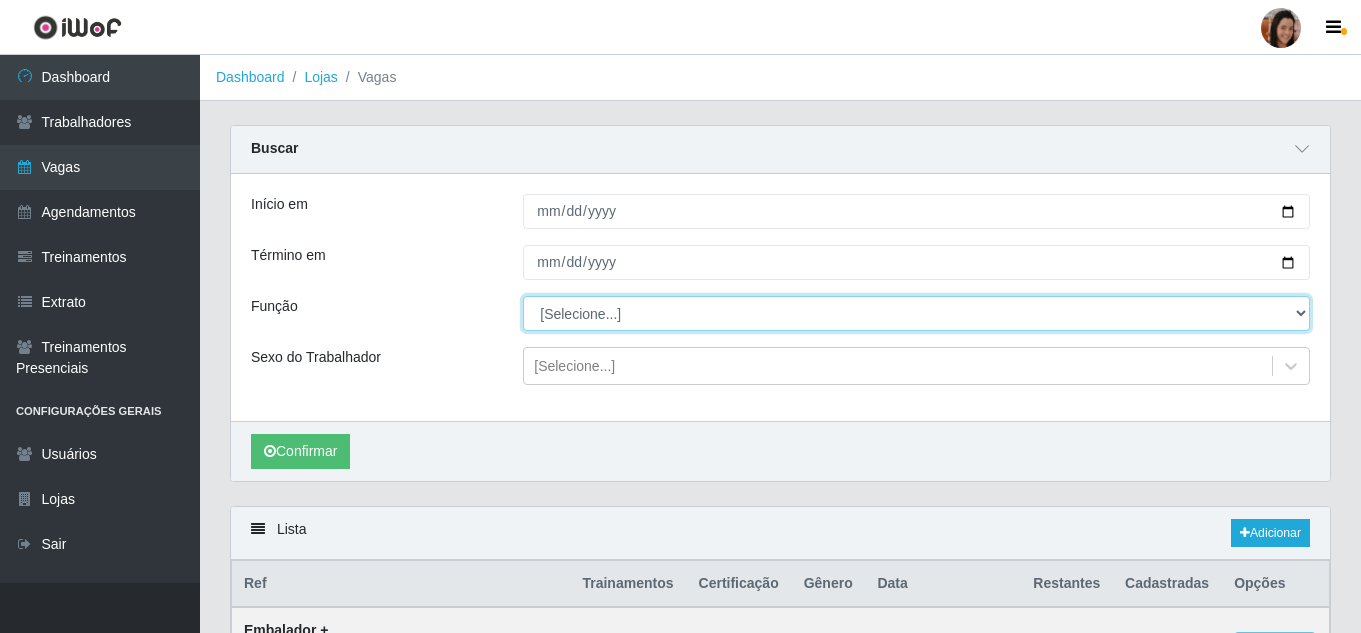 click on "[Selecione...] ASG ASG + ASG ++ Auxiliar de entrega + Auxiliar de entrega ++ Auxiliar de Estacionamento Auxiliar de Estacionamento + Auxiliar de Estacionamento ++ Auxiliar de Estoque Auxiliar de Estoque + Auxiliar de Estoque ++ Balconista Balconista + Balconista ++ Balconista de Açougue  Balconista de Açougue + Balconista de Açougue ++ Embalador Embalador + Embalador ++ Entregador Operador de Caixa Operador de Caixa + Operador de Caixa ++ Repositor  Repositor + Repositor ++" at bounding box center [916, 313] 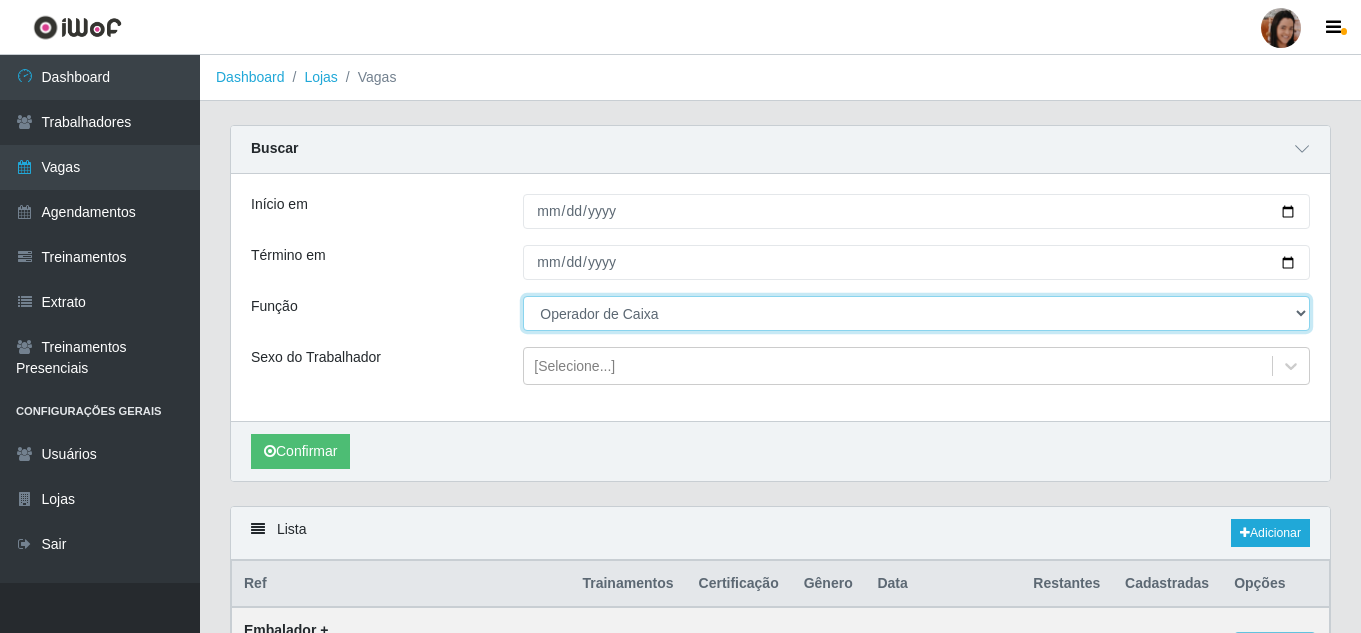 click on "[Selecione...] ASG ASG + ASG ++ Auxiliar de entrega + Auxiliar de entrega ++ Auxiliar de Estacionamento Auxiliar de Estacionamento + Auxiliar de Estacionamento ++ Auxiliar de Estoque Auxiliar de Estoque + Auxiliar de Estoque ++ Balconista Balconista + Balconista ++ Balconista de Açougue  Balconista de Açougue + Balconista de Açougue ++ Embalador Embalador + Embalador ++ Entregador Operador de Caixa Operador de Caixa + Operador de Caixa ++ Repositor  Repositor + Repositor ++" at bounding box center [916, 313] 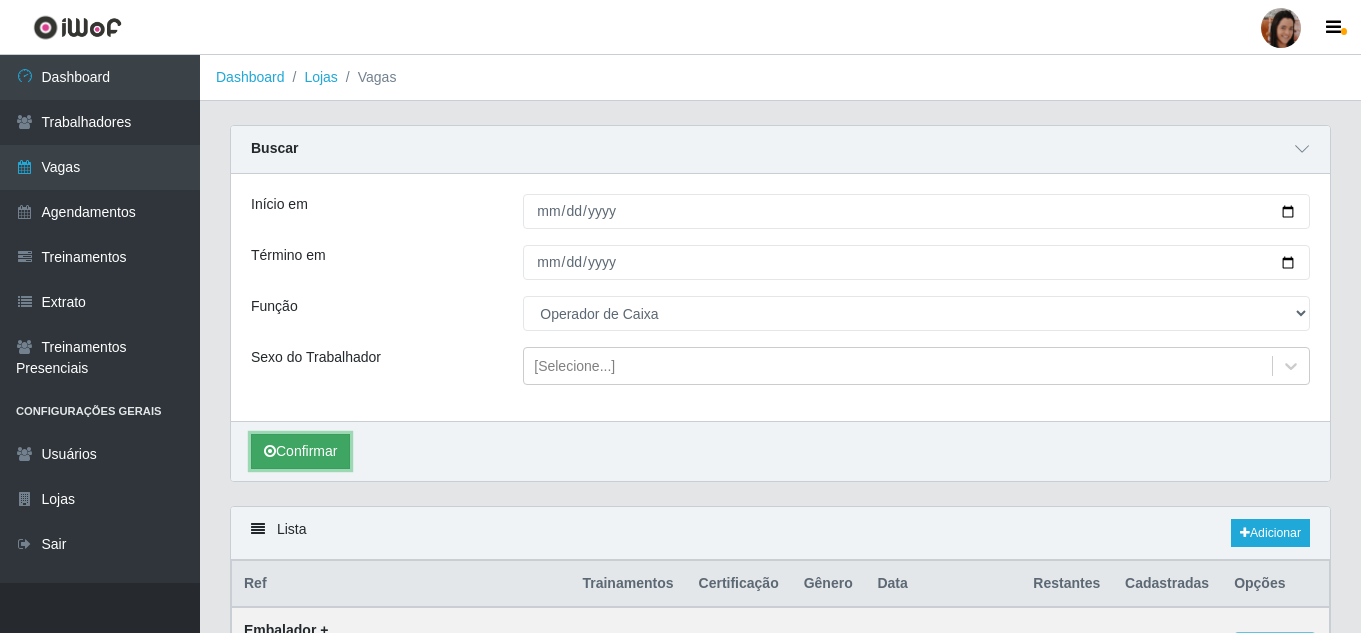 click on "Confirmar" at bounding box center (300, 451) 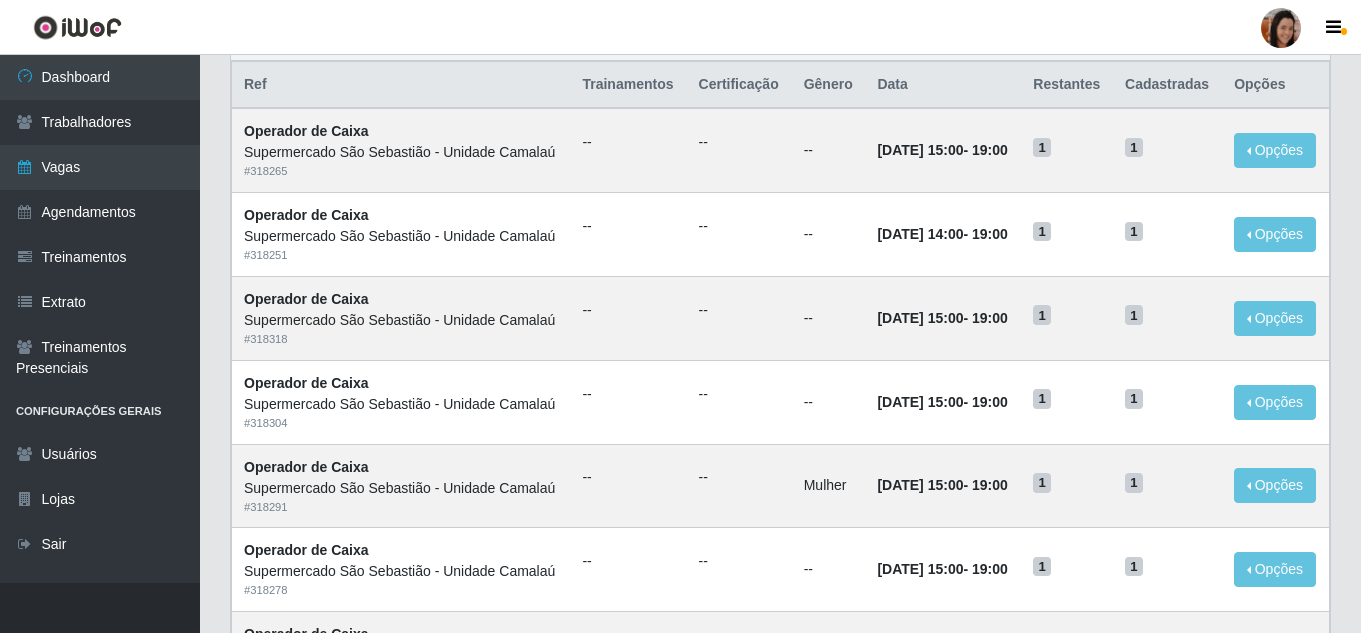 scroll, scrollTop: 500, scrollLeft: 0, axis: vertical 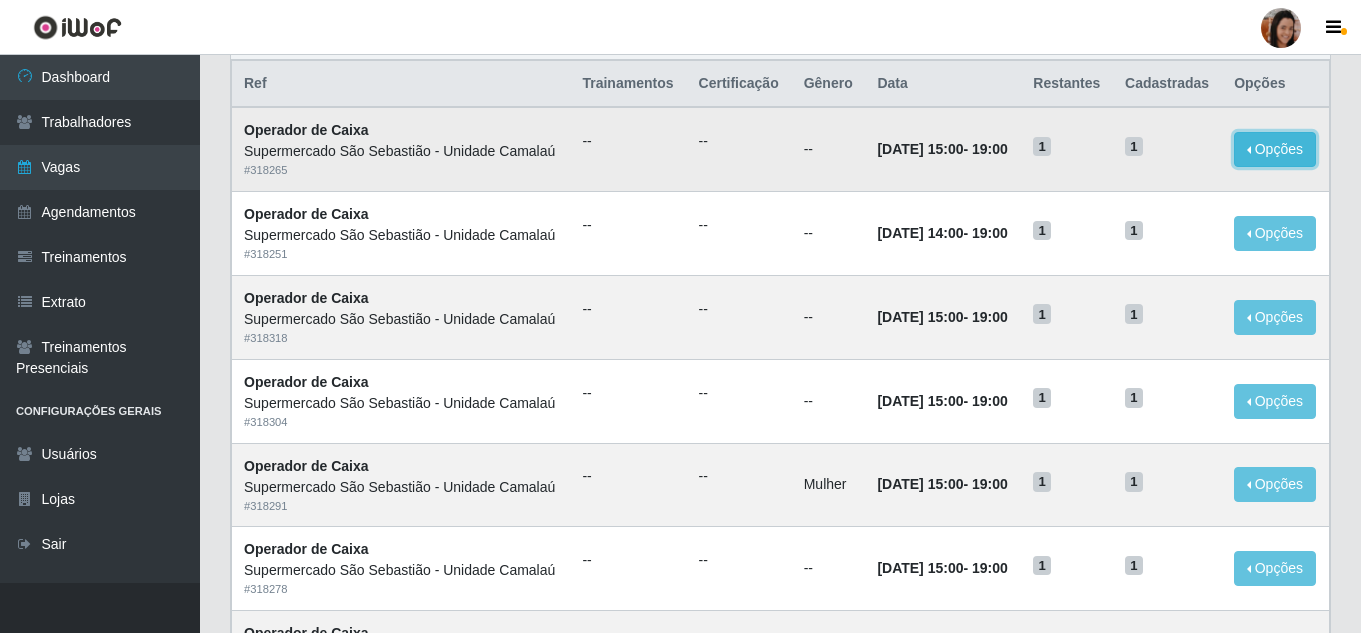 click on "Opções" at bounding box center [1275, 149] 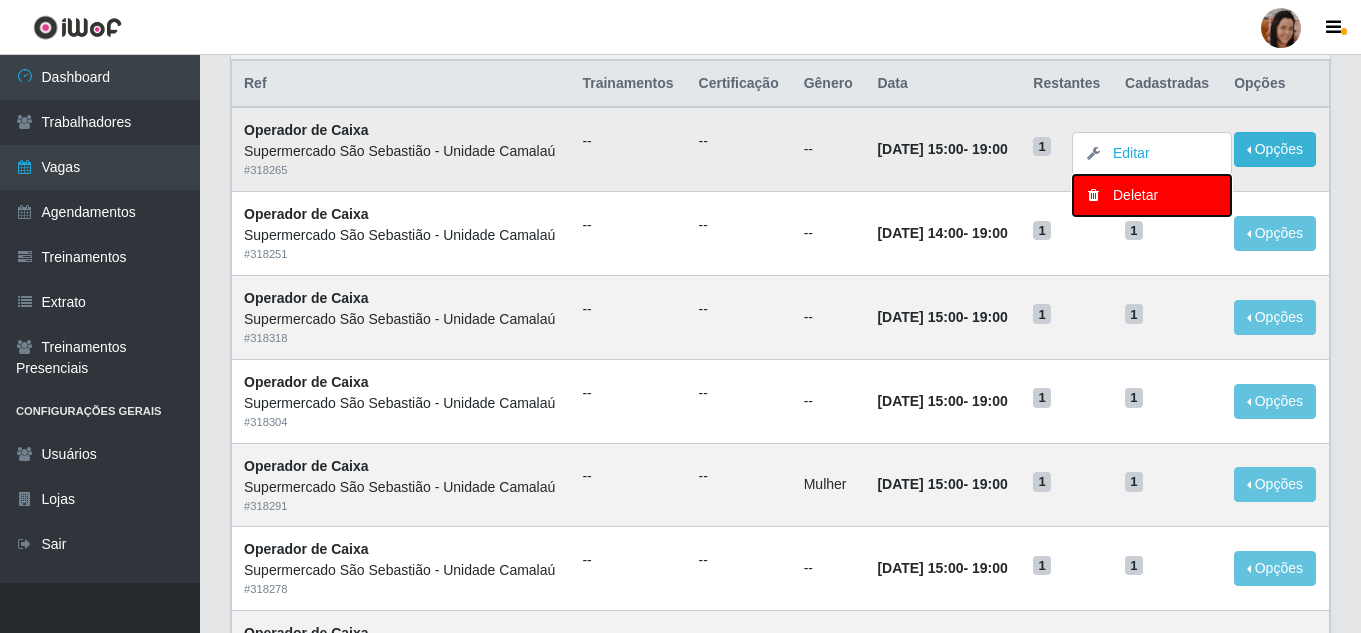 click on "Deletar" at bounding box center (1152, 195) 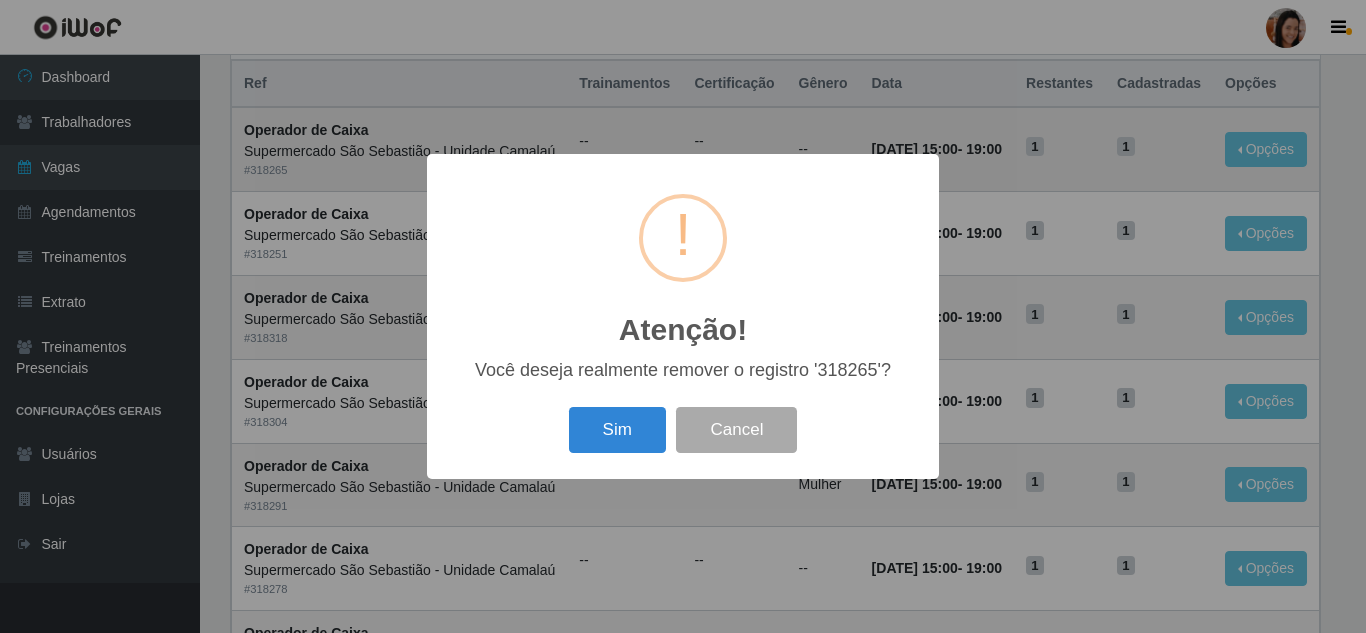 click on "Sim Cancel" at bounding box center [683, 429] 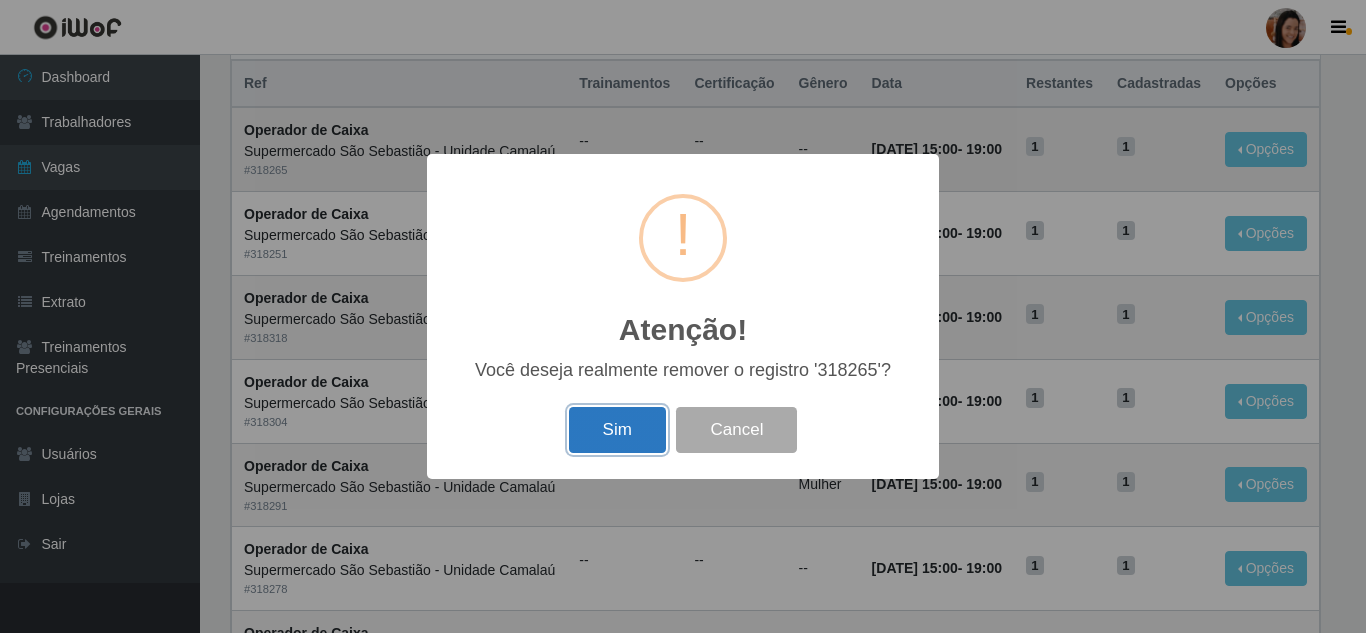 click on "Sim" at bounding box center (617, 430) 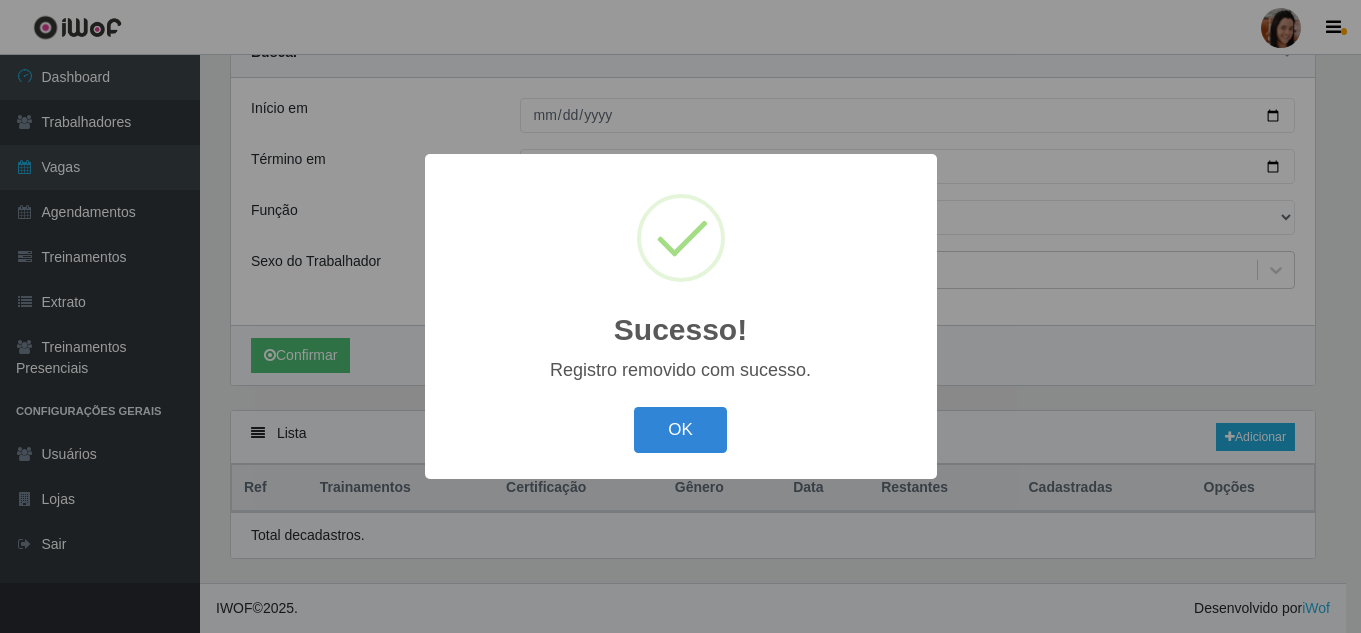 click on "Sucesso! × Registro removido com sucesso. OK Cancel" at bounding box center [680, 316] 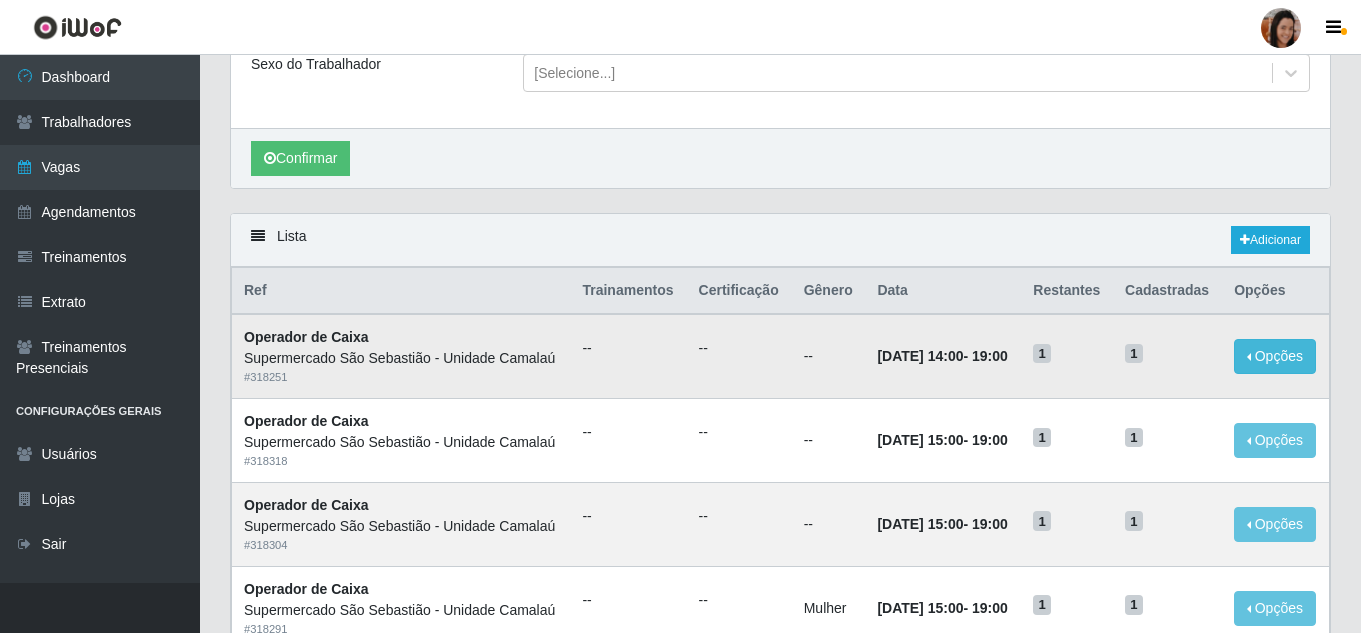 scroll, scrollTop: 297, scrollLeft: 0, axis: vertical 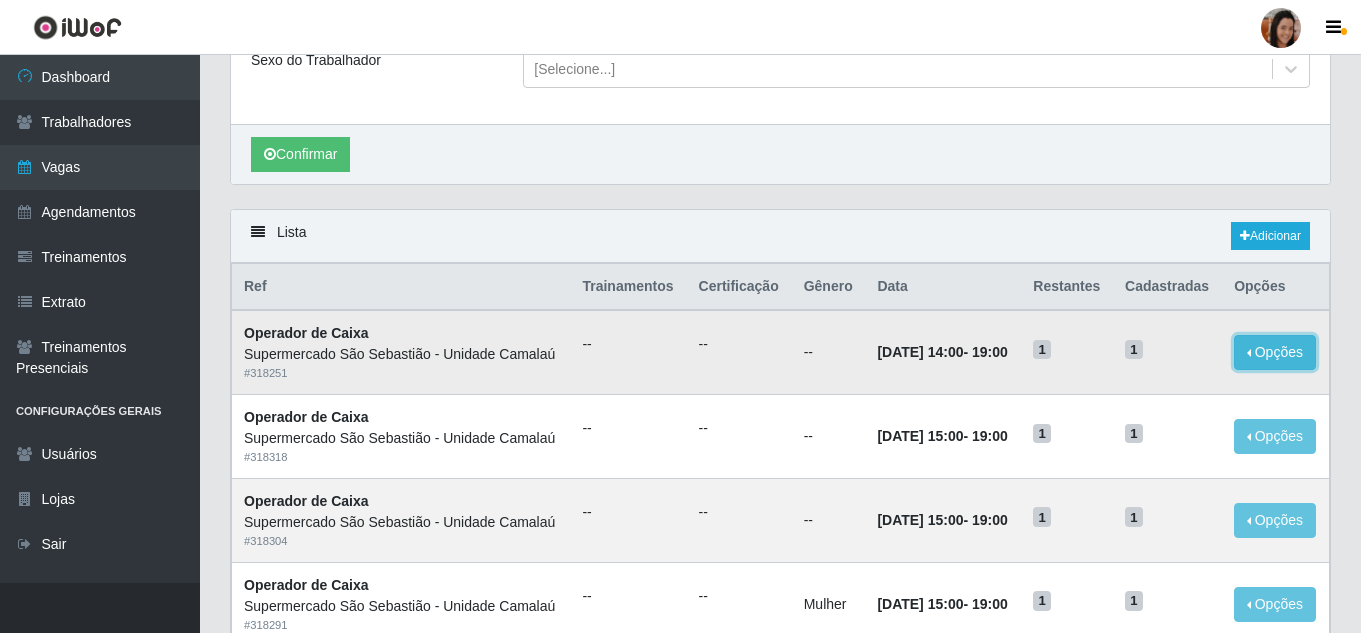 click on "Opções" at bounding box center [1275, 352] 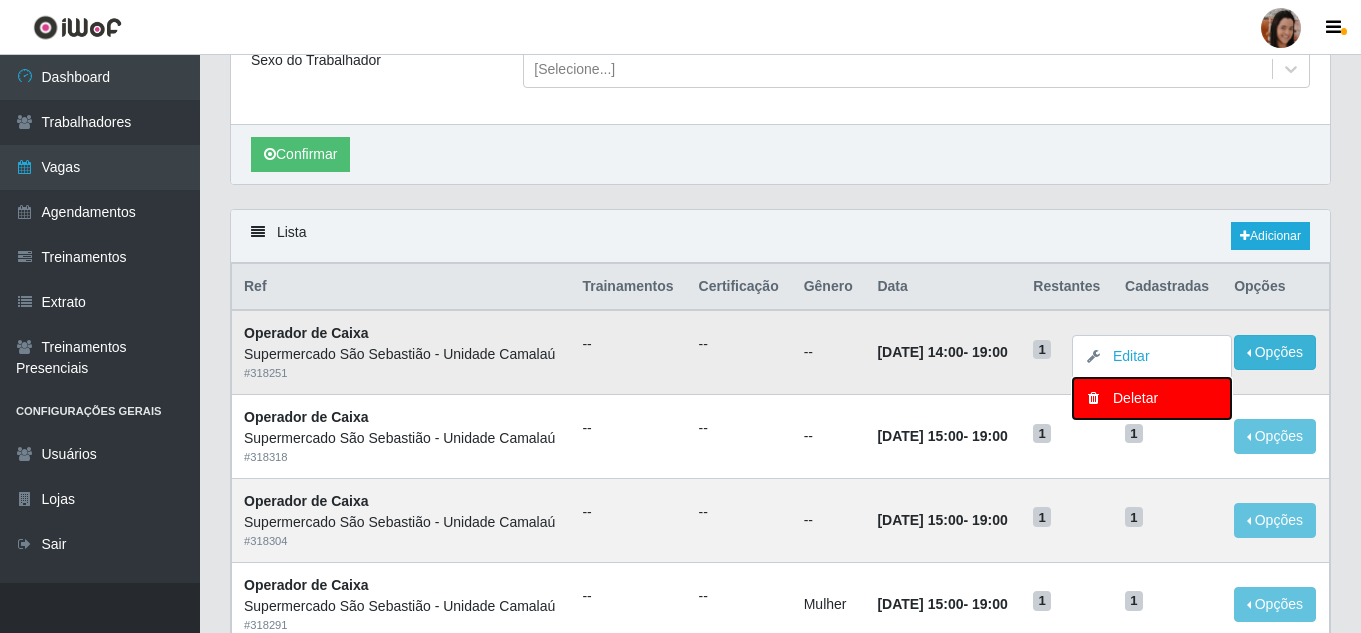 click on "Deletar" at bounding box center (1152, 398) 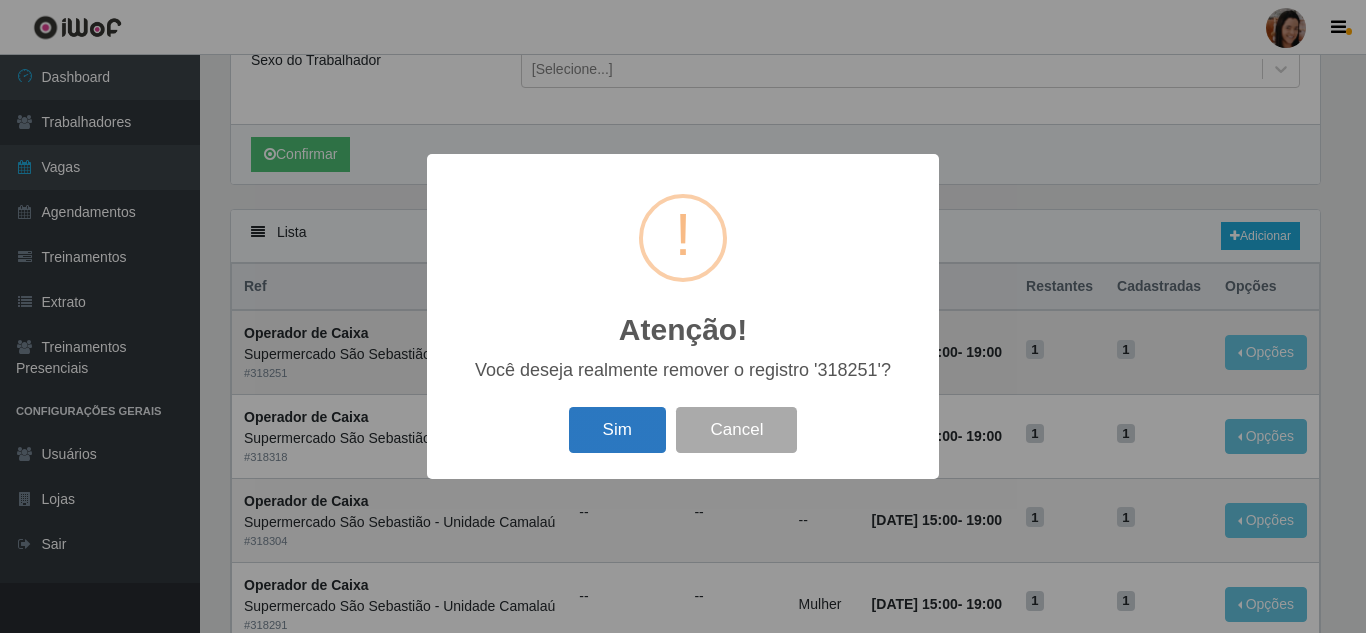 click on "Sim" at bounding box center [617, 430] 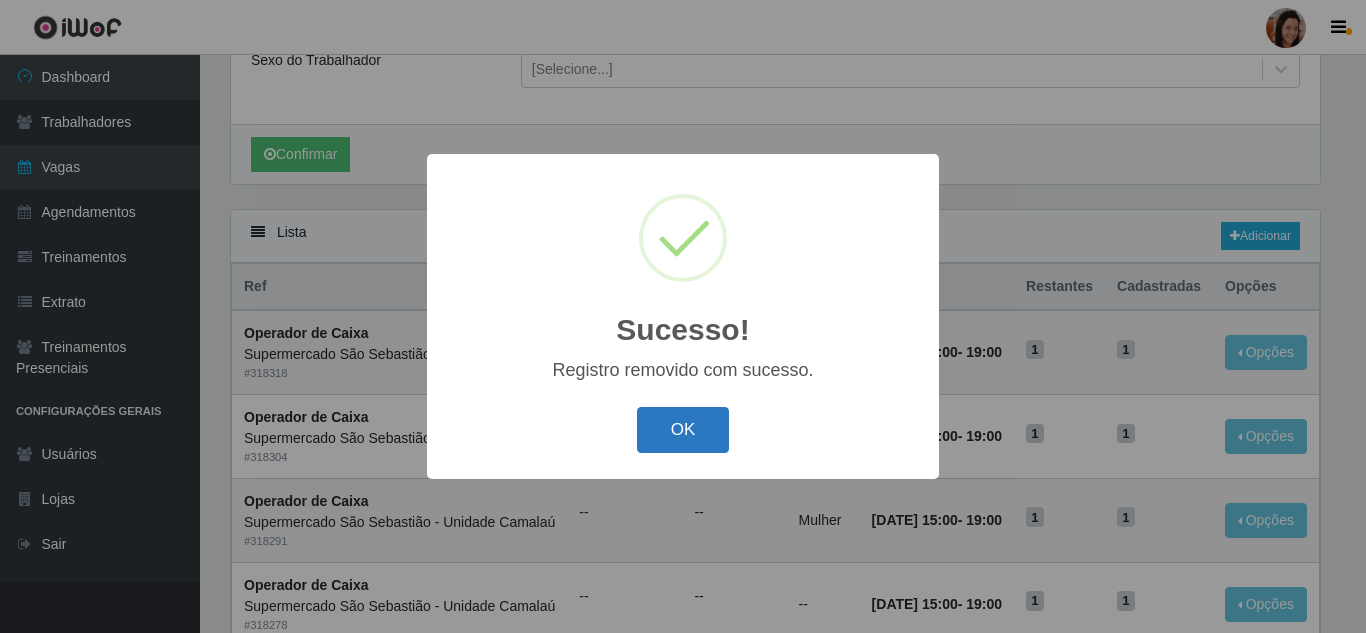 click on "OK" at bounding box center (683, 430) 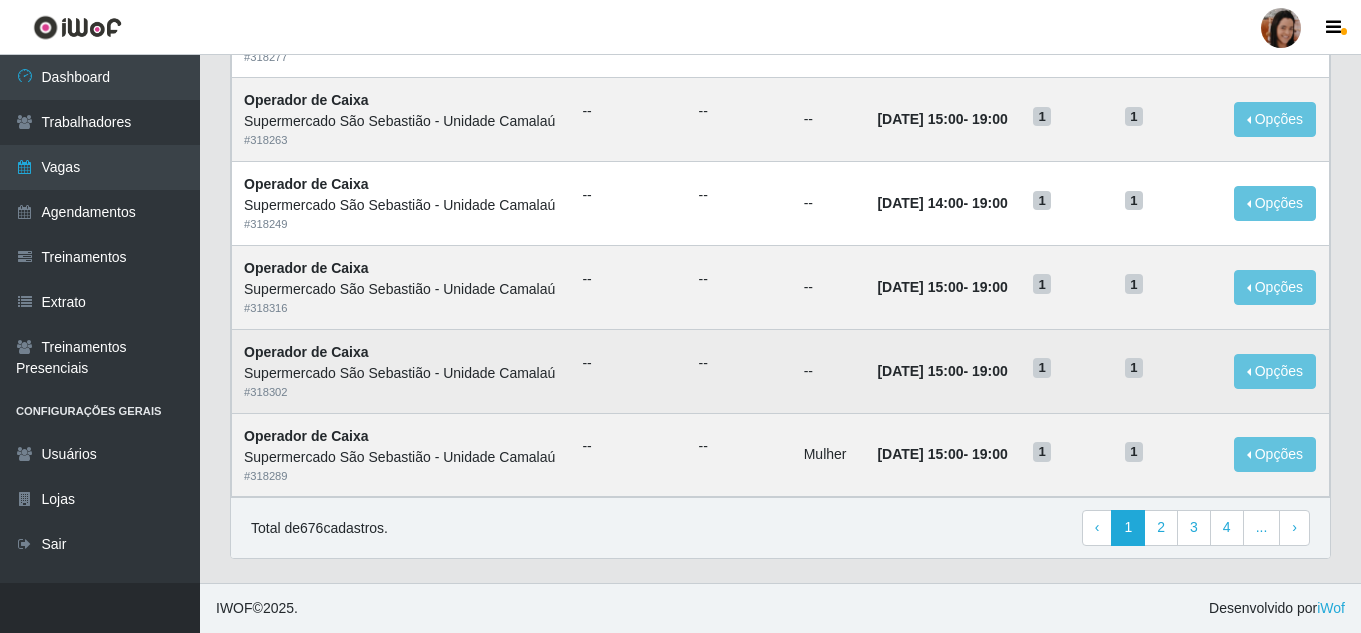 scroll, scrollTop: 1684, scrollLeft: 0, axis: vertical 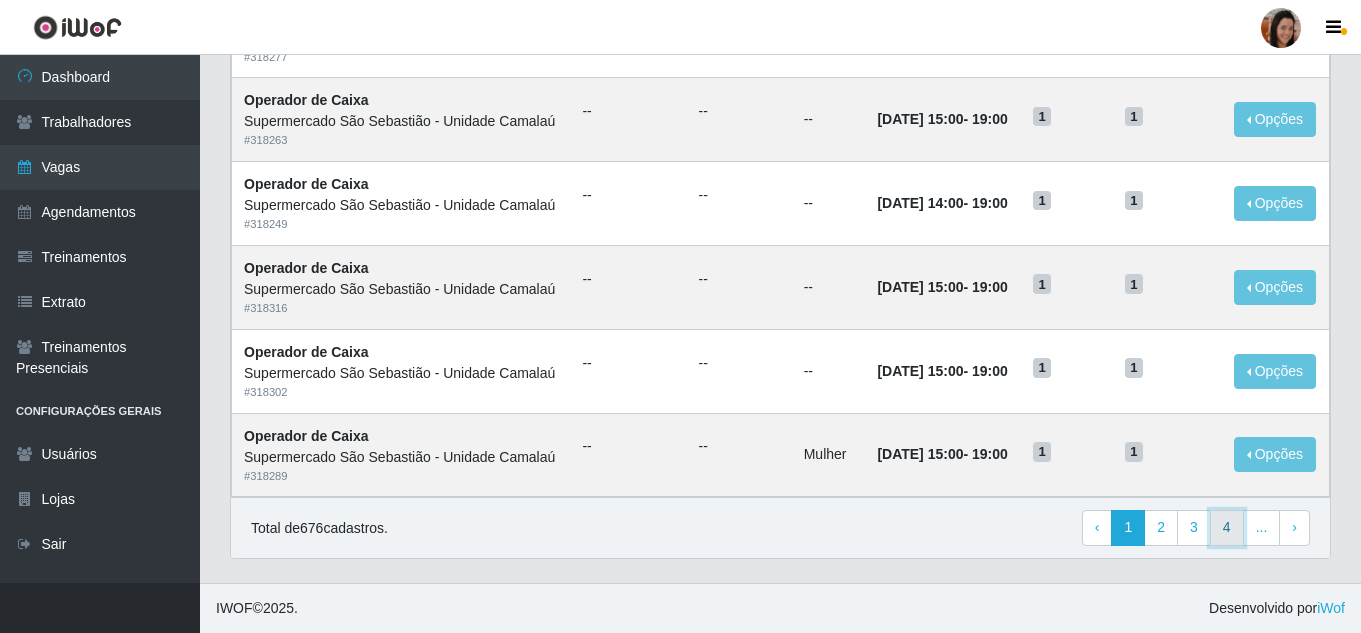 click on "4" at bounding box center [1227, 528] 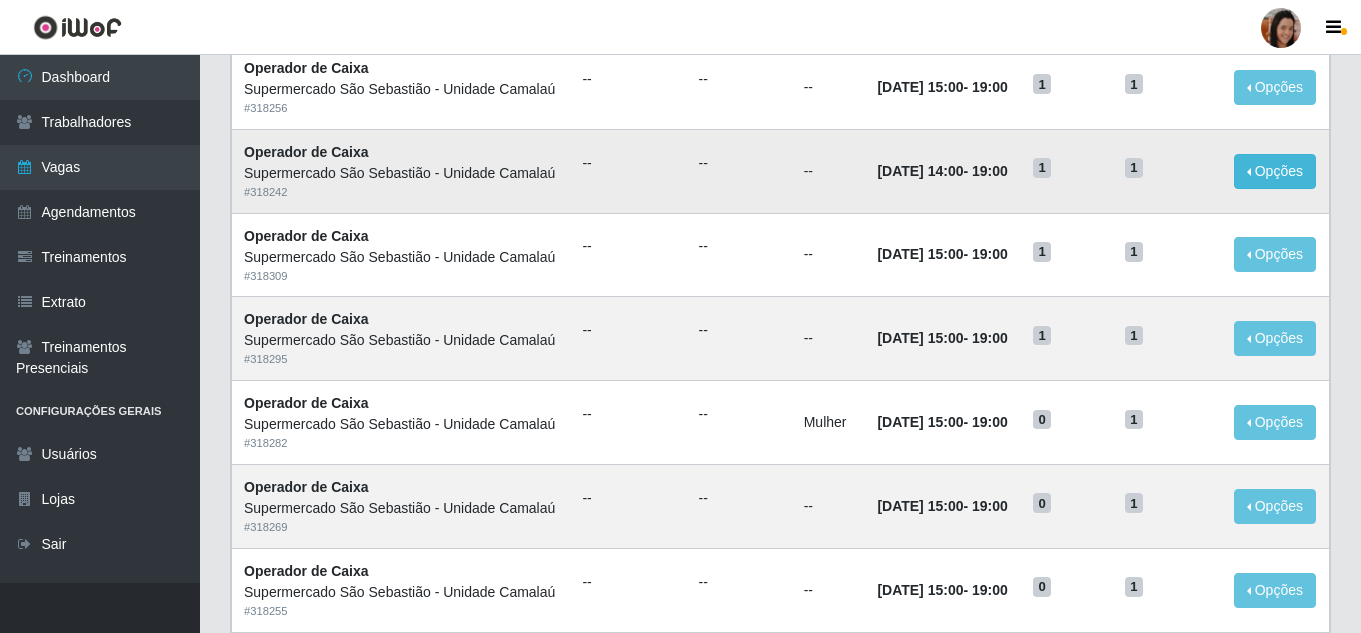 scroll, scrollTop: 877, scrollLeft: 0, axis: vertical 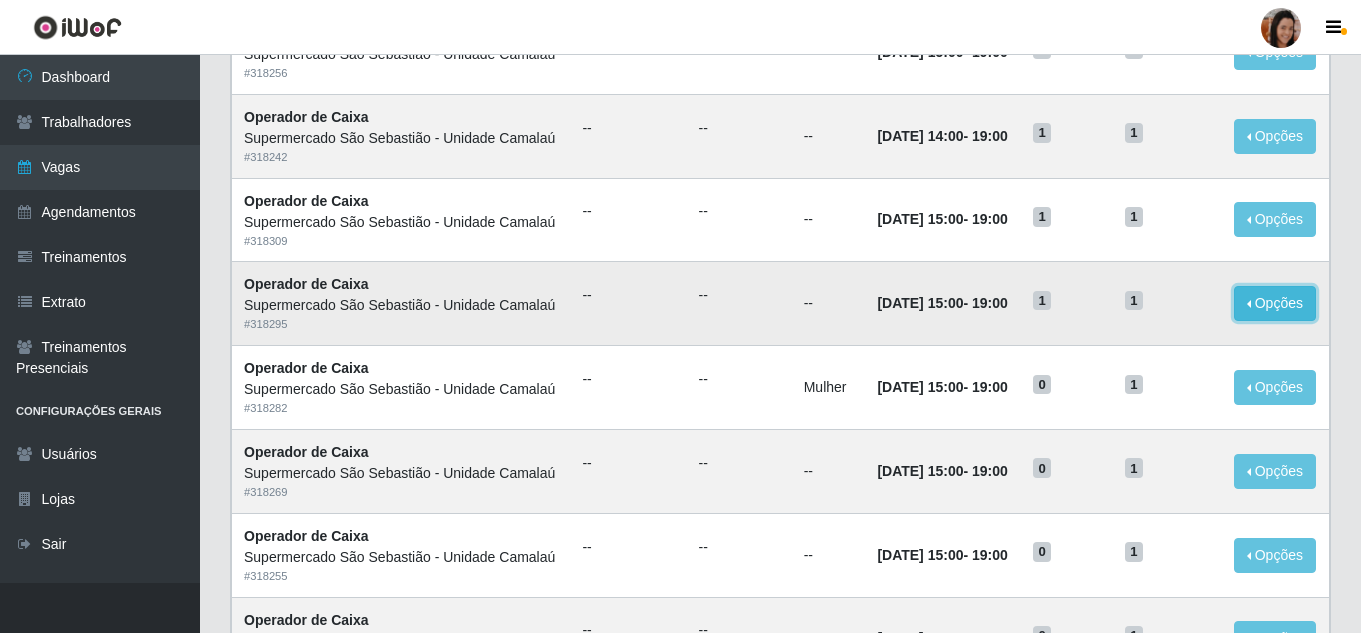 click on "Opções" at bounding box center (1275, 303) 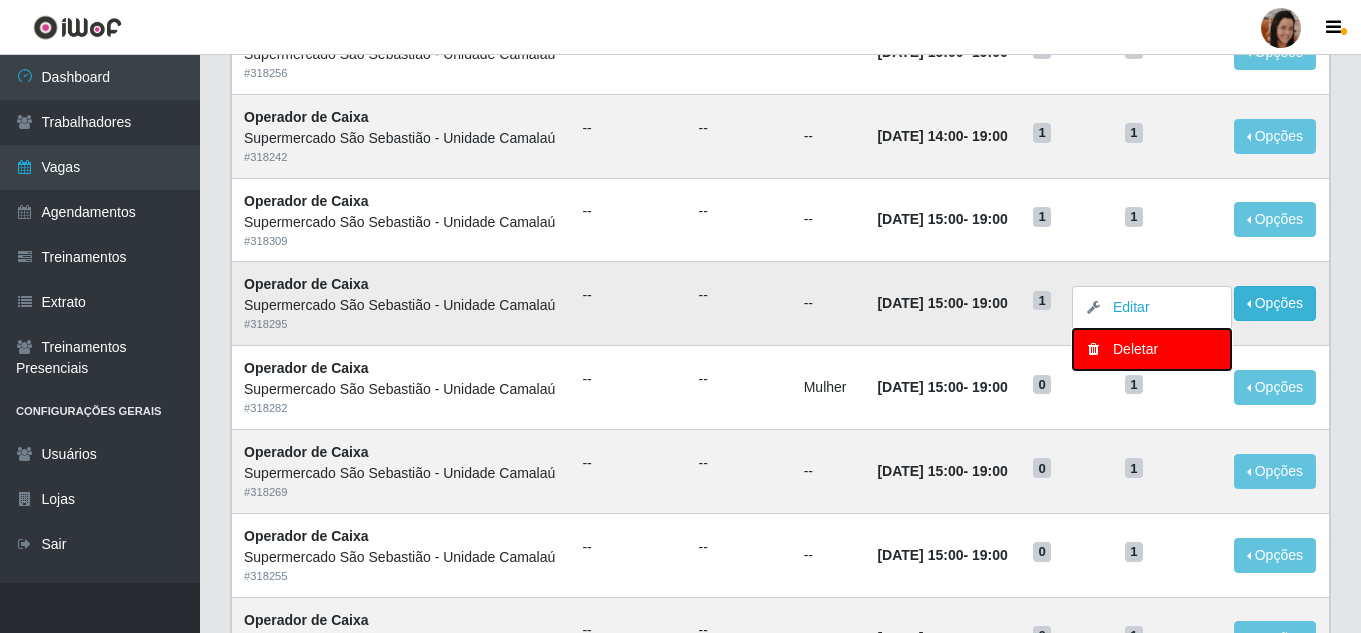 click on "Deletar" at bounding box center [1152, 349] 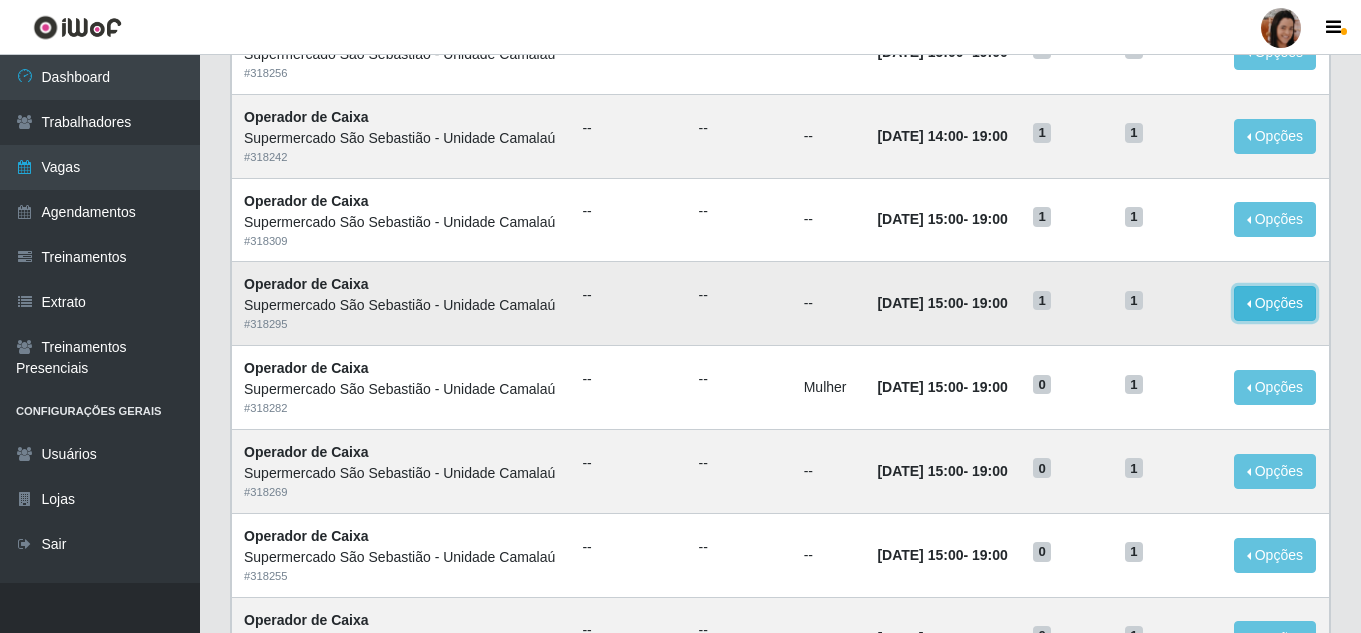 click on "Opções" at bounding box center [1275, 303] 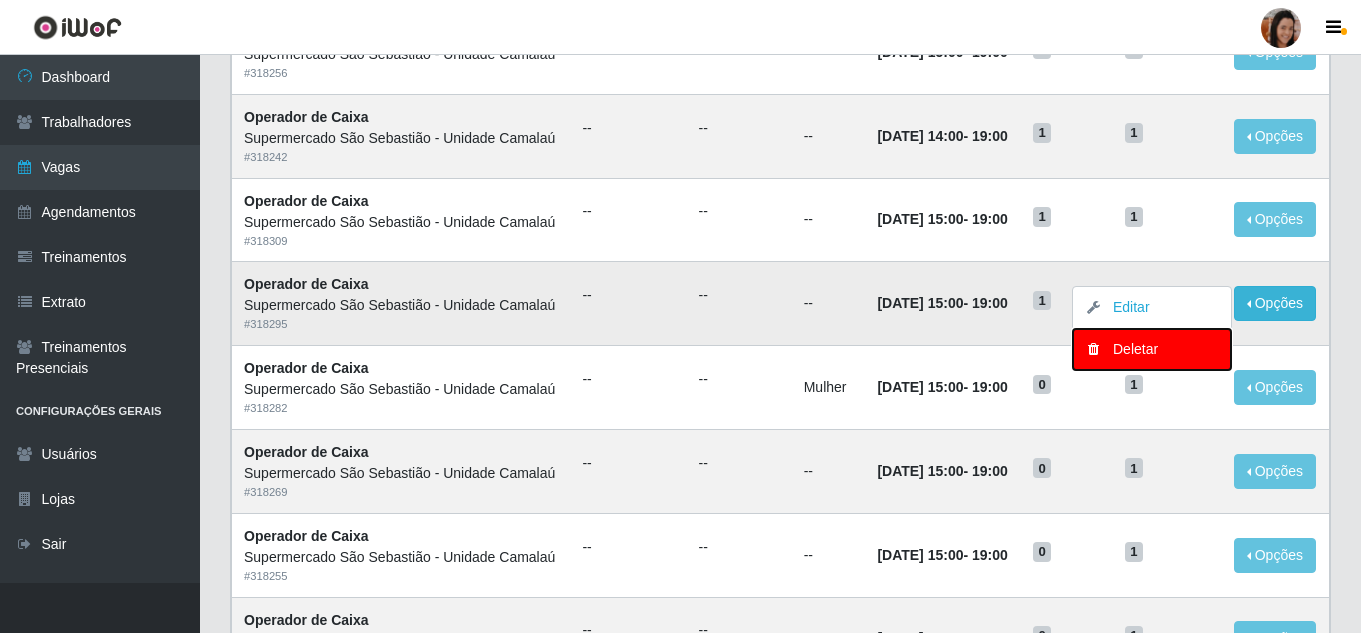 click on "Deletar" at bounding box center [1152, 349] 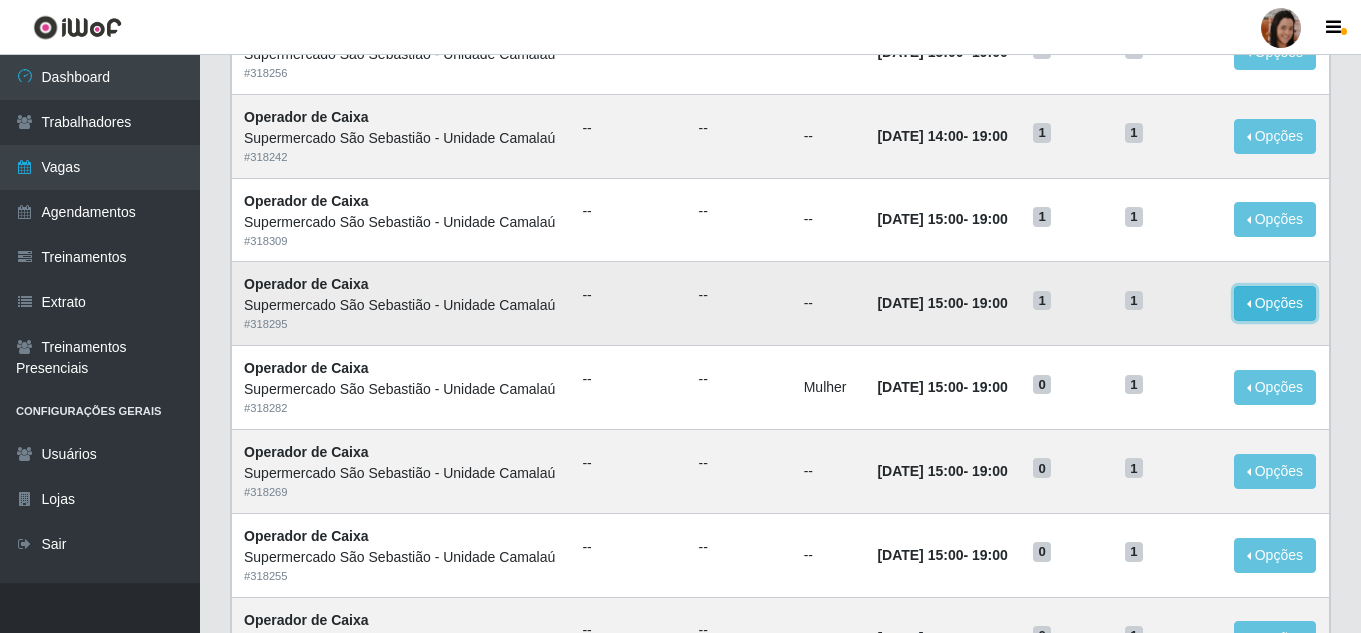 click on "Opções" at bounding box center (1275, 303) 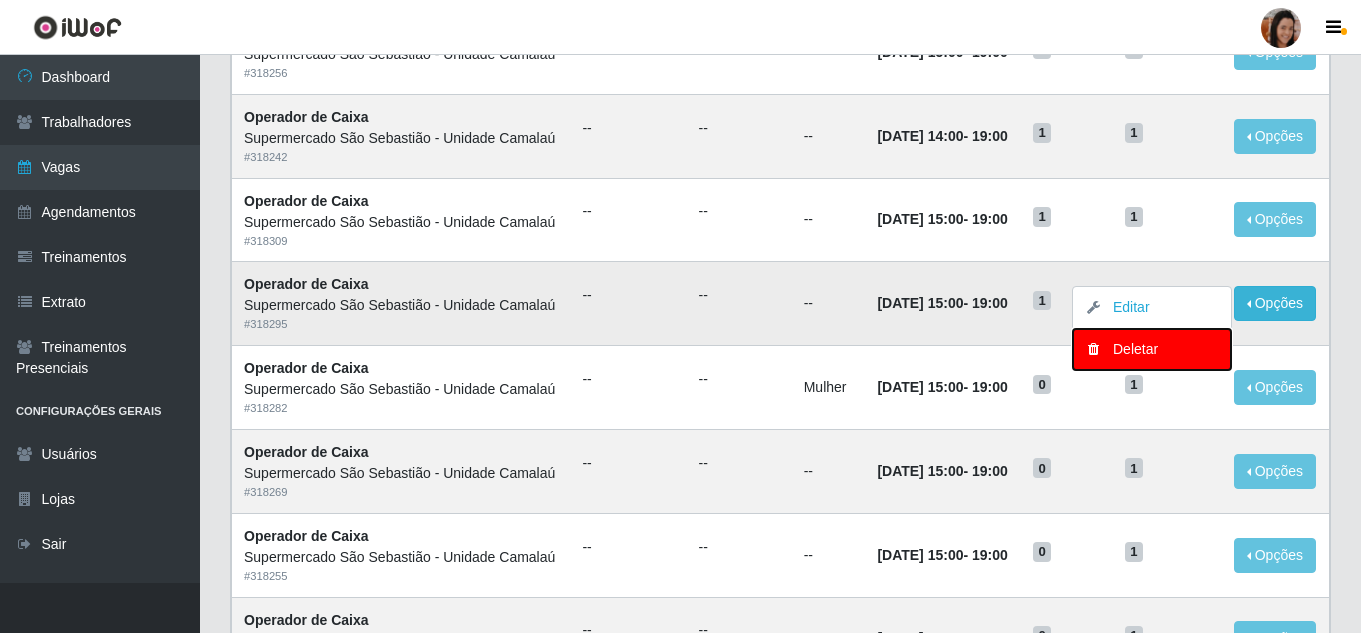 click on "Deletar" at bounding box center [1152, 349] 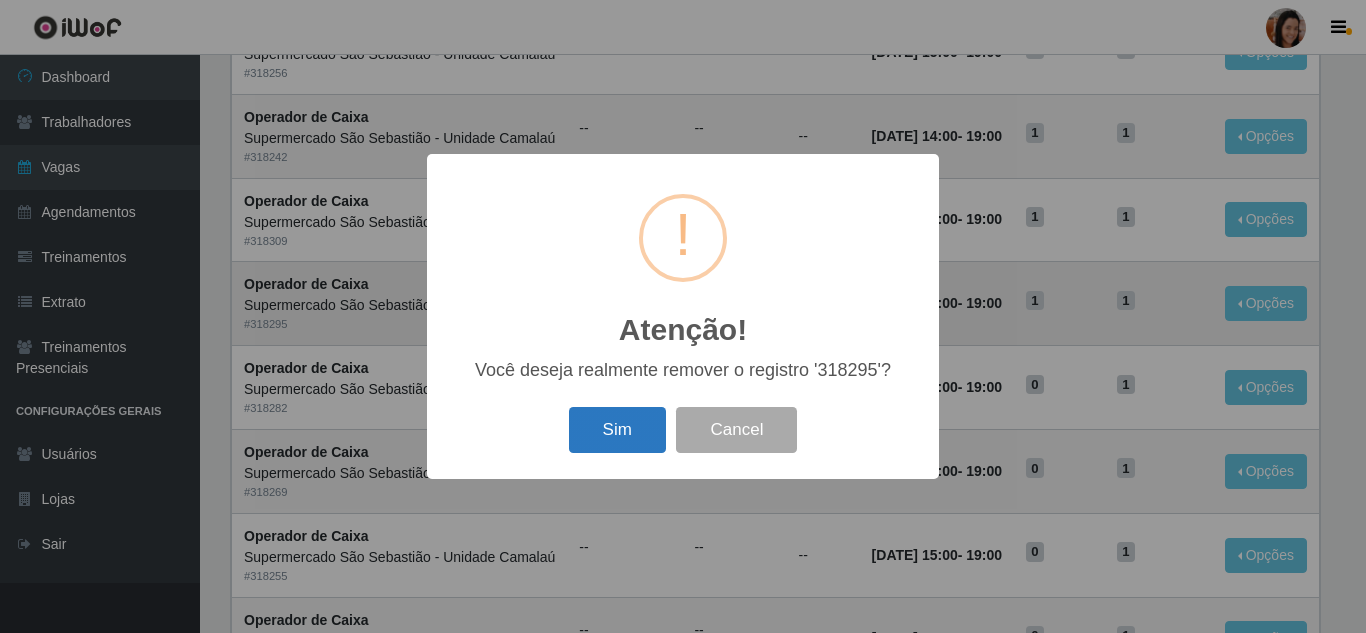 drag, startPoint x: 626, startPoint y: 409, endPoint x: 626, endPoint y: 423, distance: 14 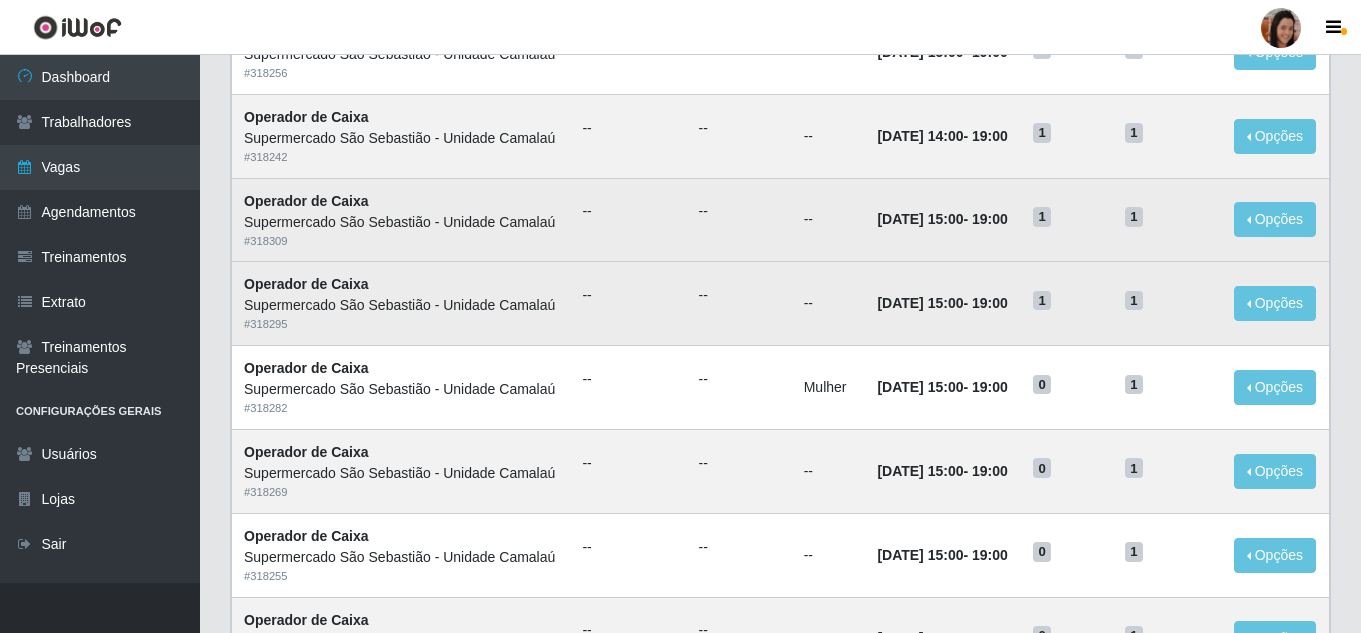 scroll, scrollTop: 0, scrollLeft: 0, axis: both 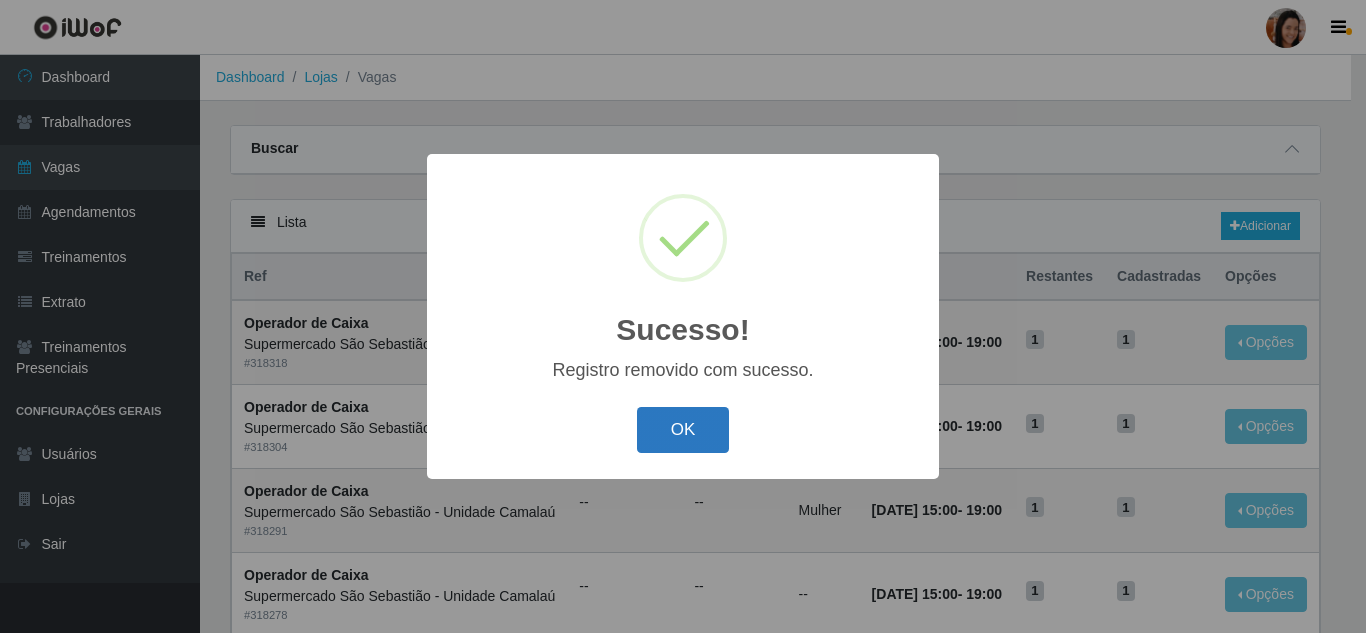 click on "OK" at bounding box center (683, 430) 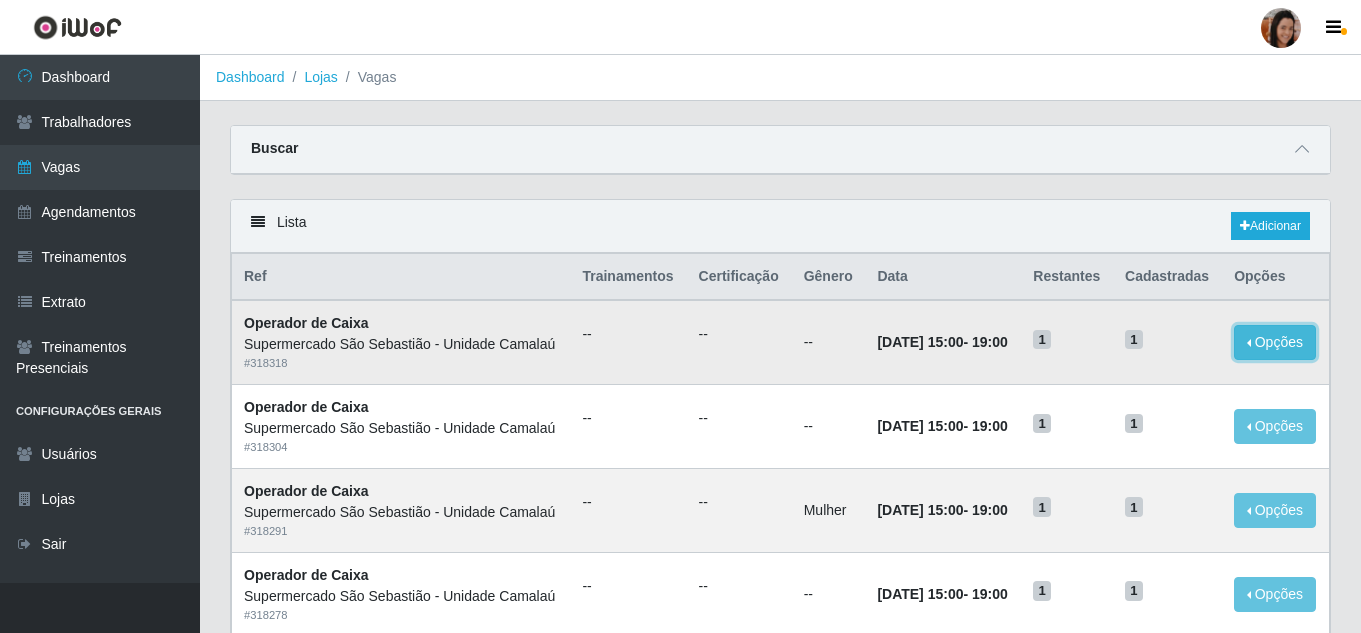 click on "Opções" at bounding box center (1275, 342) 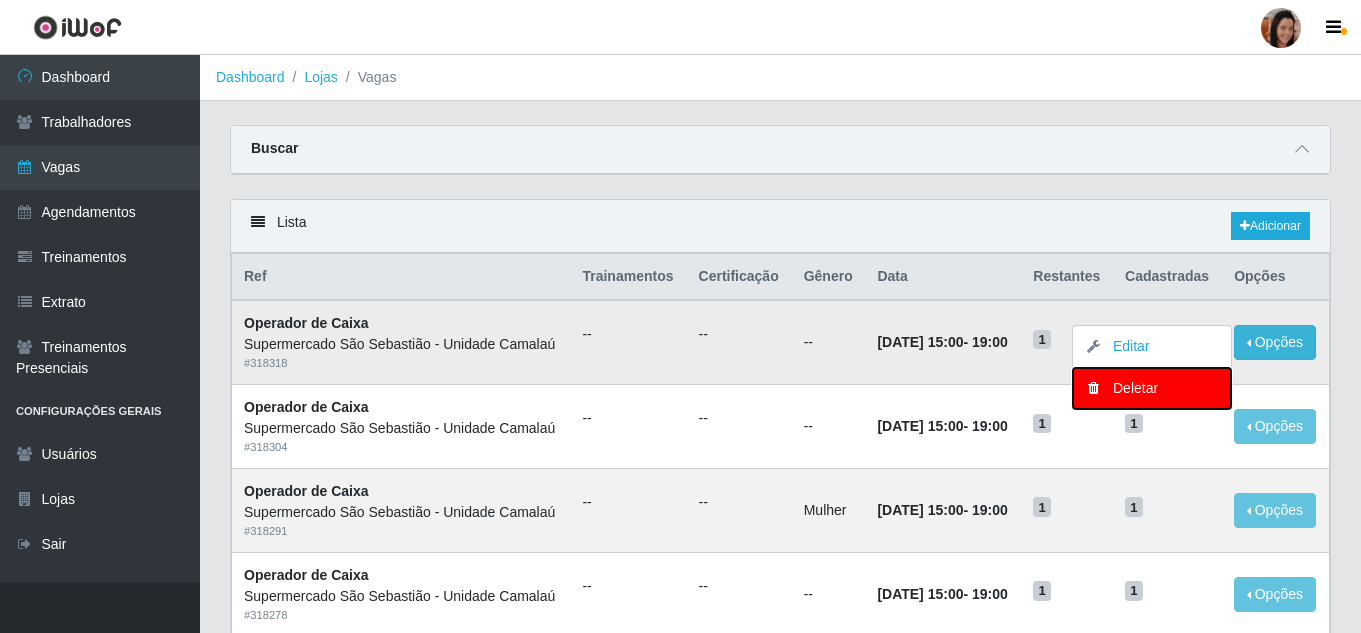 click on "Deletar" at bounding box center [1152, 388] 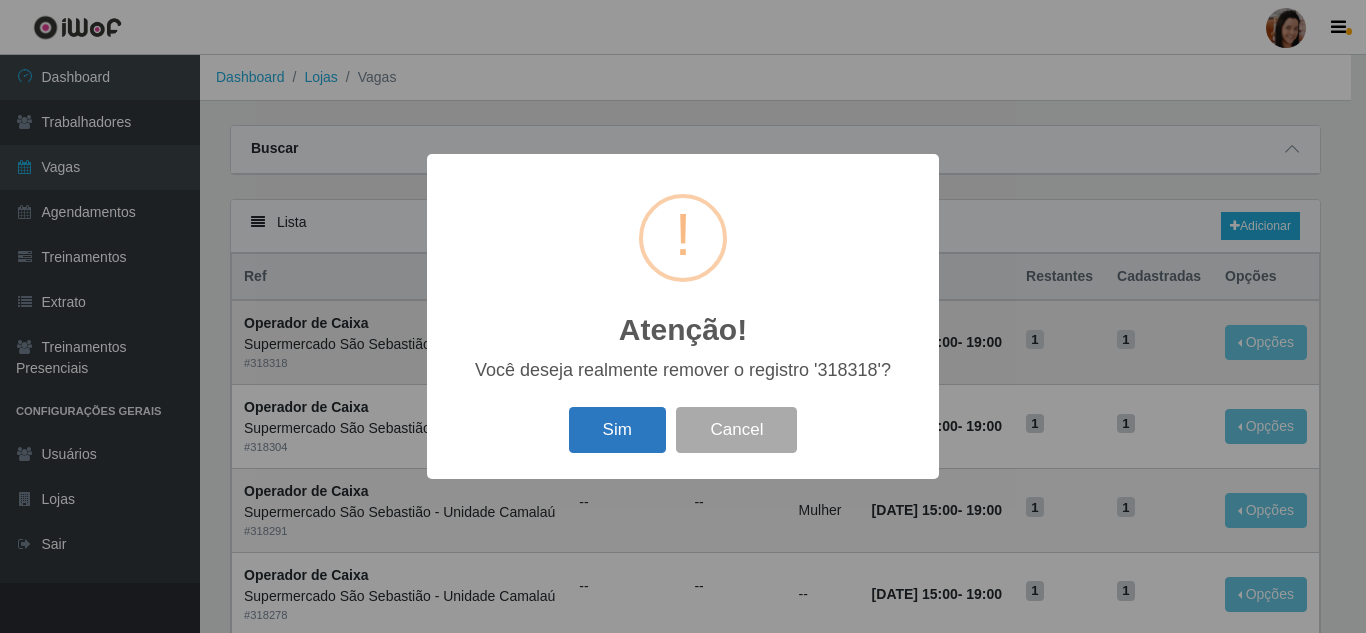 click on "Sim" at bounding box center [617, 430] 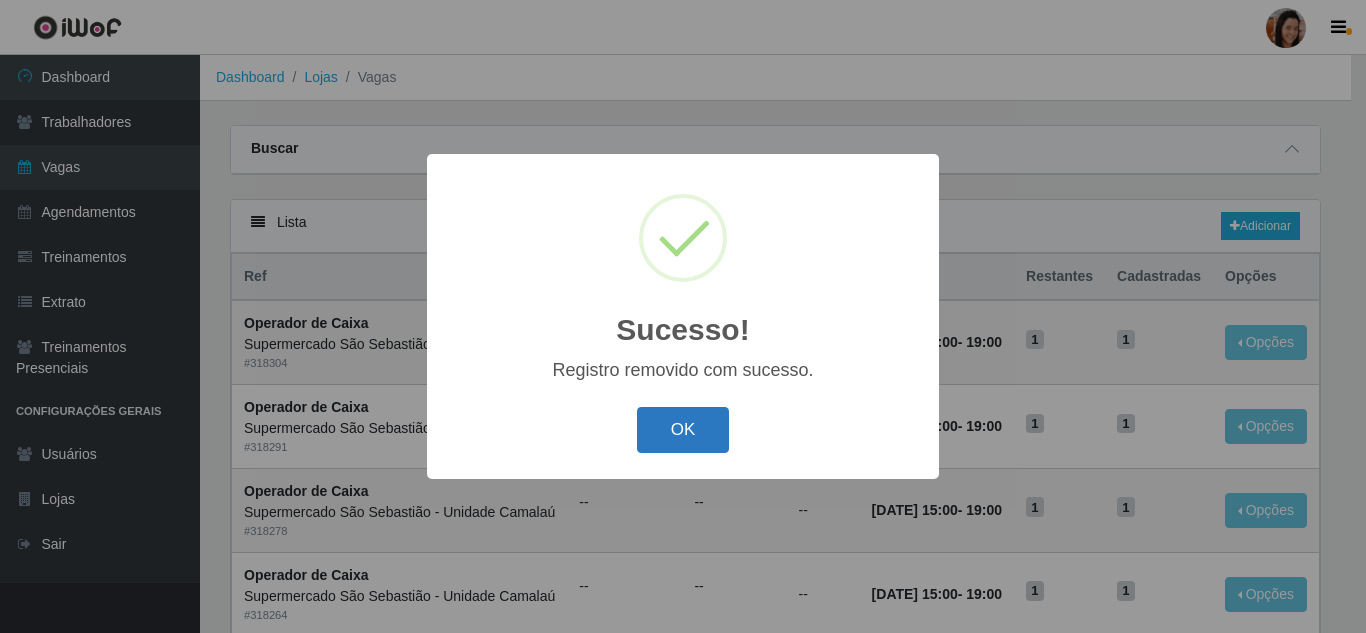 click on "OK" at bounding box center [683, 430] 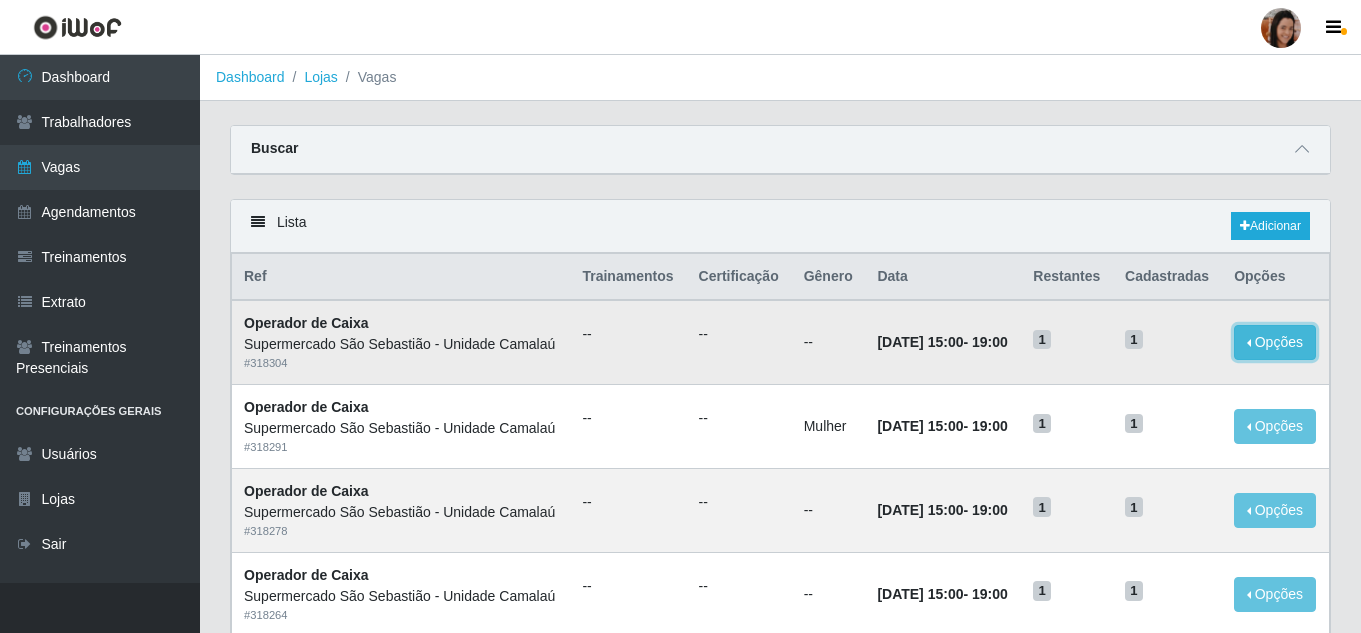 click on "Opções" at bounding box center (1275, 342) 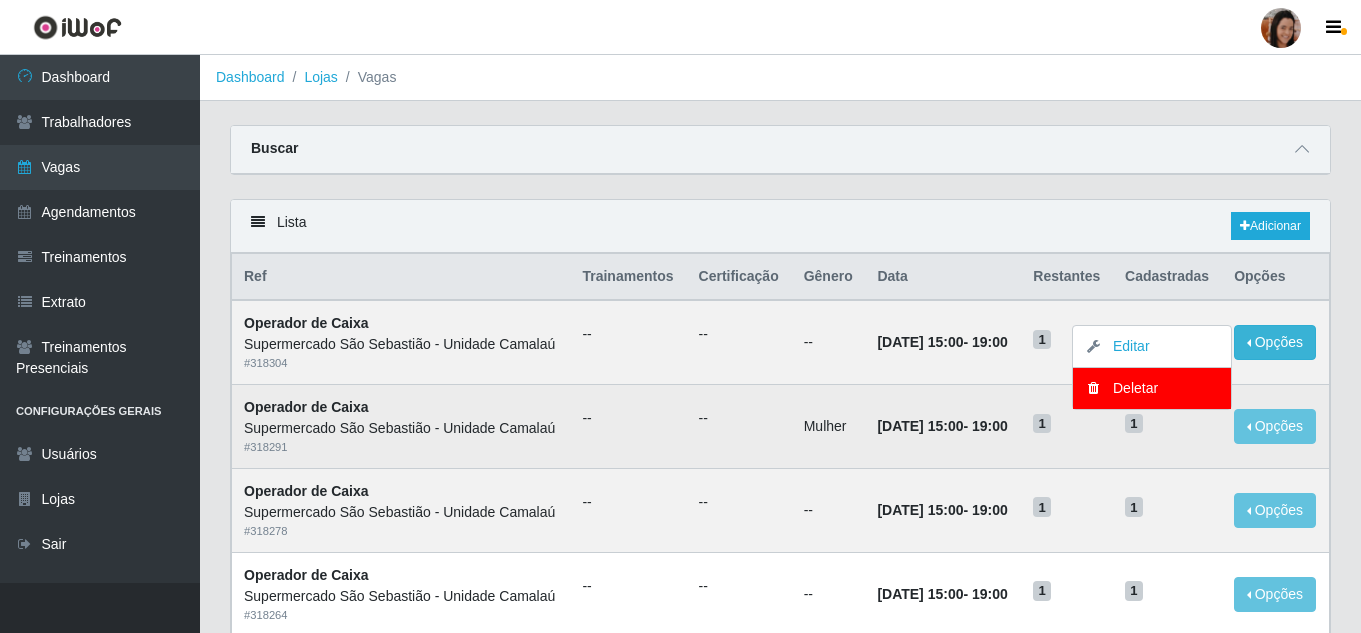 click on "1" at bounding box center (1167, 427) 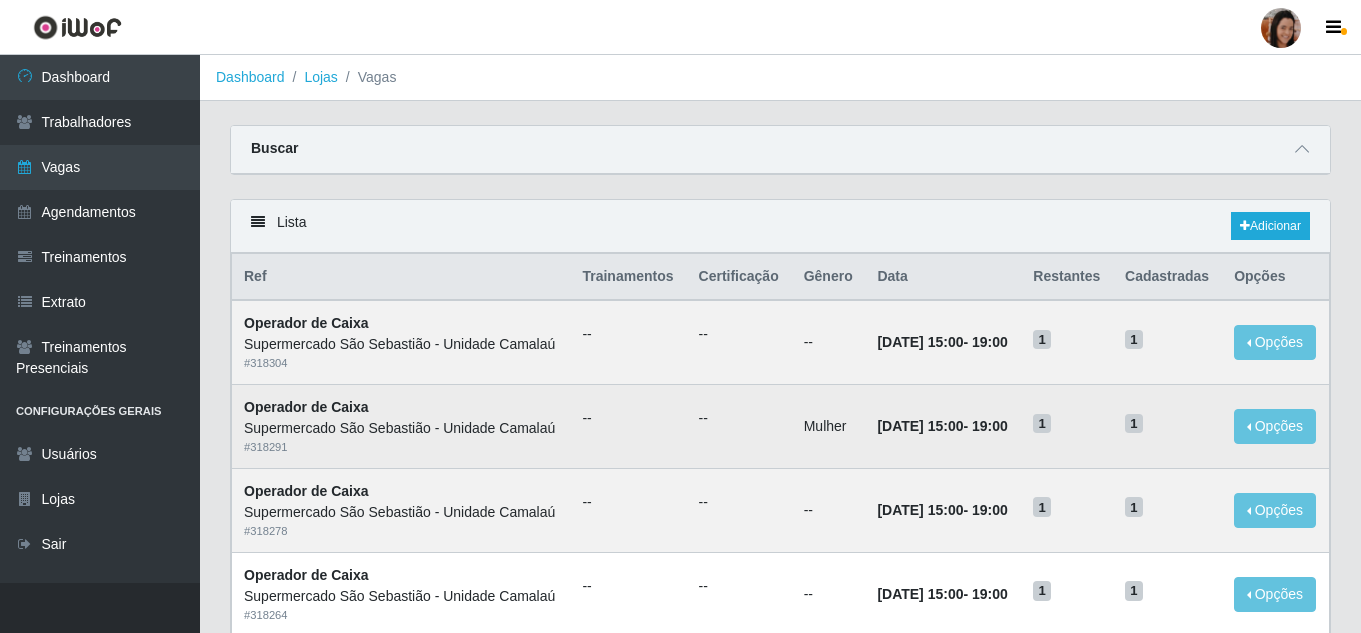 click on "1" at bounding box center [1167, 427] 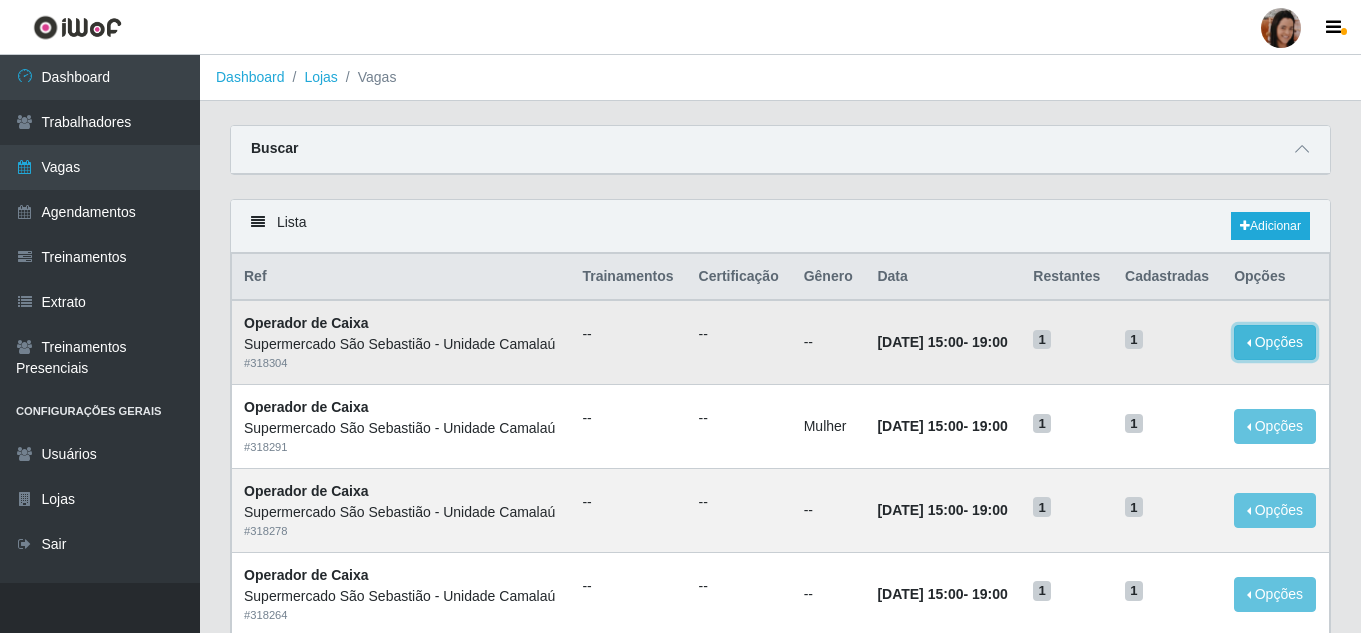 click on "Opções" at bounding box center [1275, 342] 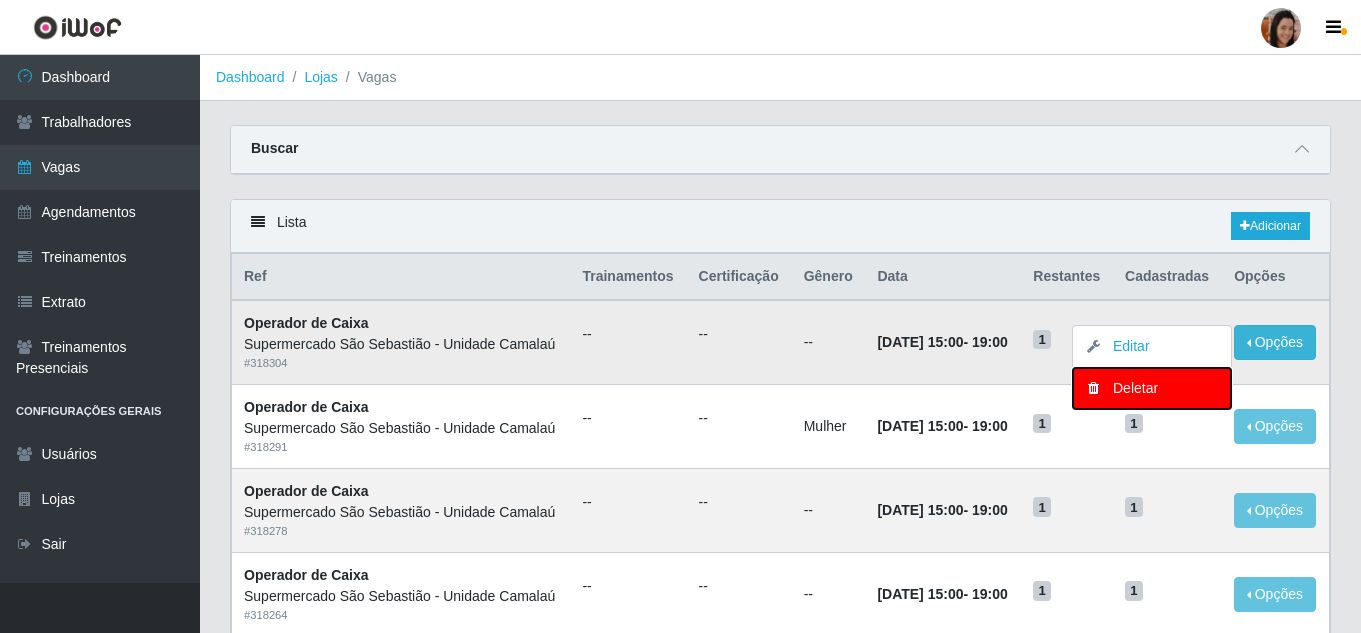 click on "Deletar" at bounding box center [1152, 388] 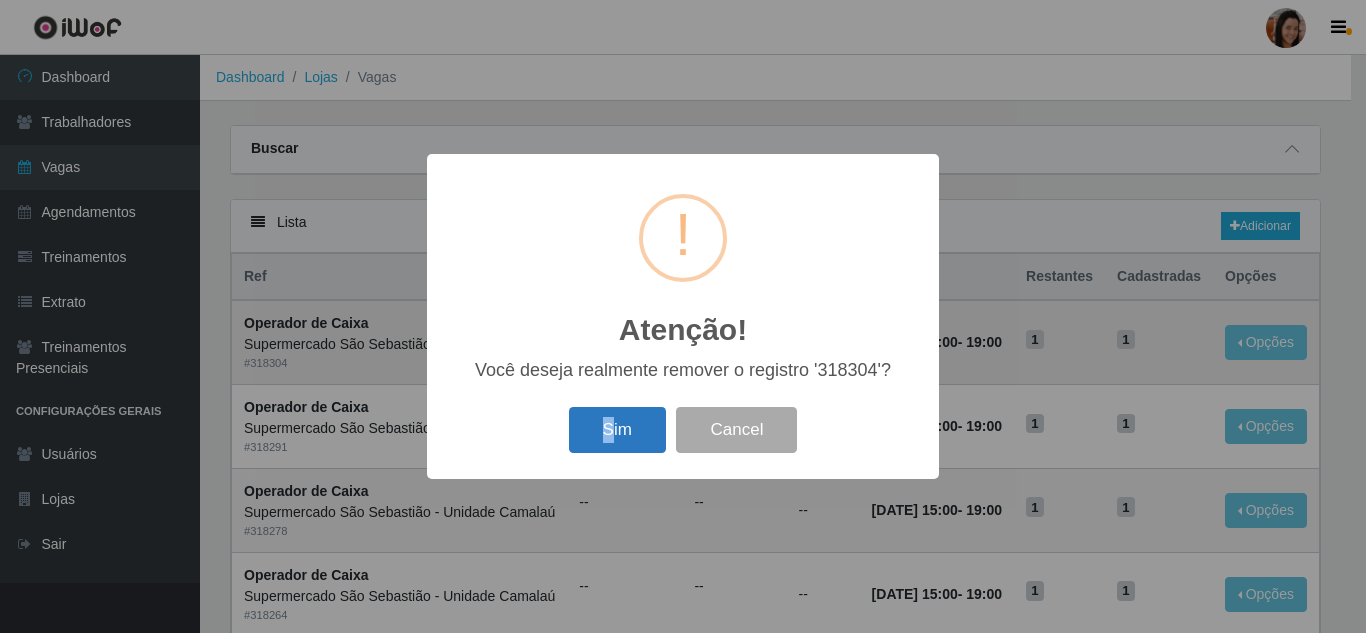 drag, startPoint x: 565, startPoint y: 395, endPoint x: 609, endPoint y: 415, distance: 48.332184 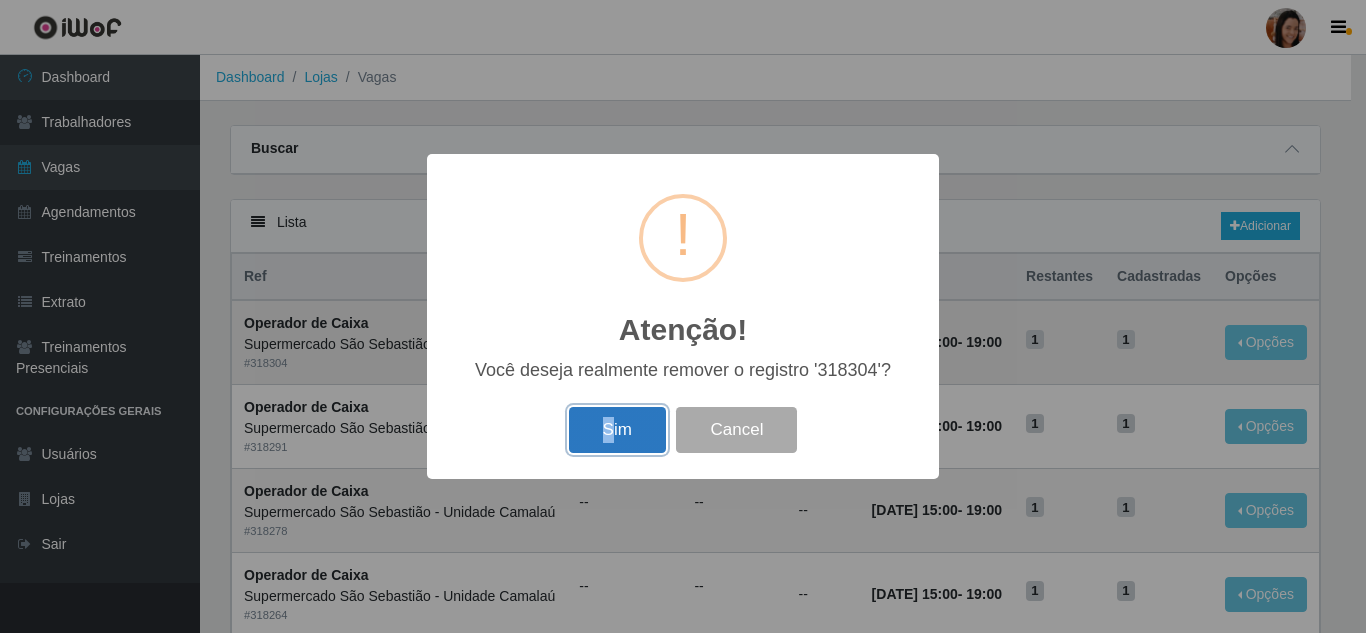 click on "Sim" at bounding box center [617, 430] 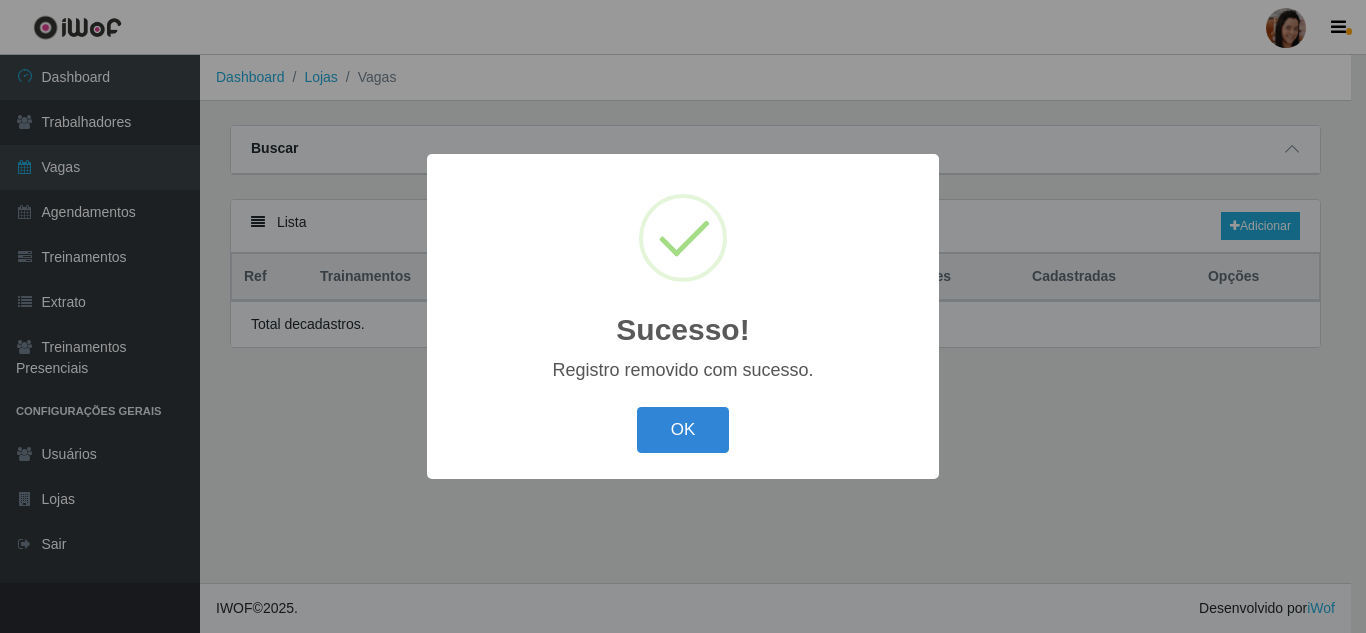 click on "Sucesso! × Registro removido com sucesso. OK Cancel" at bounding box center (683, 316) 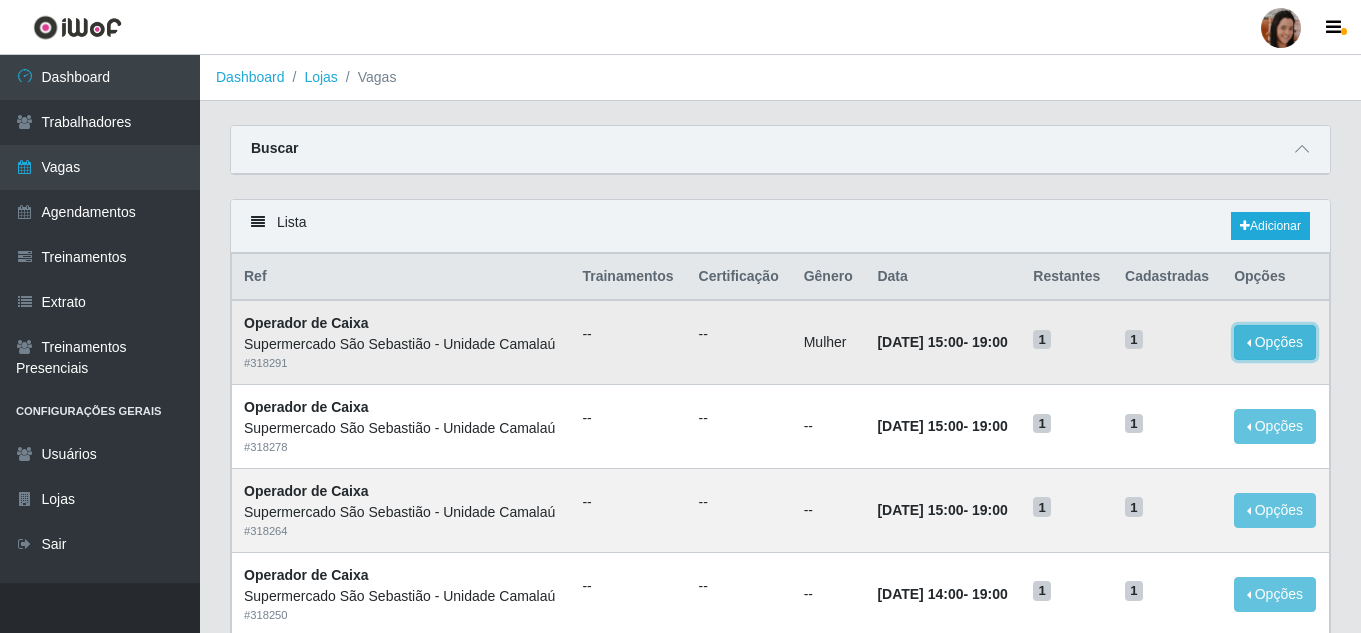 click on "Opções" at bounding box center (1275, 342) 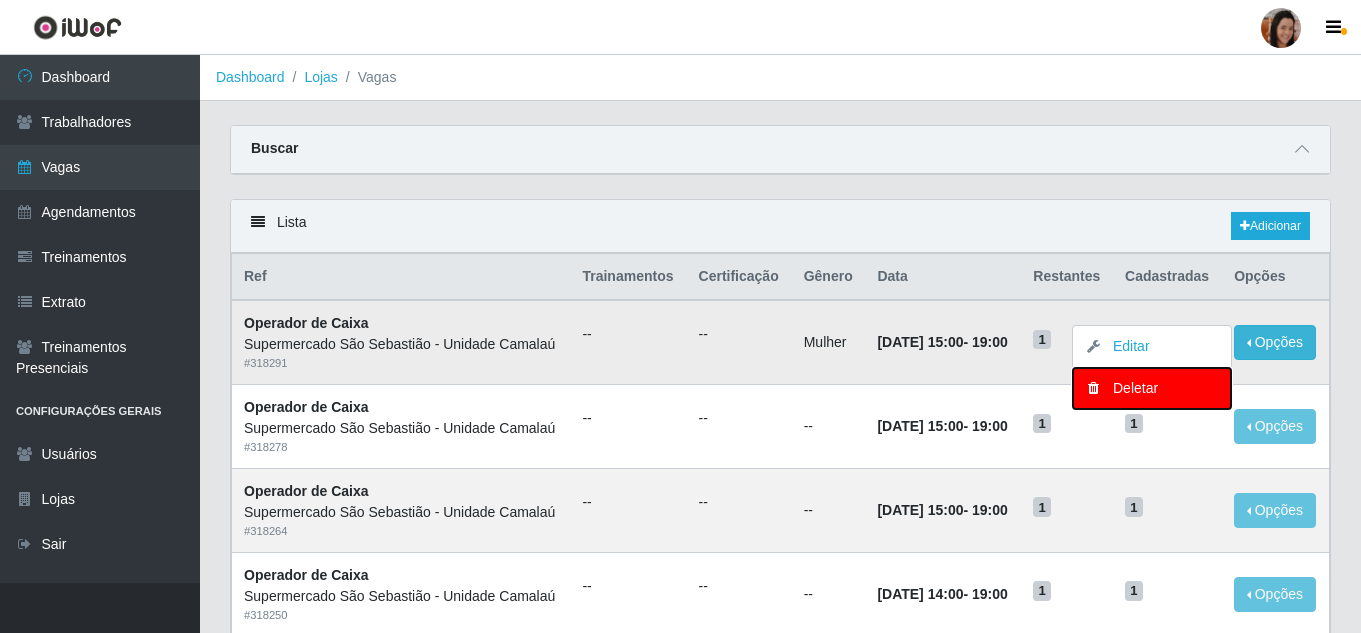 click on "Deletar" at bounding box center (1152, 388) 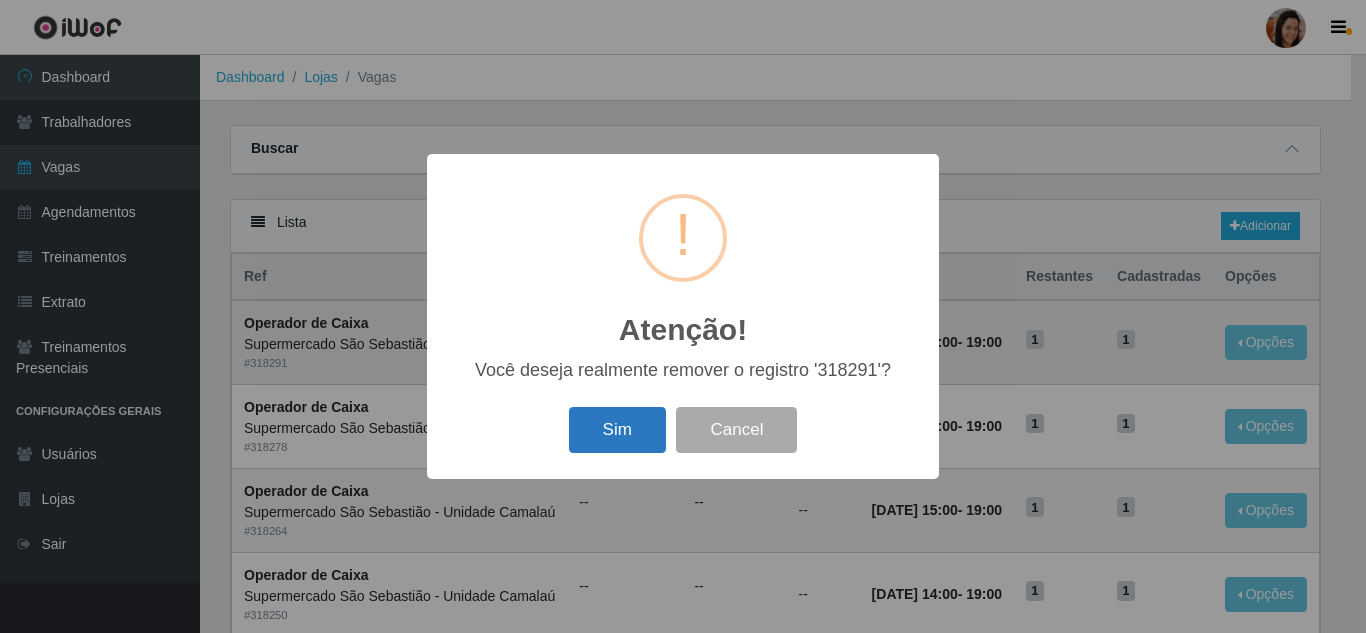 click on "Sim" at bounding box center (617, 430) 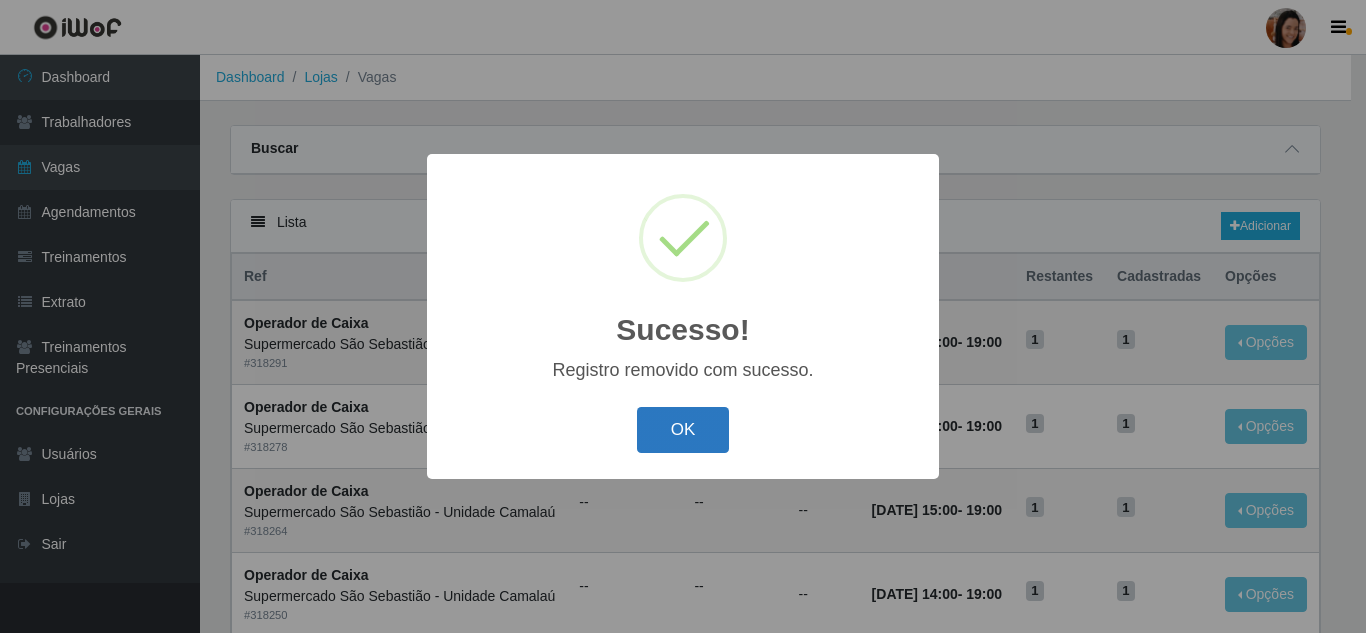 click on "OK" at bounding box center (683, 430) 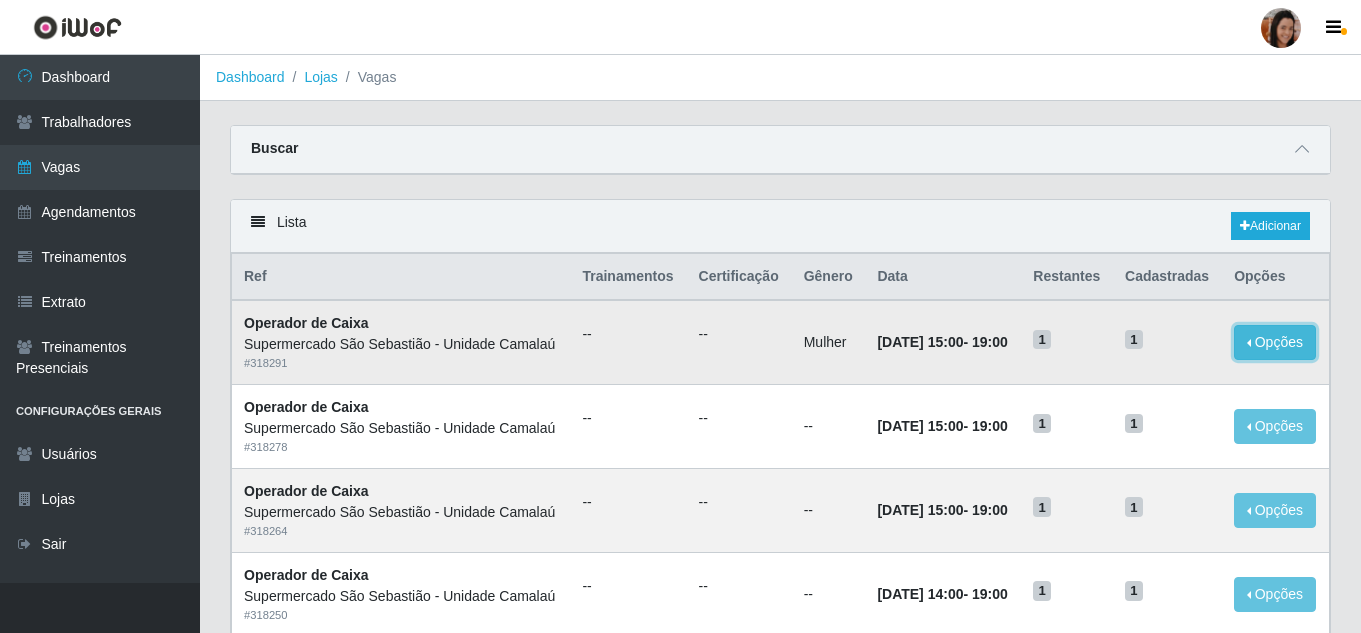 click on "Opções" at bounding box center [1275, 342] 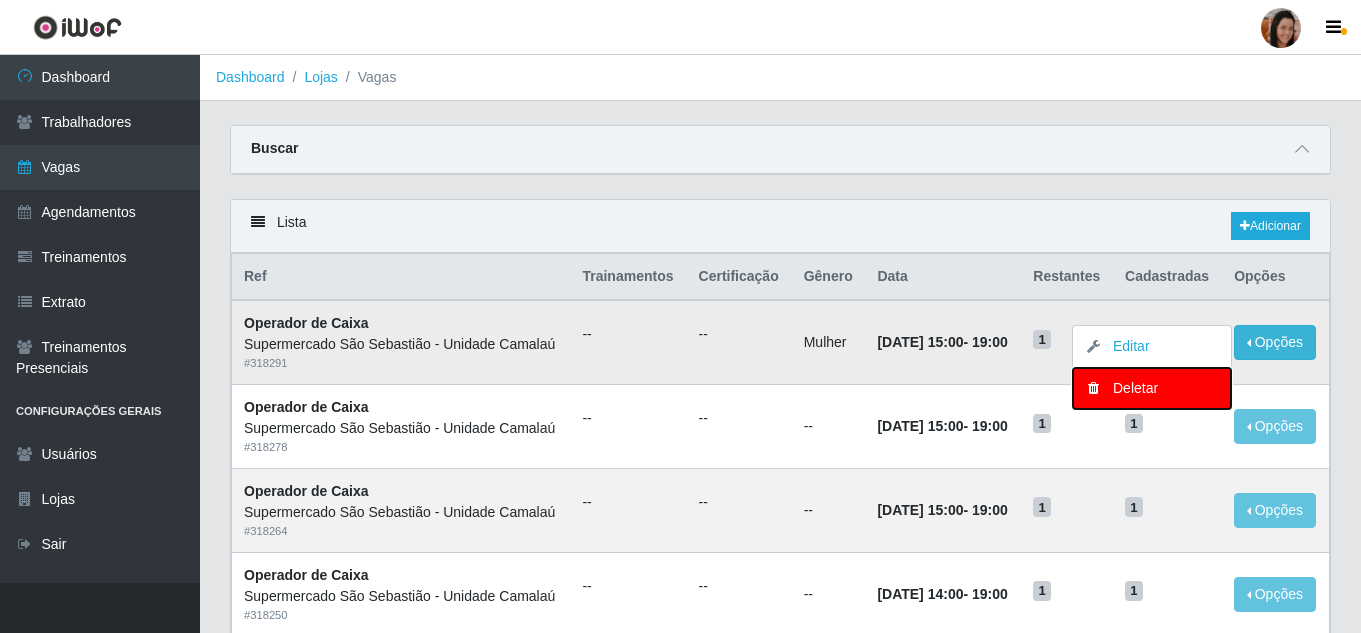 click on "Deletar" at bounding box center (1152, 388) 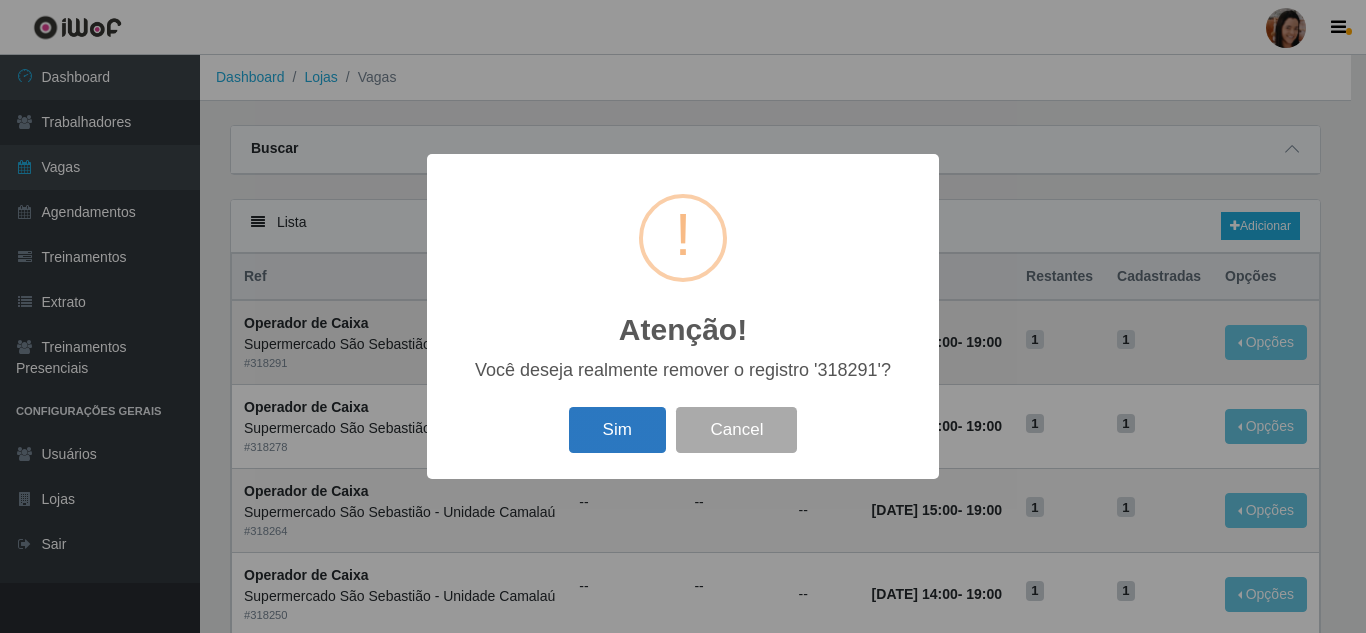 click on "Sim" at bounding box center [617, 430] 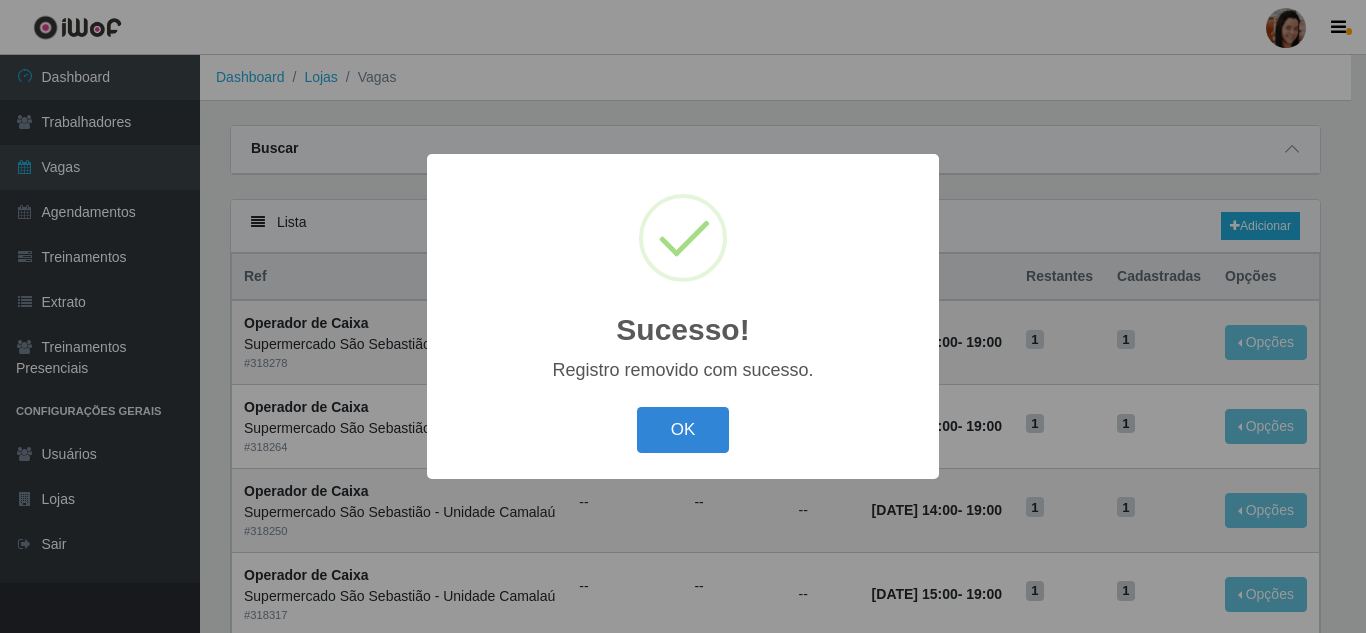 click on "OK Cancel" at bounding box center (683, 429) 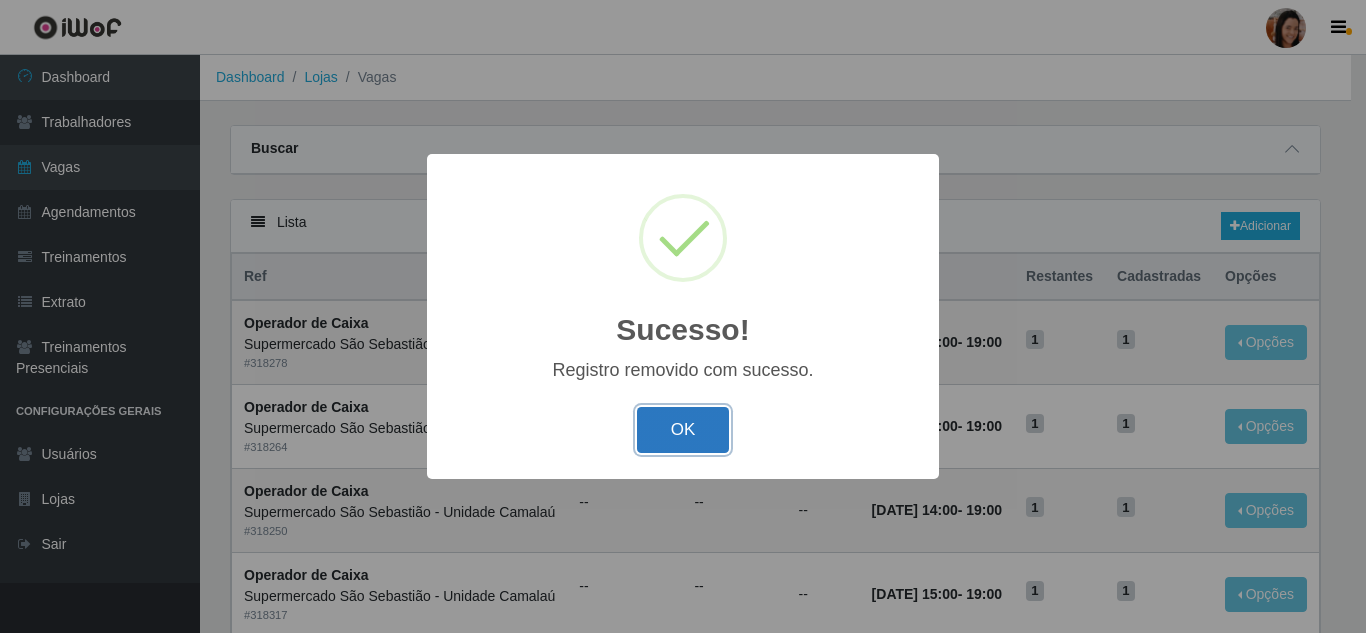 click on "OK" at bounding box center [683, 430] 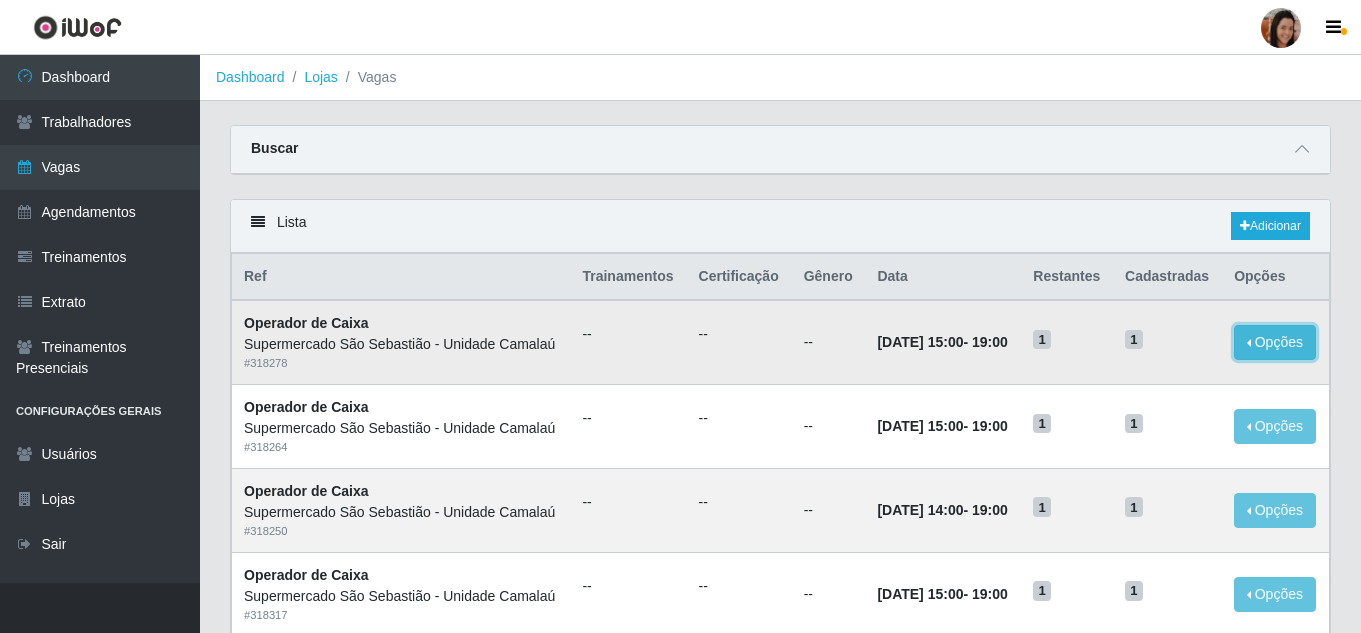 click on "Opções" at bounding box center (1275, 342) 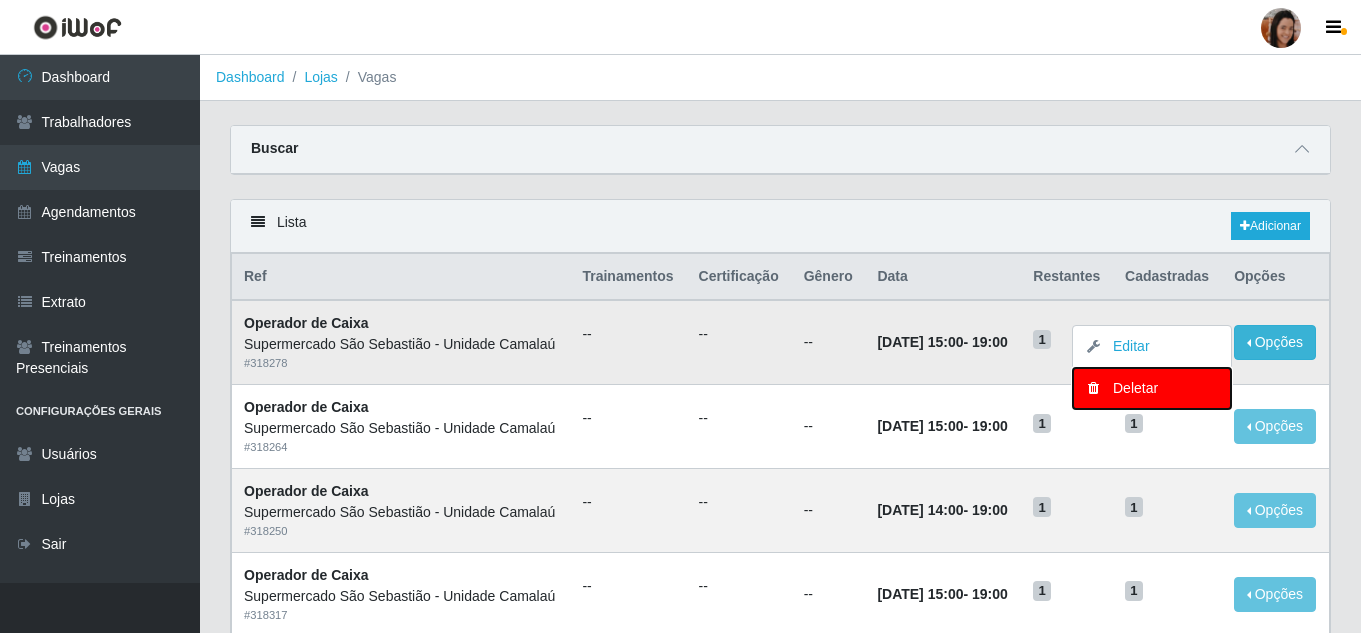 click on "Deletar" at bounding box center (1152, 388) 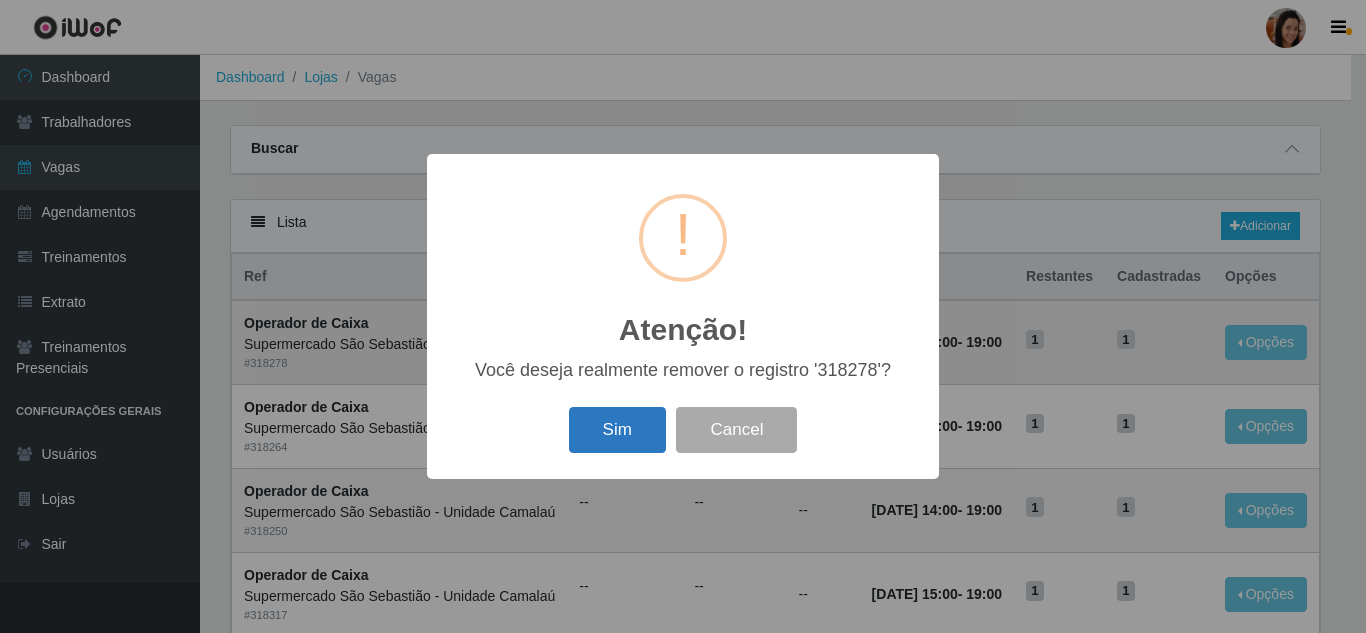 click on "Sim" at bounding box center [617, 430] 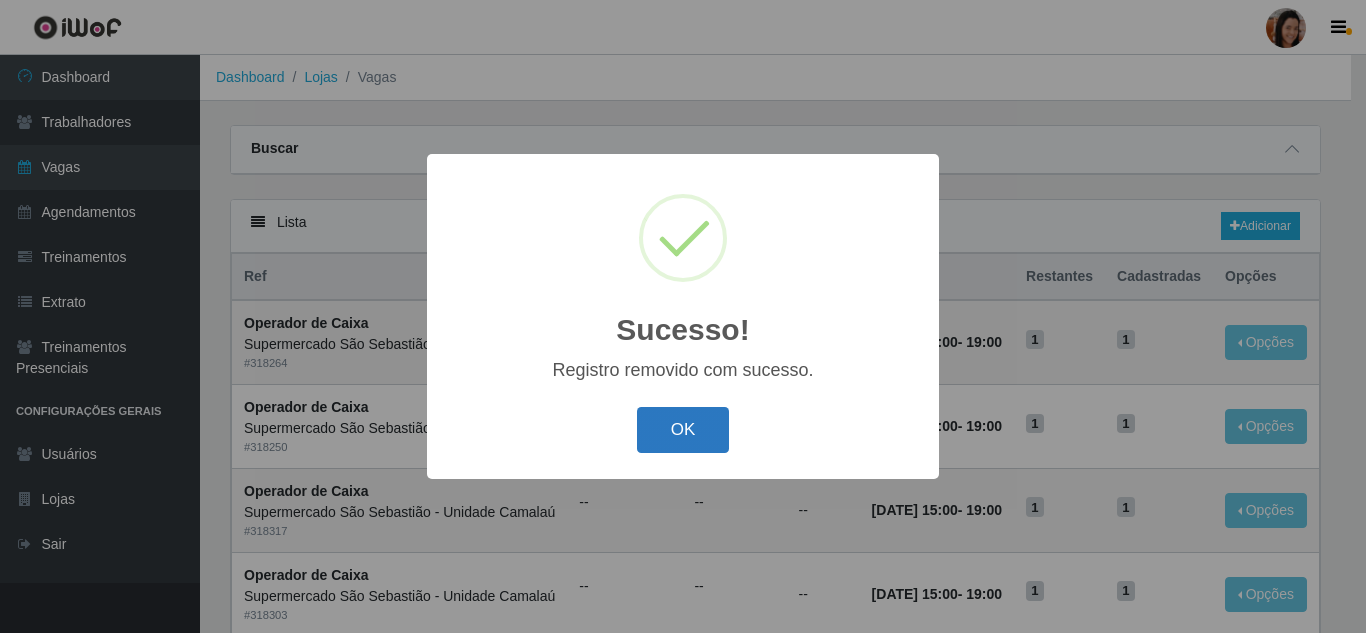 click on "OK" at bounding box center (683, 430) 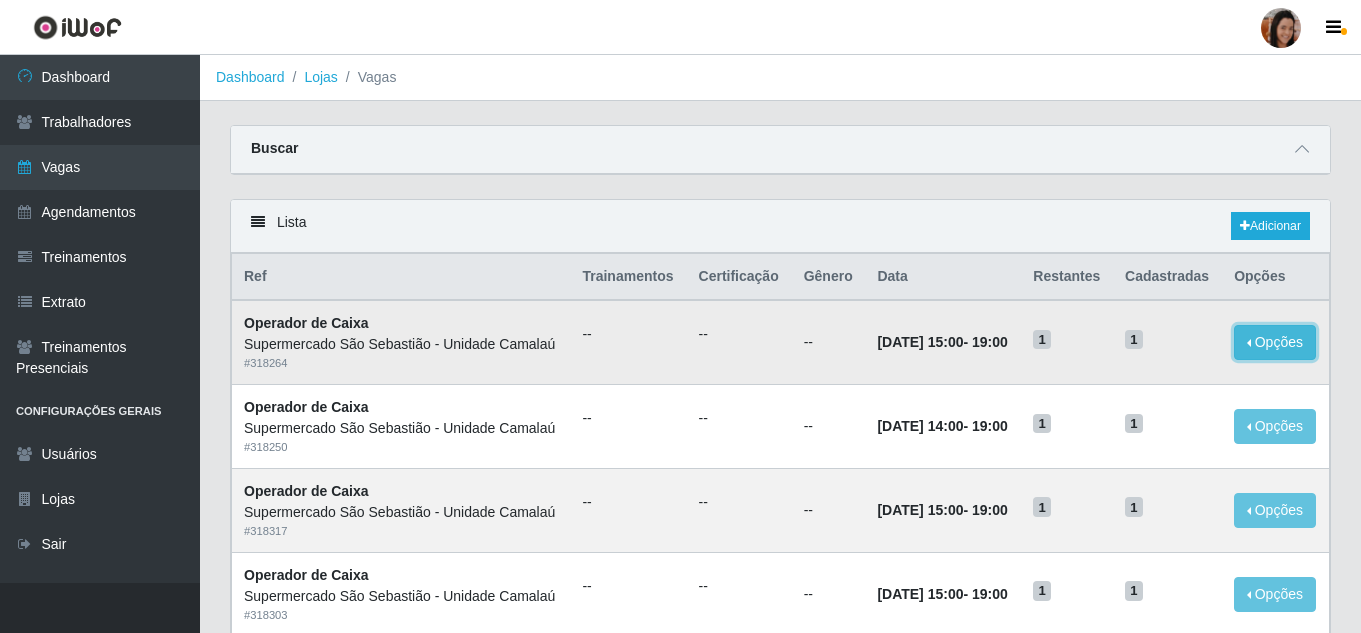 click on "Opções" at bounding box center [1275, 342] 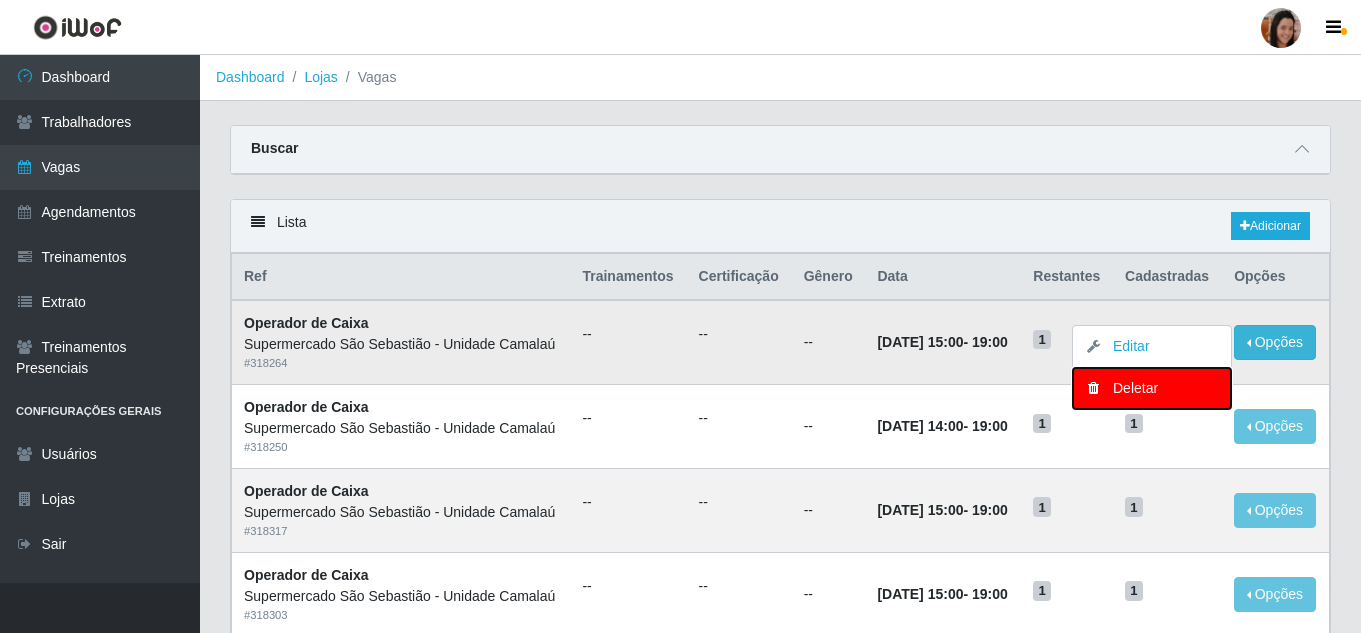 click on "Deletar" at bounding box center (1152, 388) 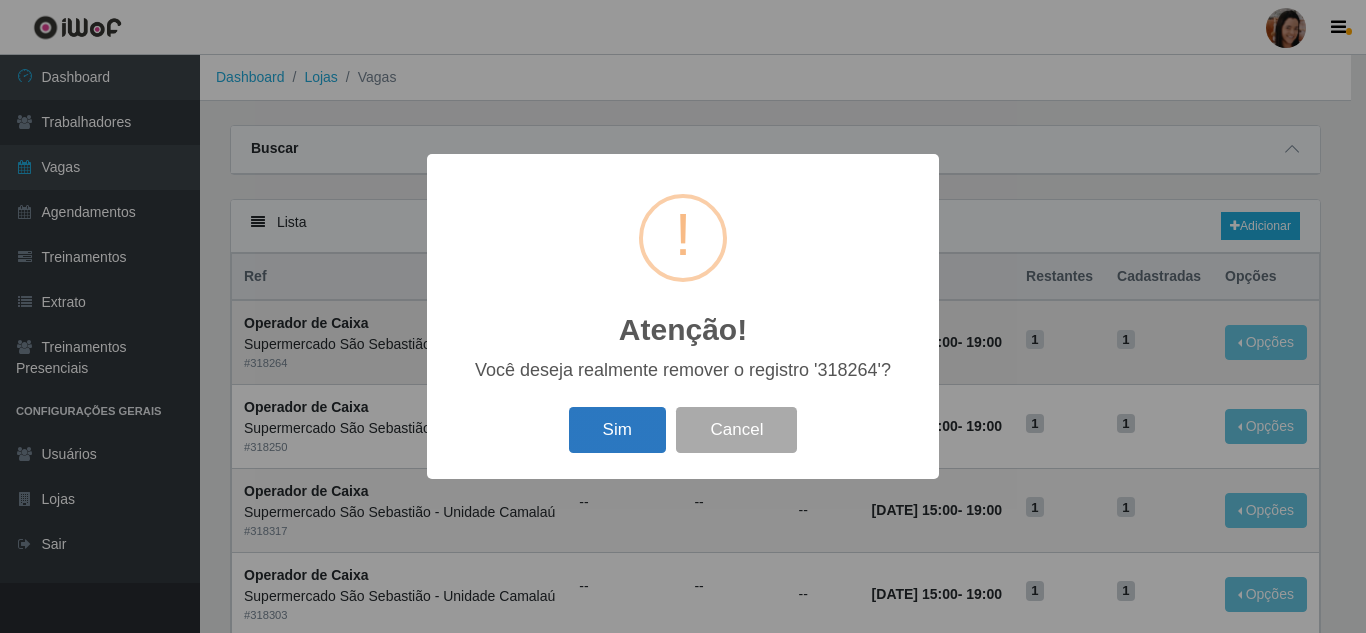 click on "Sim" at bounding box center (617, 430) 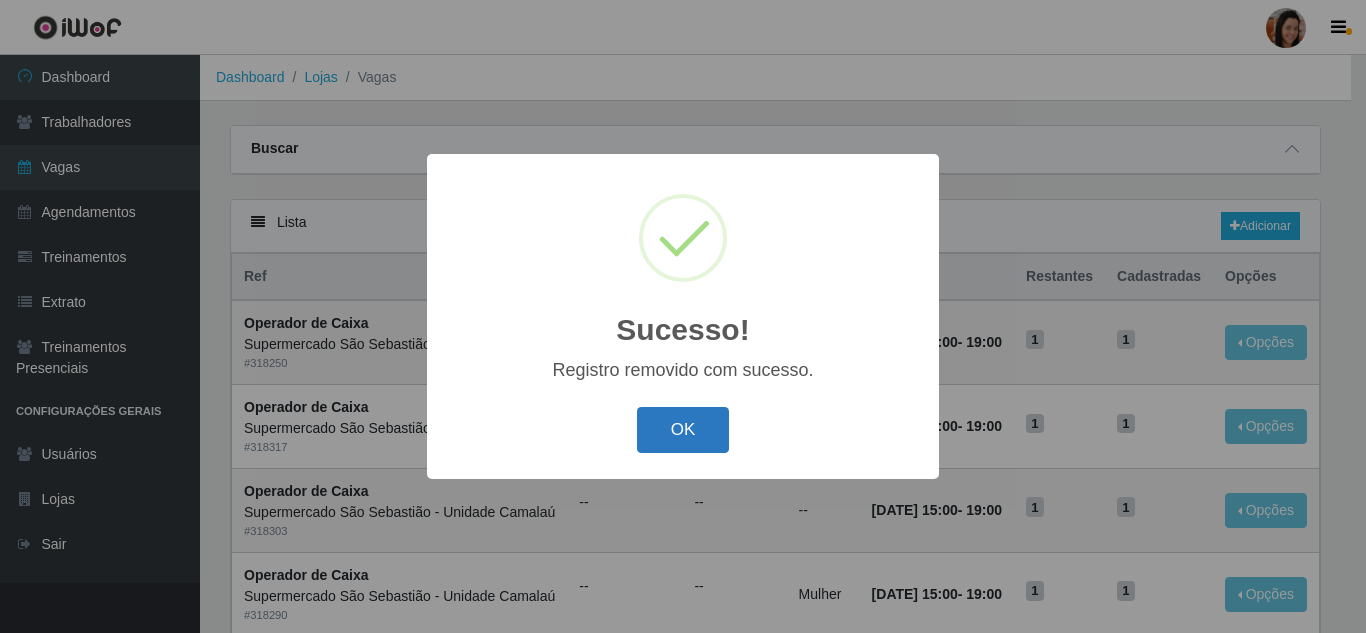 click on "OK" at bounding box center [683, 430] 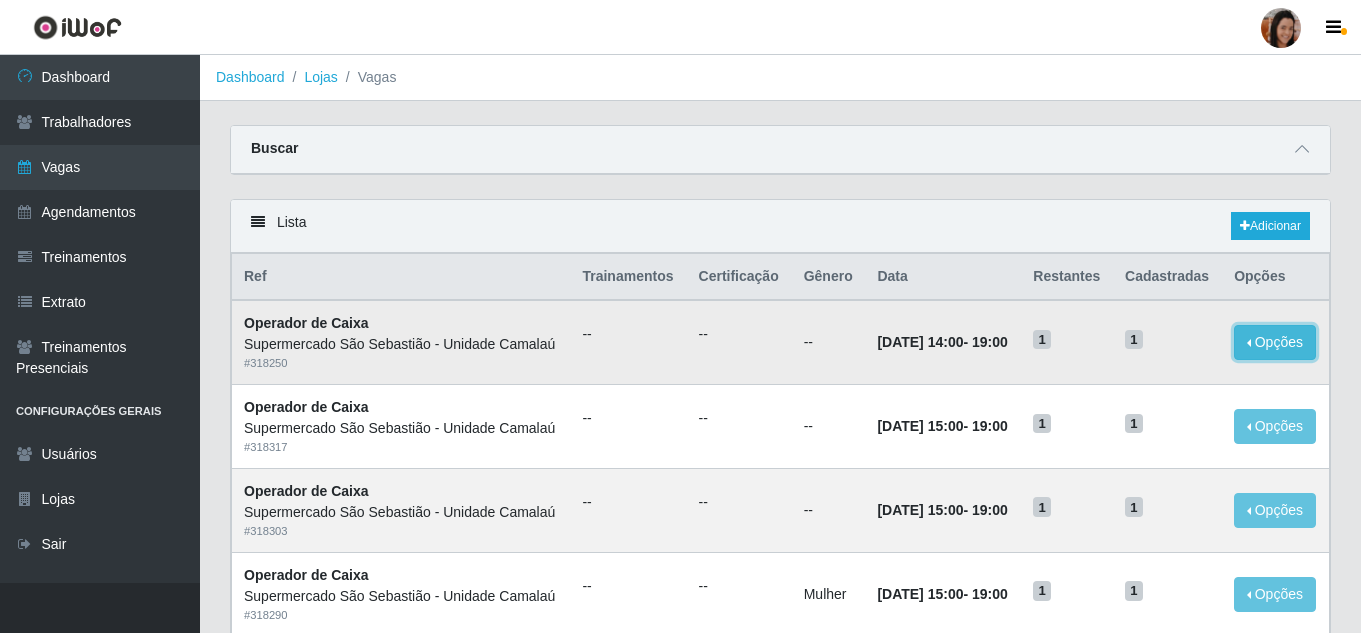 click on "Opções" at bounding box center [1275, 342] 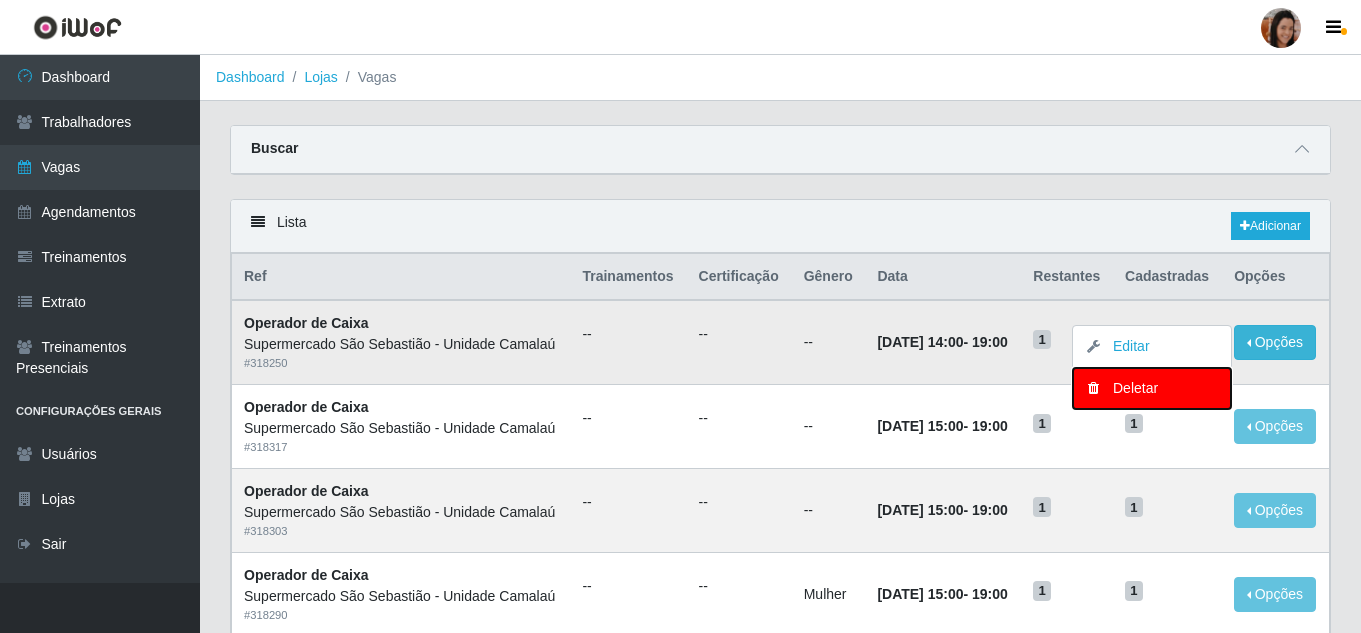 click on "Deletar" at bounding box center (1152, 388) 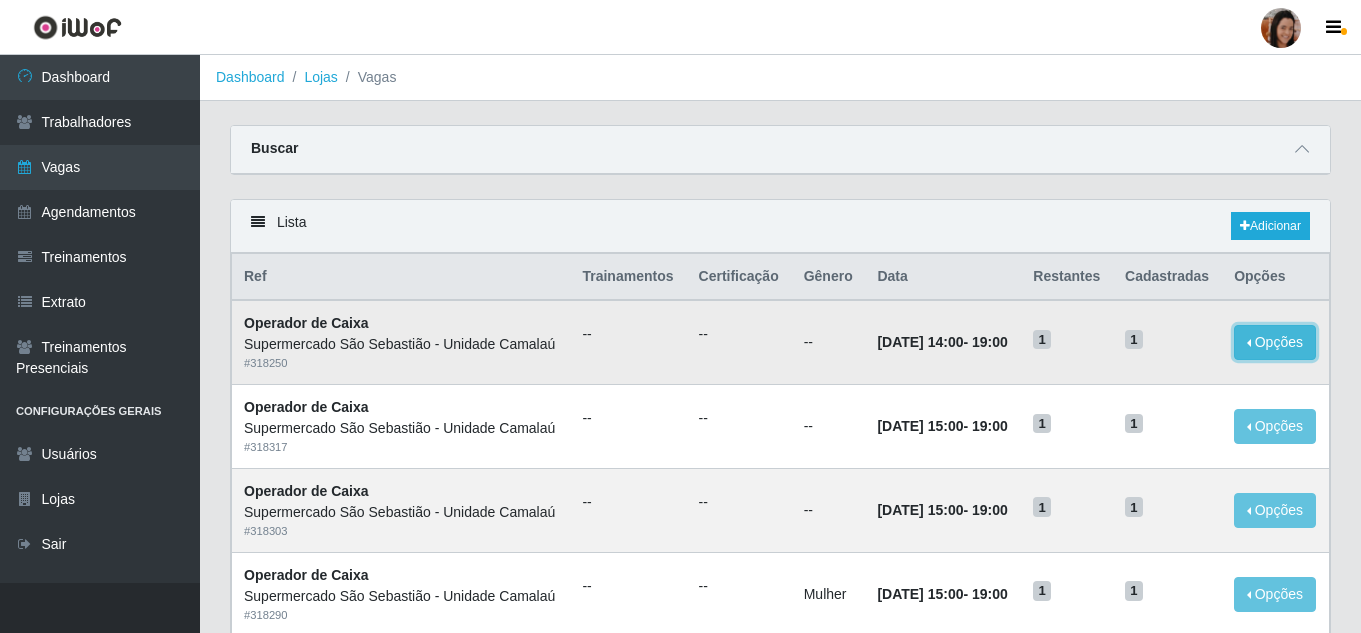 click on "Opções" at bounding box center [1275, 342] 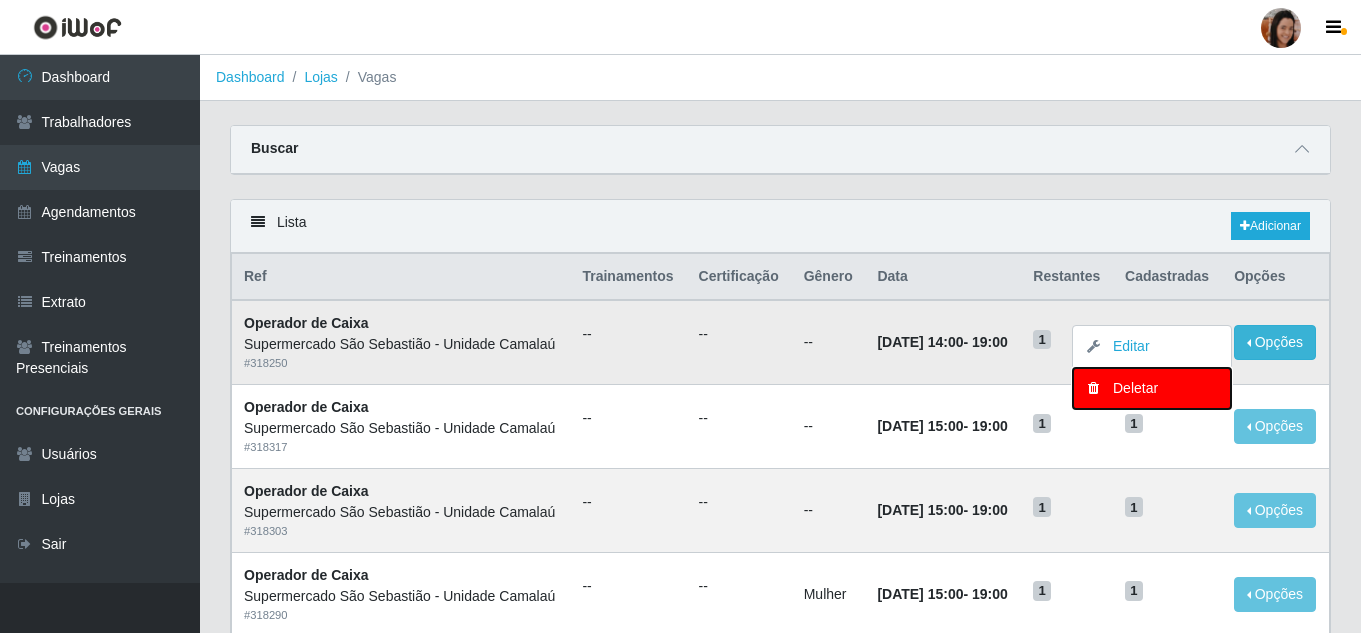 click on "Deletar" at bounding box center [1152, 388] 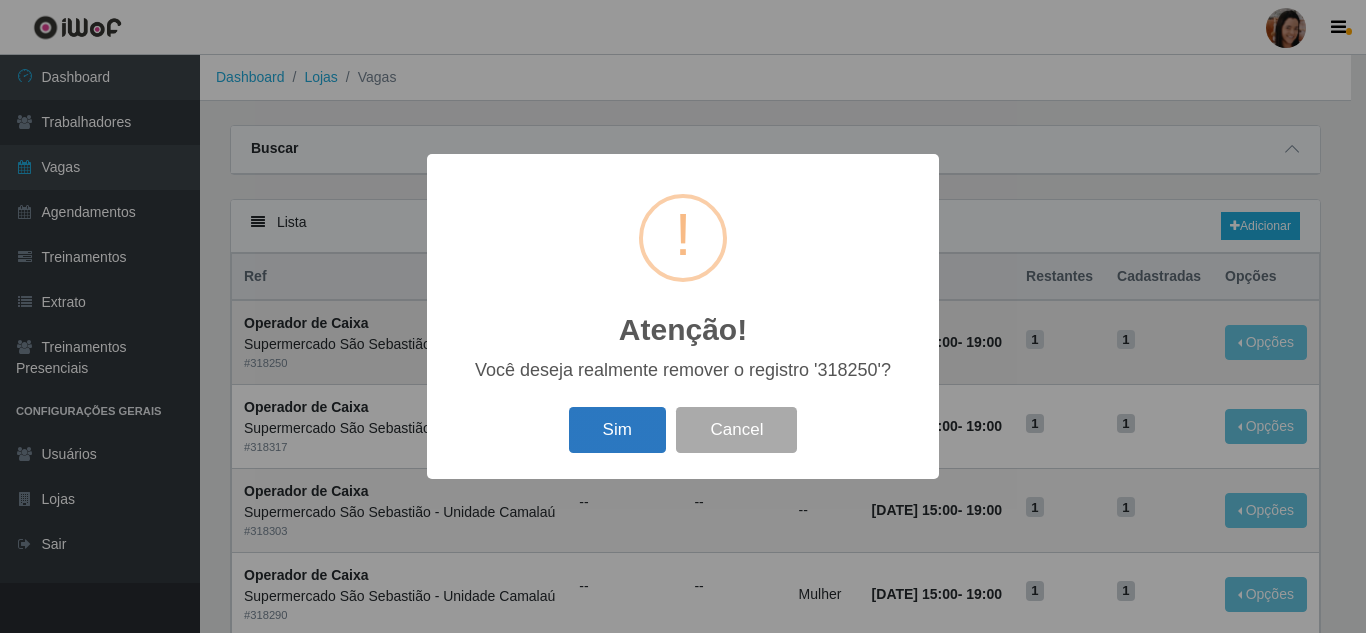 click on "Sim" at bounding box center (617, 430) 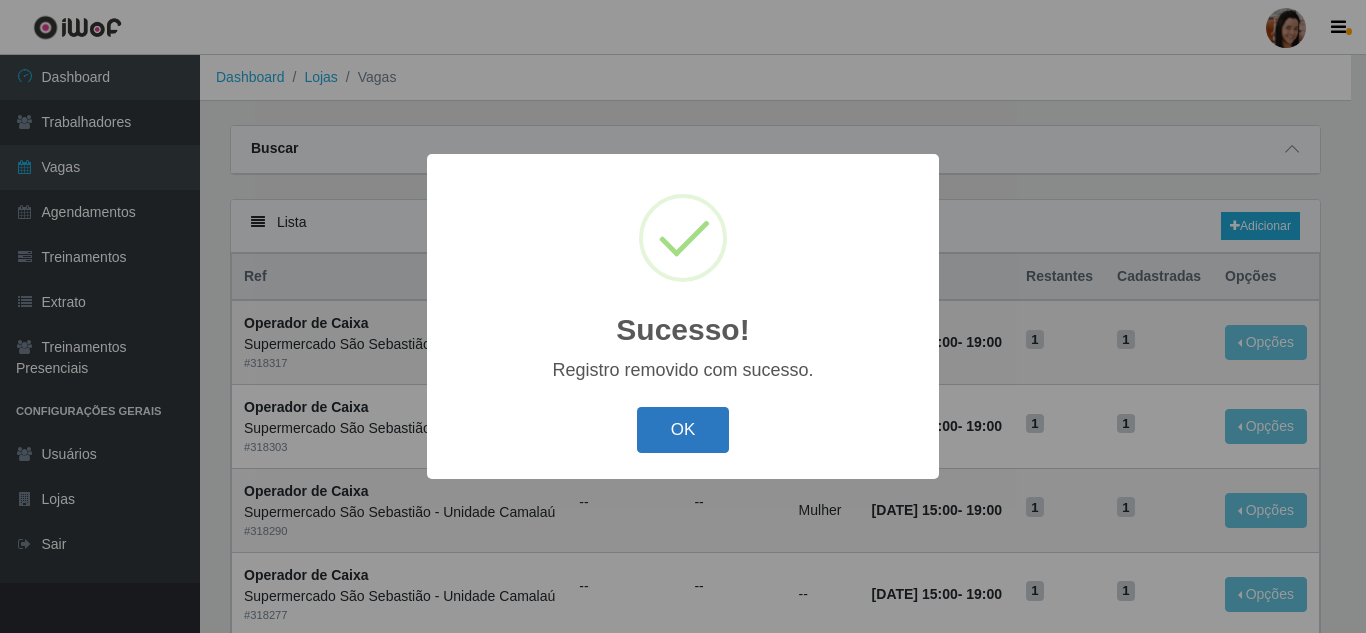 click on "OK" at bounding box center (683, 430) 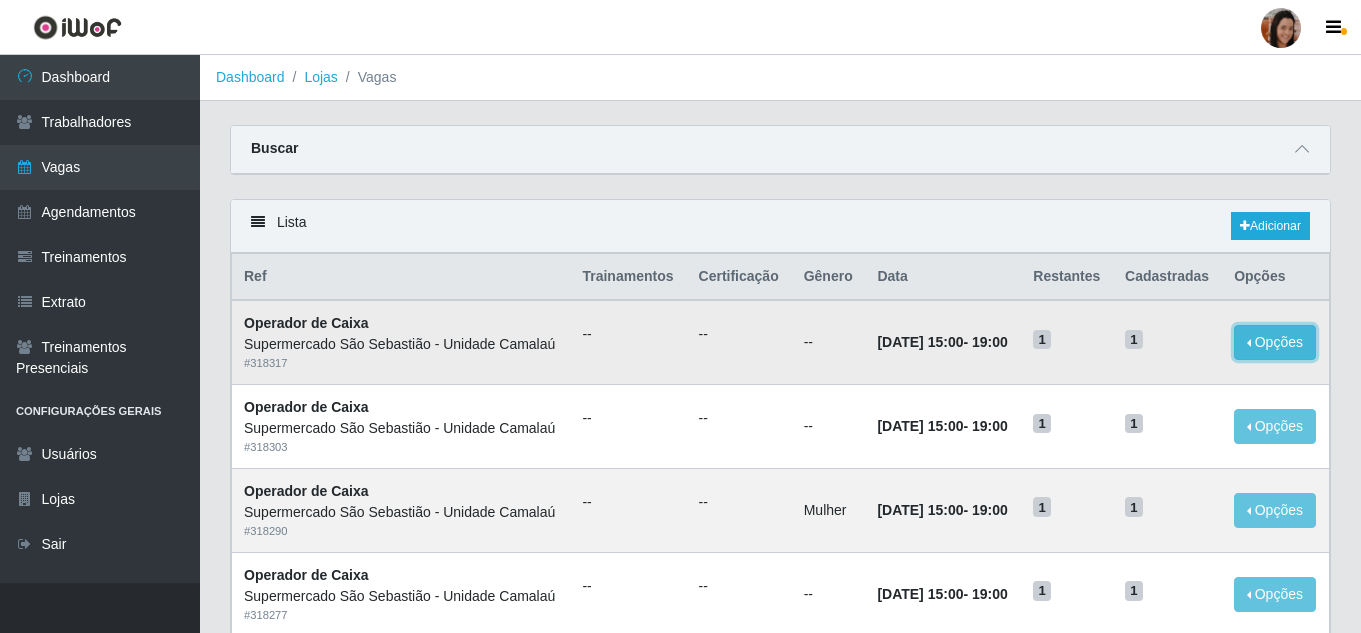 click on "Opções" at bounding box center (1275, 342) 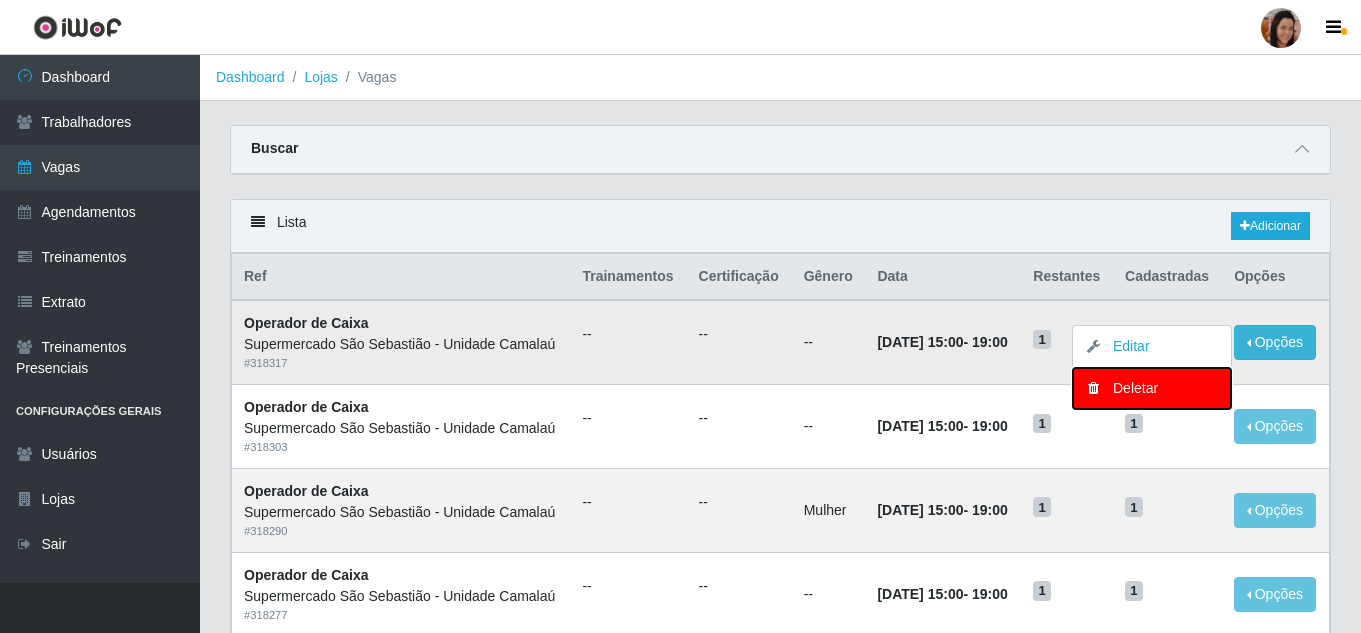 click on "Deletar" at bounding box center [1152, 388] 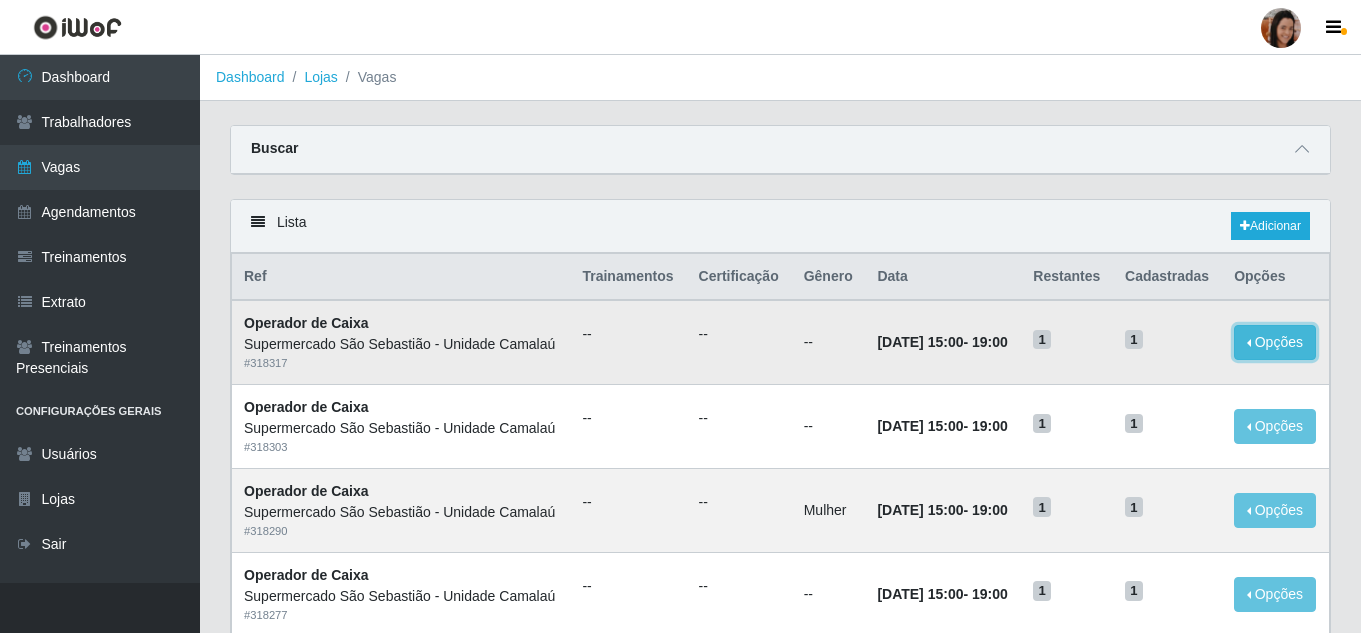 click on "Opções" at bounding box center (1275, 342) 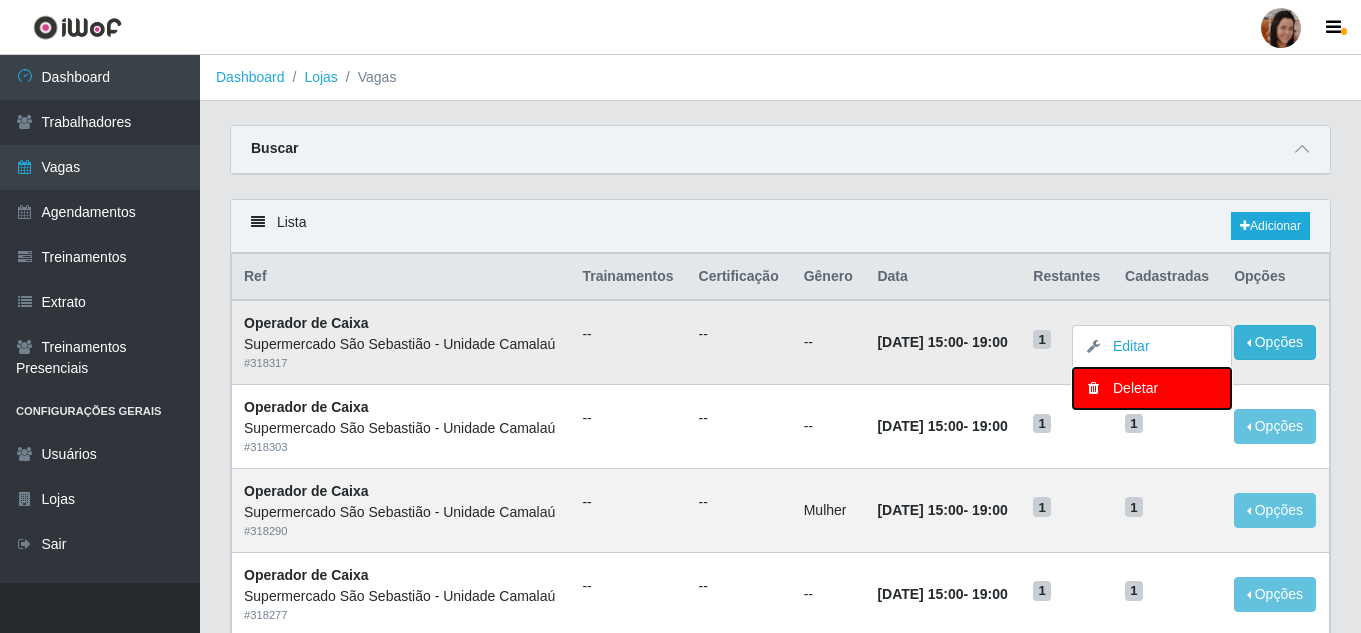 click on "Deletar" at bounding box center [1152, 388] 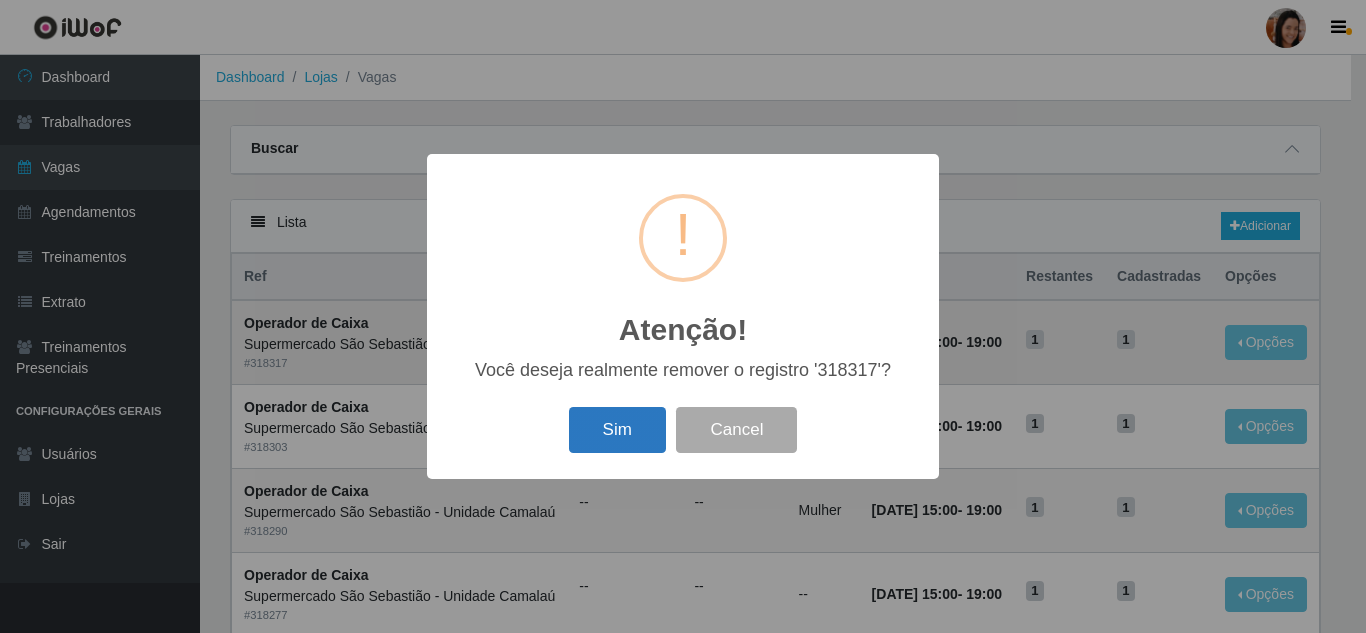 click on "Sim" at bounding box center [617, 430] 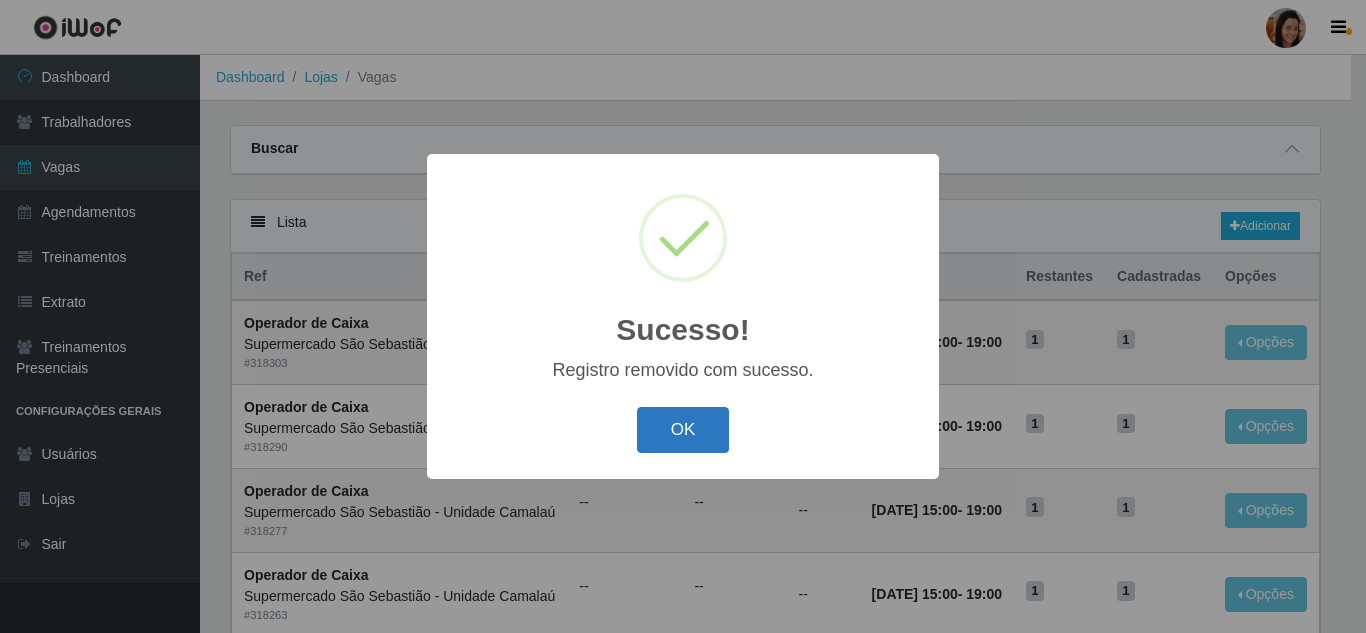 click on "OK" at bounding box center [683, 430] 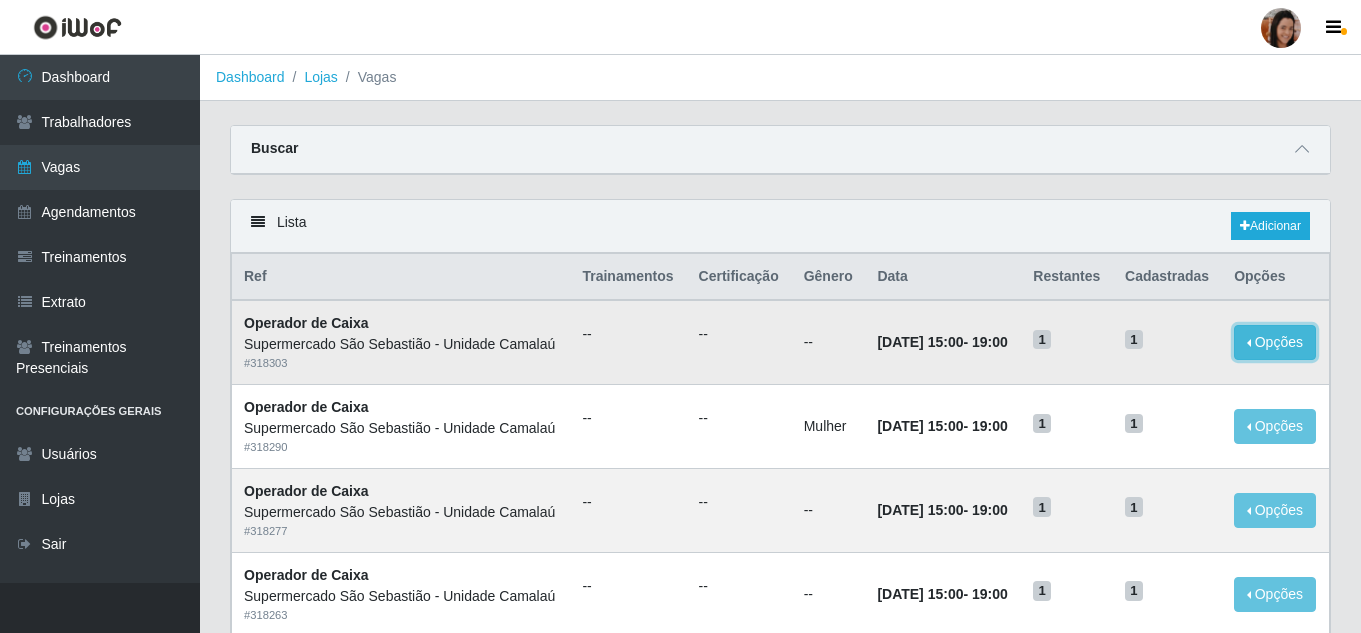 click on "Opções" at bounding box center [1275, 342] 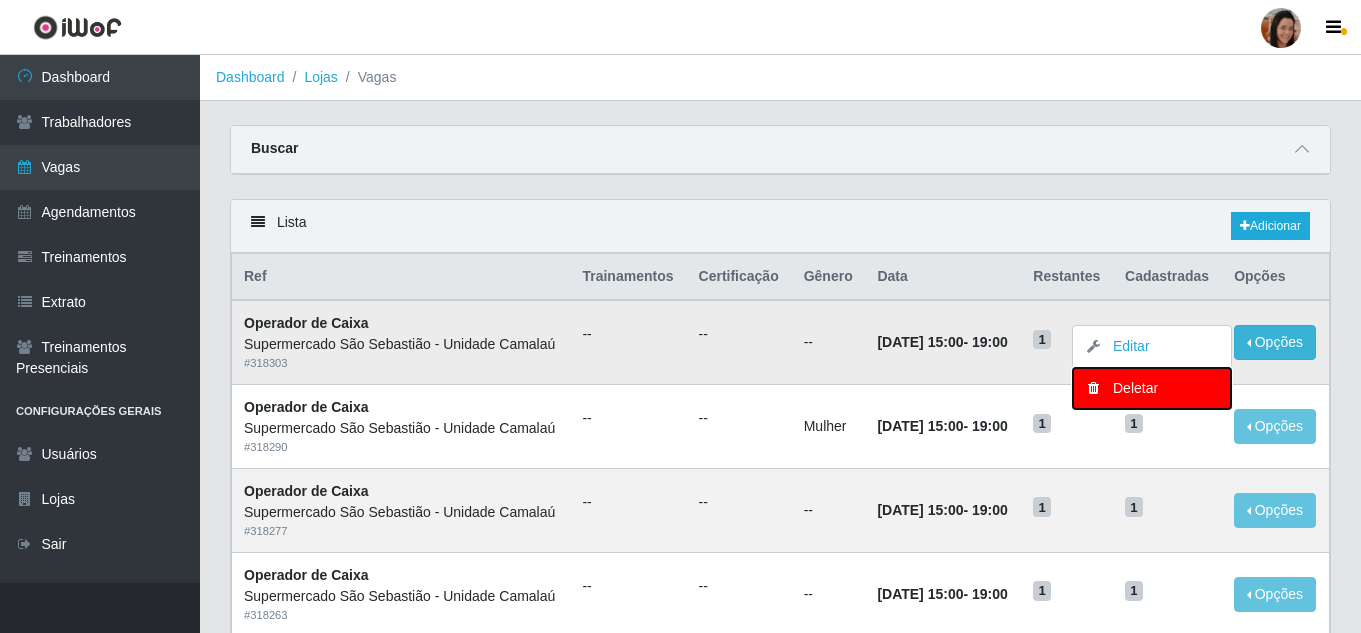 click on "Deletar" at bounding box center [1152, 388] 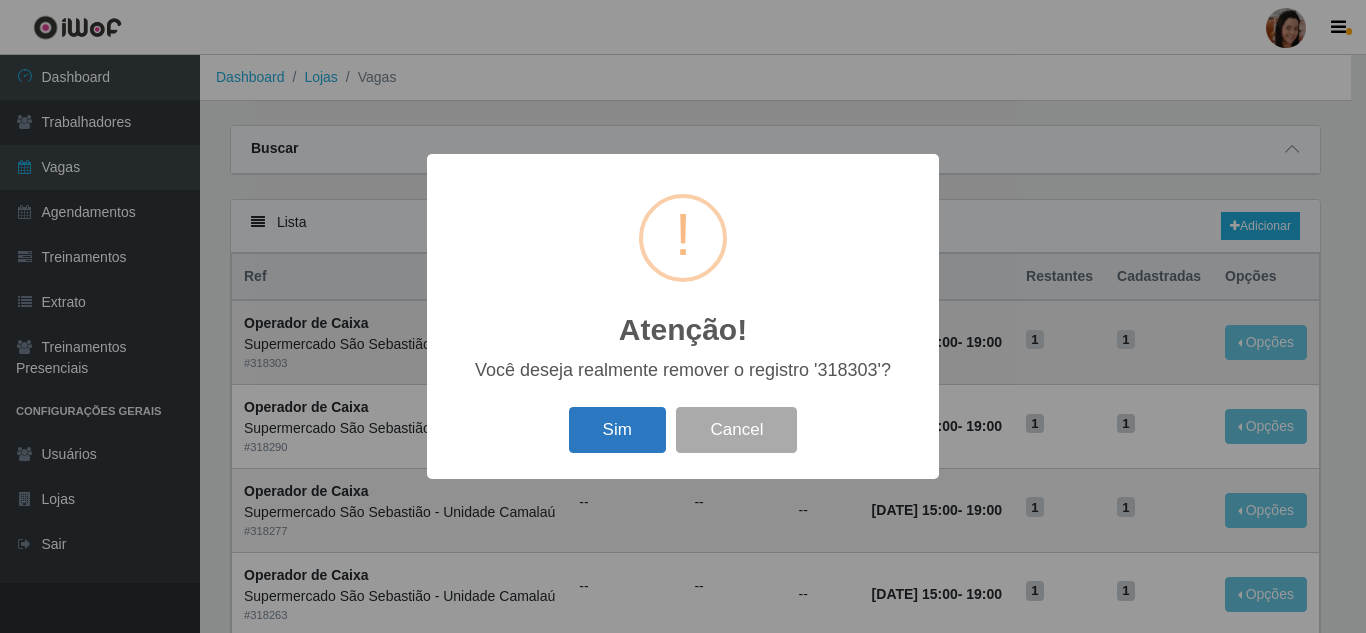 click on "Sim" at bounding box center [617, 430] 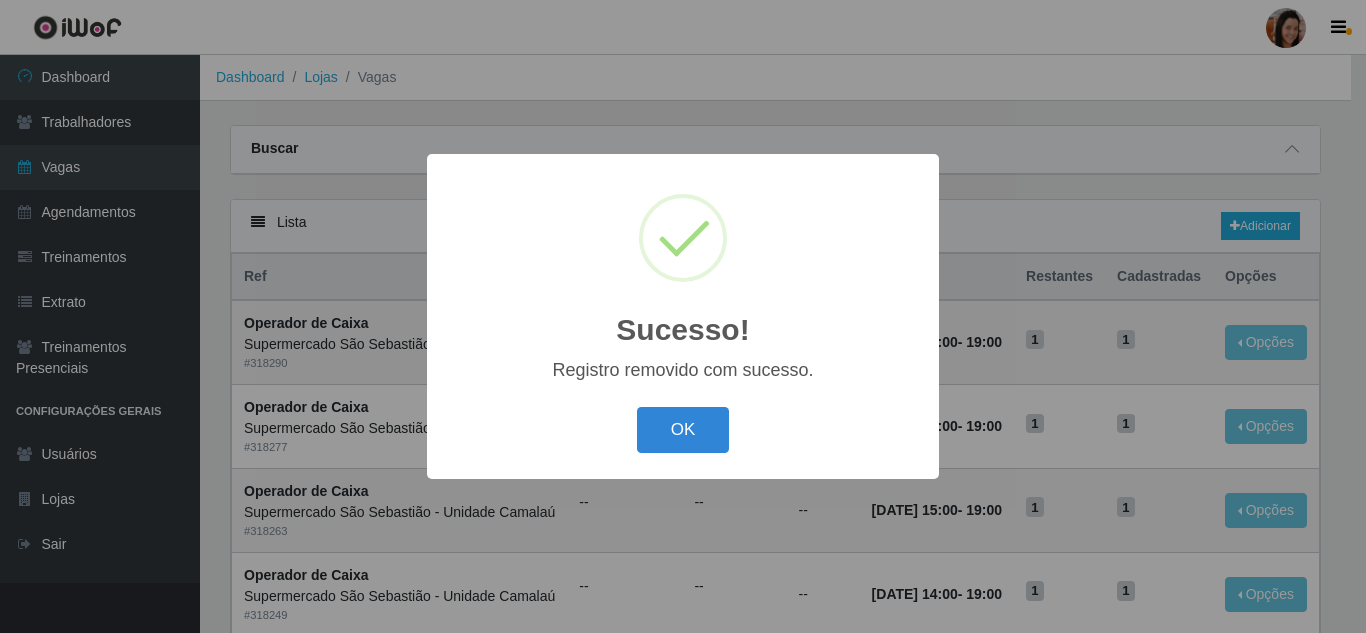 click on "OK Cancel" at bounding box center [683, 429] 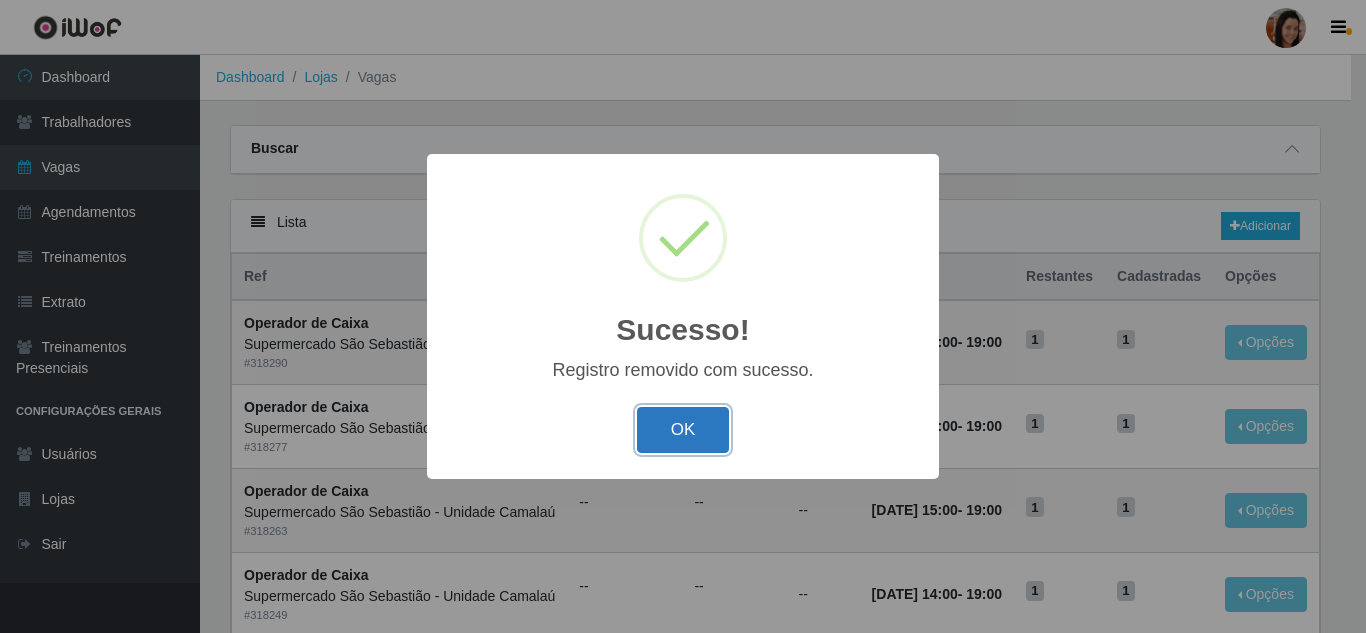 click on "OK" at bounding box center (683, 430) 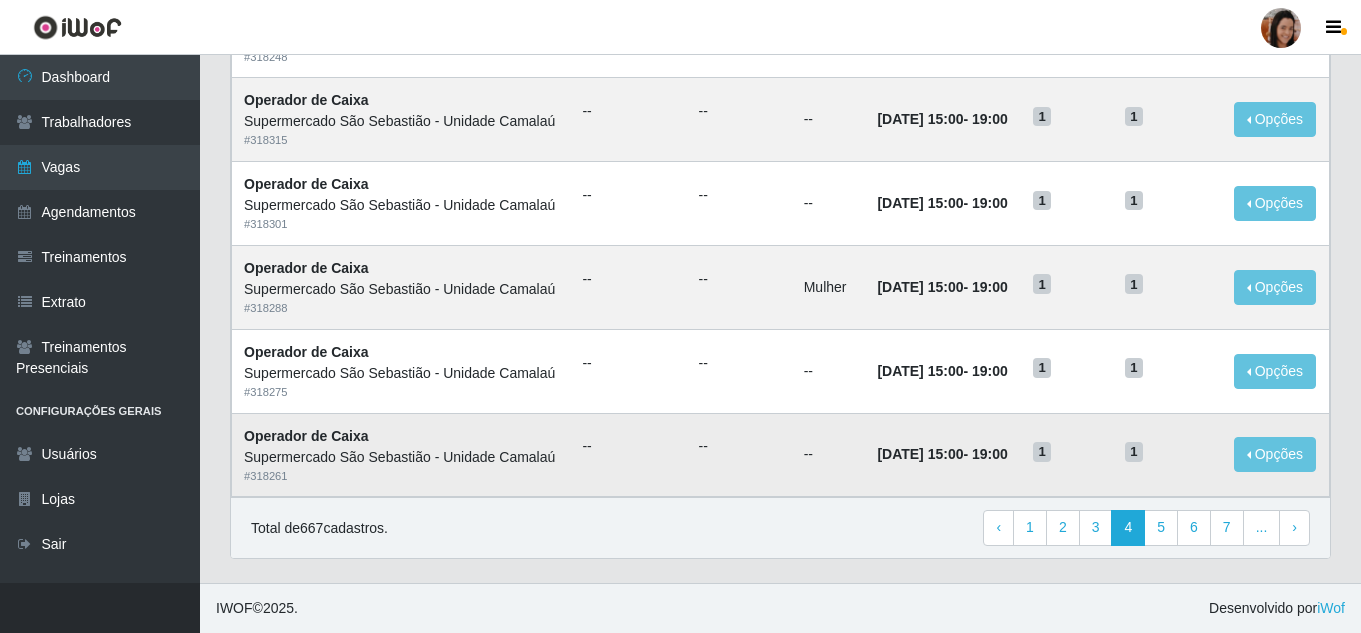 scroll, scrollTop: 1377, scrollLeft: 0, axis: vertical 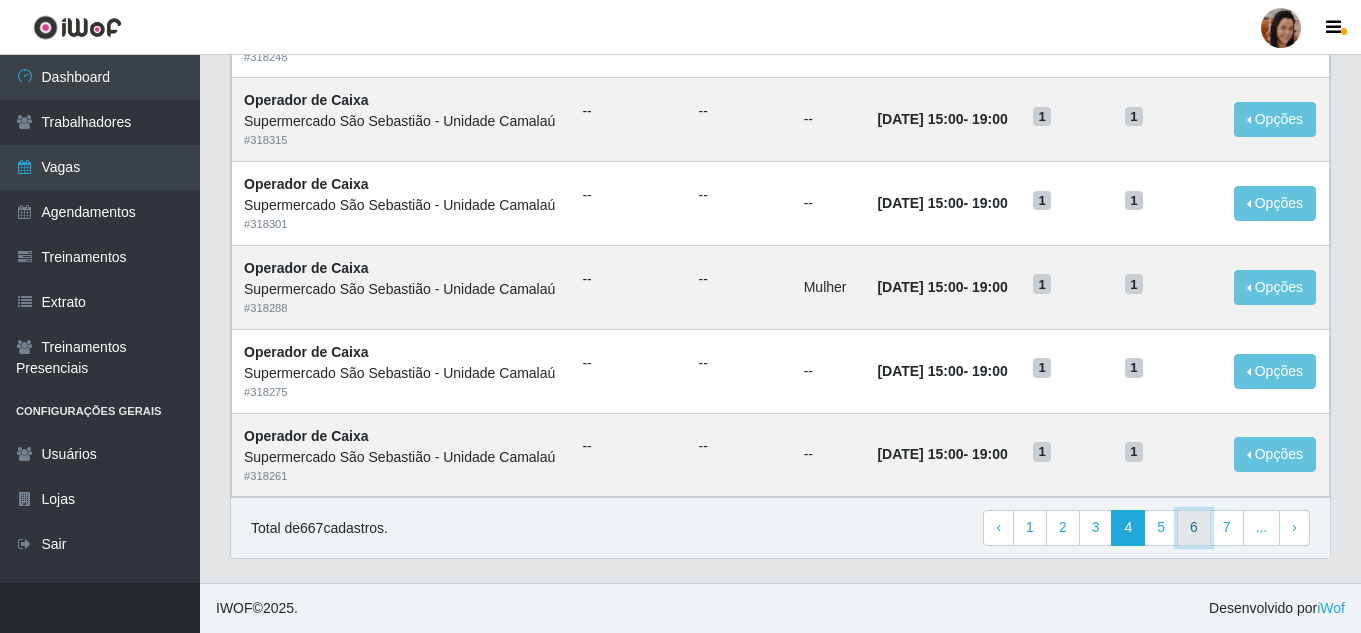 click on "6" at bounding box center [1194, 528] 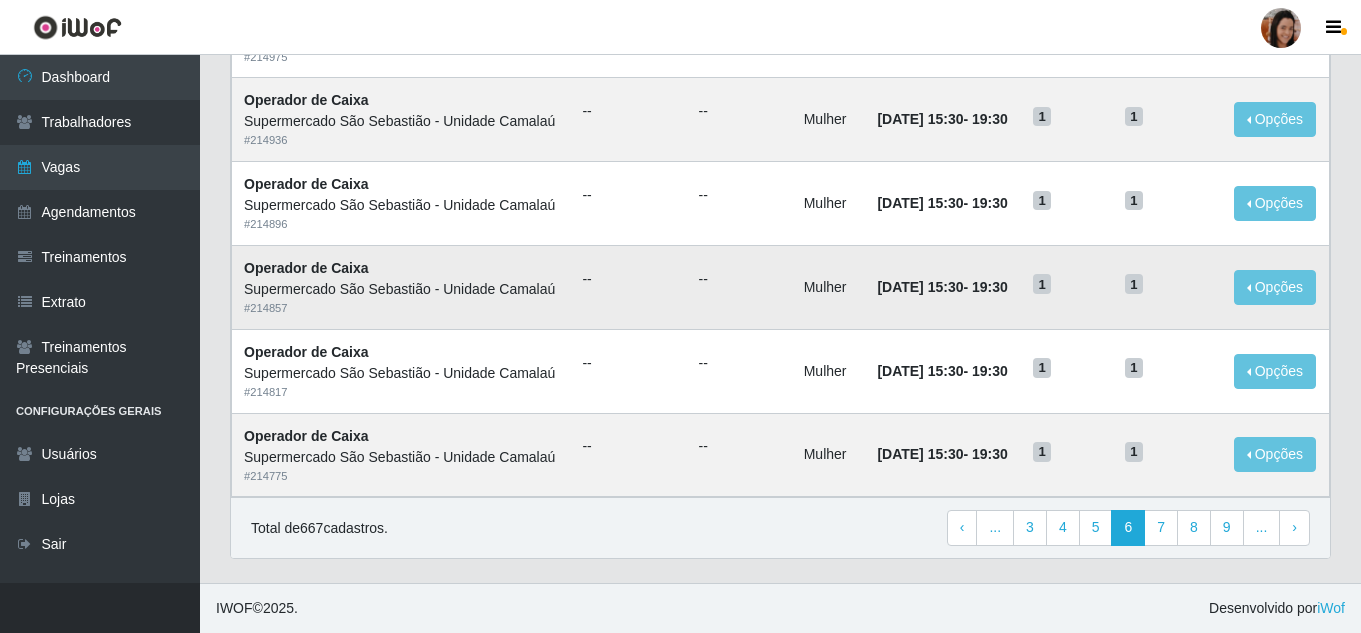 scroll, scrollTop: 1377, scrollLeft: 0, axis: vertical 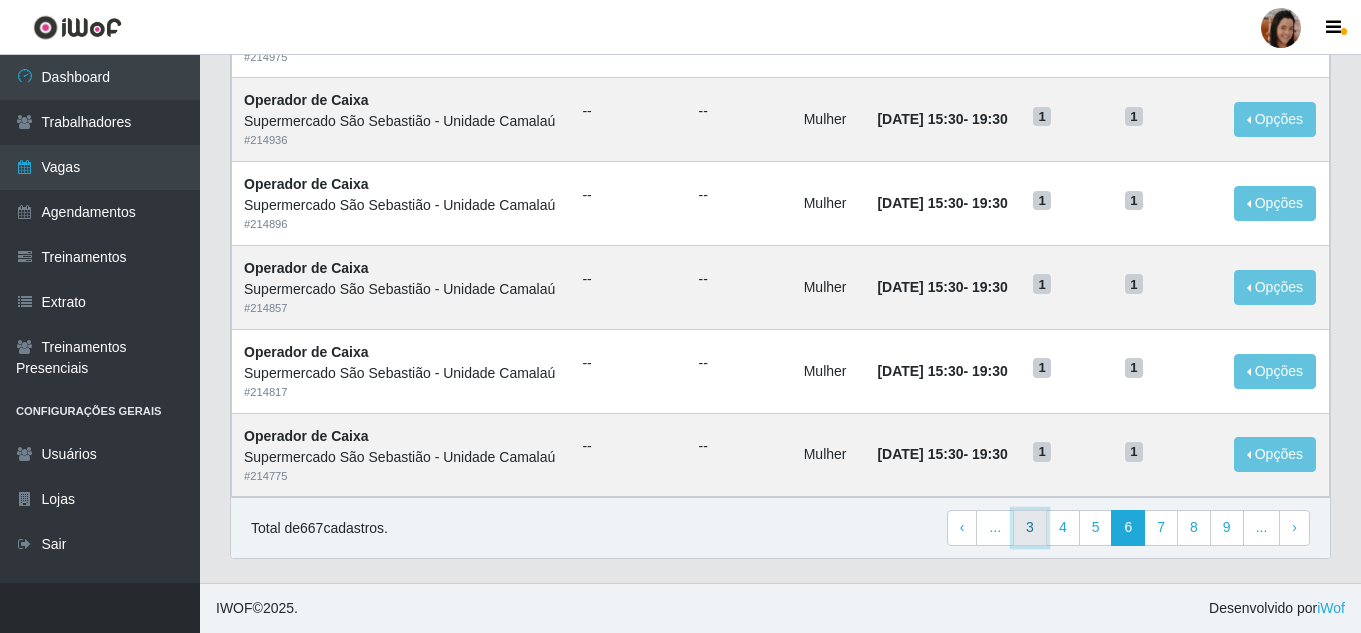 click on "3" at bounding box center (1030, 528) 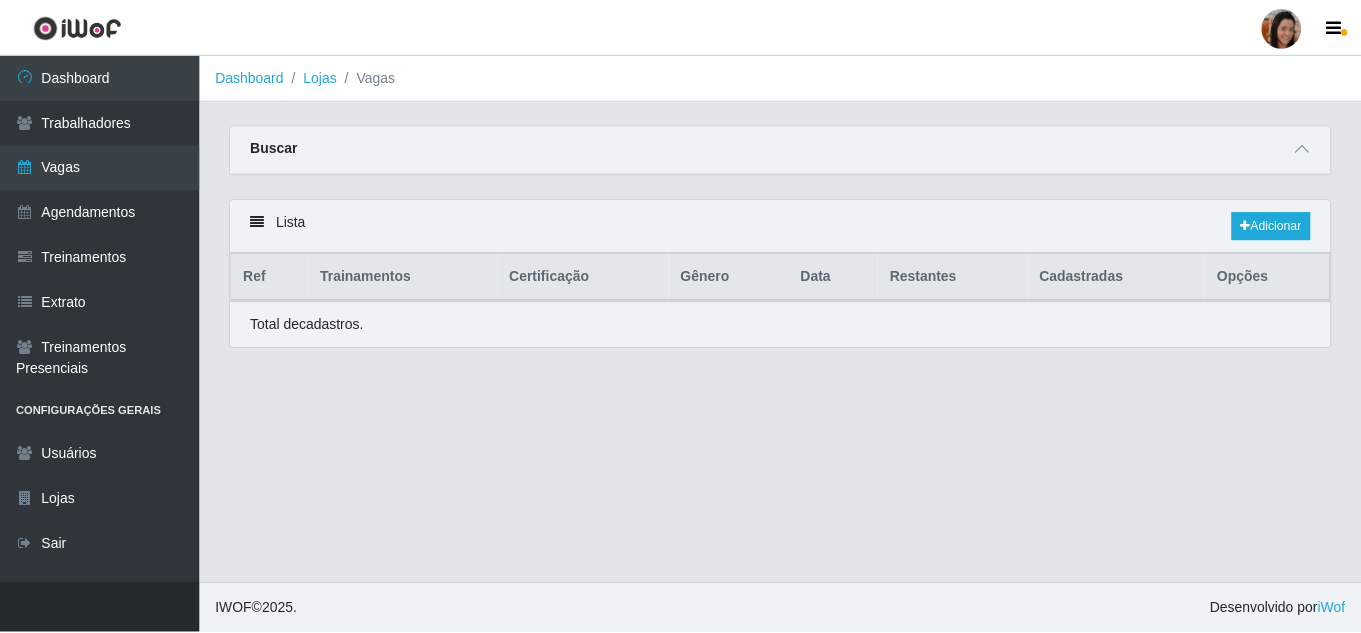 scroll, scrollTop: 0, scrollLeft: 0, axis: both 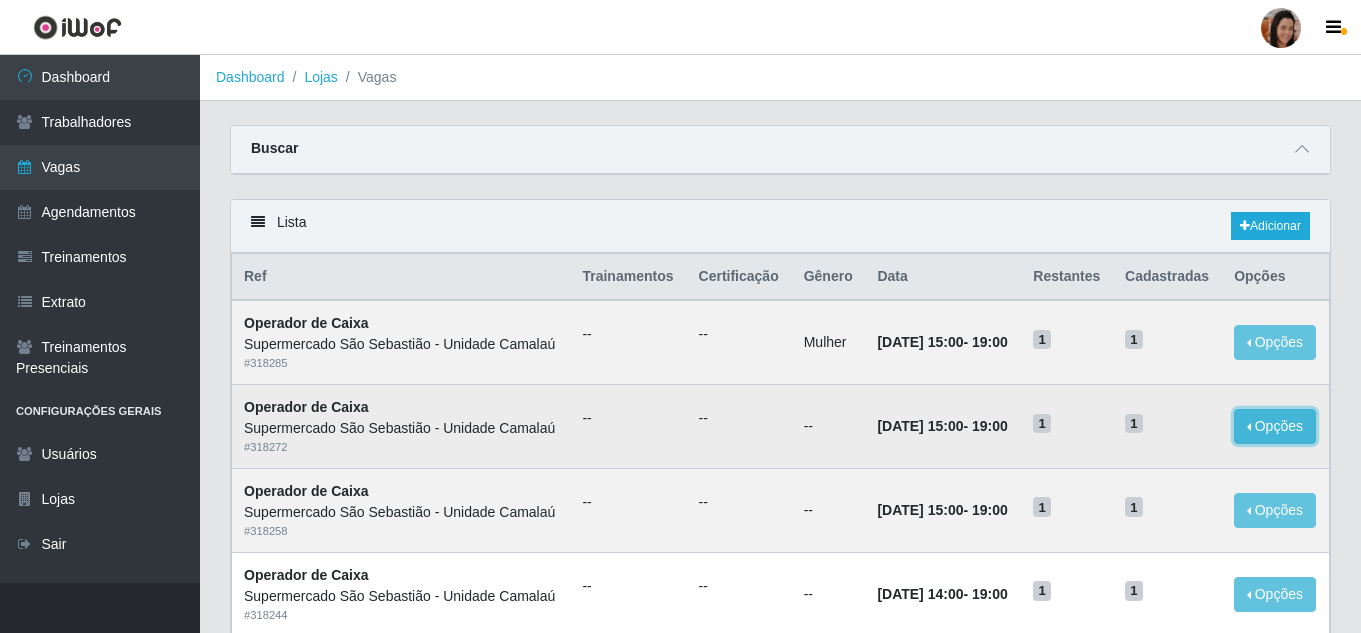 click on "Opções" at bounding box center (1275, 426) 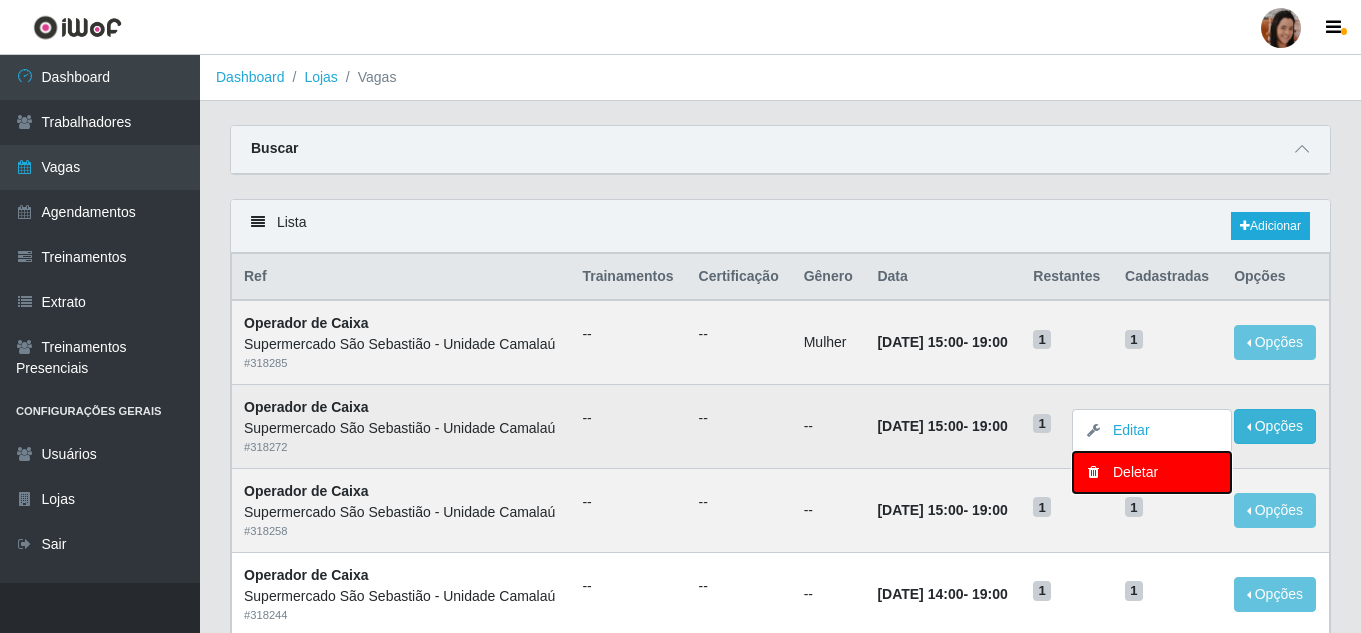 click on "Deletar" at bounding box center (1152, 472) 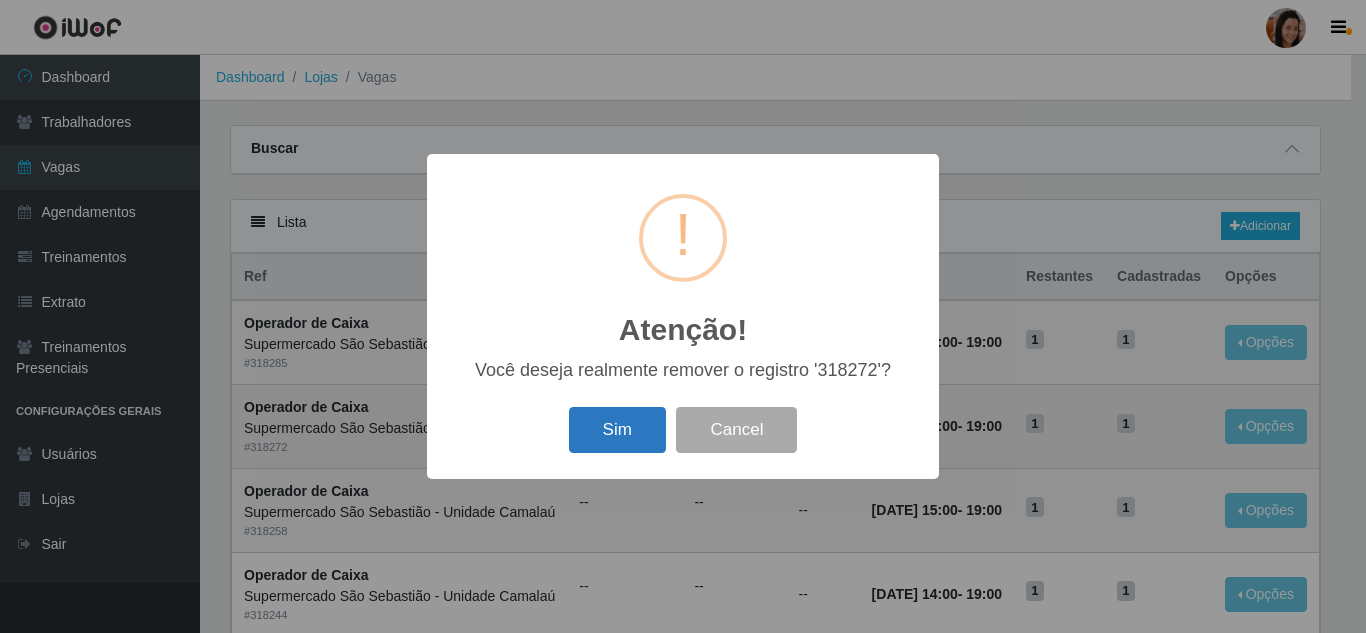 click on "Sim" at bounding box center (617, 430) 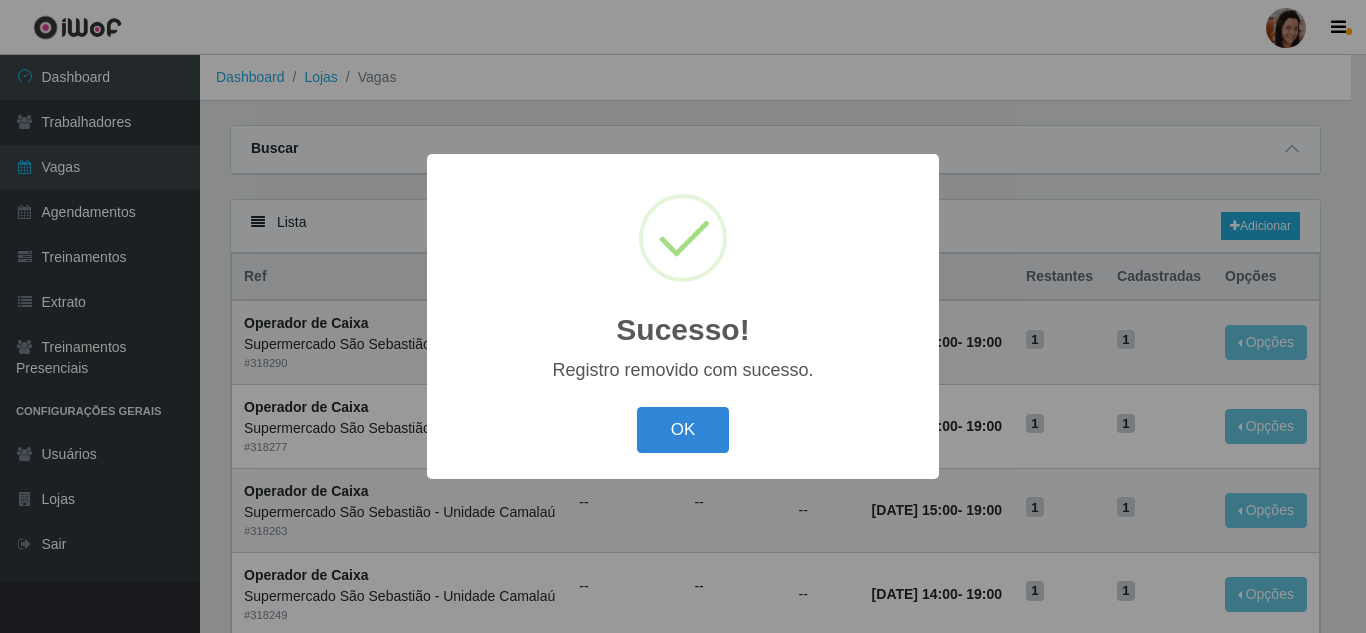 click on "OK Cancel" at bounding box center (683, 429) 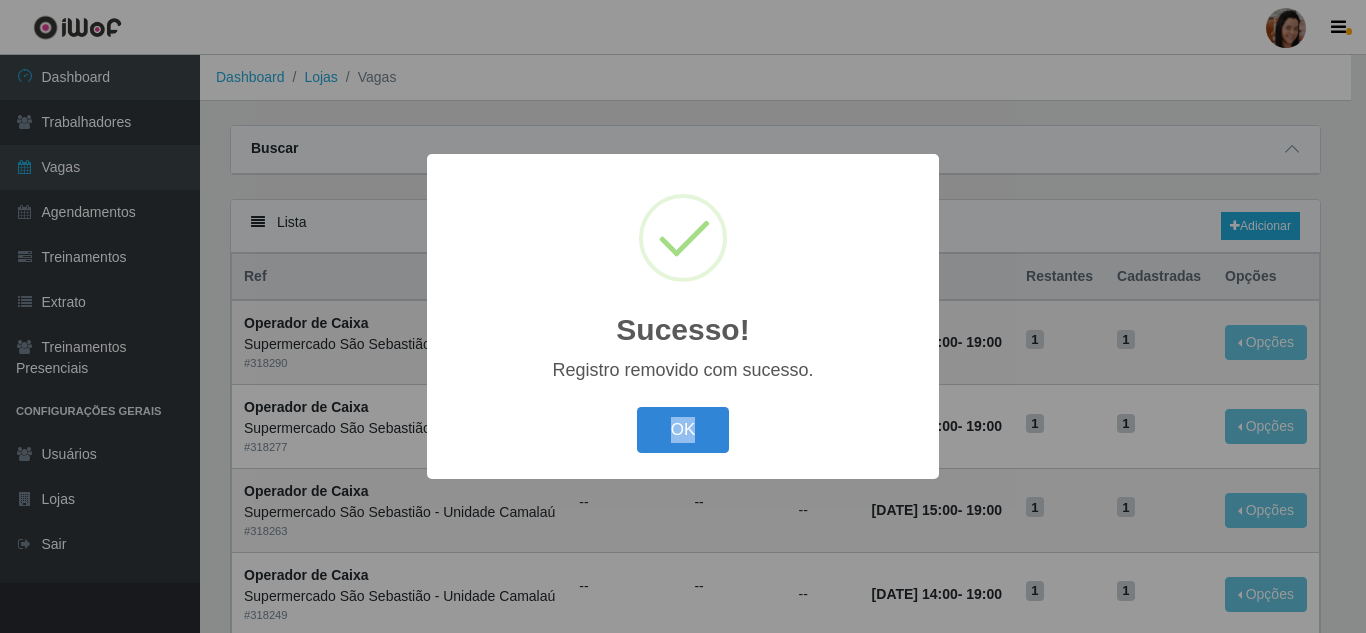 click on "OK Cancel" at bounding box center [683, 429] 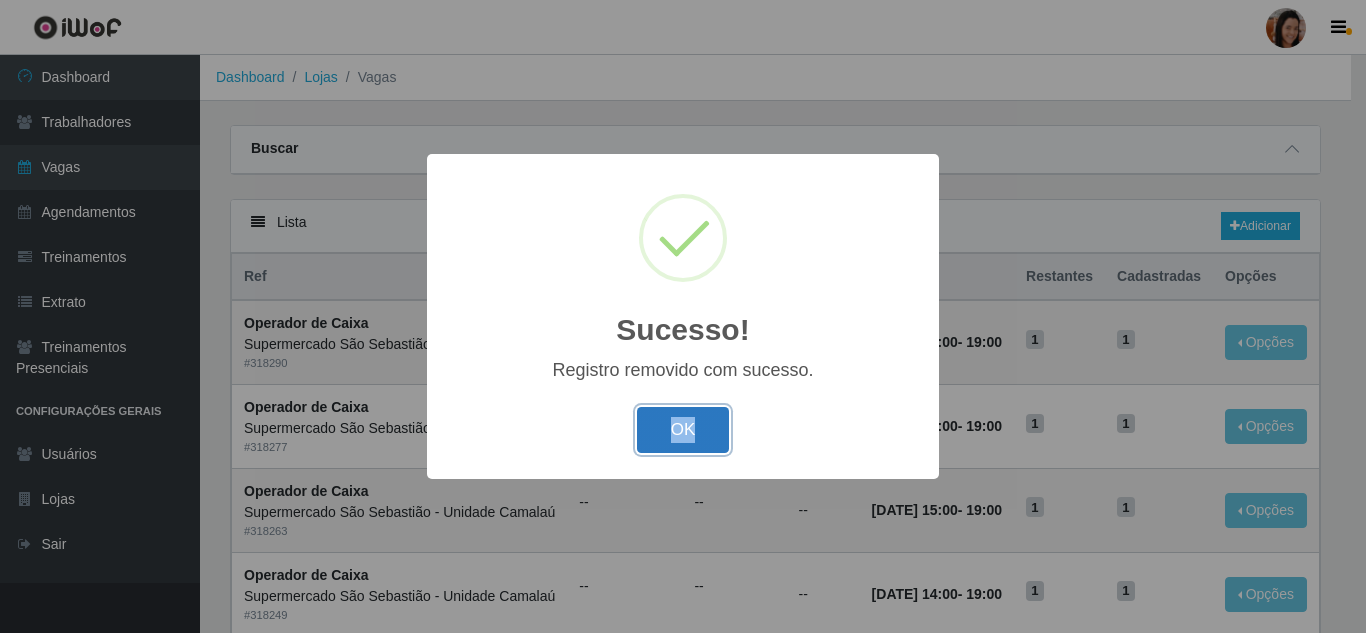 click on "OK" at bounding box center (683, 430) 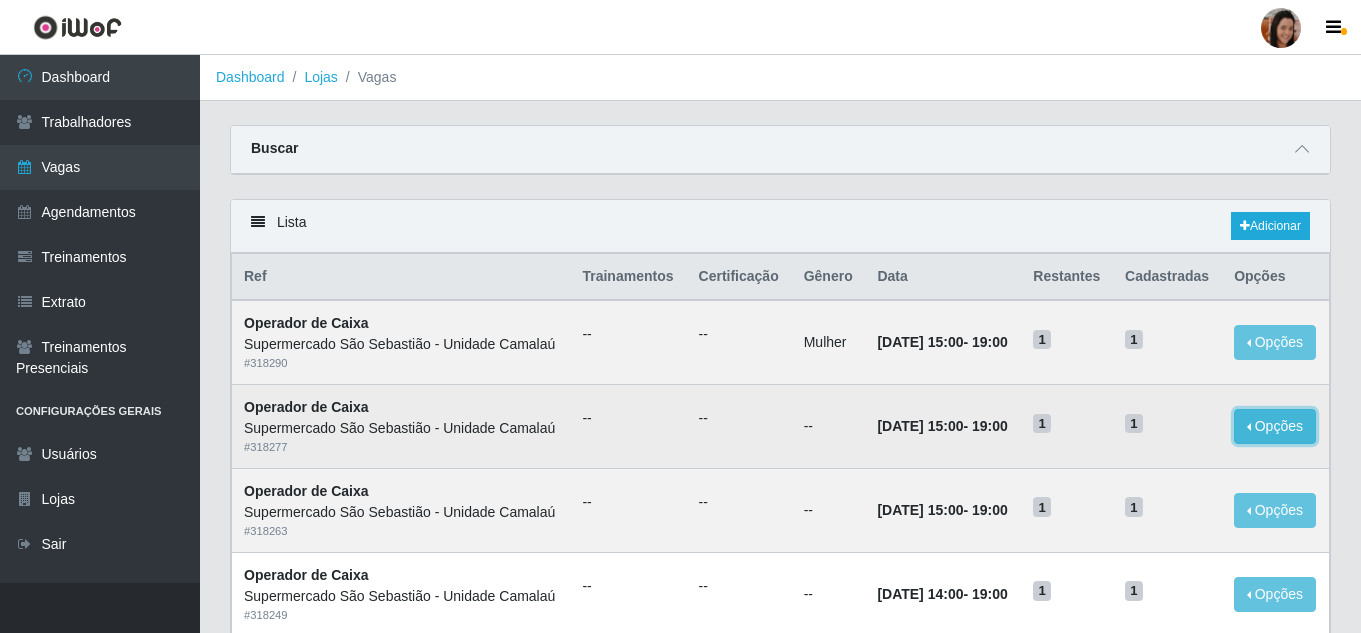 click on "Opções" at bounding box center [1275, 426] 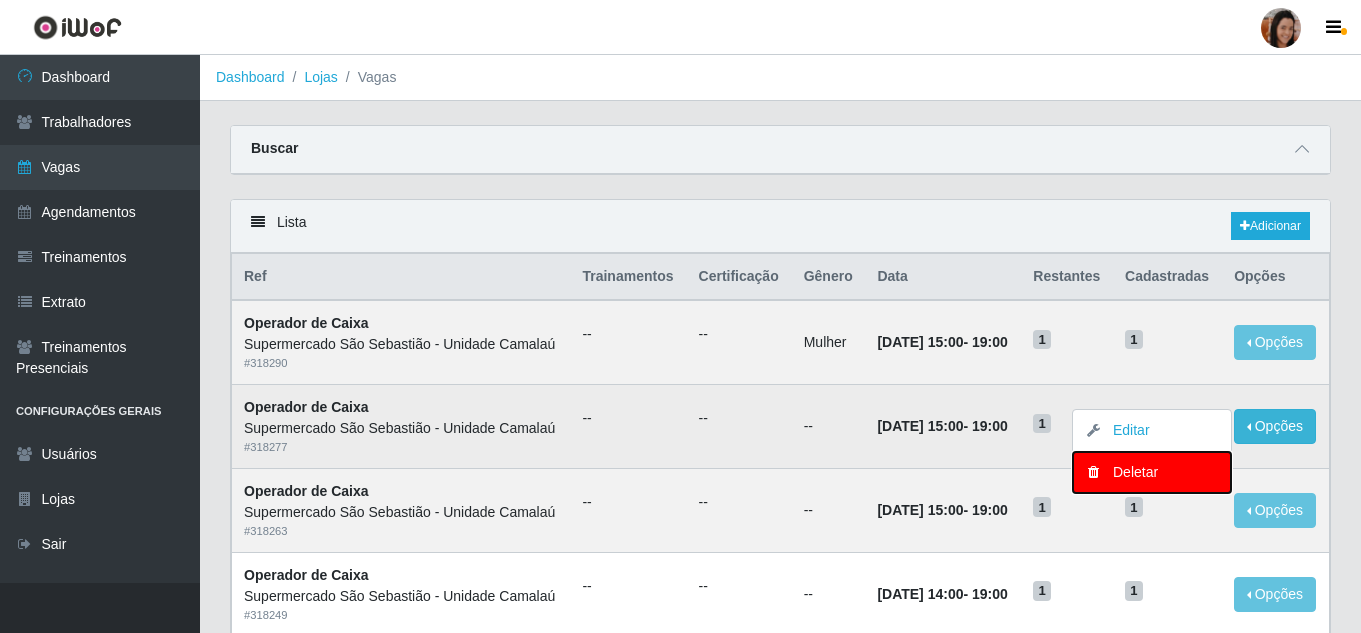 click on "Deletar" at bounding box center [1152, 472] 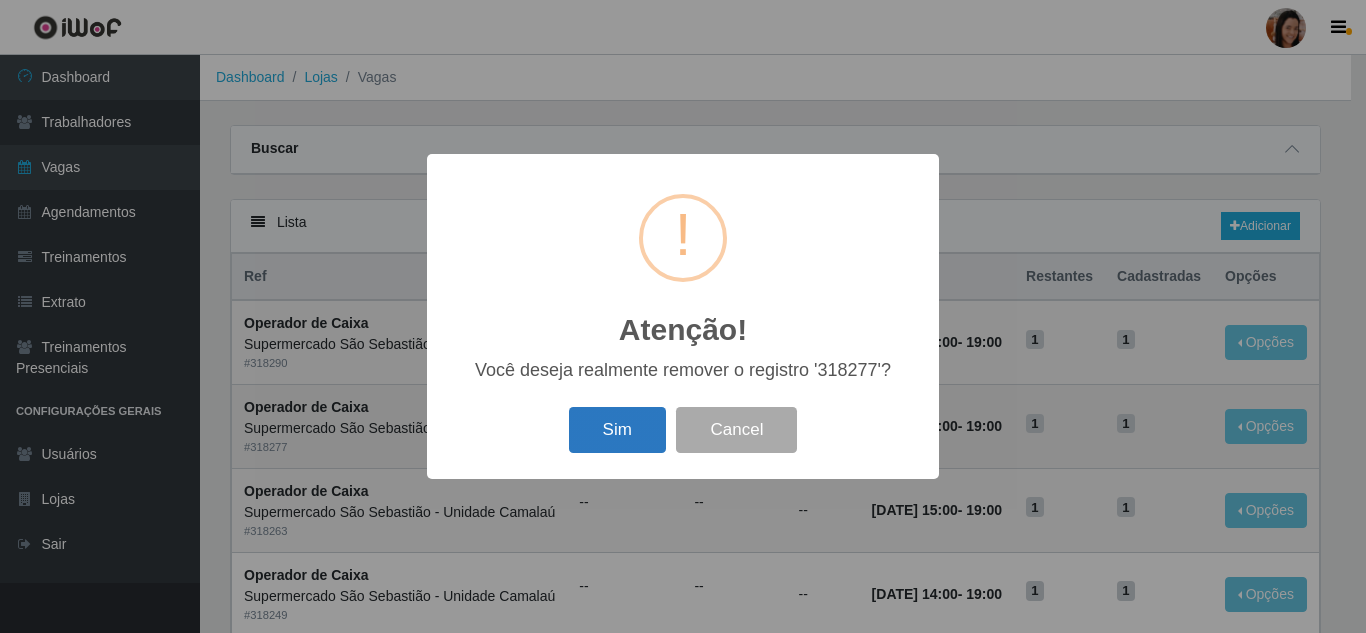 click on "Sim" at bounding box center [617, 430] 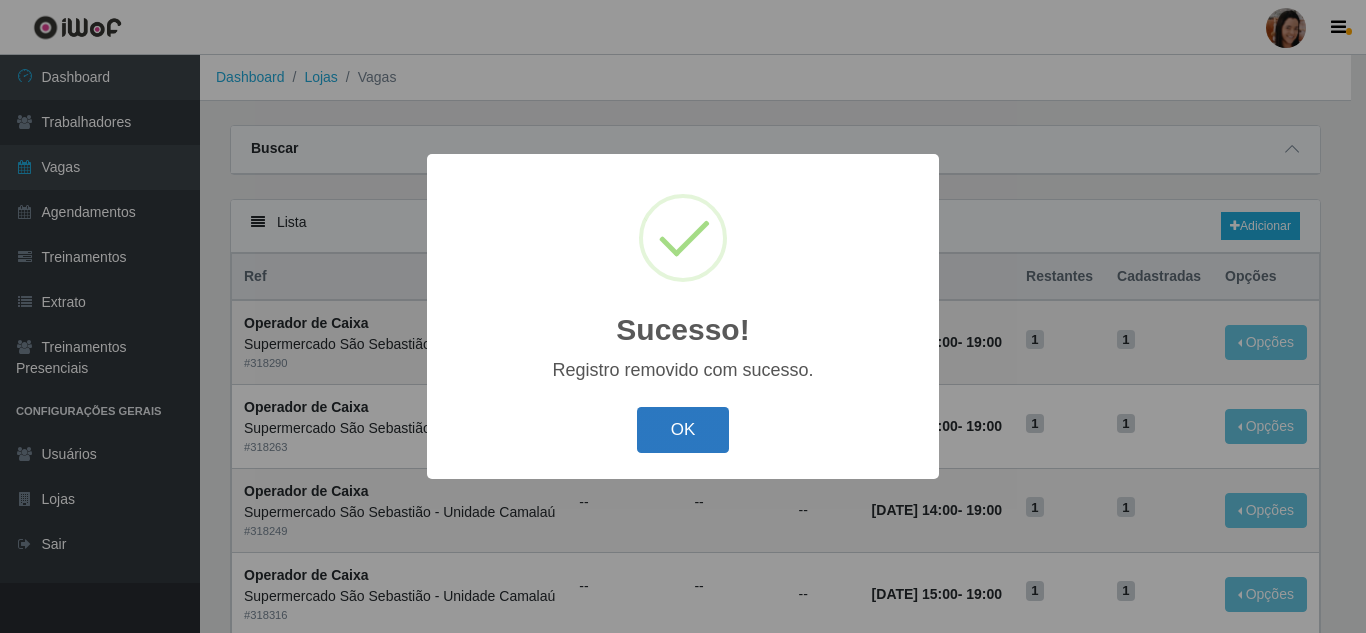 click on "OK" at bounding box center (683, 430) 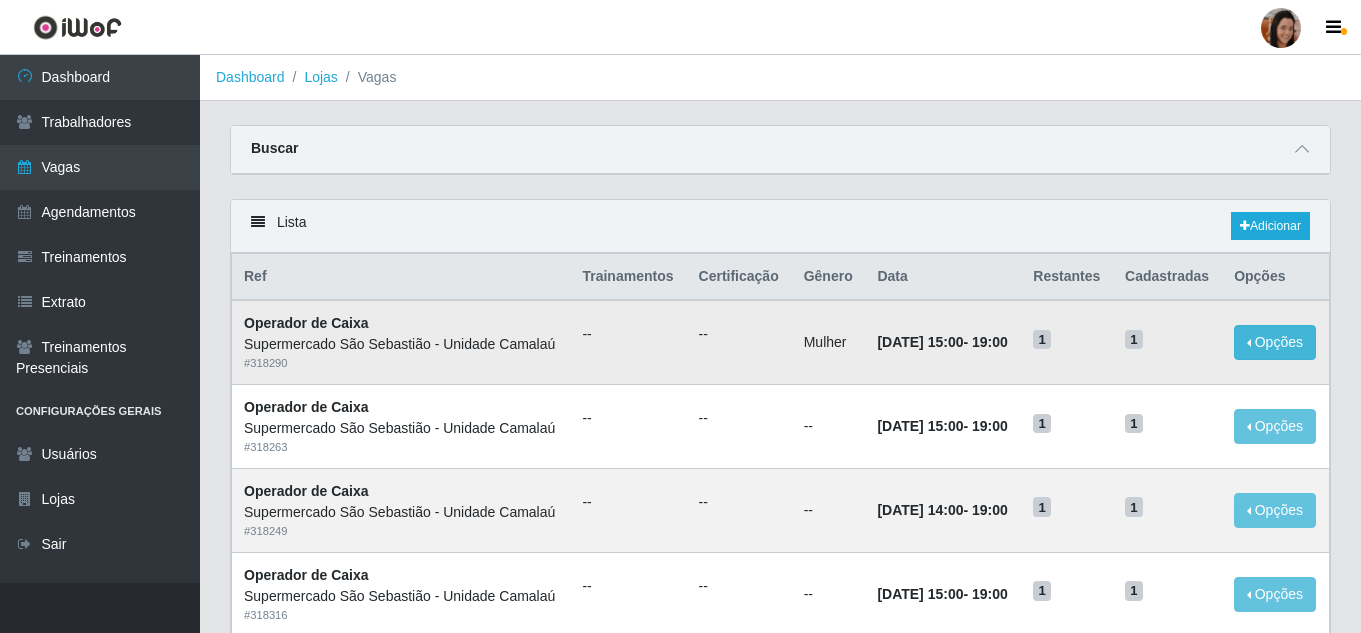 drag, startPoint x: 1233, startPoint y: 355, endPoint x: 1271, endPoint y: 352, distance: 38.118237 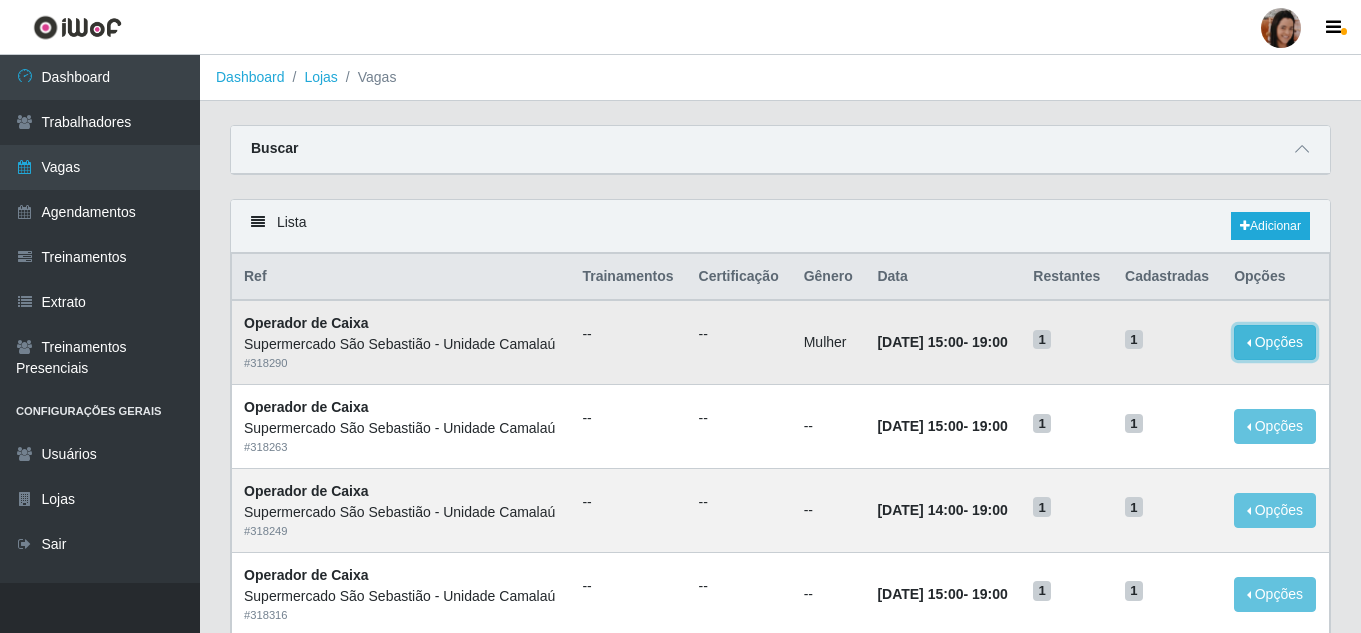 click on "Opções" at bounding box center (1275, 342) 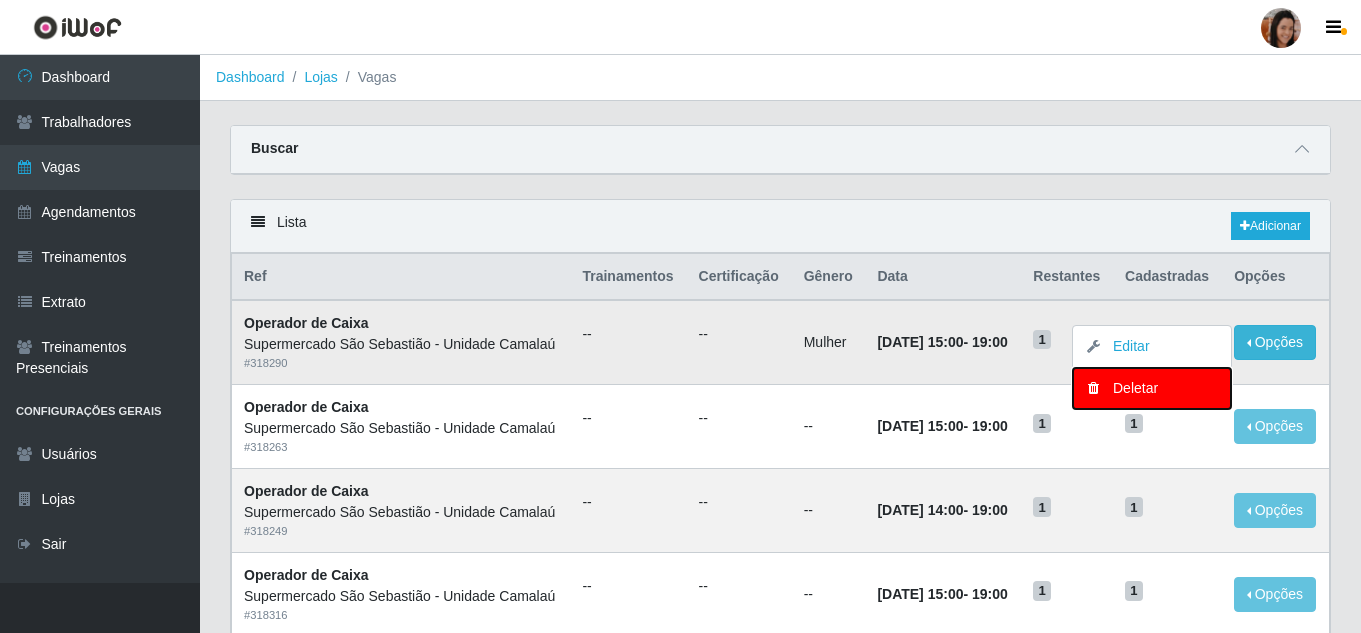 click on "Deletar" at bounding box center [1152, 388] 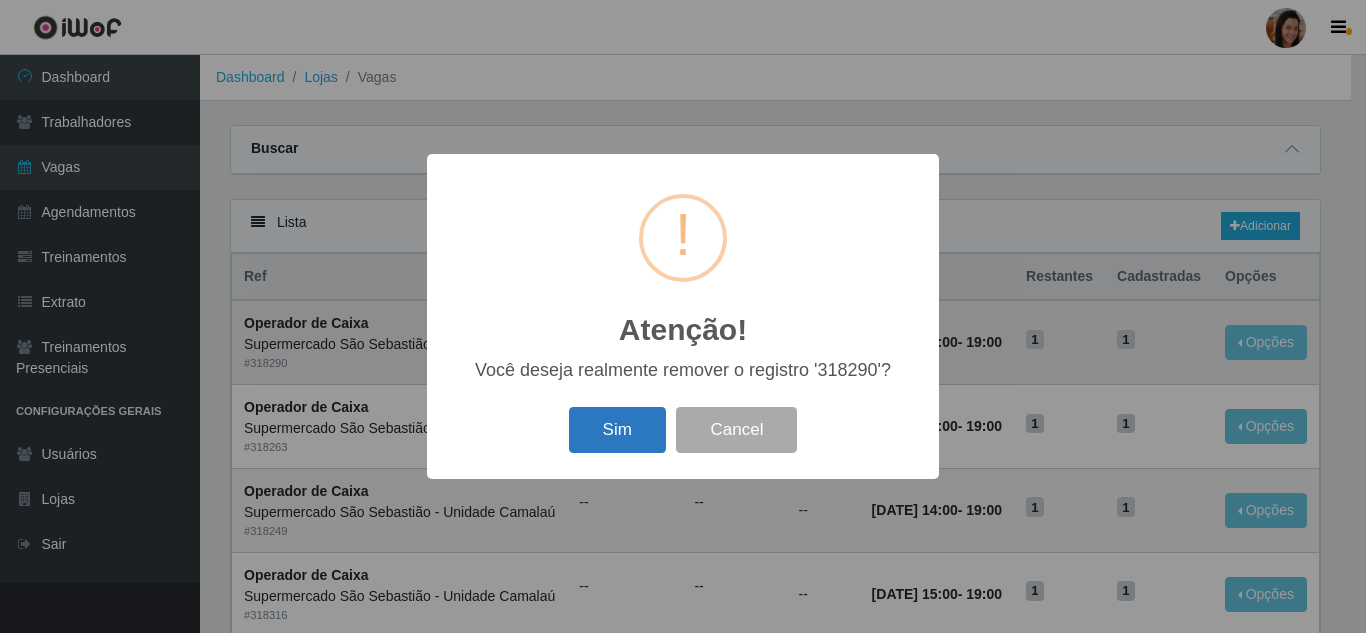 click on "Sim" at bounding box center (617, 430) 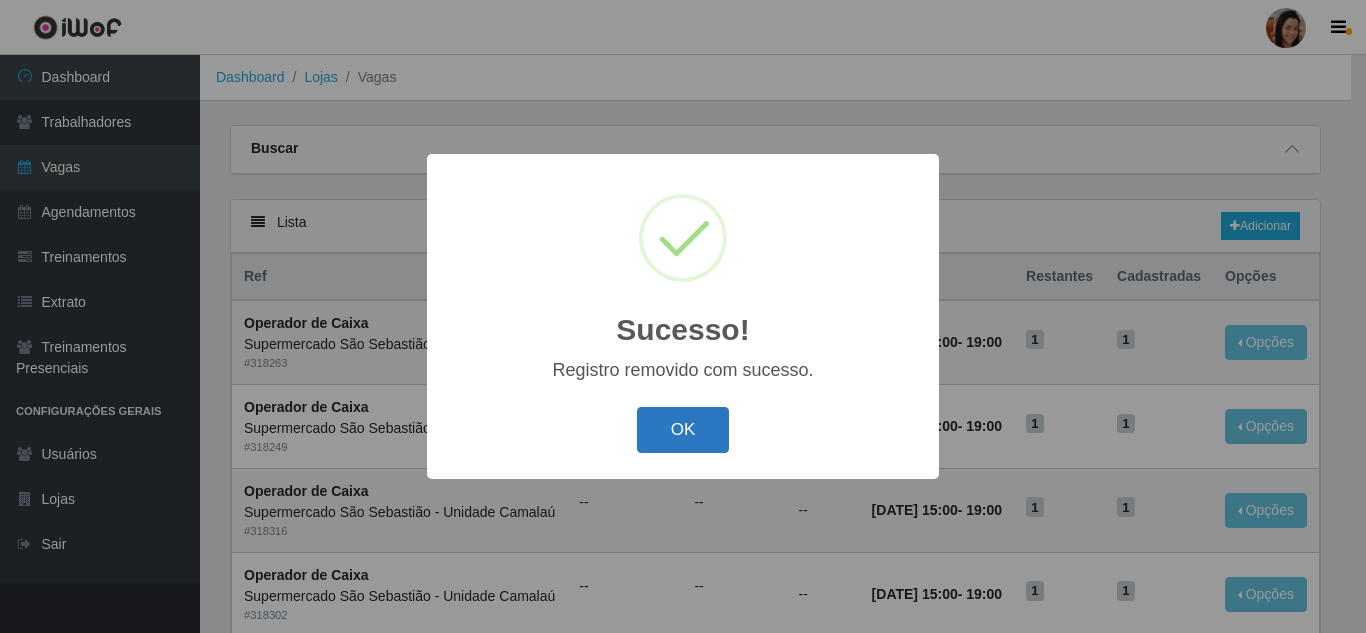click on "OK" at bounding box center (683, 430) 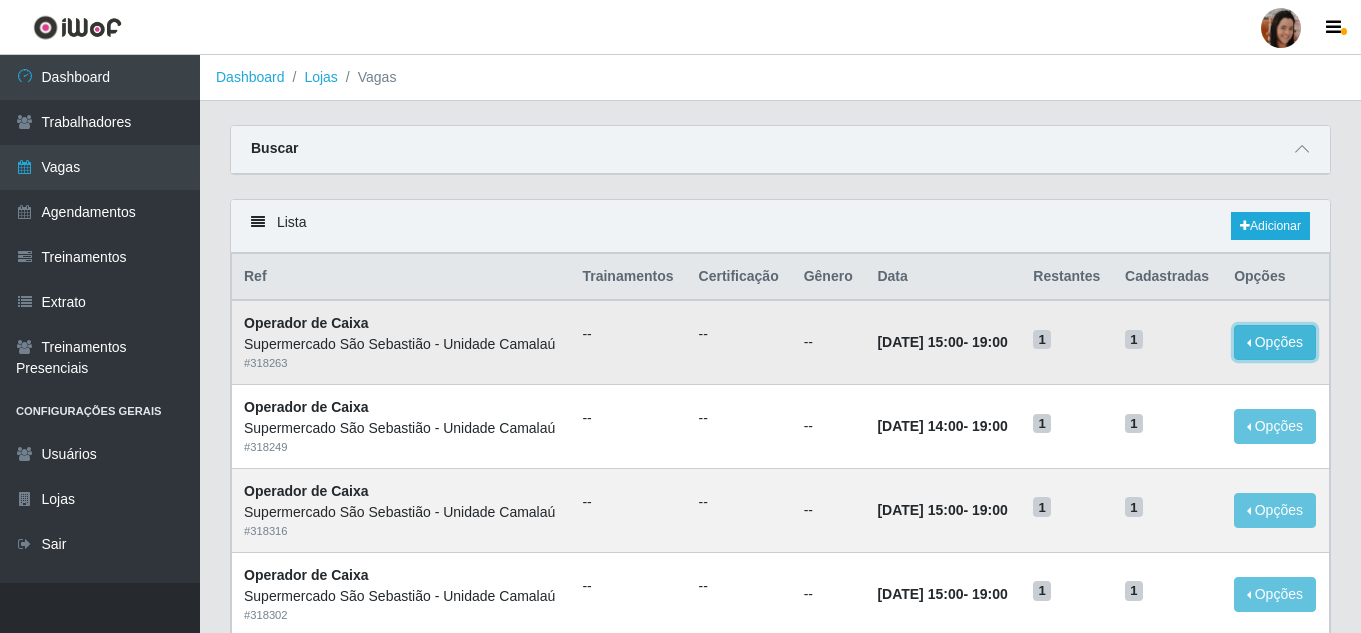 click on "Opções" at bounding box center [1275, 342] 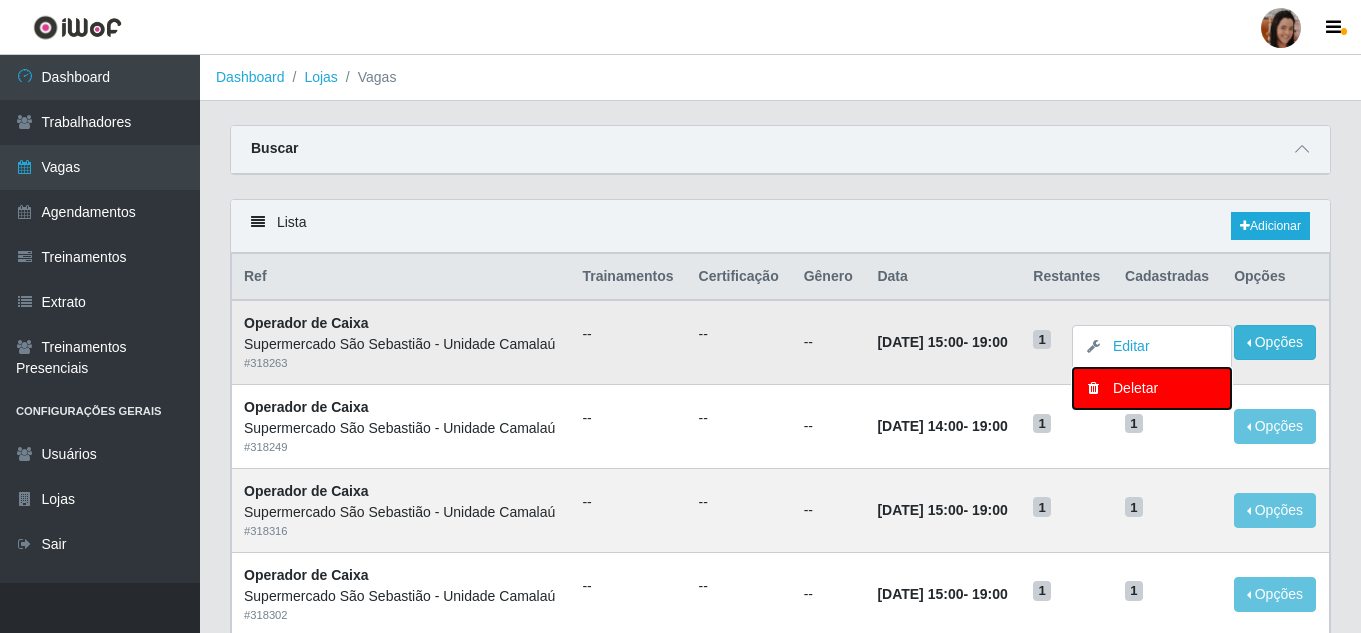 click on "Deletar" at bounding box center (1152, 388) 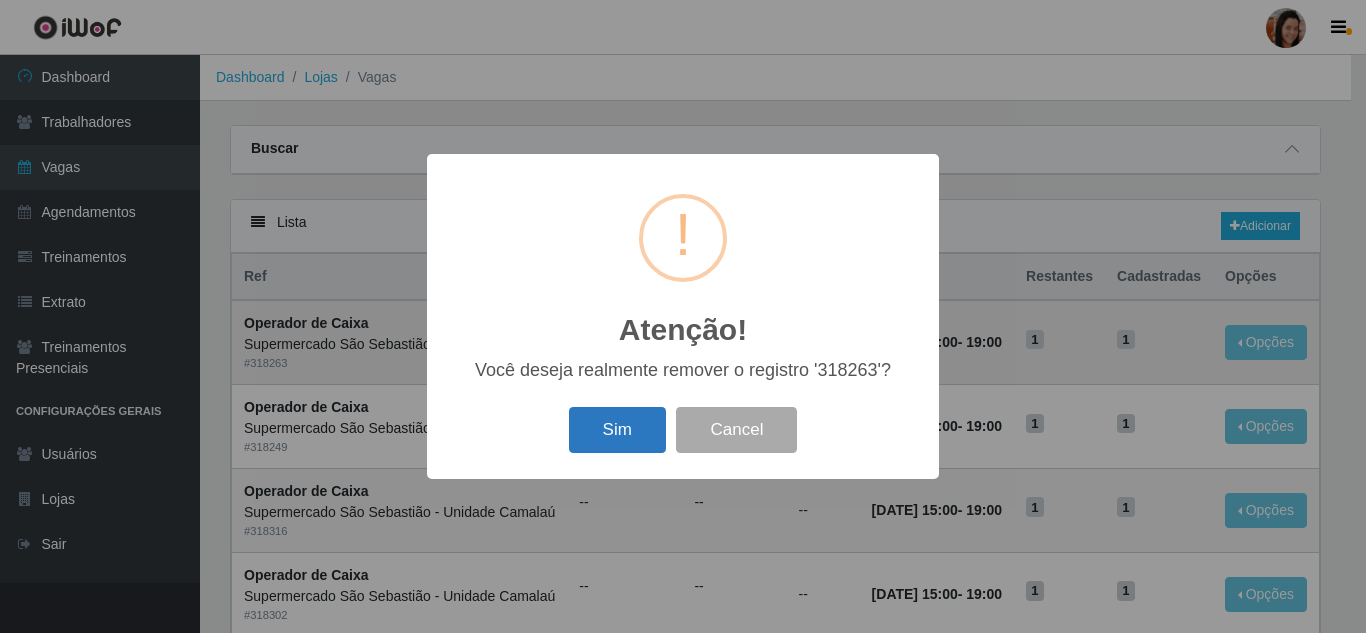 click on "Sim" at bounding box center [617, 430] 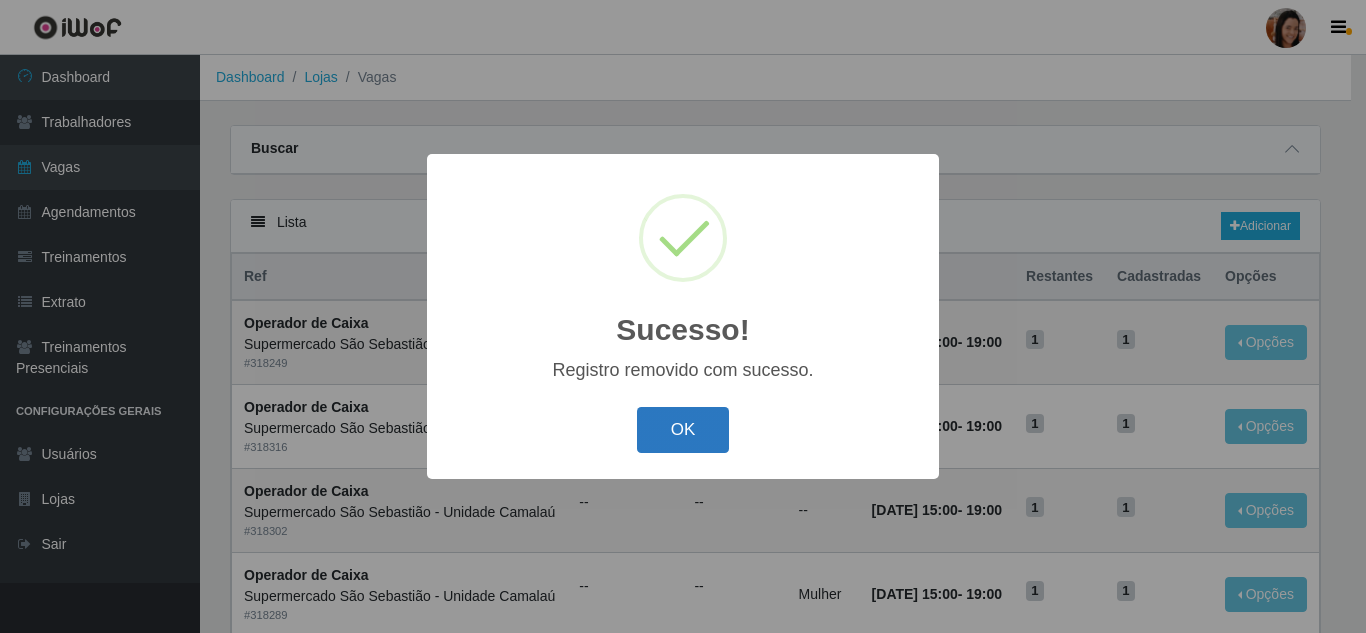 click on "OK" at bounding box center (683, 430) 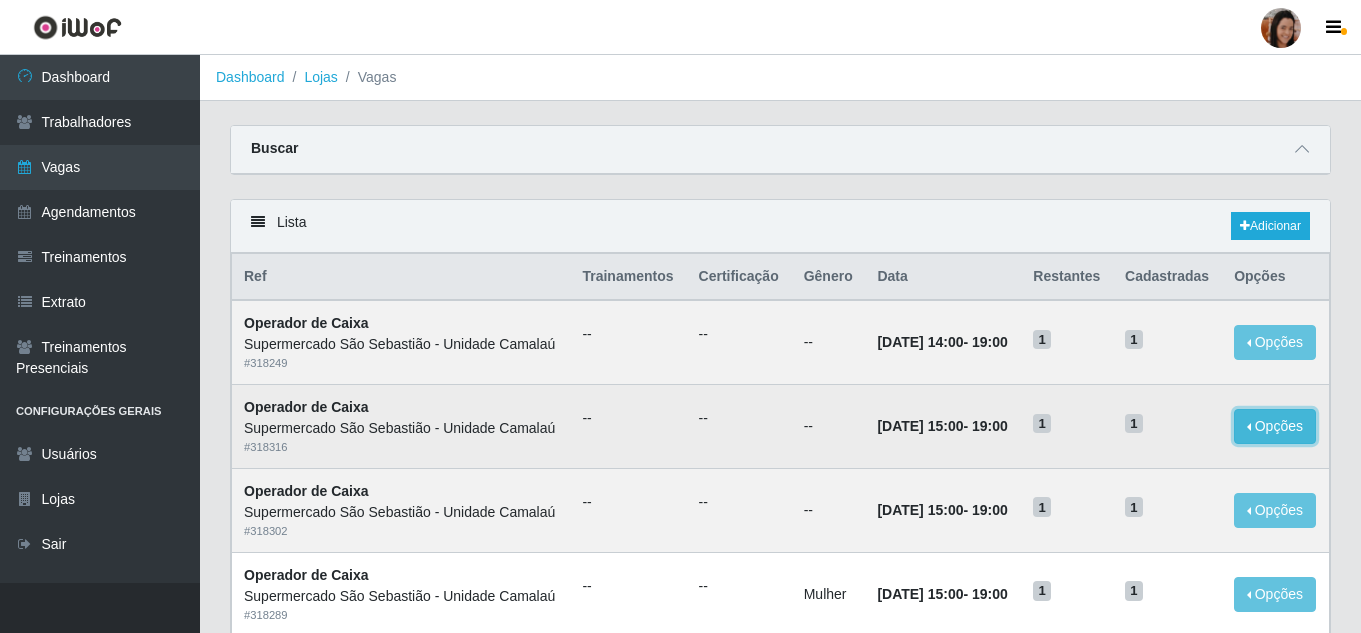 click on "Opções" at bounding box center [1275, 426] 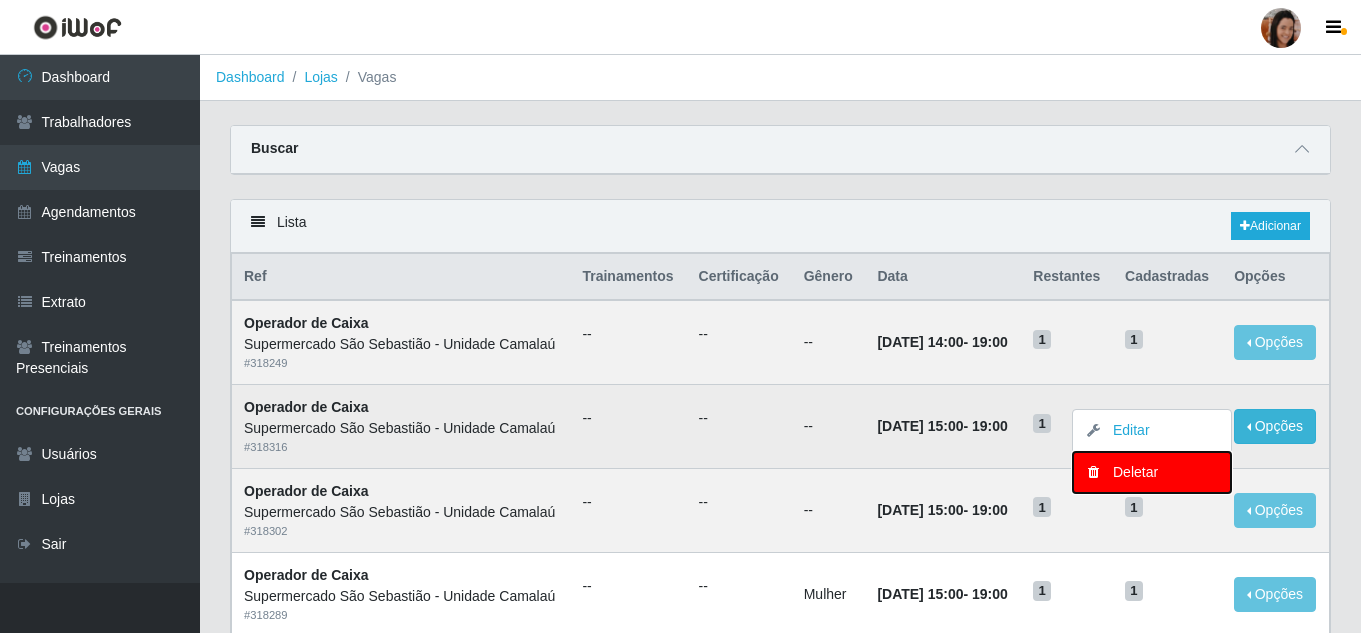 click on "Deletar" at bounding box center [1152, 472] 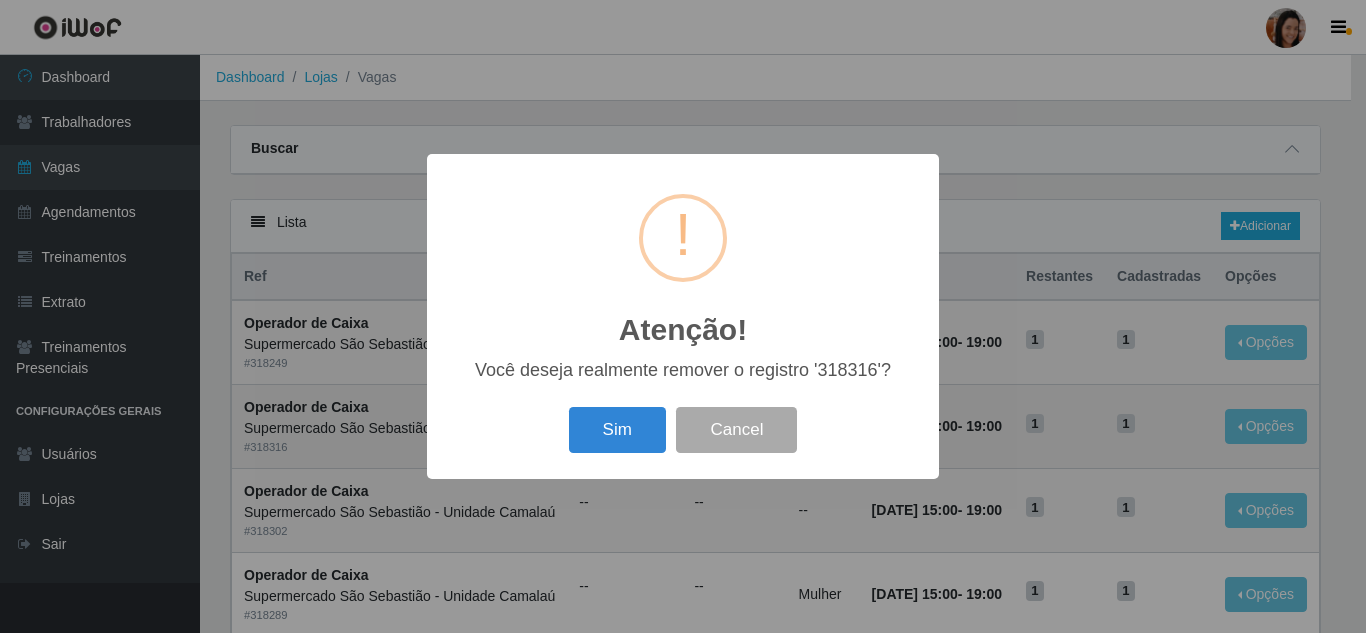 click on "Sim" at bounding box center [617, 430] 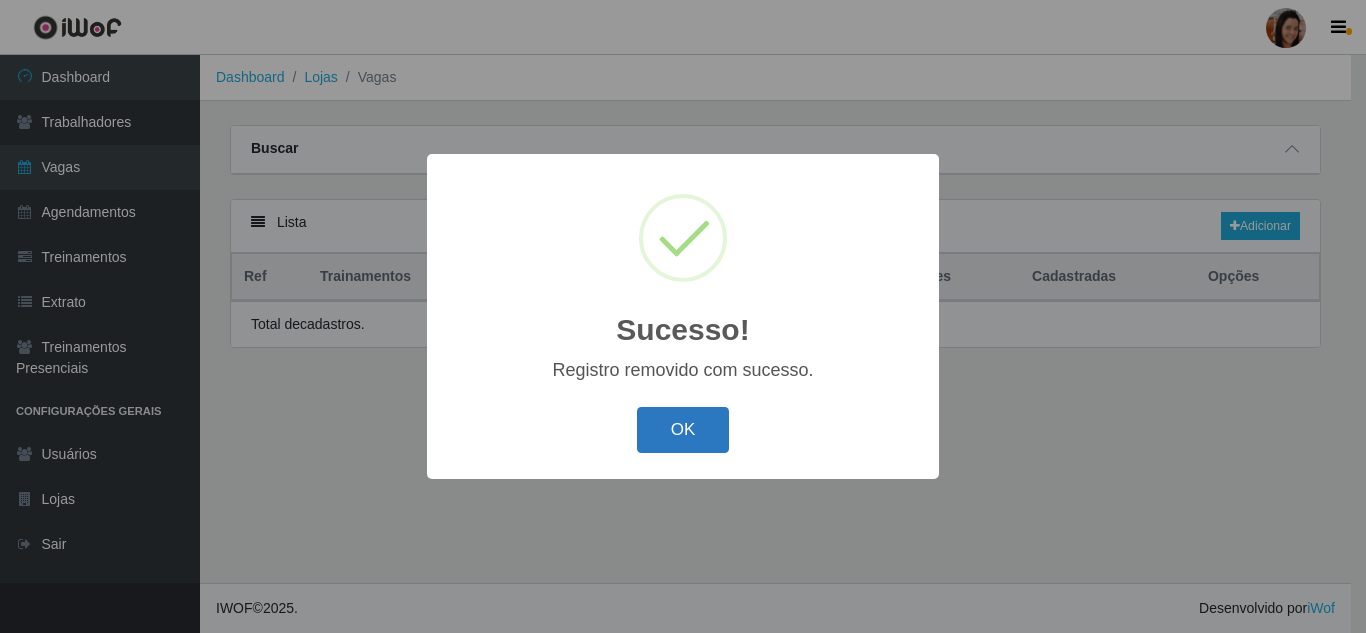 click on "OK" at bounding box center [683, 430] 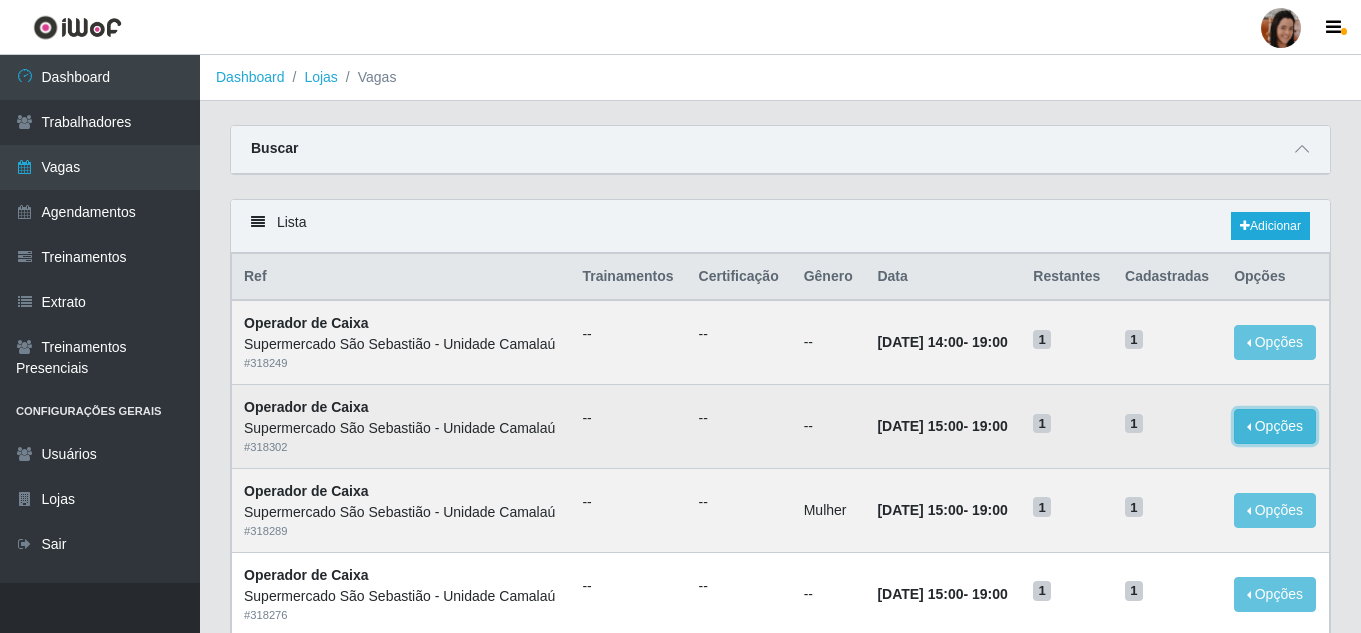 click on "Opções" at bounding box center (1275, 426) 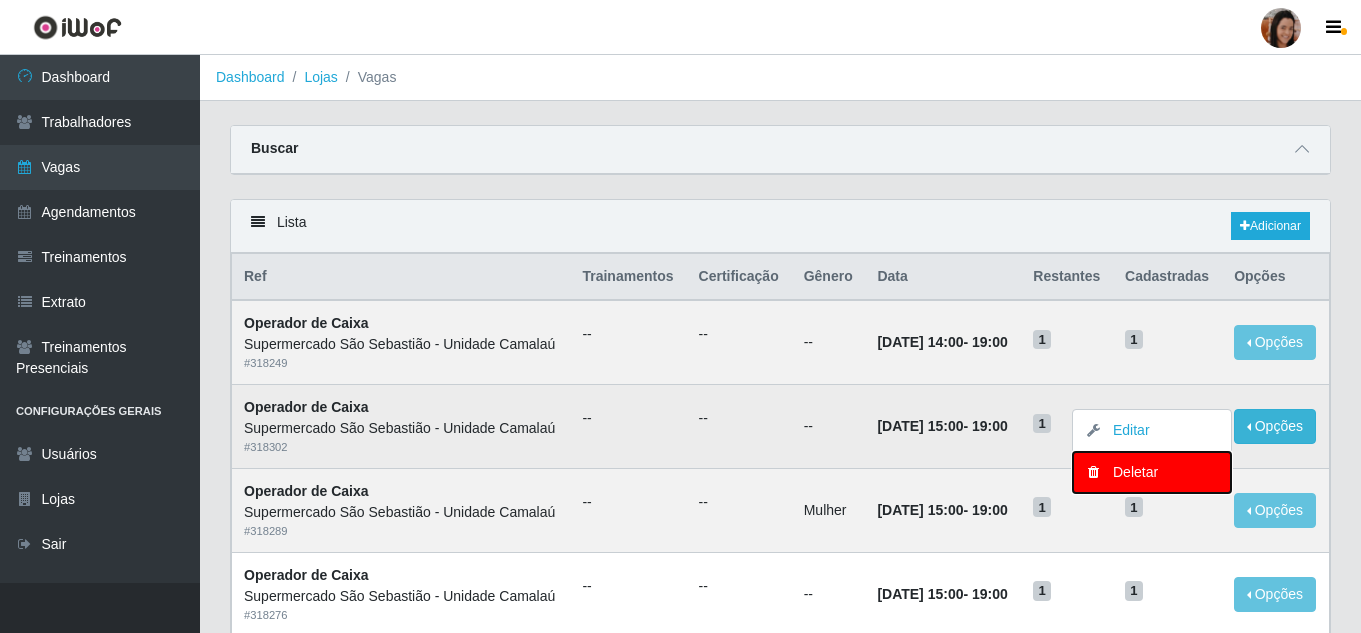 click on "Deletar" at bounding box center (1152, 472) 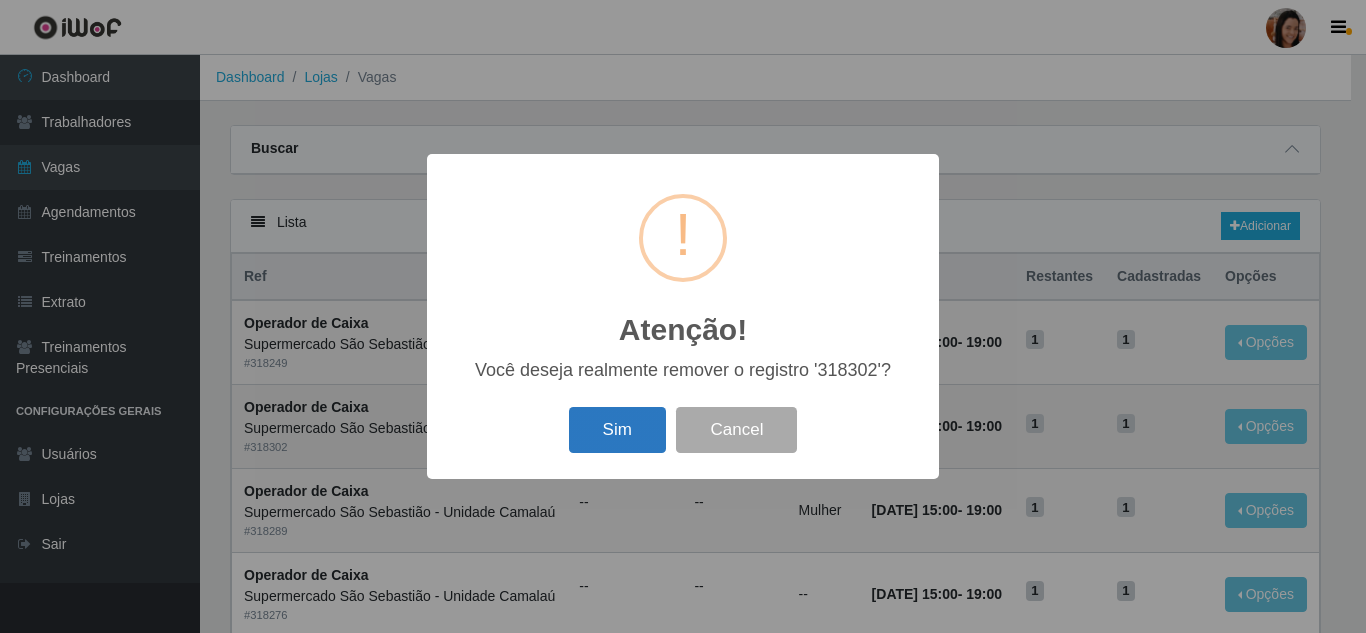 click on "Sim" at bounding box center [617, 430] 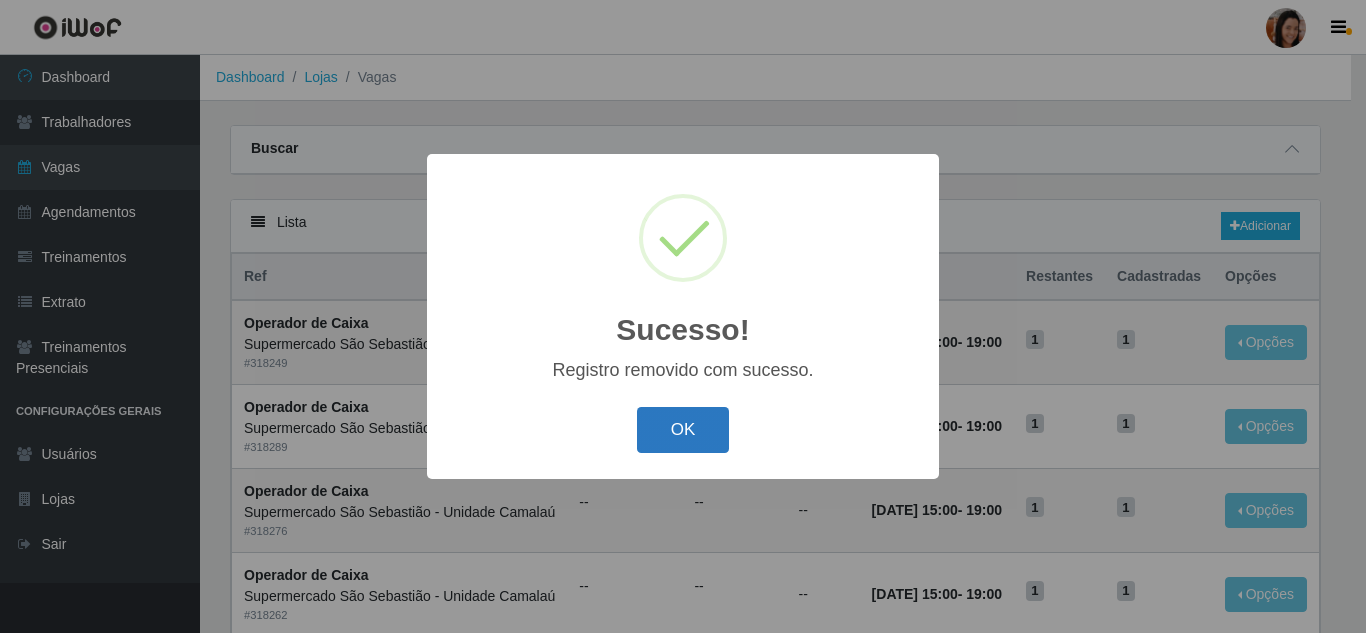 click on "OK" at bounding box center [683, 430] 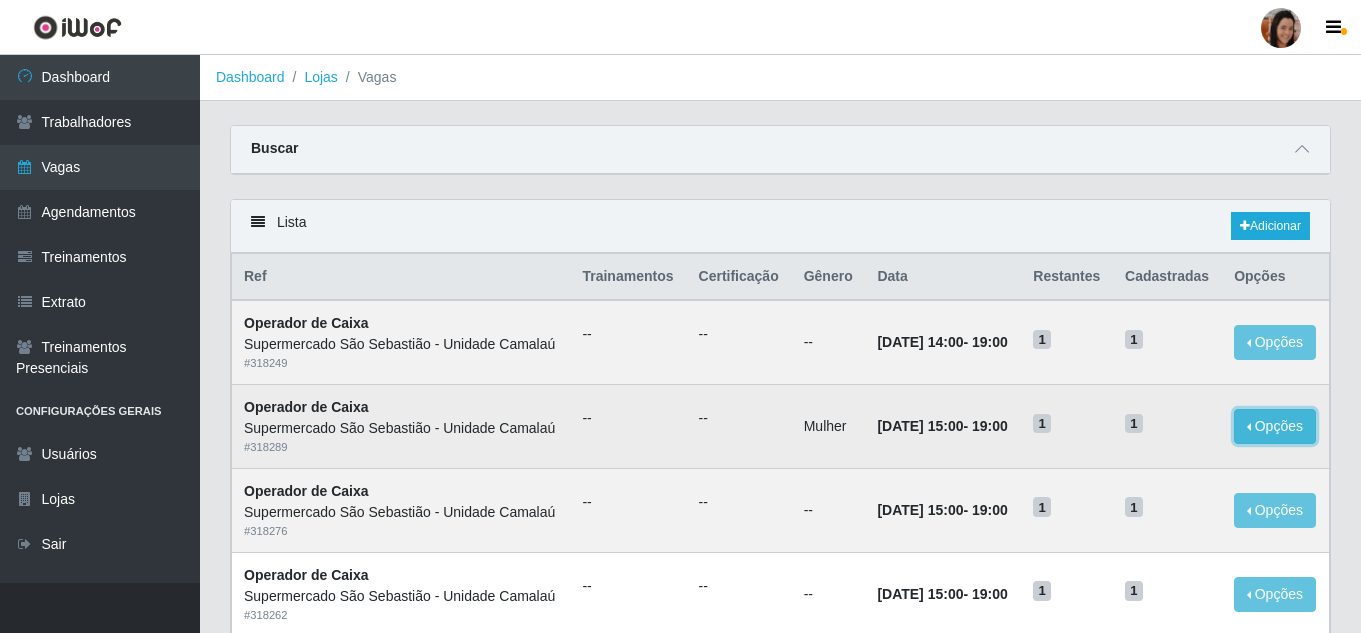click on "Opções" at bounding box center (1275, 426) 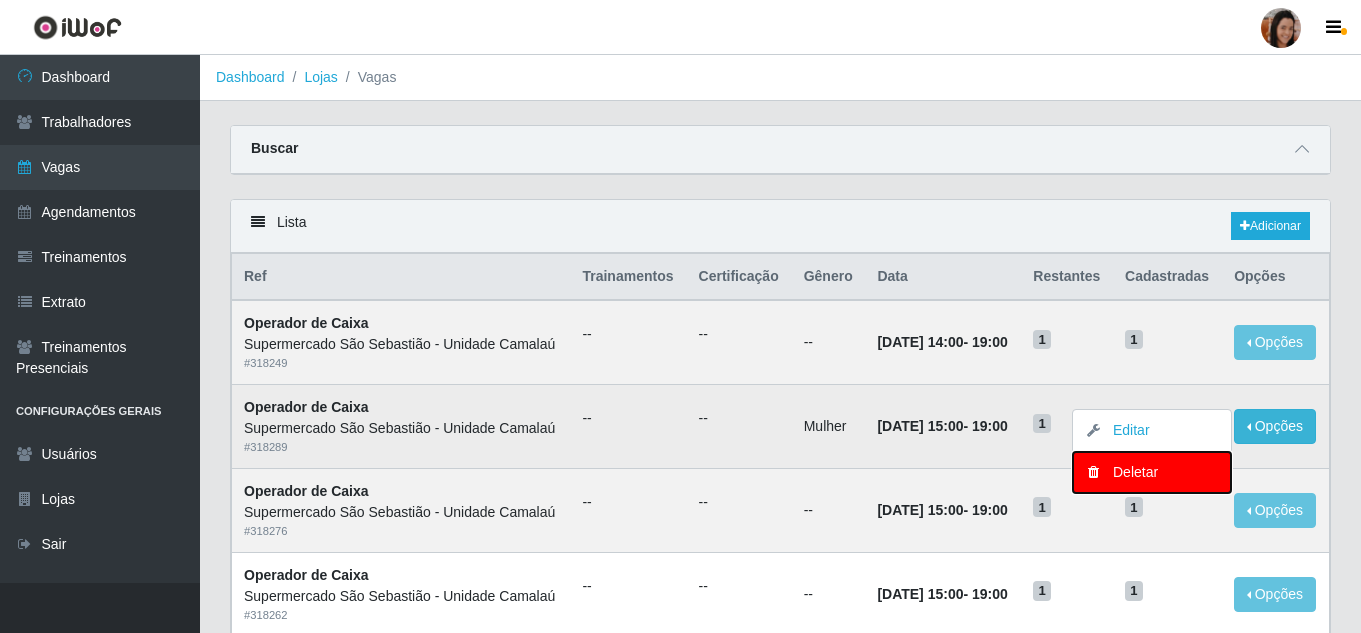 click on "Deletar" at bounding box center [1152, 472] 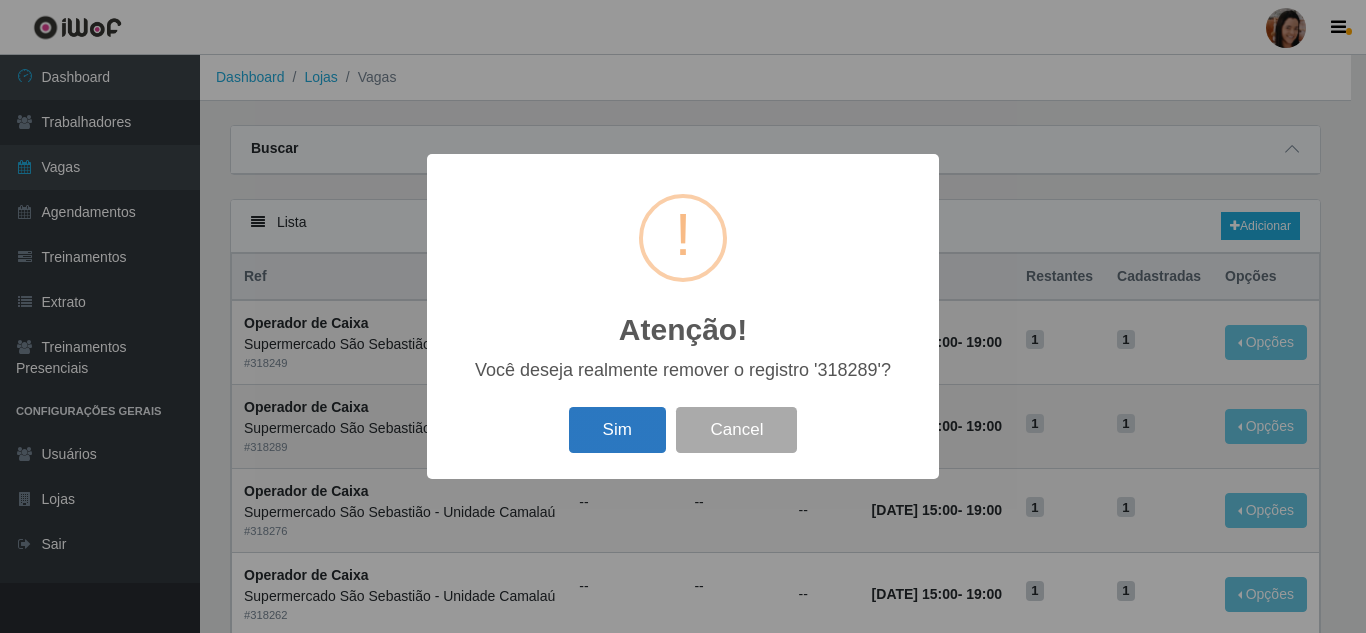 click on "Sim" at bounding box center [617, 430] 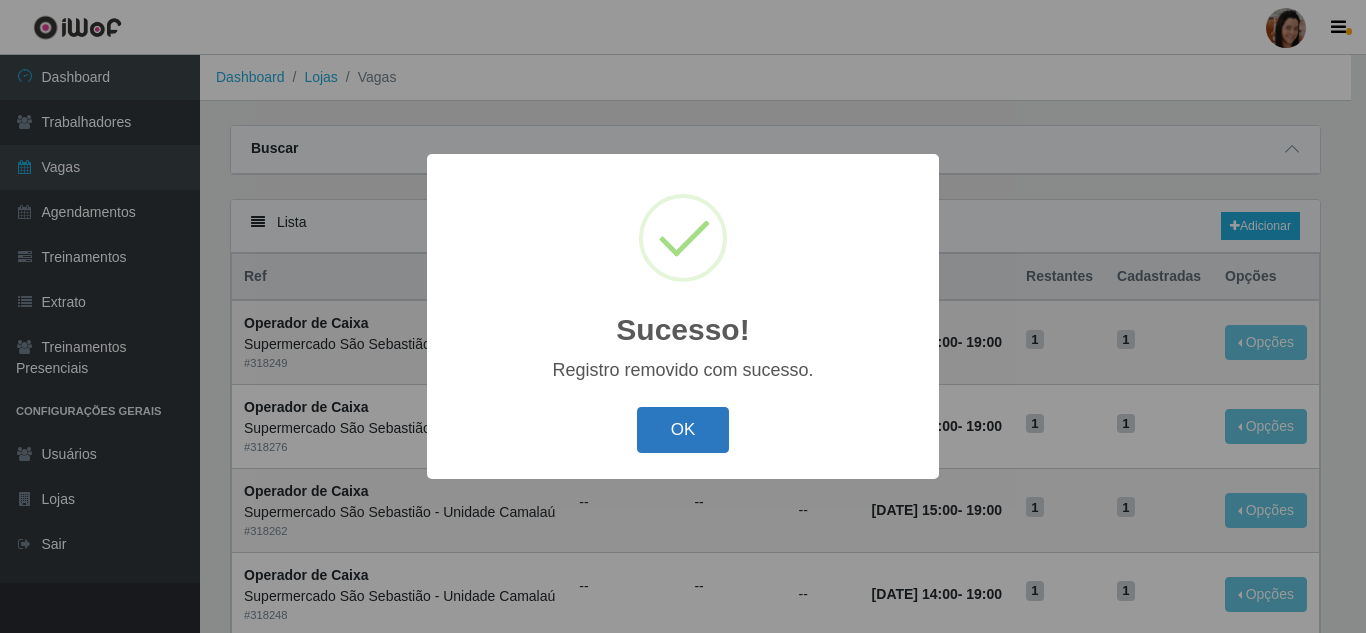 click on "OK" at bounding box center [683, 430] 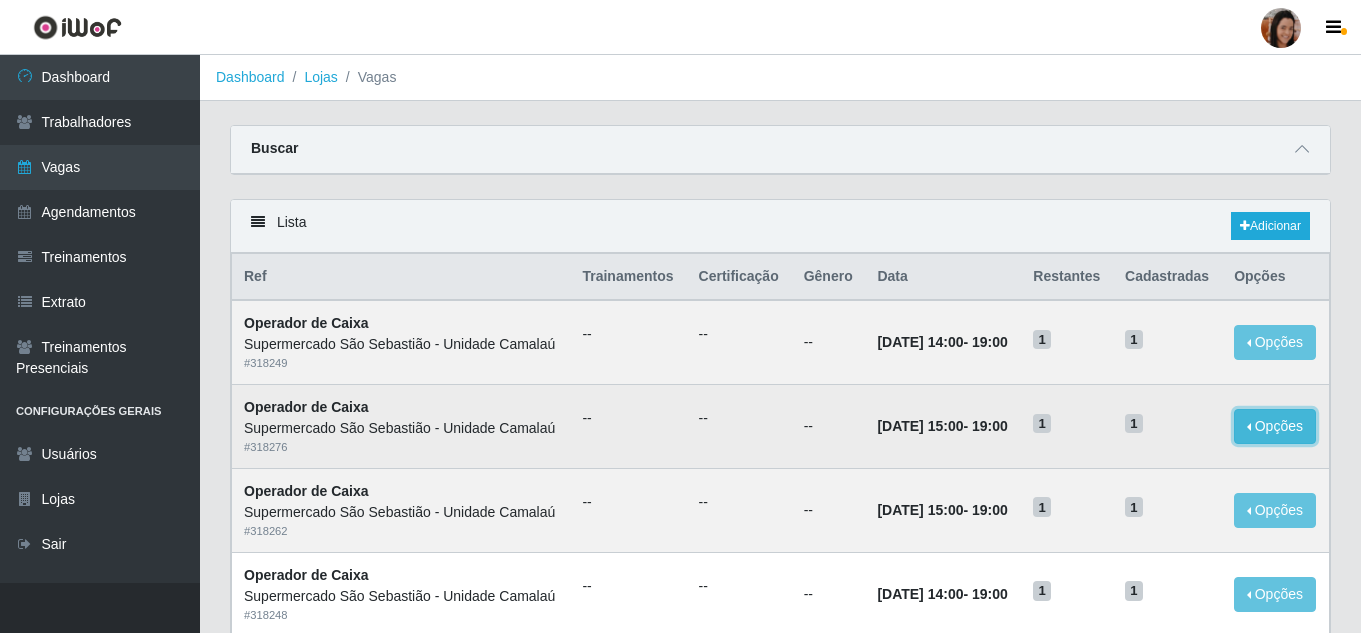 click on "Opções" at bounding box center (1275, 426) 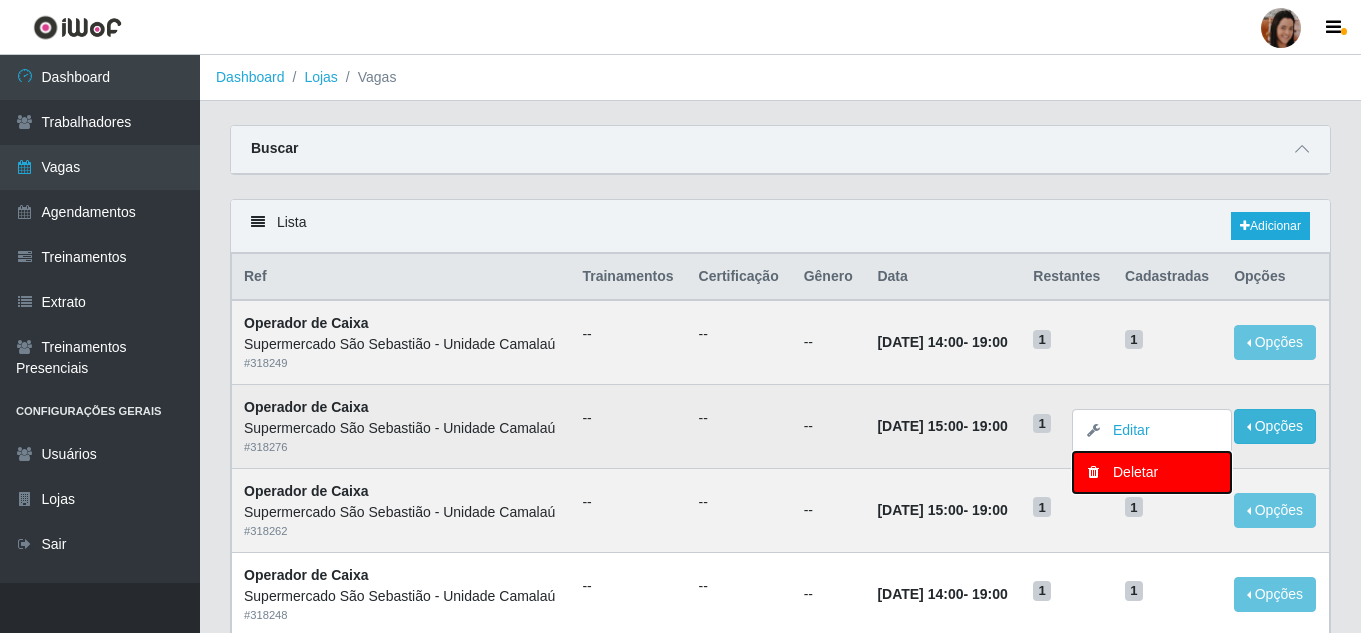 click on "Deletar" at bounding box center [1152, 472] 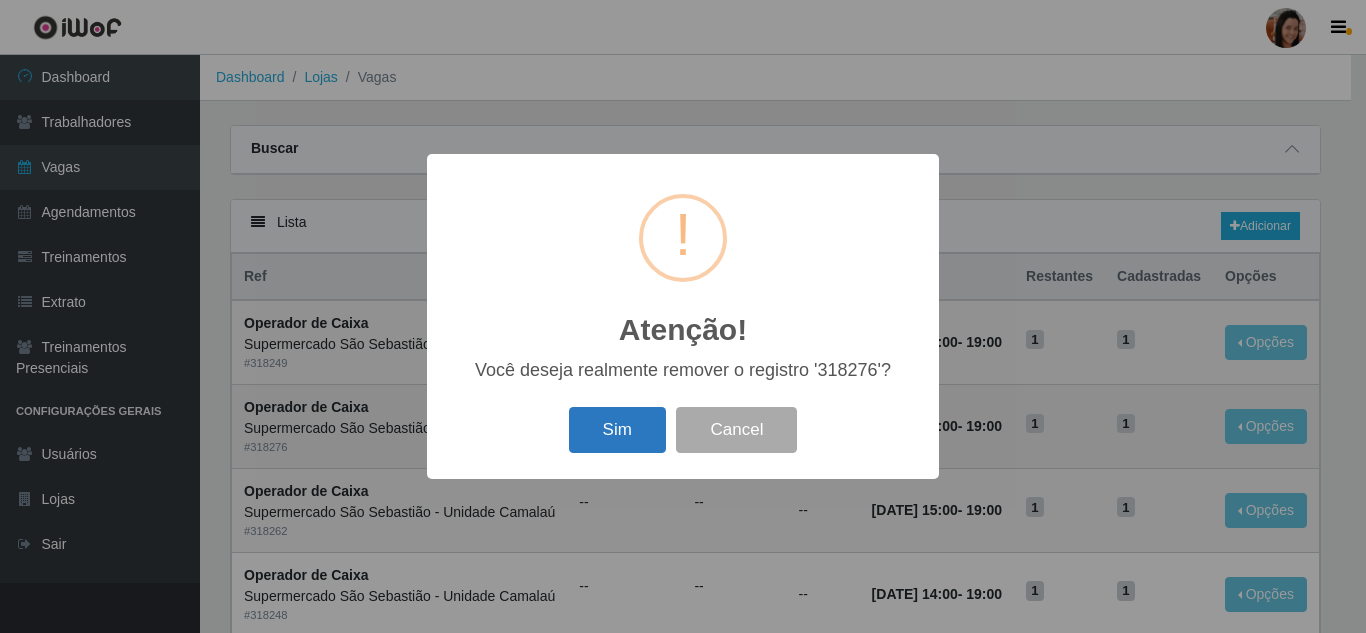 click on "Sim" at bounding box center (617, 430) 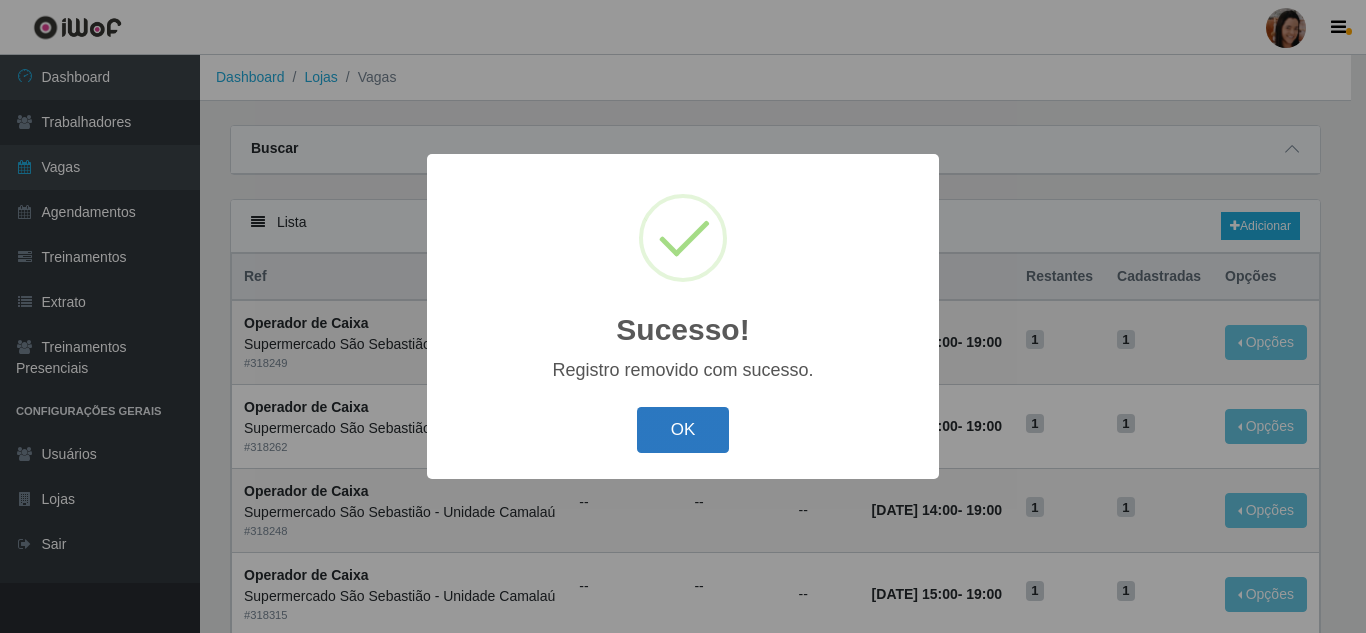click on "OK" at bounding box center [683, 430] 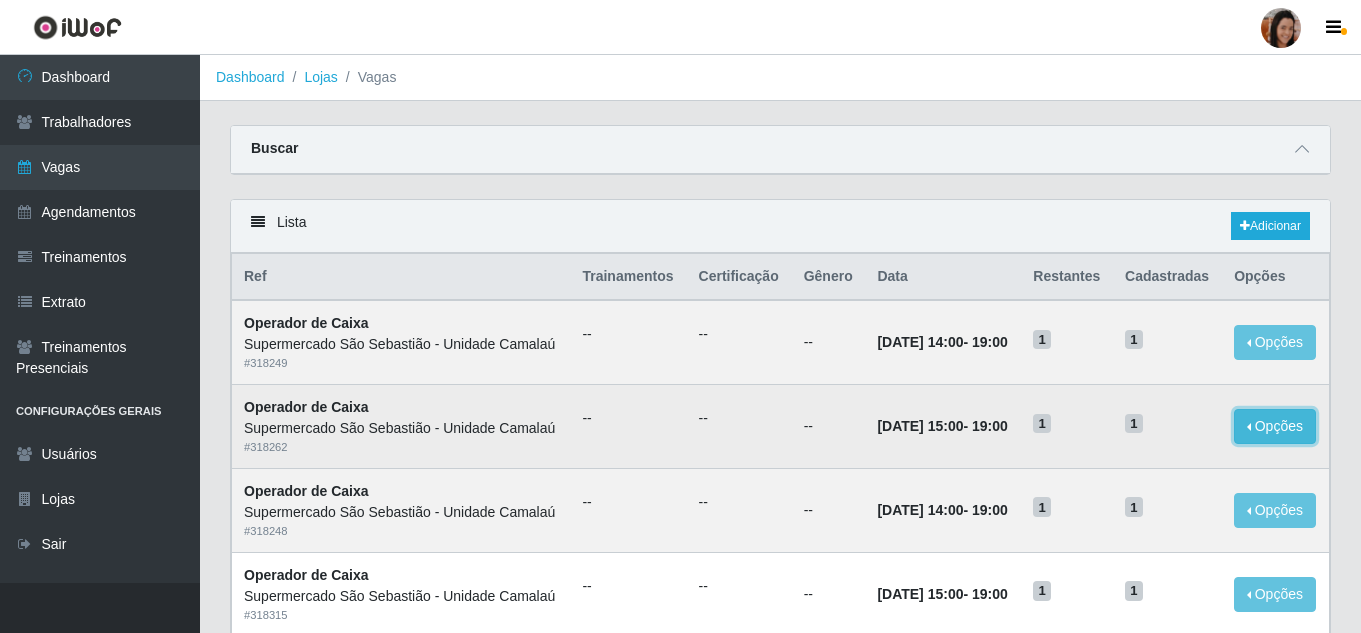 click on "Opções" at bounding box center [1275, 426] 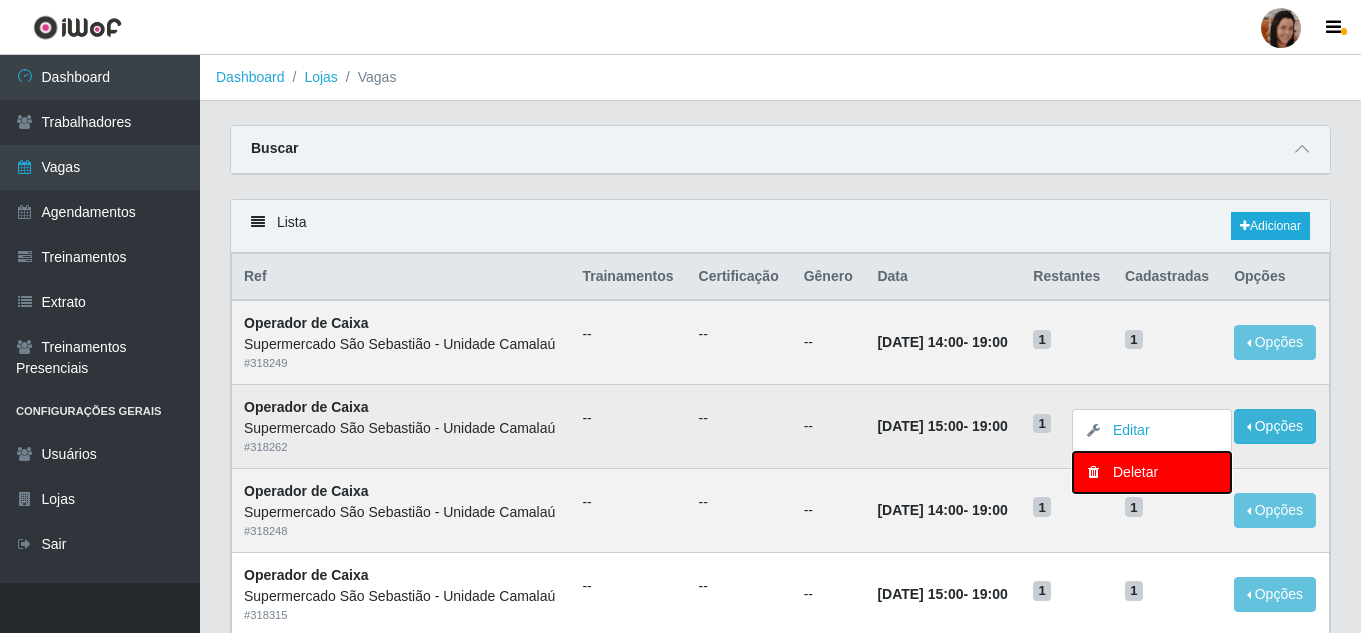 click on "Deletar" at bounding box center (1152, 472) 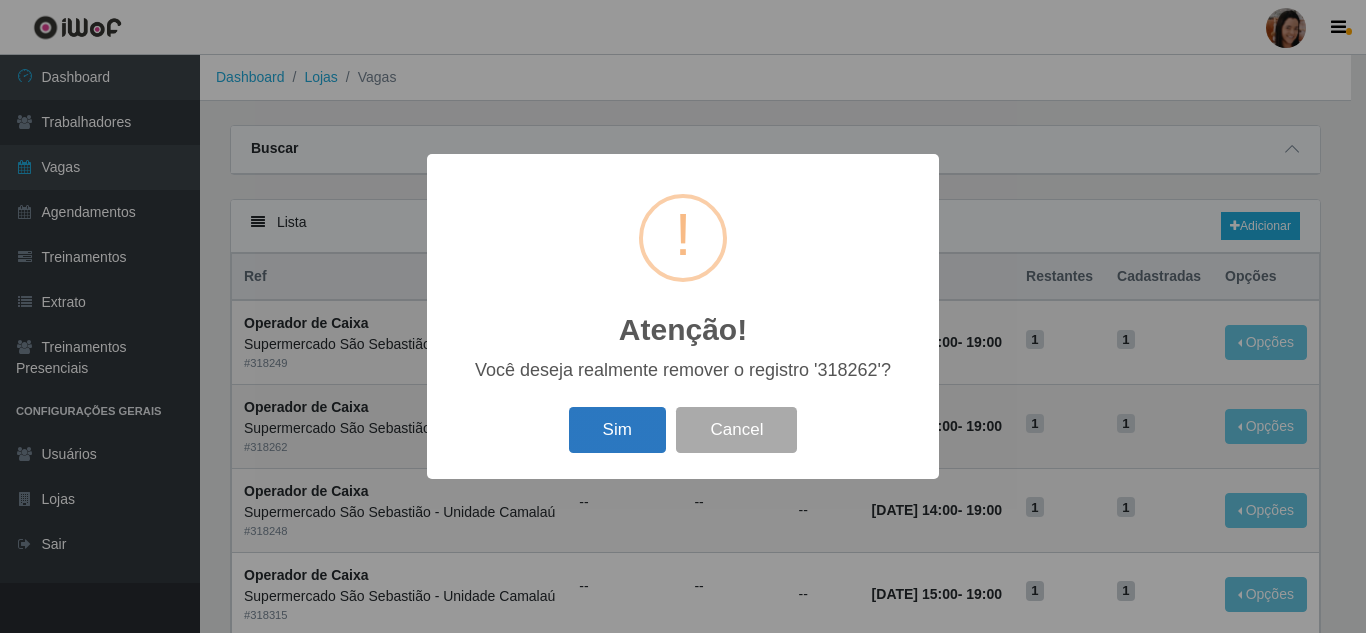 click on "Sim" at bounding box center (617, 430) 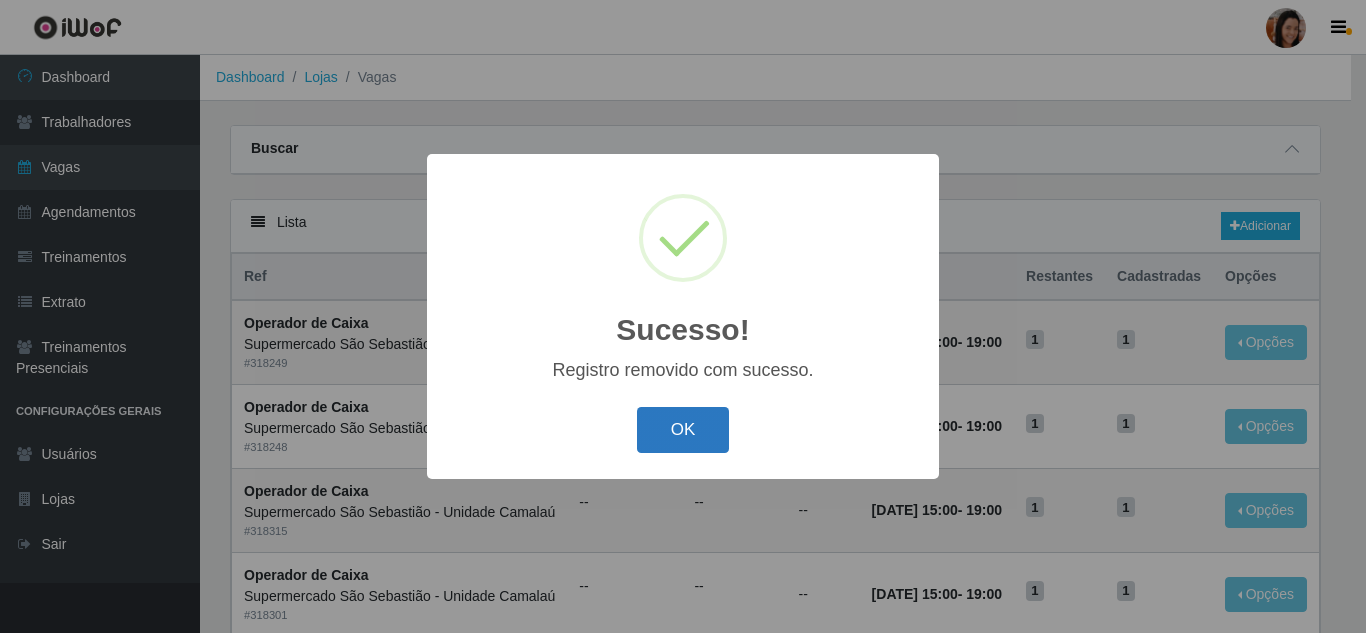 click on "OK" at bounding box center [683, 430] 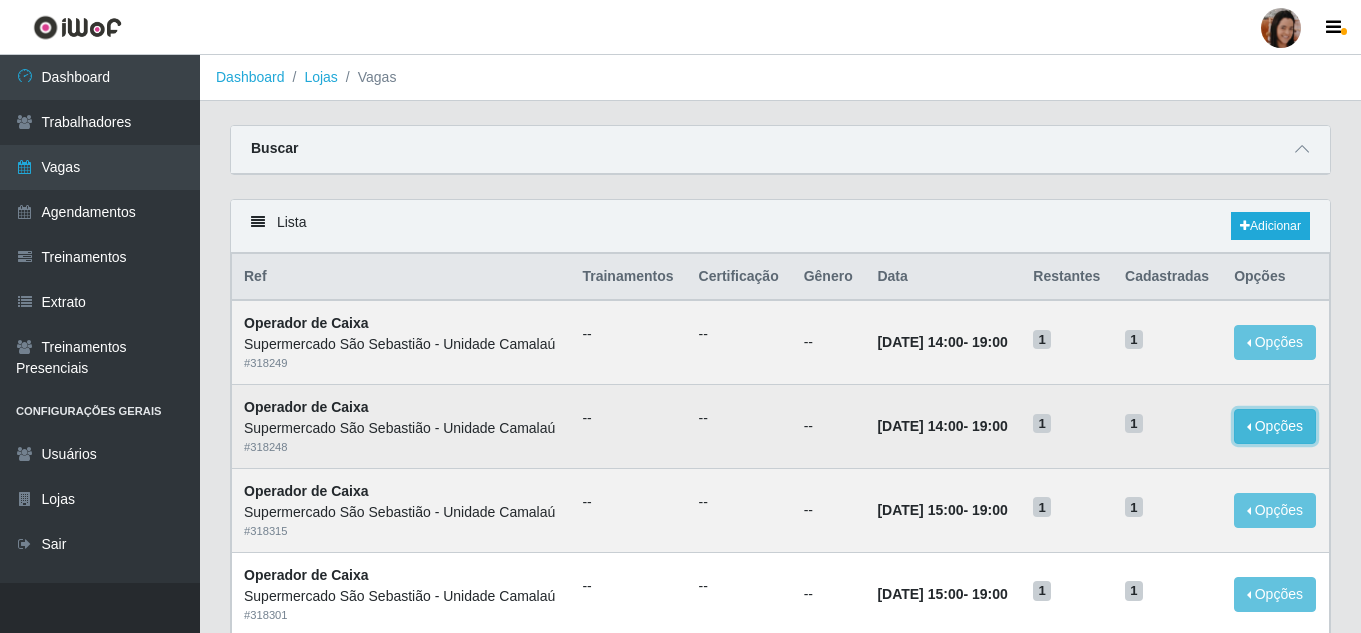 click on "Opções" at bounding box center [1275, 426] 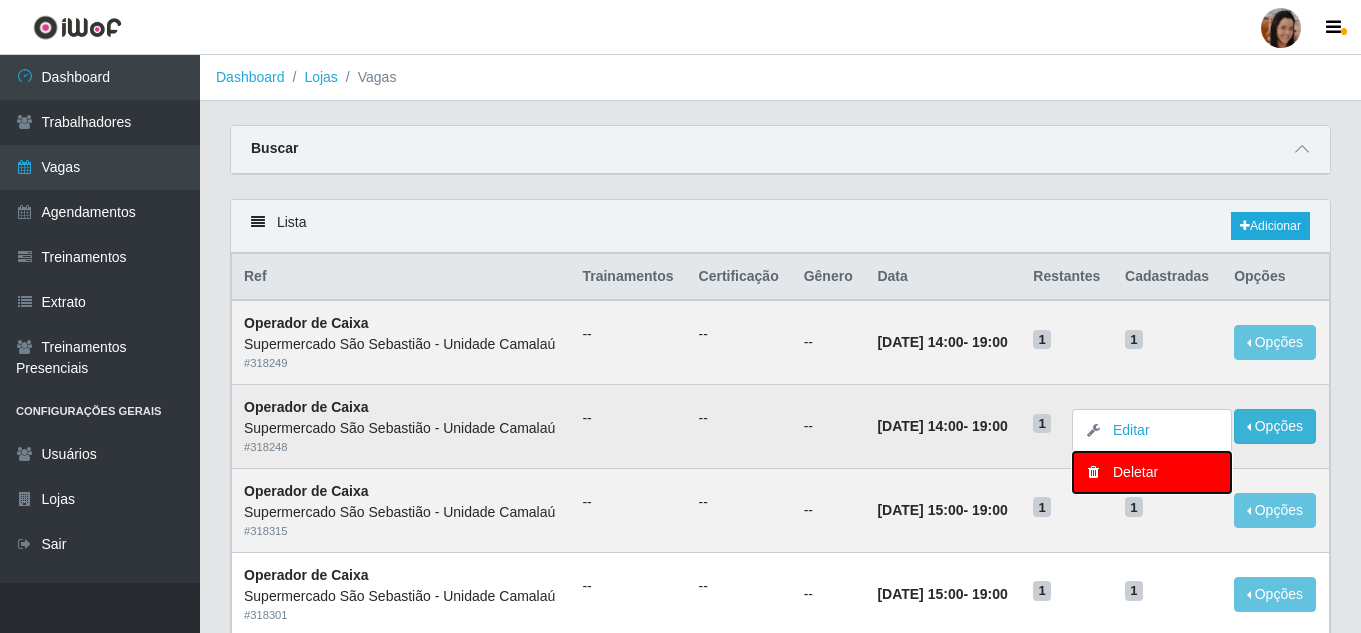 click on "Deletar" at bounding box center (1152, 472) 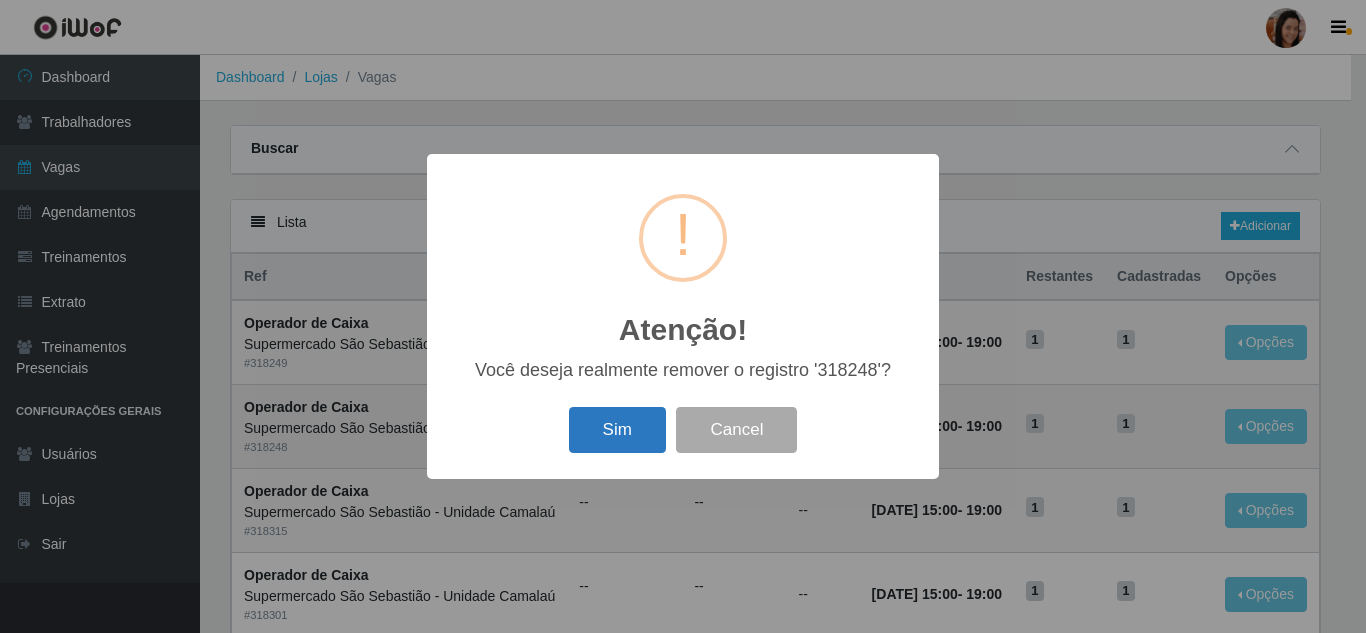click on "Sim" at bounding box center (617, 430) 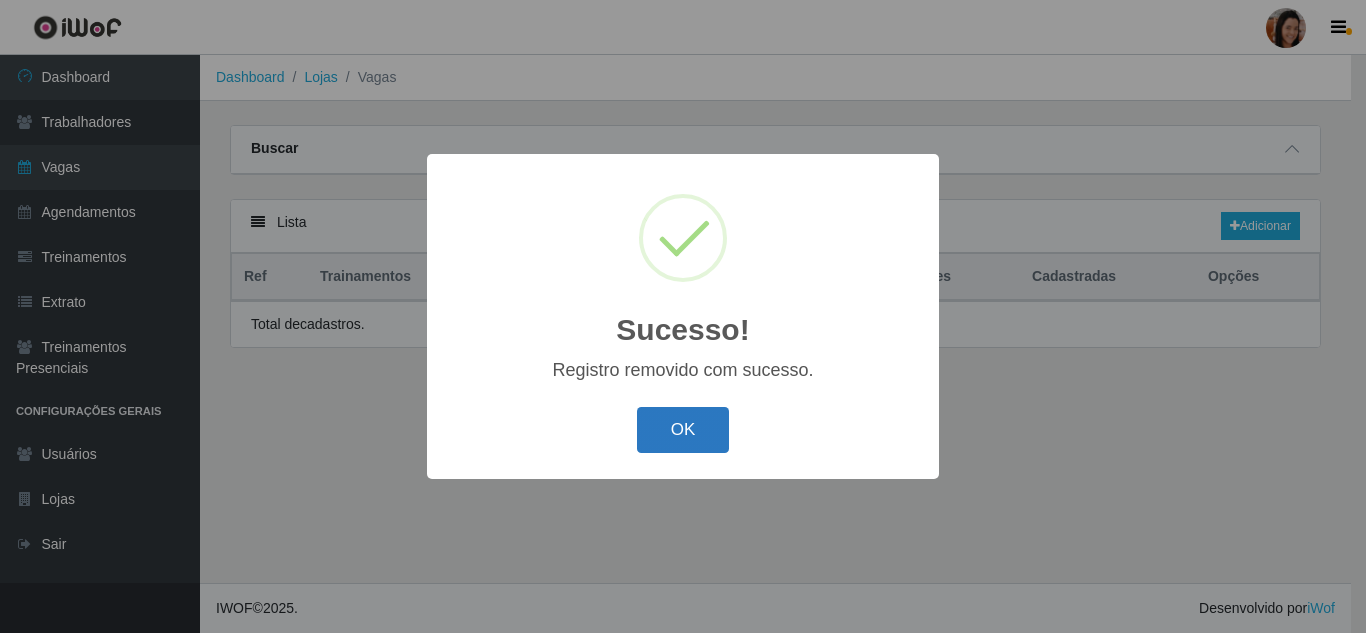 click on "OK" at bounding box center [683, 430] 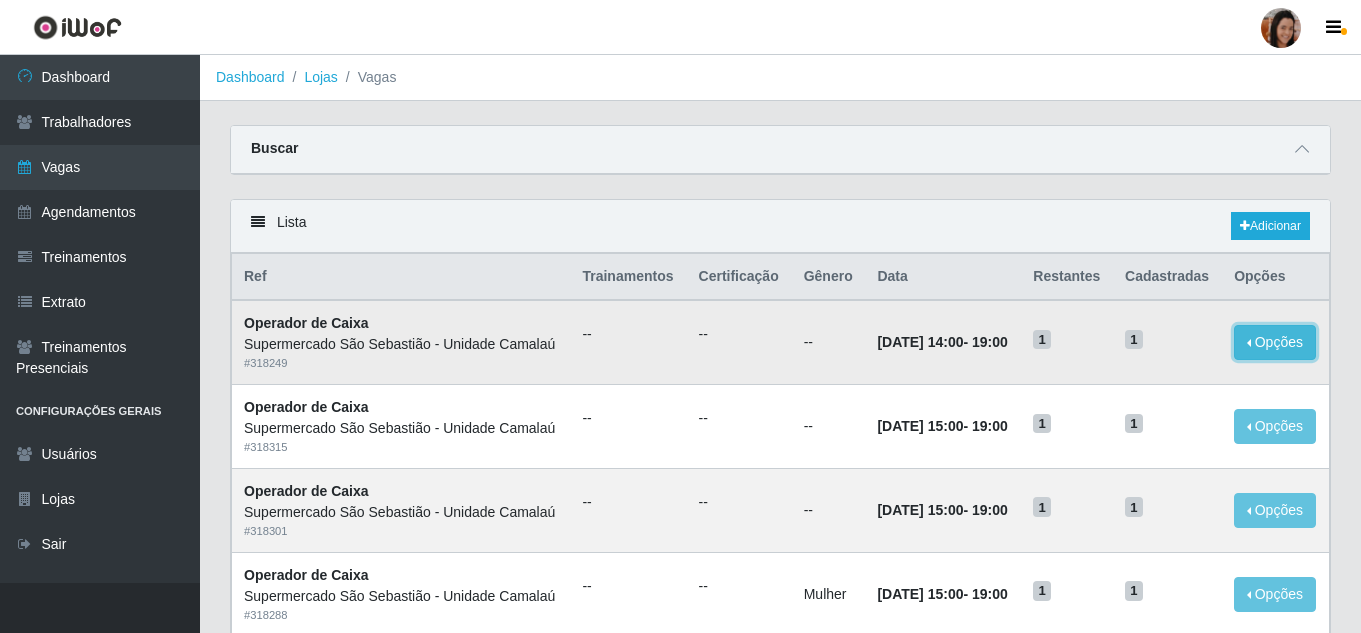 click on "Opções" at bounding box center (1275, 342) 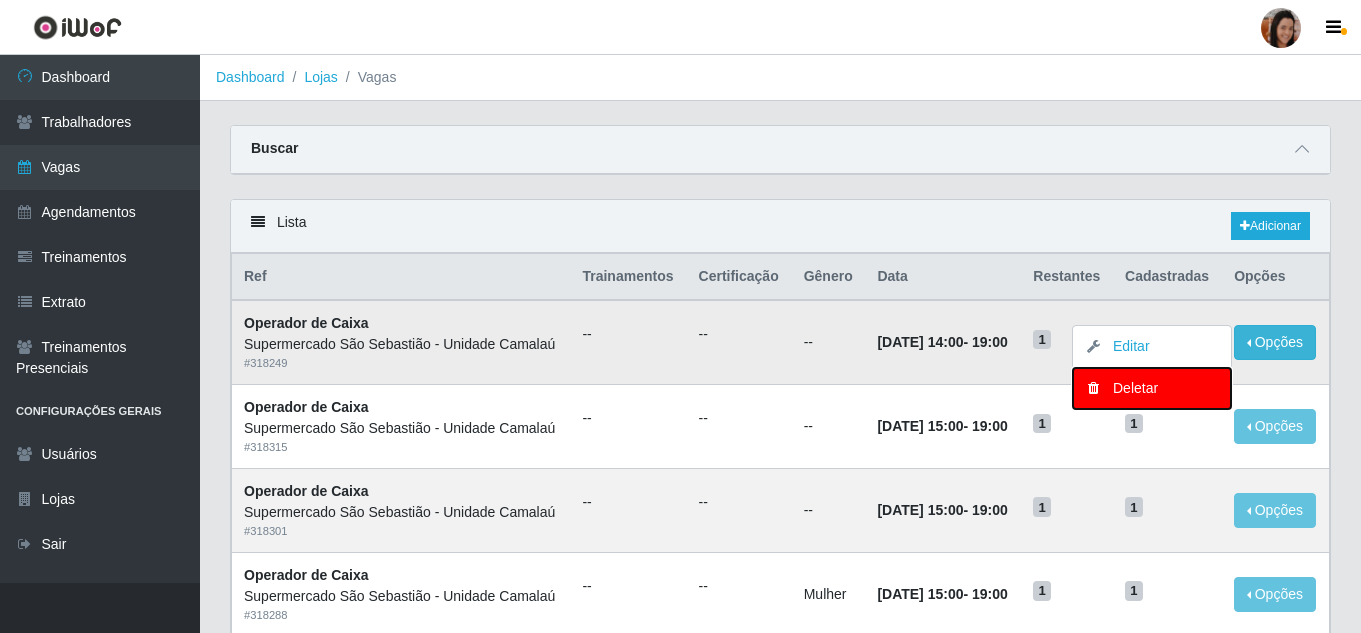 click on "Deletar" at bounding box center [1152, 388] 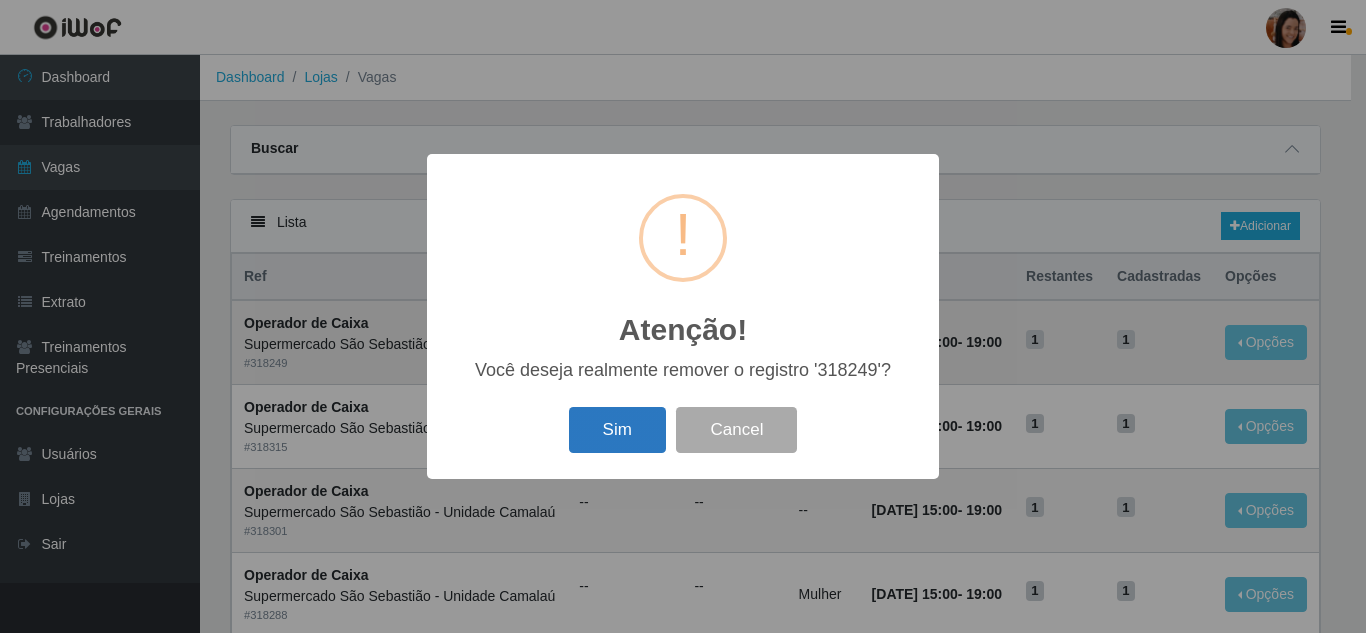 click on "Sim" at bounding box center (617, 430) 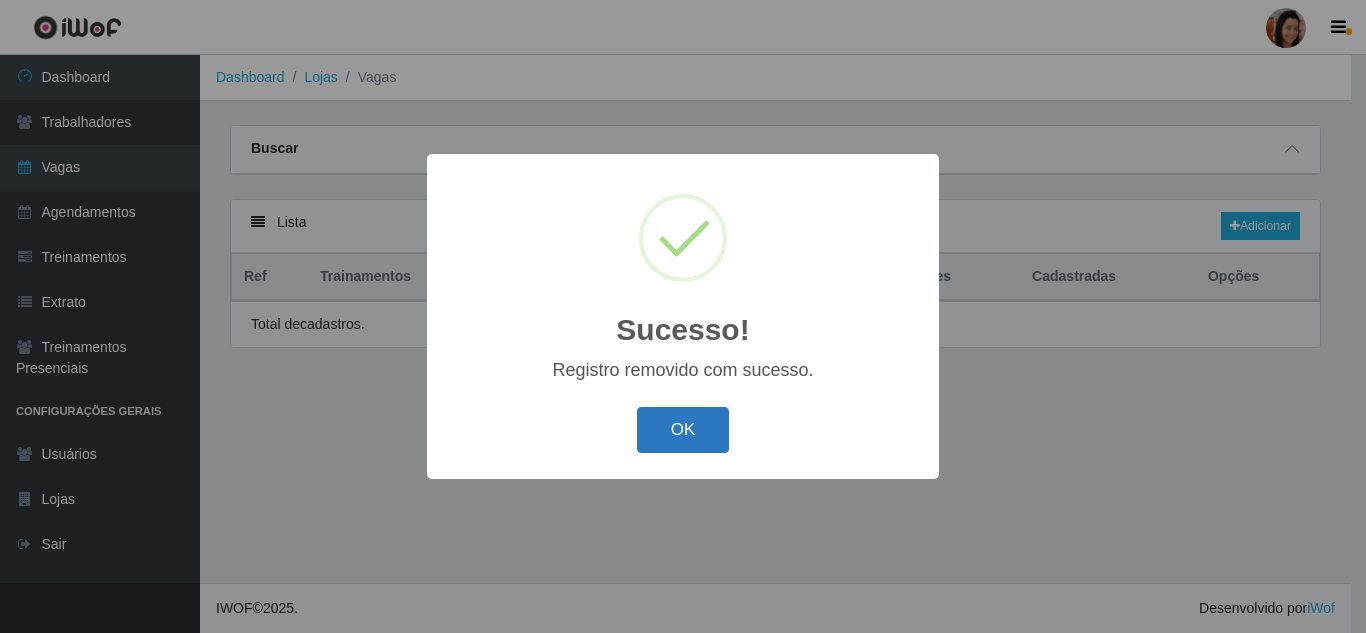 click on "OK" at bounding box center [683, 430] 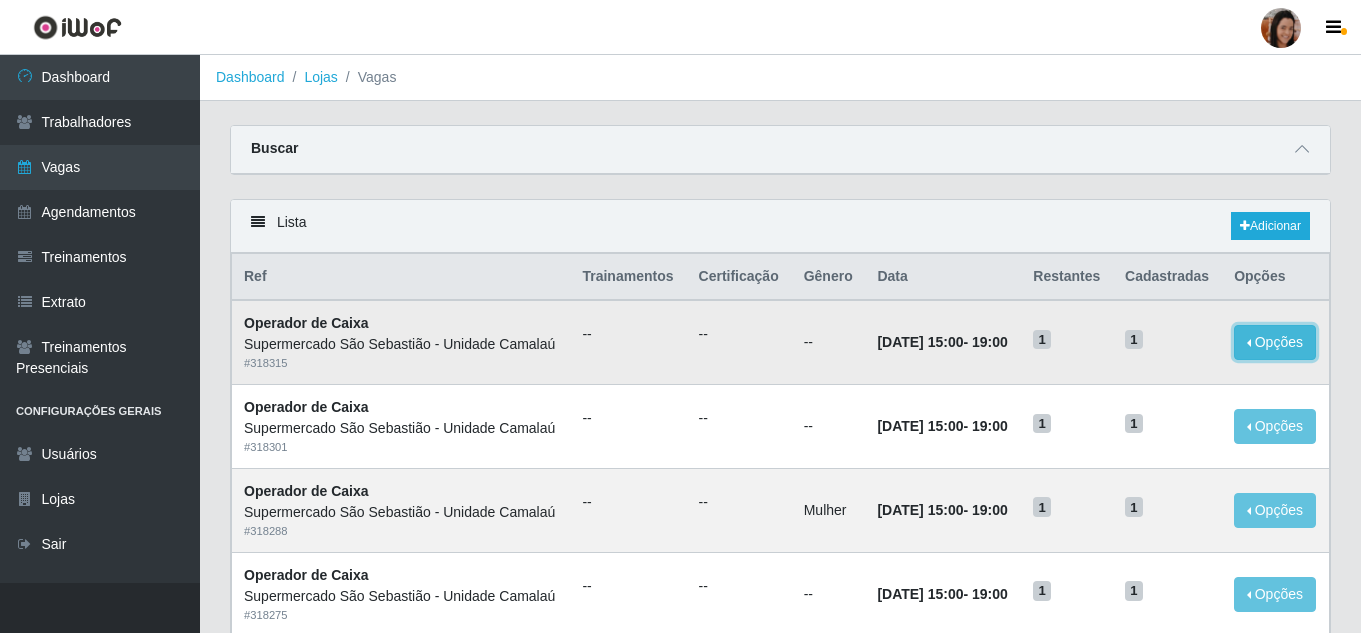 click on "Opções" at bounding box center [1275, 342] 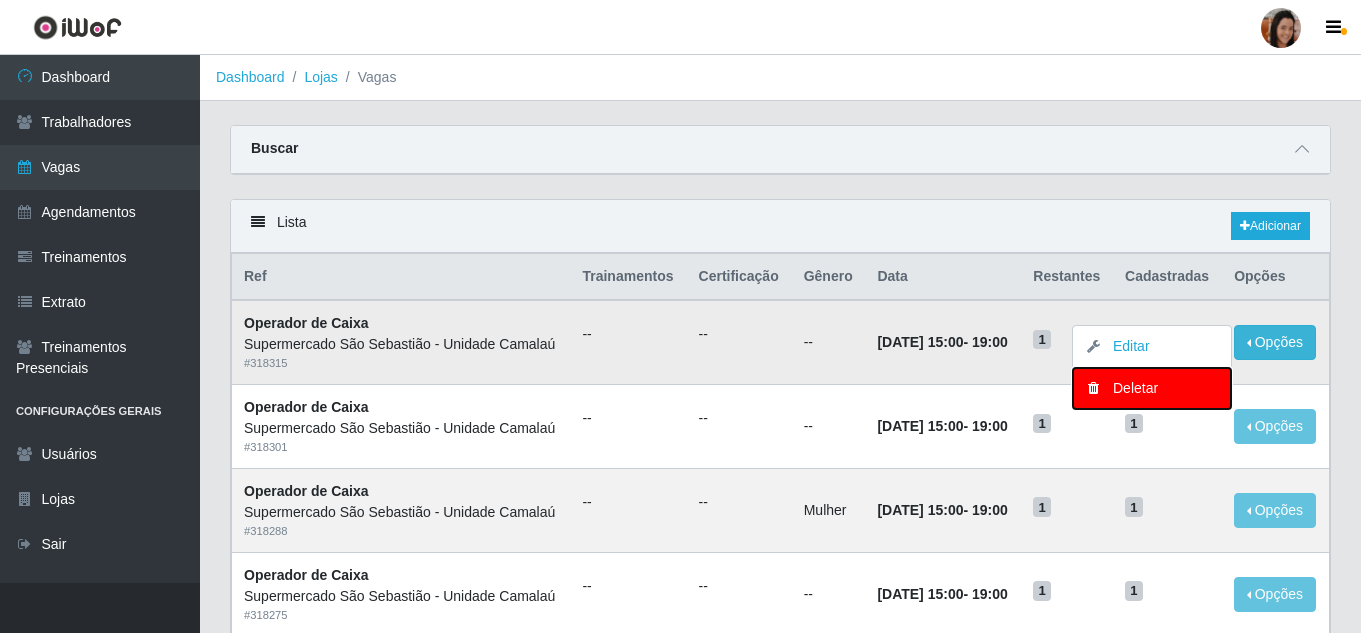 click on "Deletar" at bounding box center (1152, 388) 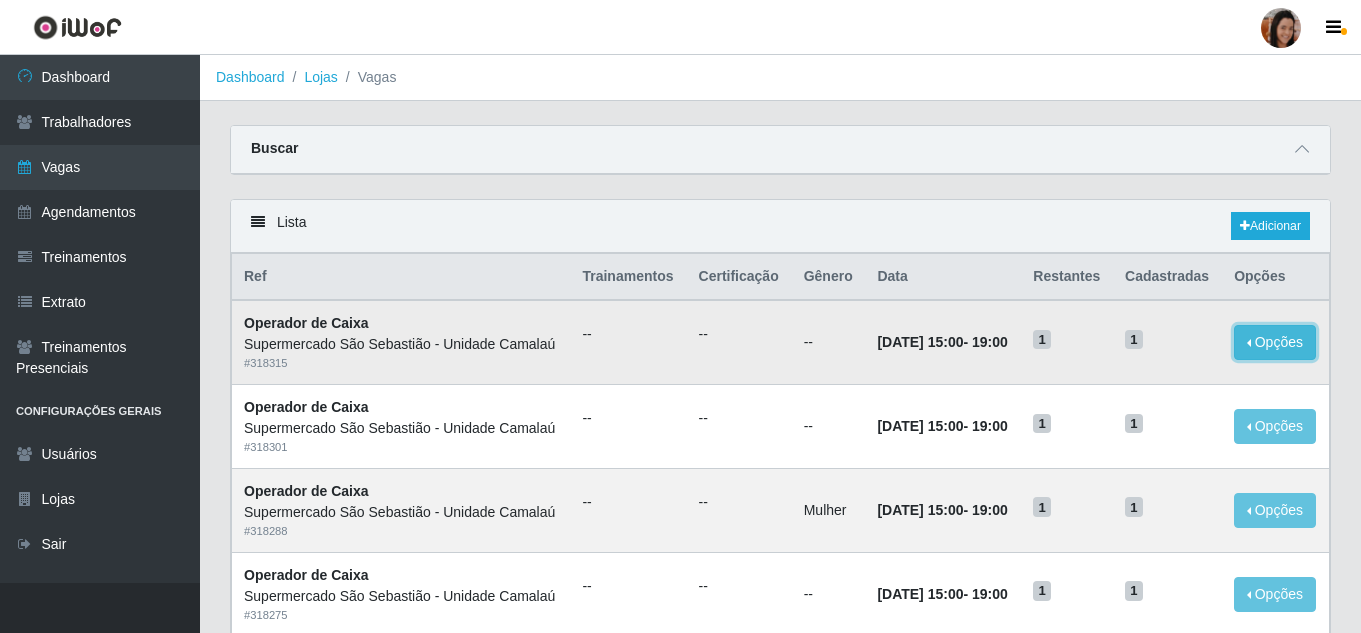 click on "Opções" at bounding box center (1275, 342) 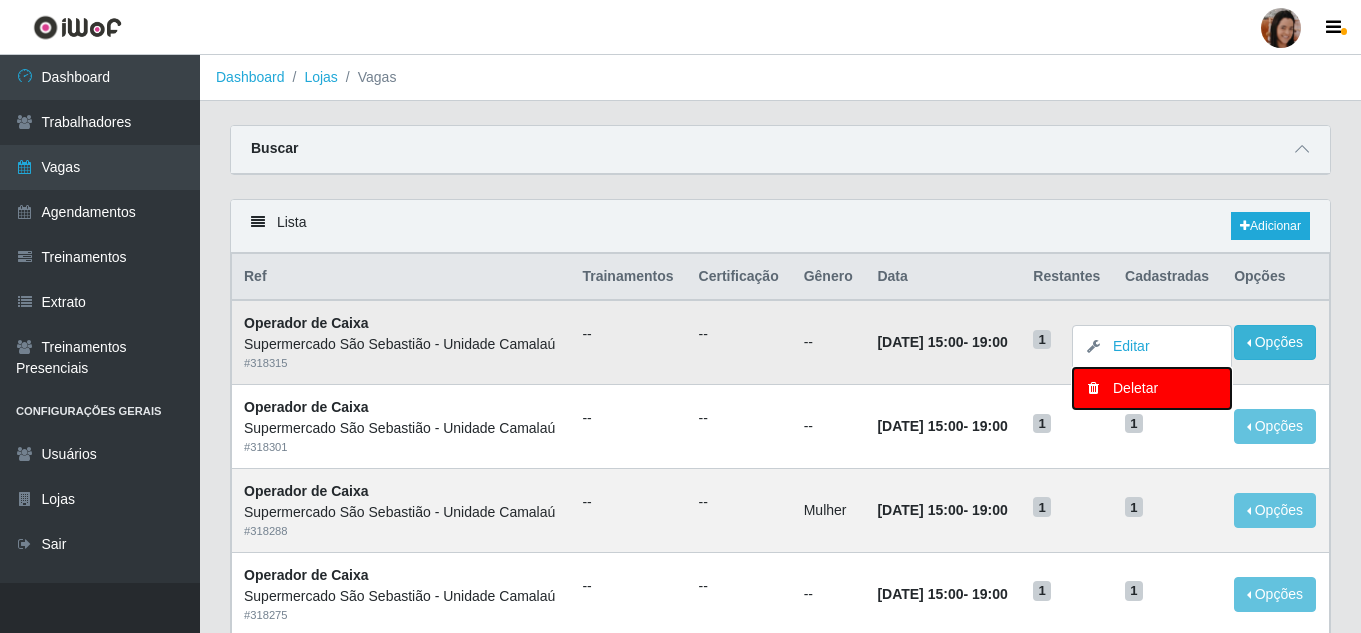 click on "Deletar" at bounding box center [1152, 388] 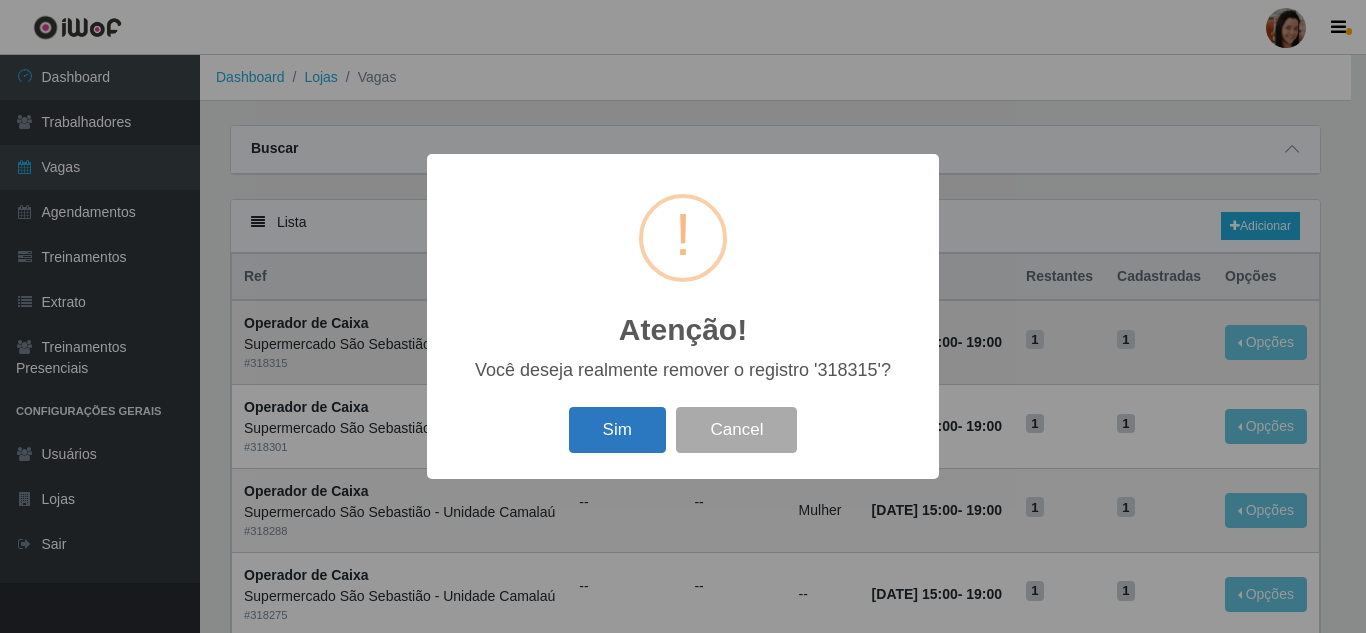 click on "Sim" at bounding box center (617, 430) 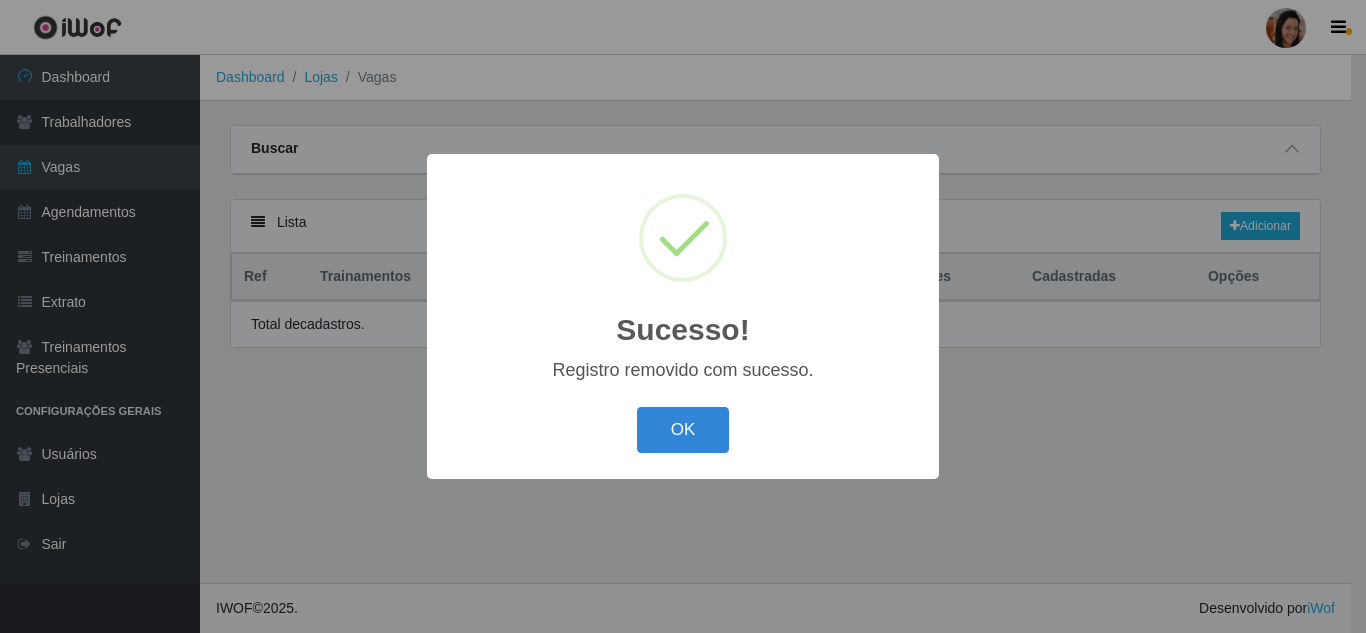 click on "Sucesso! × Registro removido com sucesso. OK Cancel" at bounding box center [683, 316] 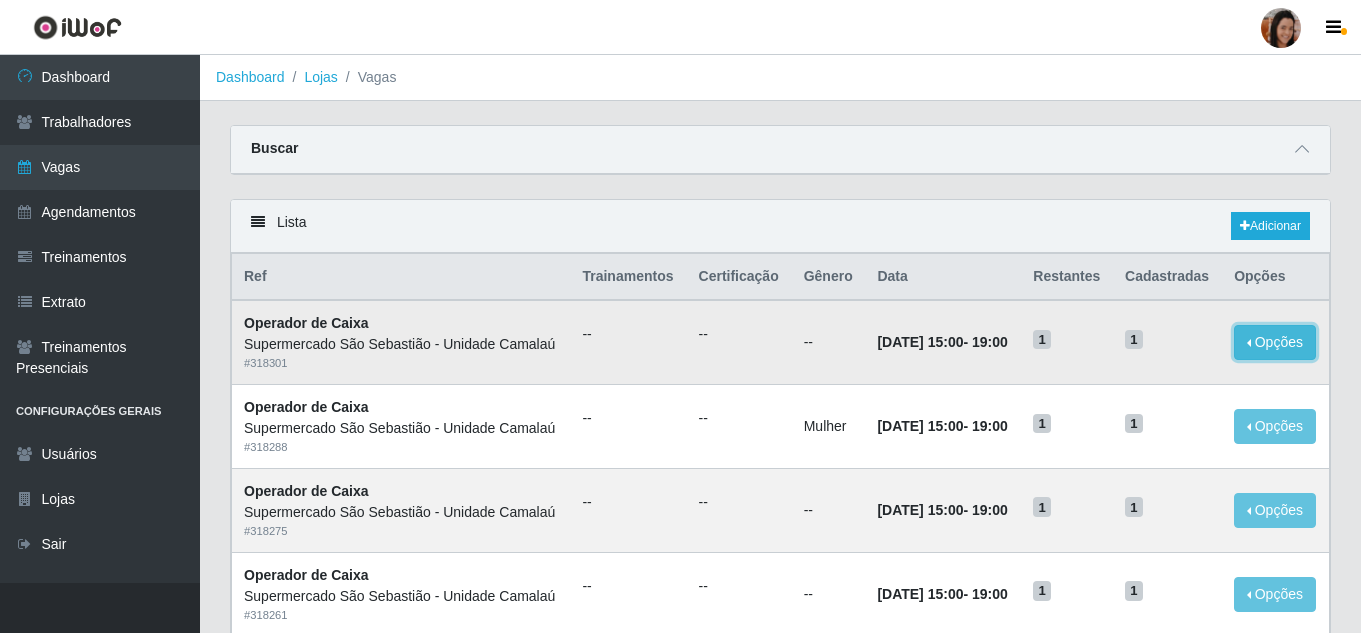 click on "Opções" at bounding box center [1275, 342] 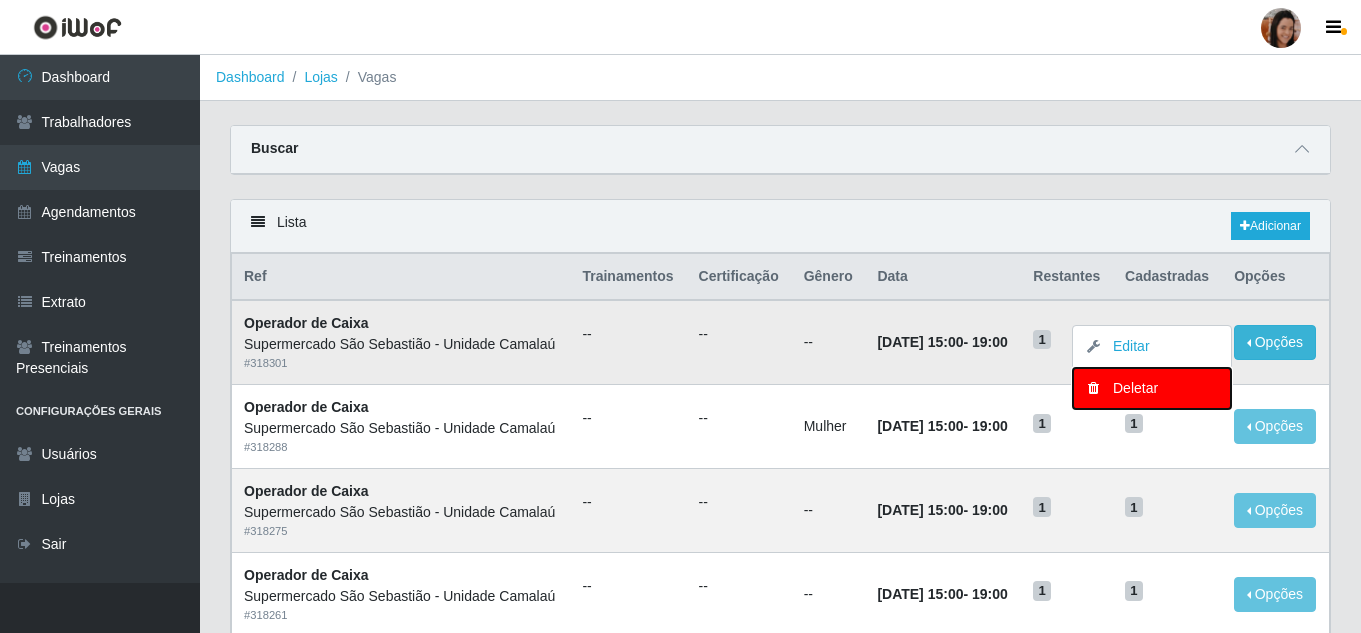 click on "Deletar" at bounding box center [1152, 388] 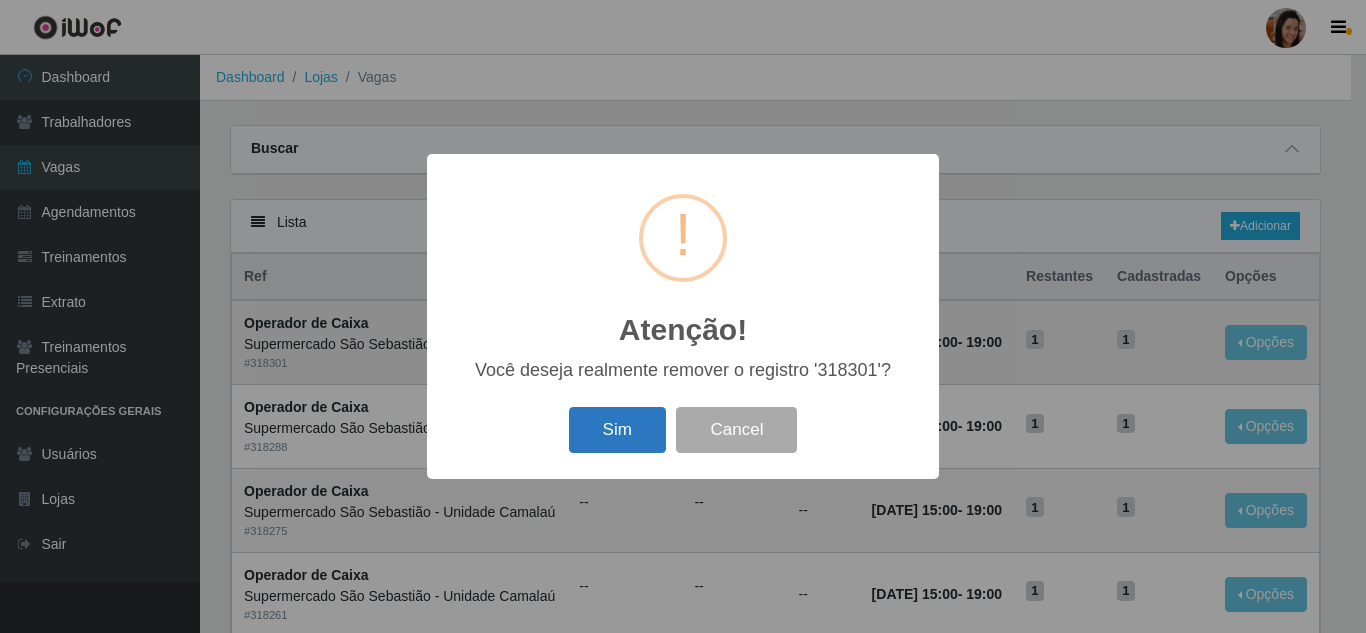 click on "Sim" at bounding box center (617, 430) 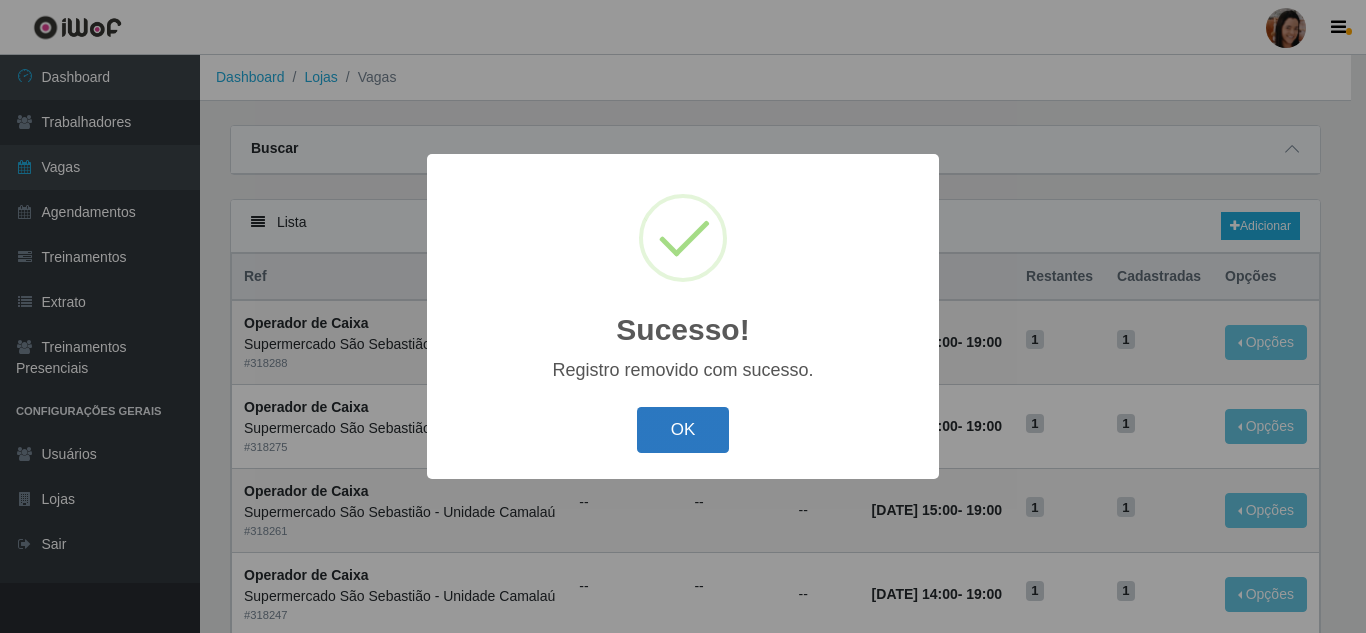 click on "OK" at bounding box center (683, 430) 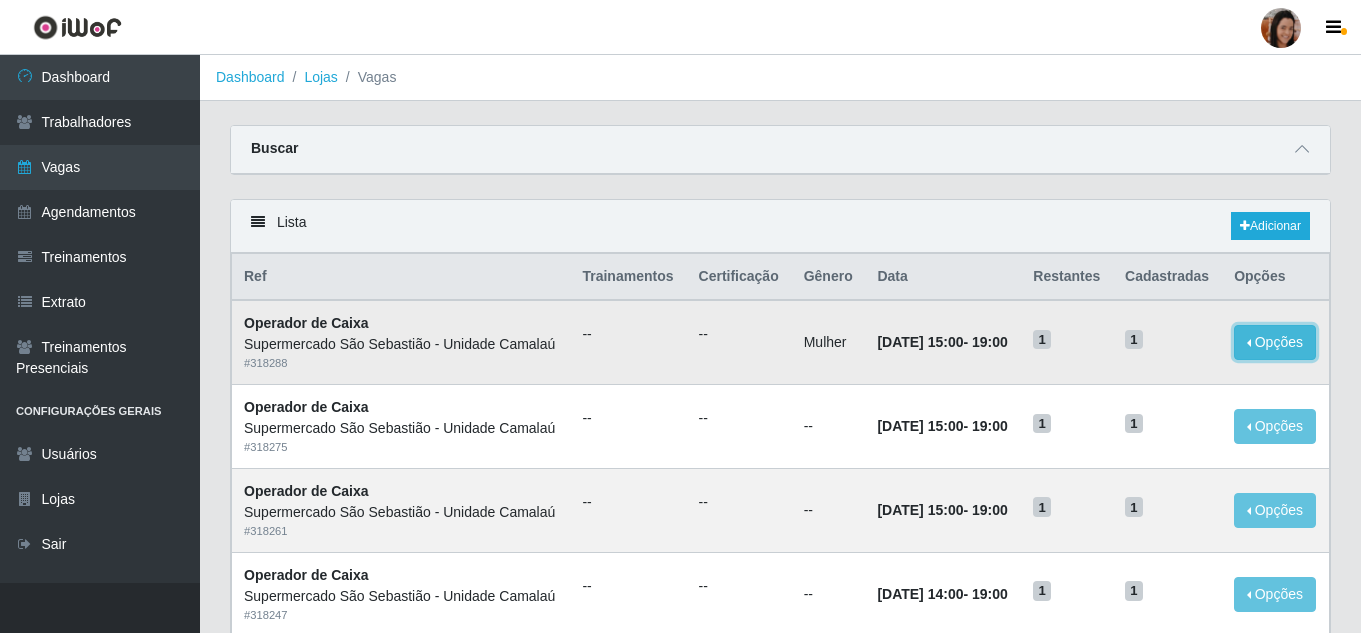 click on "Opções" at bounding box center (1275, 342) 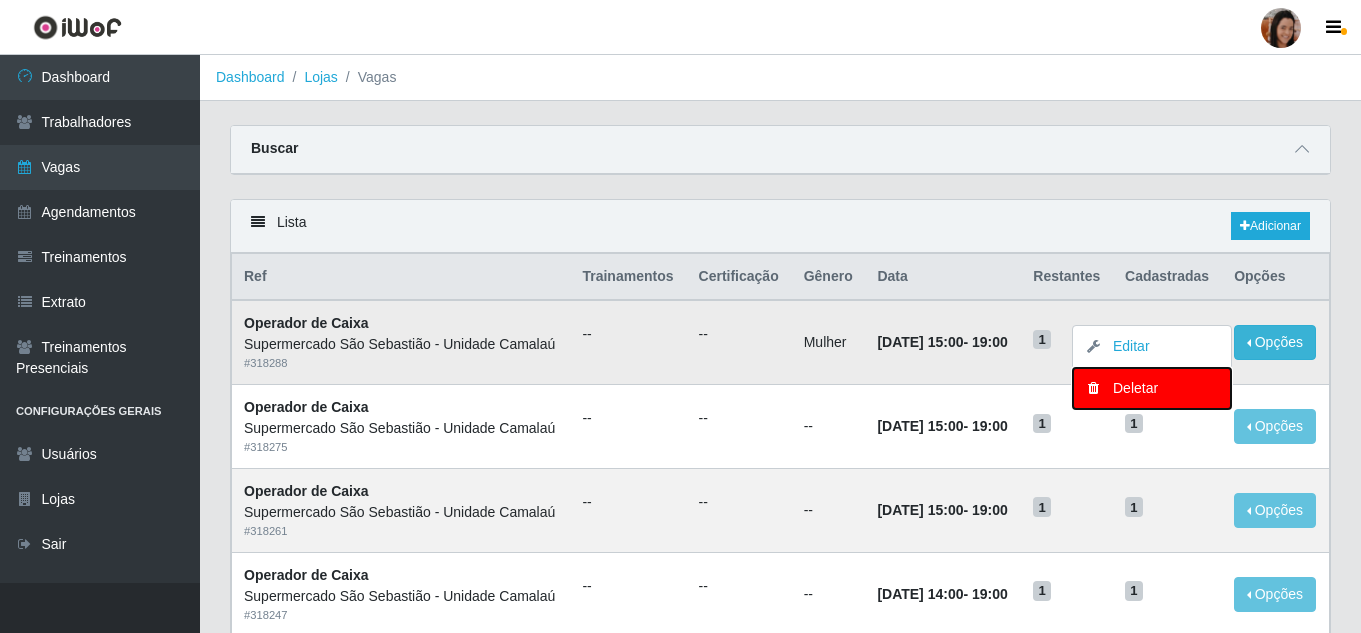 click on "Deletar" at bounding box center [1152, 388] 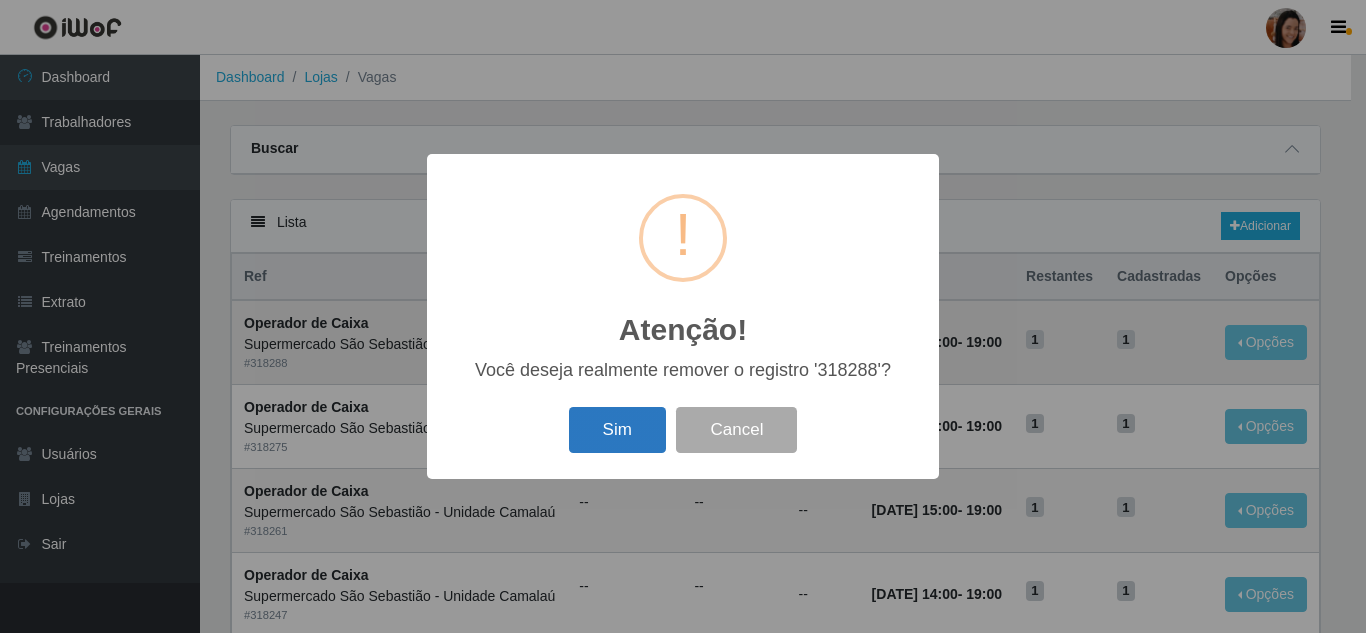 click on "Sim" at bounding box center [617, 430] 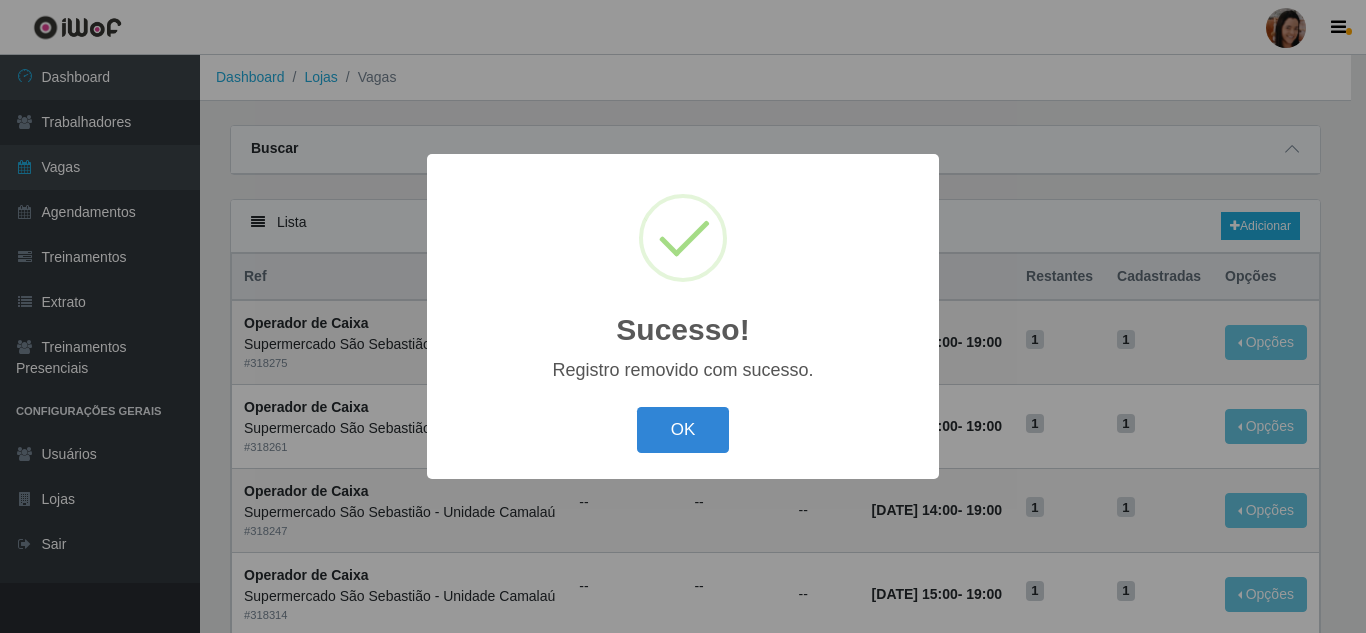 drag, startPoint x: 674, startPoint y: 425, endPoint x: 704, endPoint y: 423, distance: 30.066593 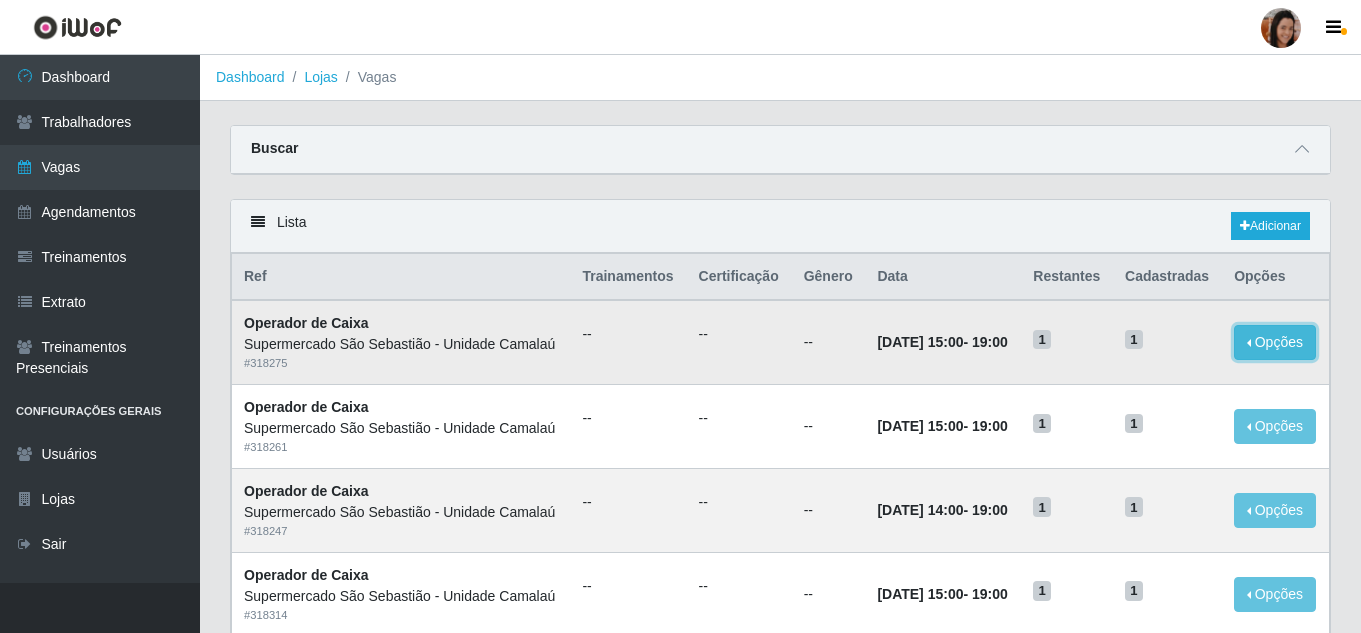click on "Opções" at bounding box center [1275, 342] 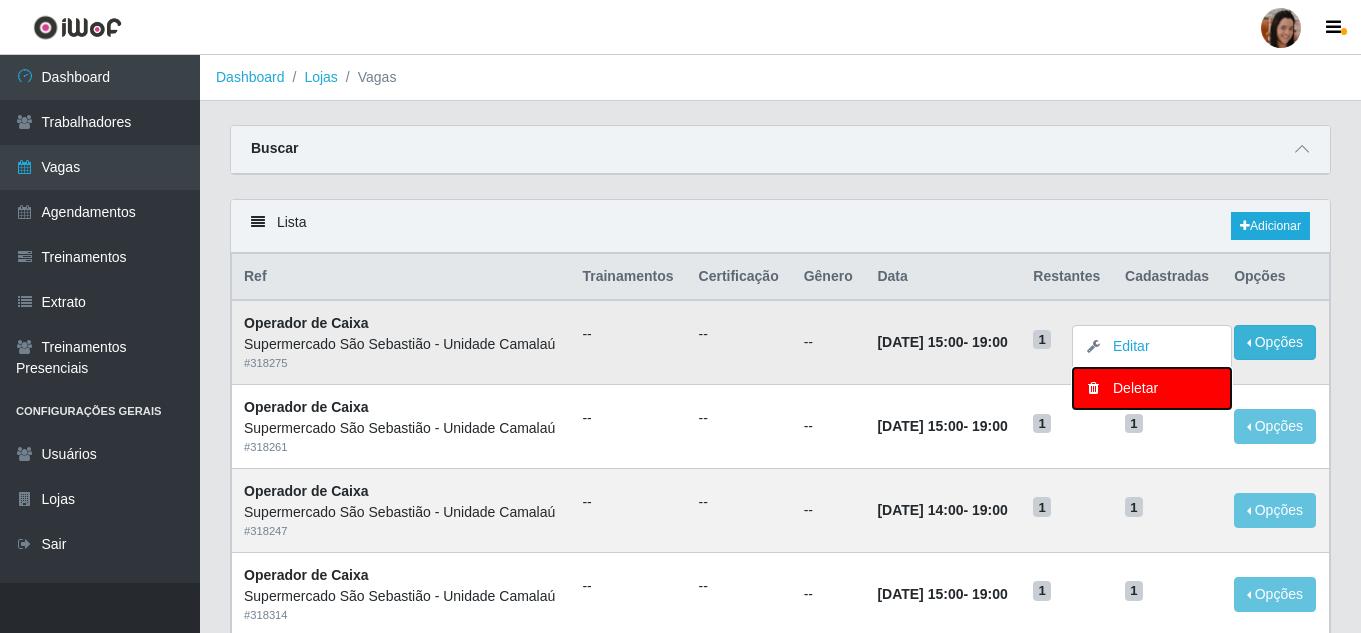 click on "Deletar" at bounding box center [1152, 388] 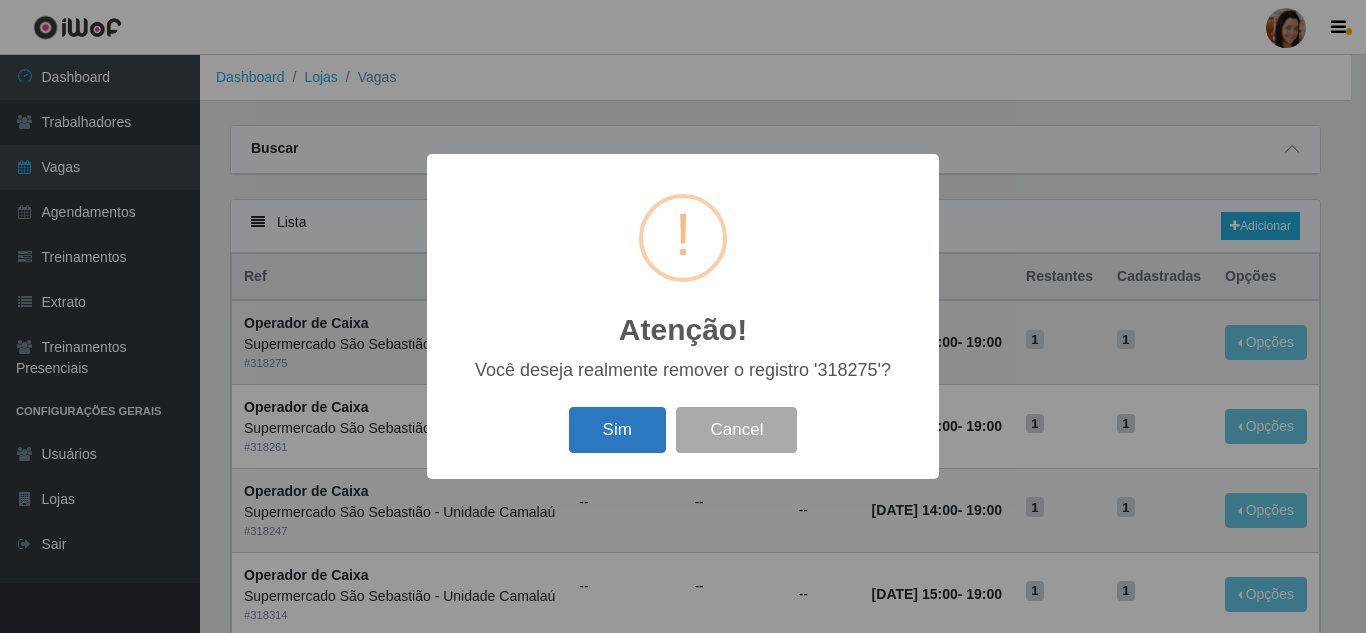 click on "Sim" at bounding box center (617, 430) 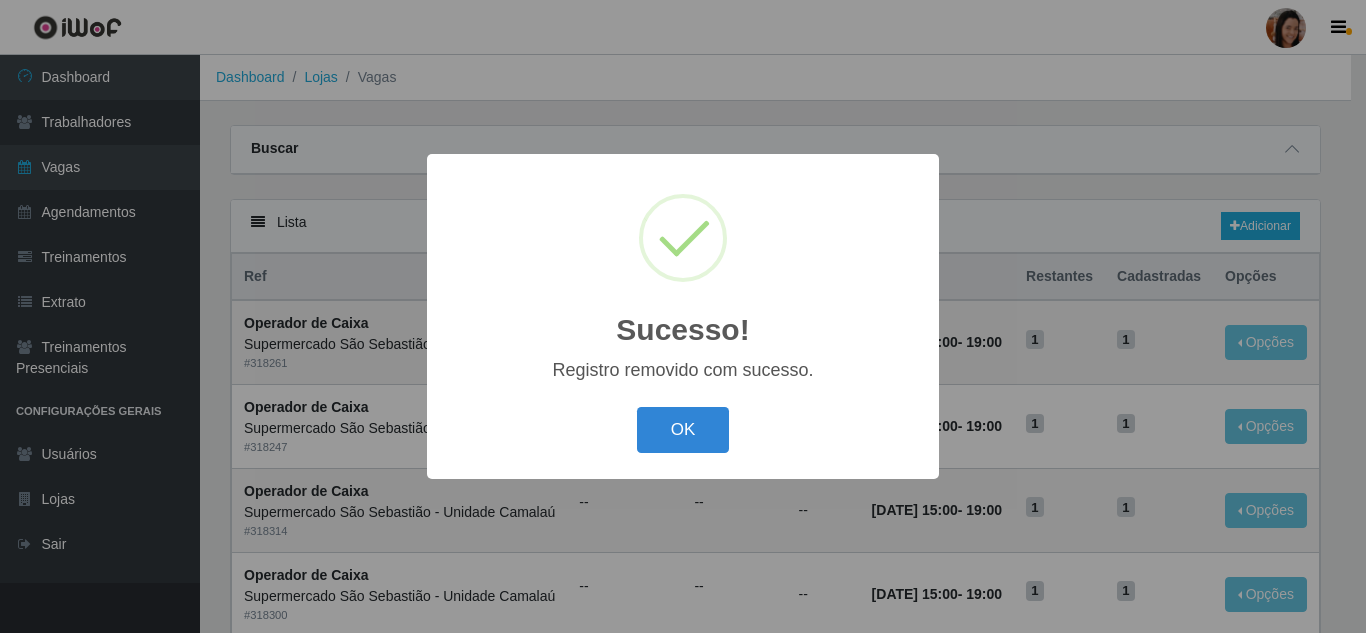 click on "OK Cancel" at bounding box center [683, 429] 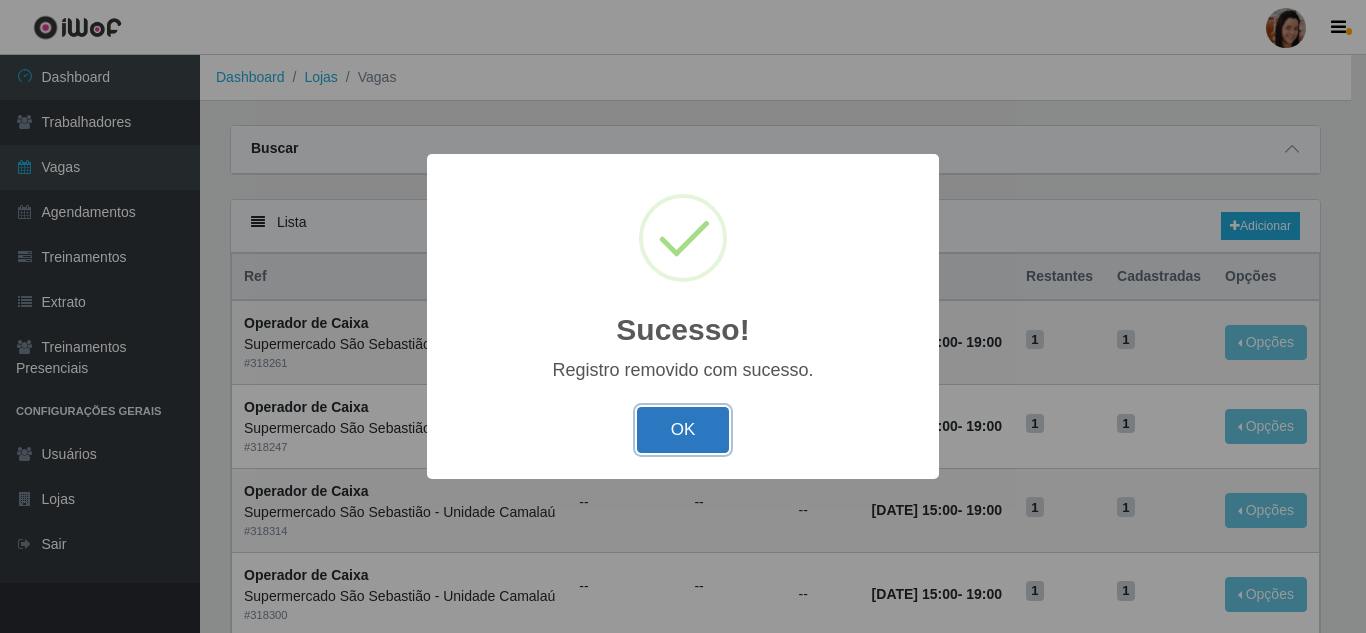 click on "OK" at bounding box center [683, 430] 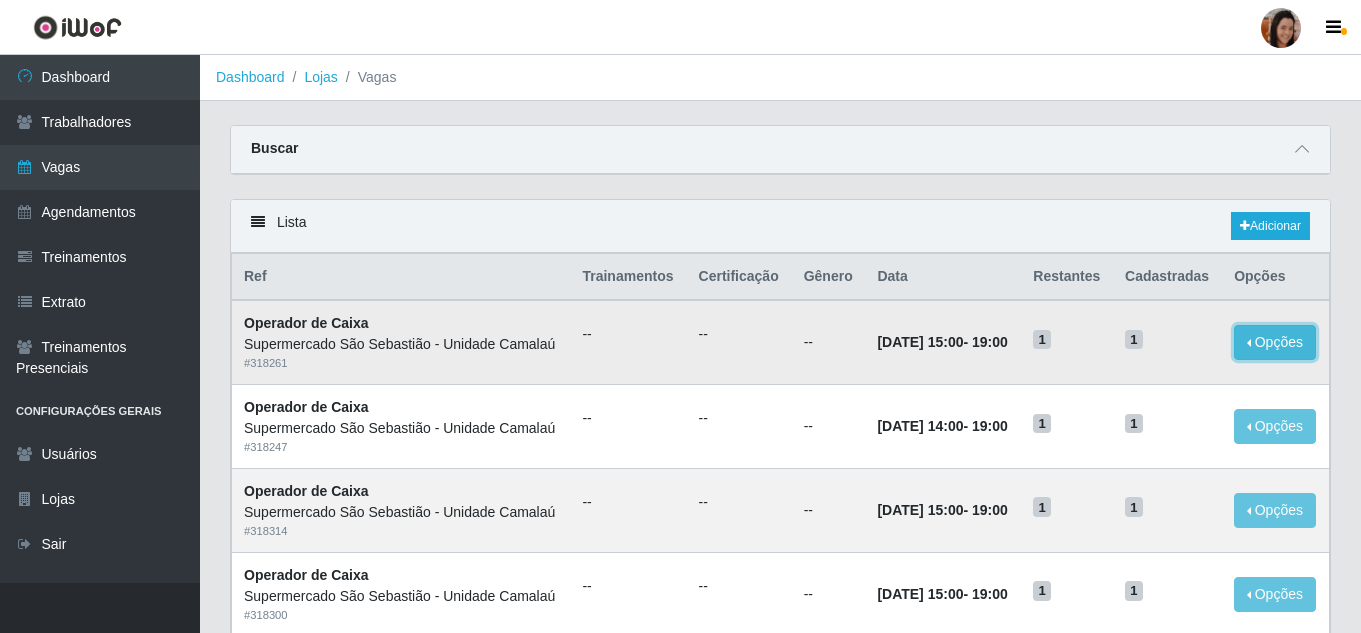 click on "Opções" at bounding box center [1275, 342] 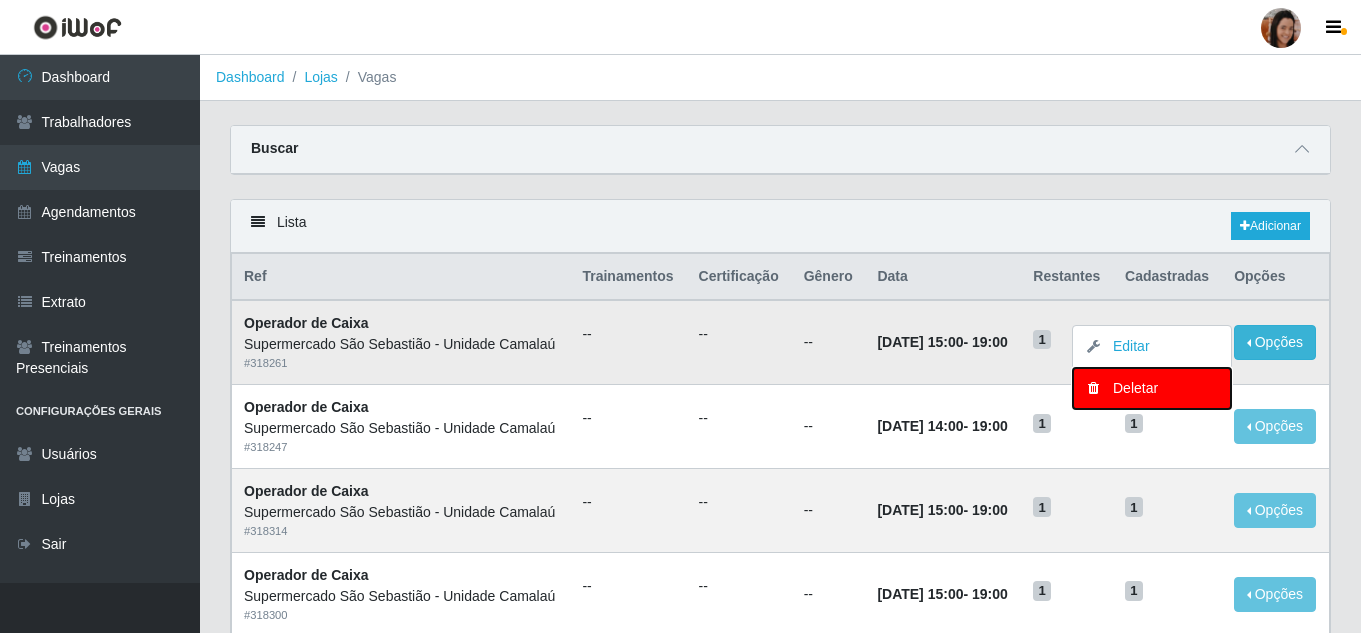 click on "Deletar" at bounding box center (1152, 388) 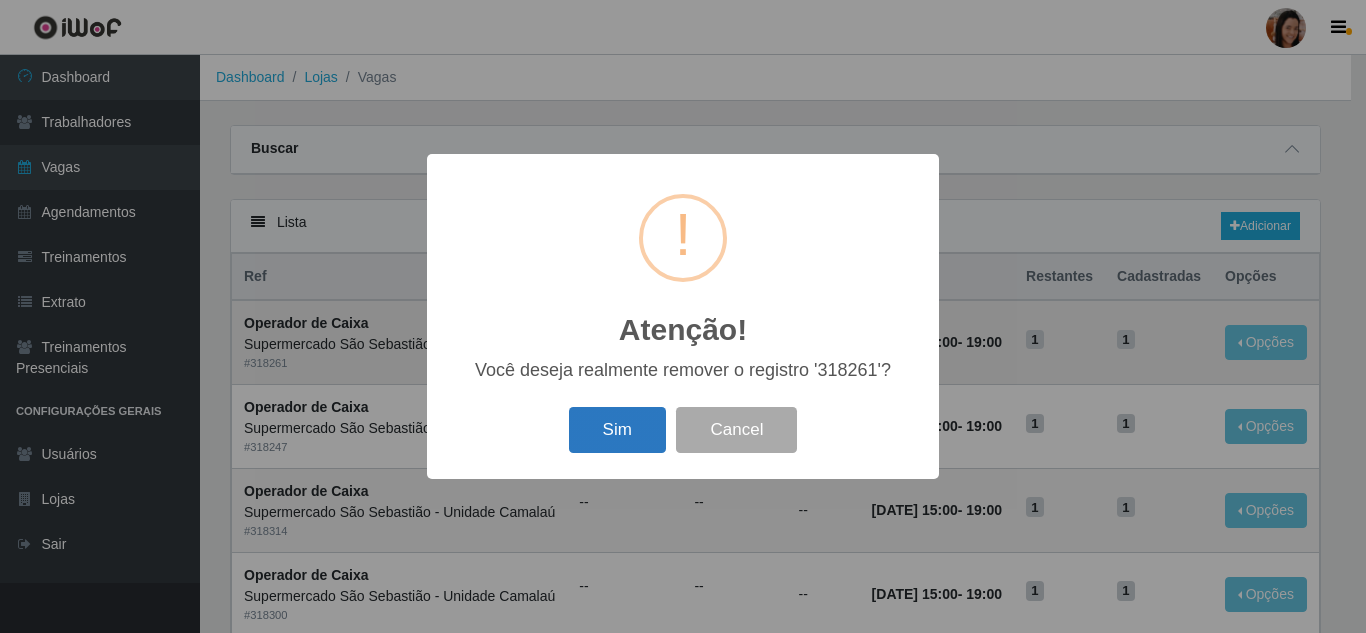 click on "Sim" at bounding box center (617, 430) 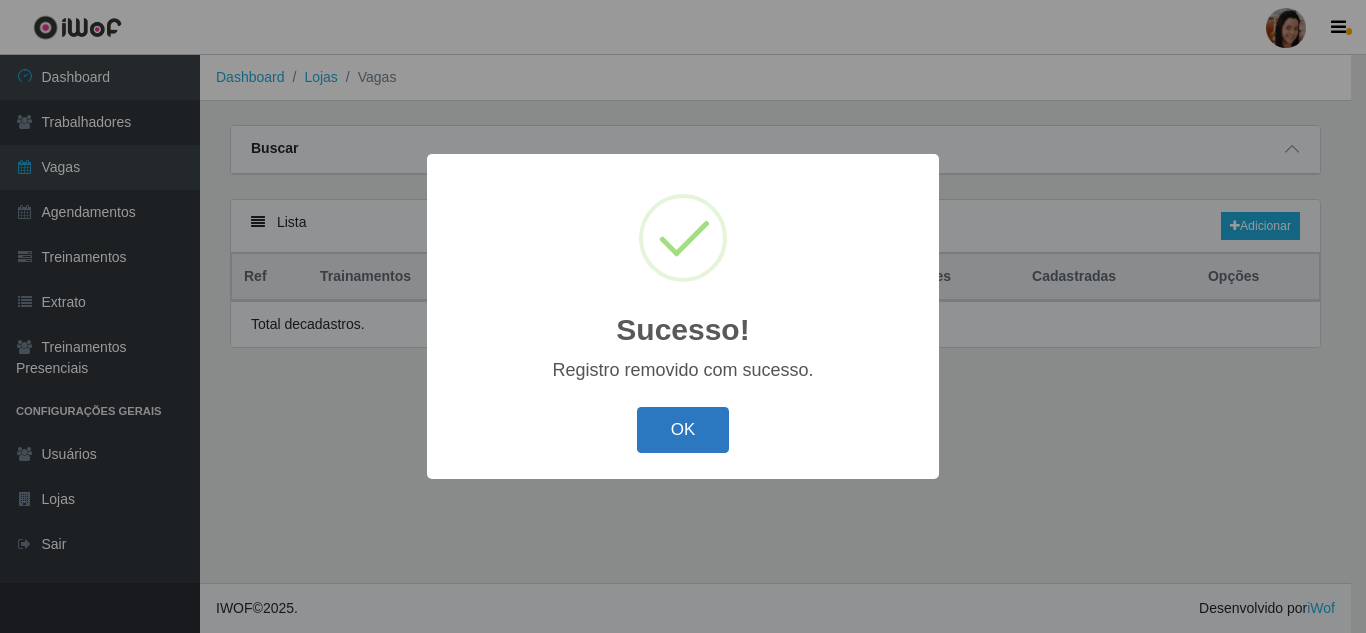 click on "OK" at bounding box center [683, 430] 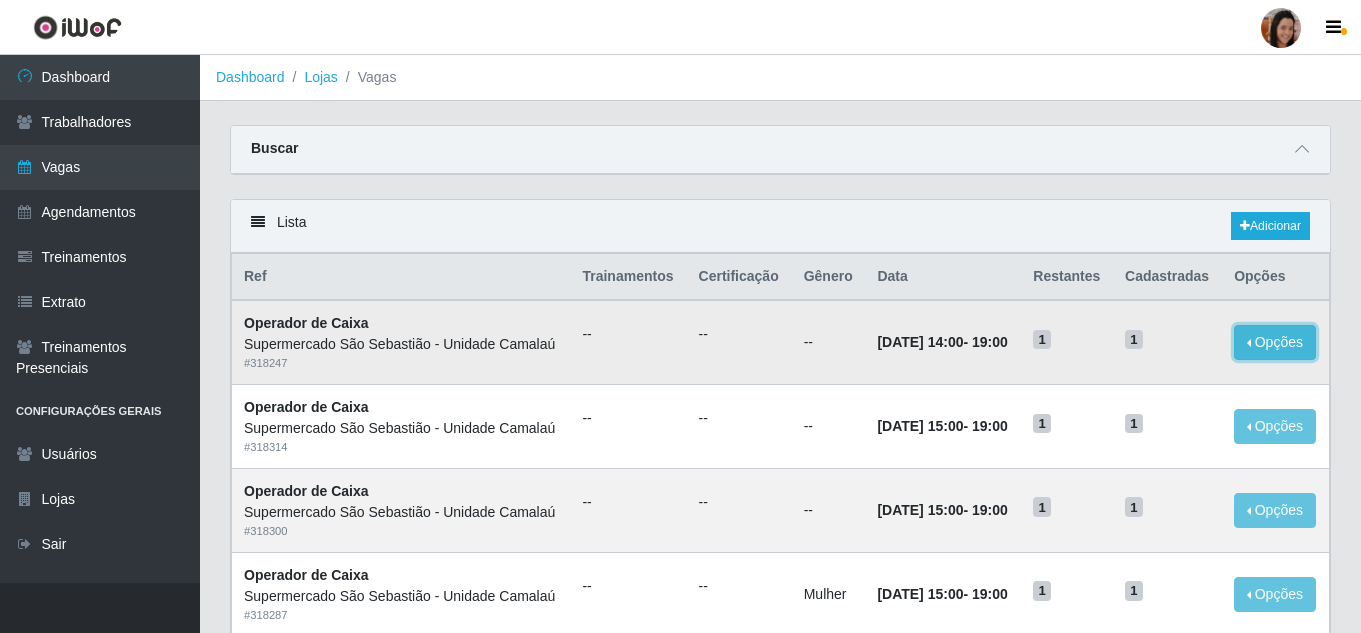 click on "Opções" at bounding box center [1275, 342] 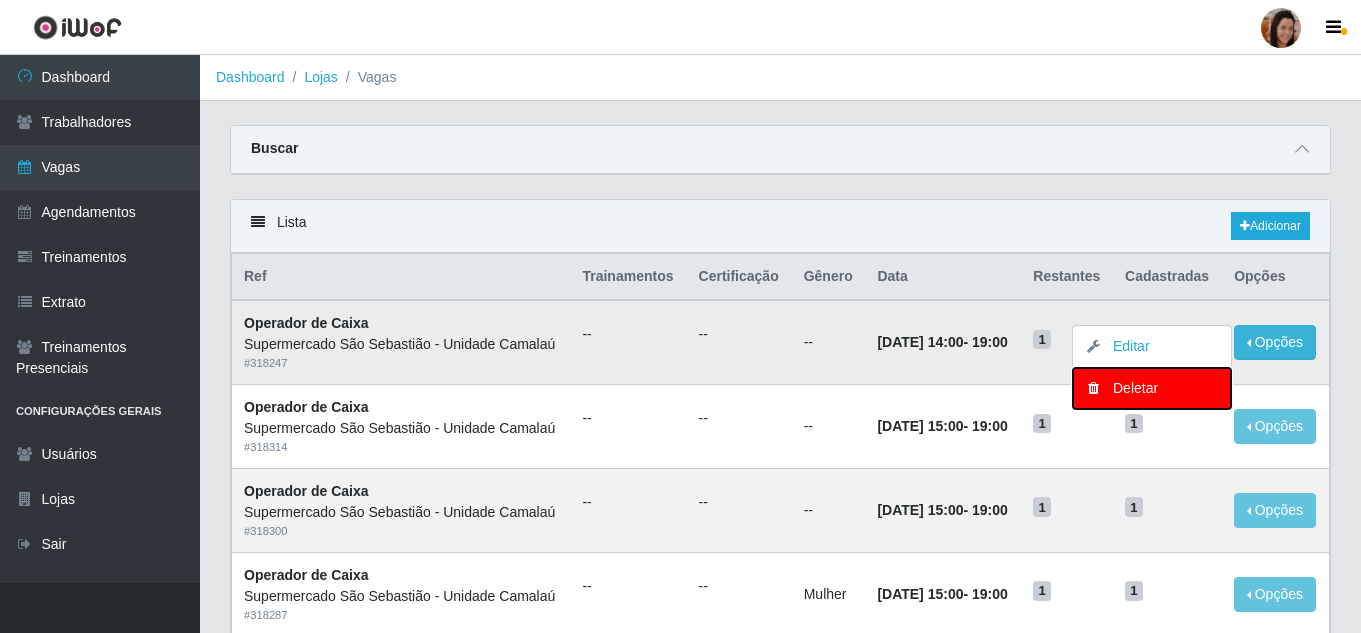 click at bounding box center (1093, 388) 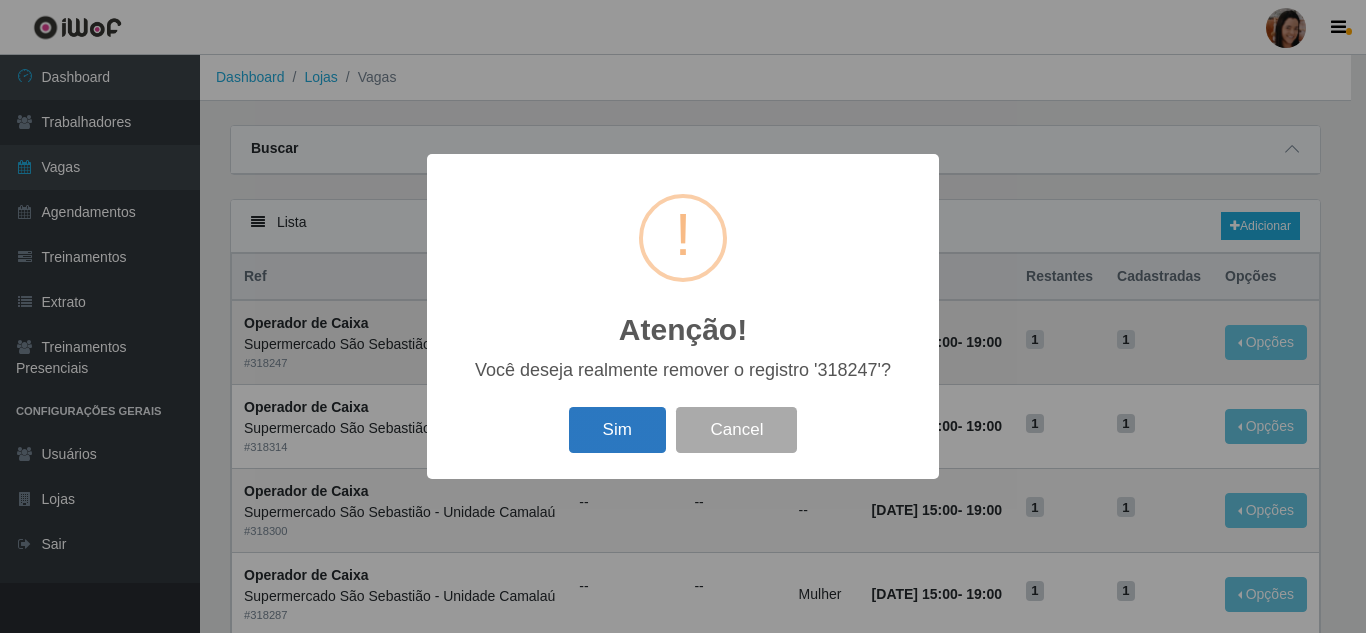 click on "Sim" at bounding box center [617, 430] 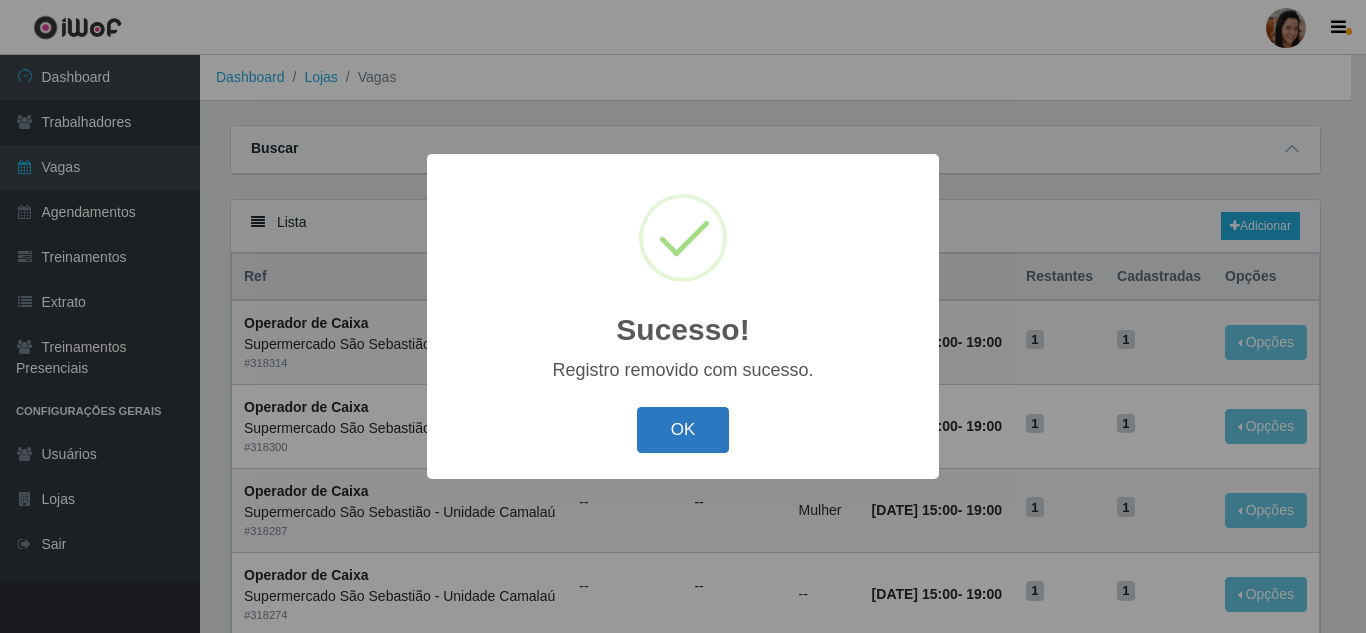 drag, startPoint x: 721, startPoint y: 417, endPoint x: 711, endPoint y: 422, distance: 11.18034 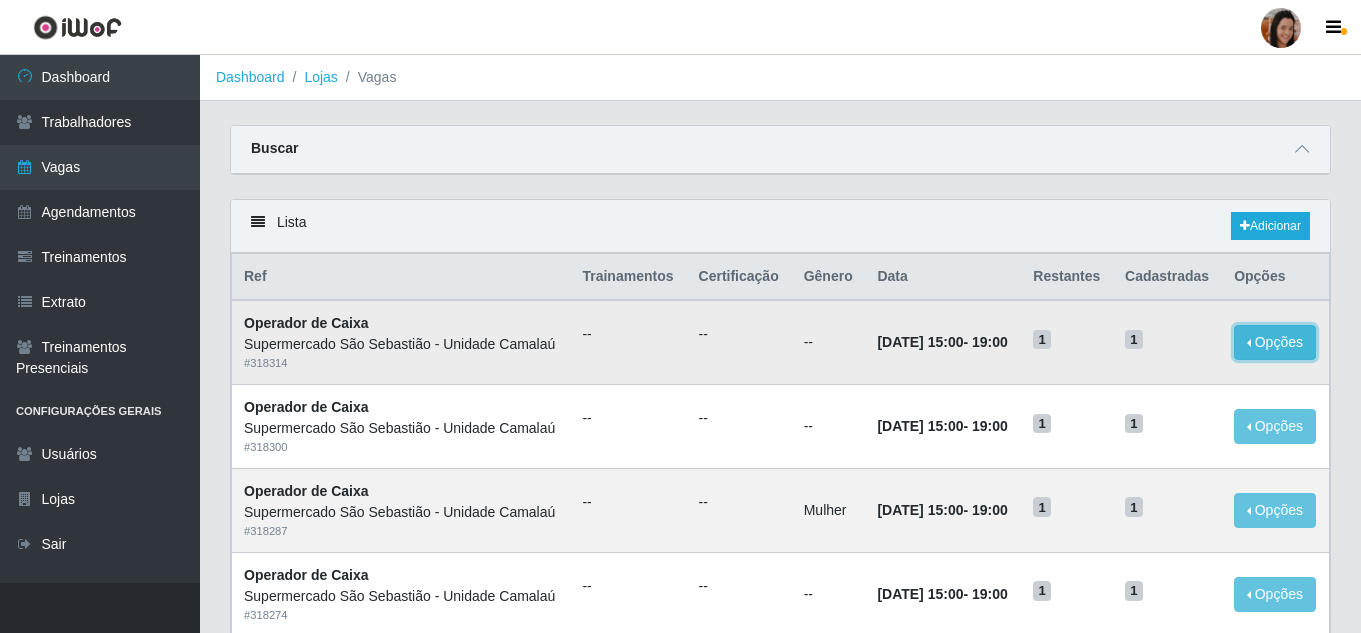 click on "Opções" at bounding box center [1275, 342] 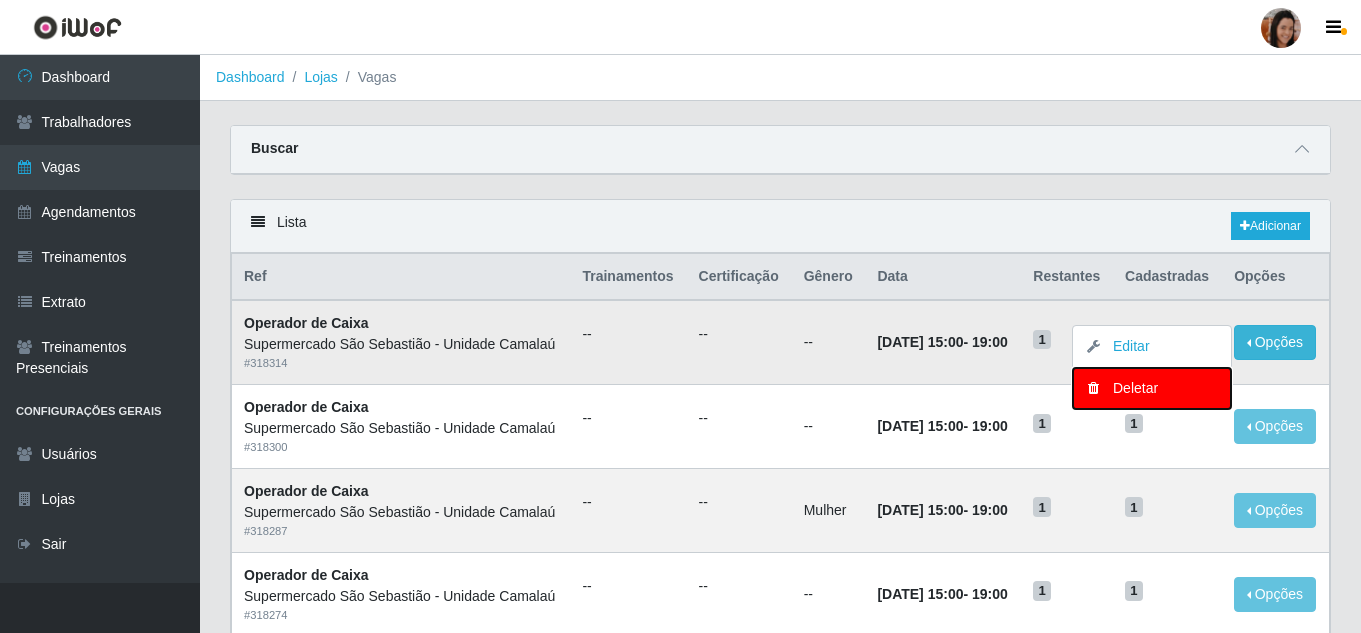 click on "Deletar" at bounding box center (1152, 388) 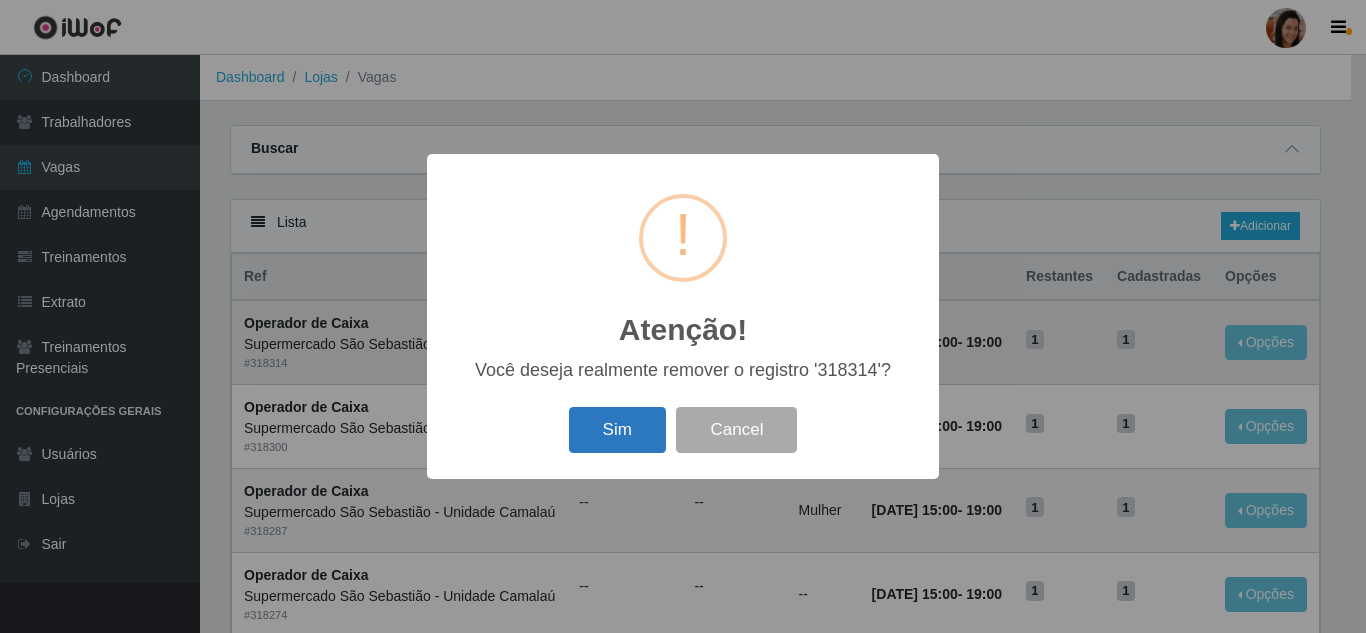 click on "Sim" at bounding box center [617, 430] 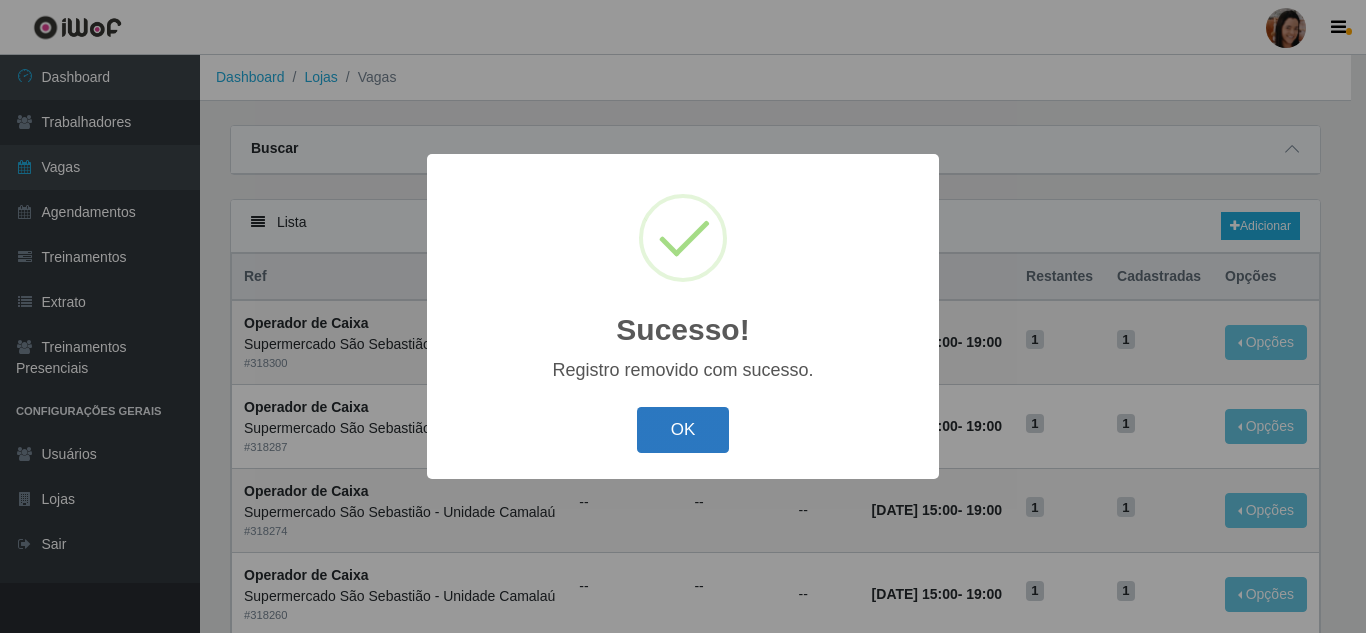 click on "OK" at bounding box center (683, 430) 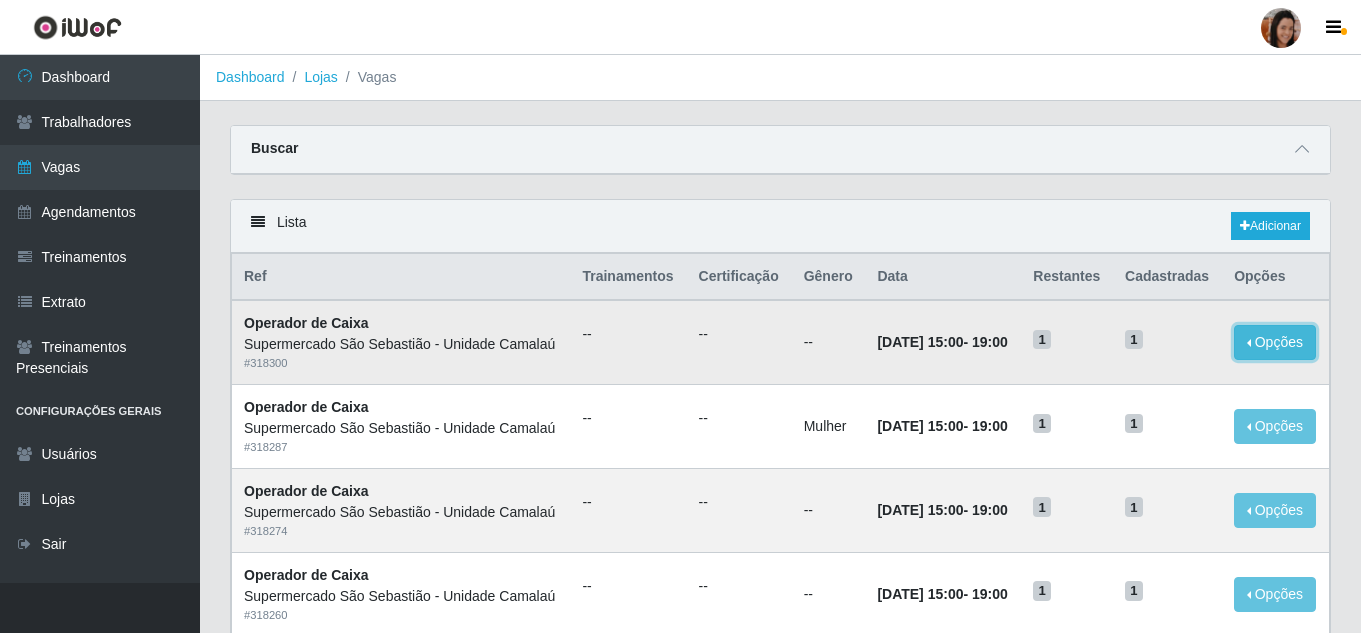 click on "Opções" at bounding box center (1275, 342) 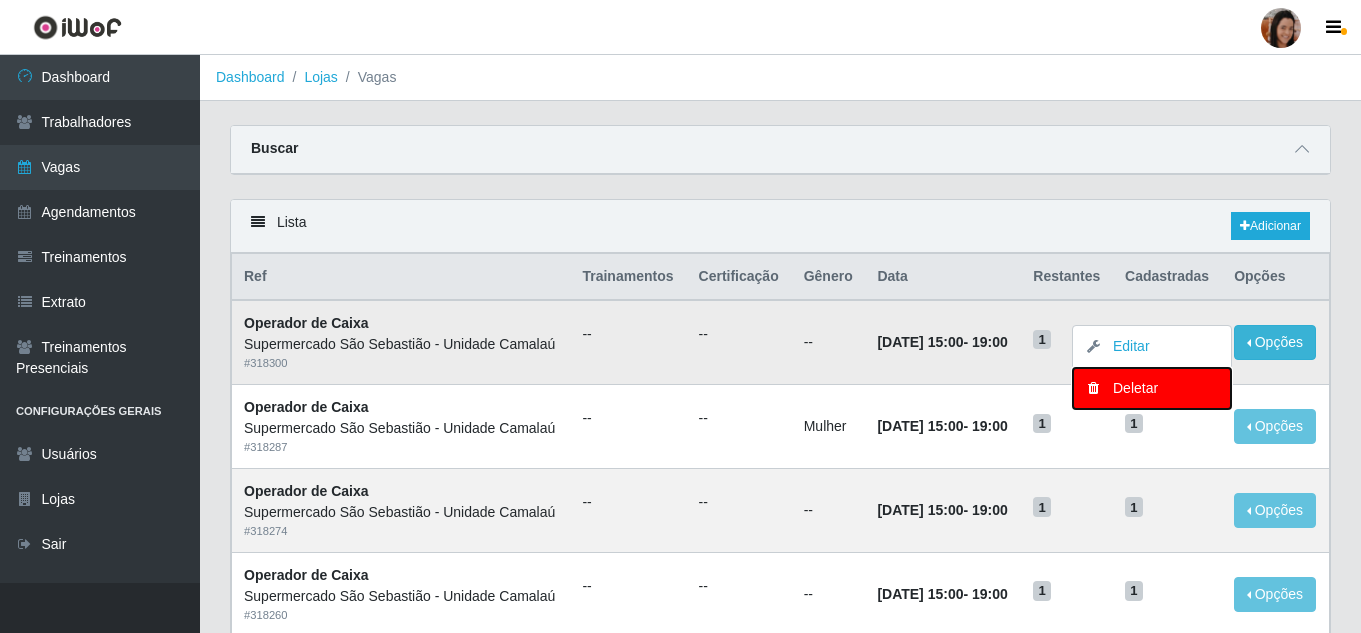click on "Deletar" at bounding box center (1152, 388) 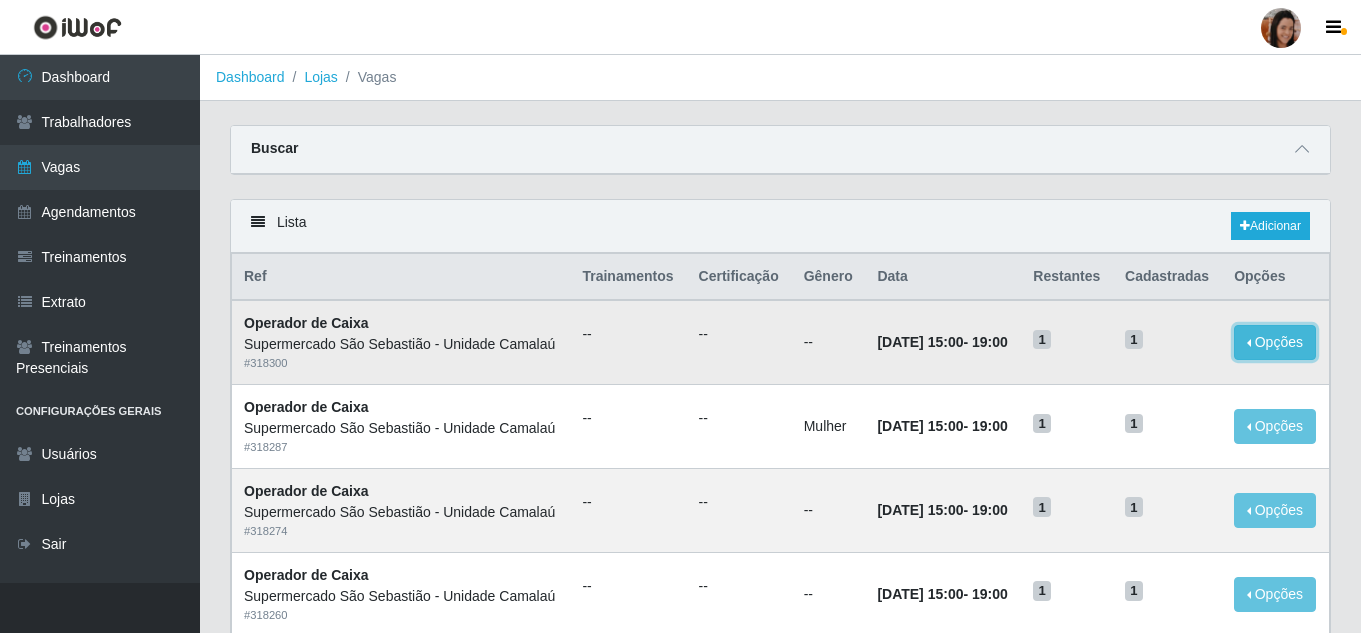click on "Opções" at bounding box center [1275, 342] 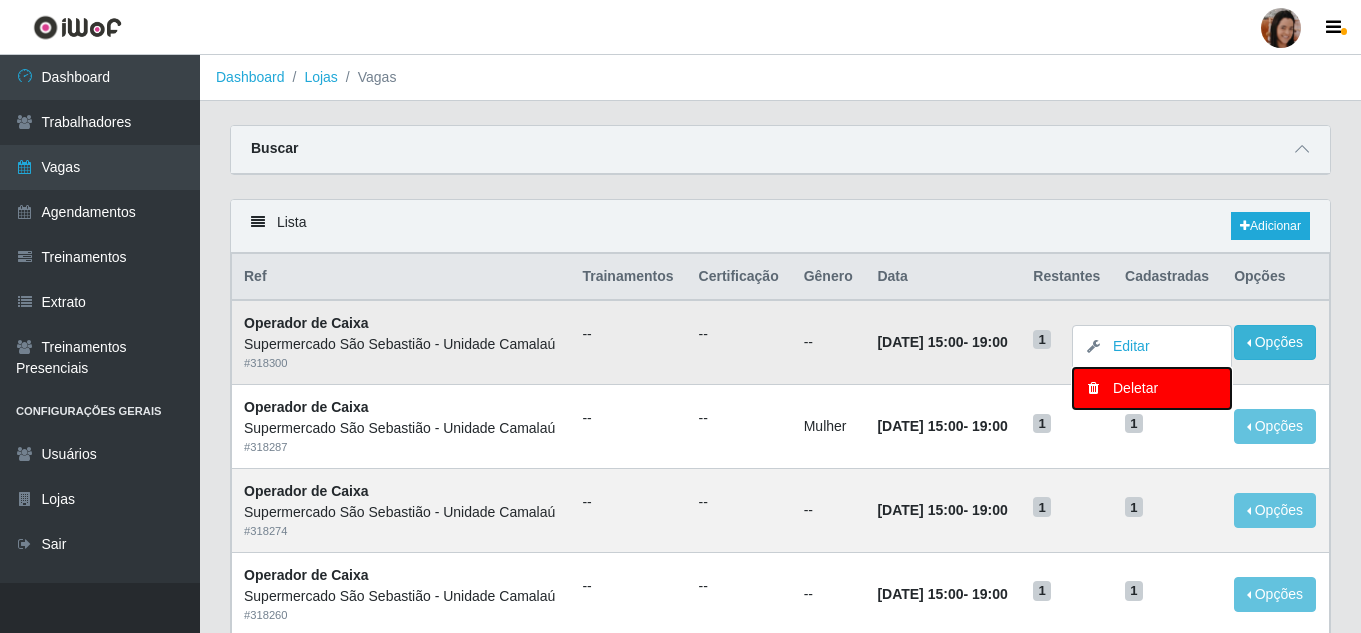 click on "Deletar" at bounding box center (1152, 388) 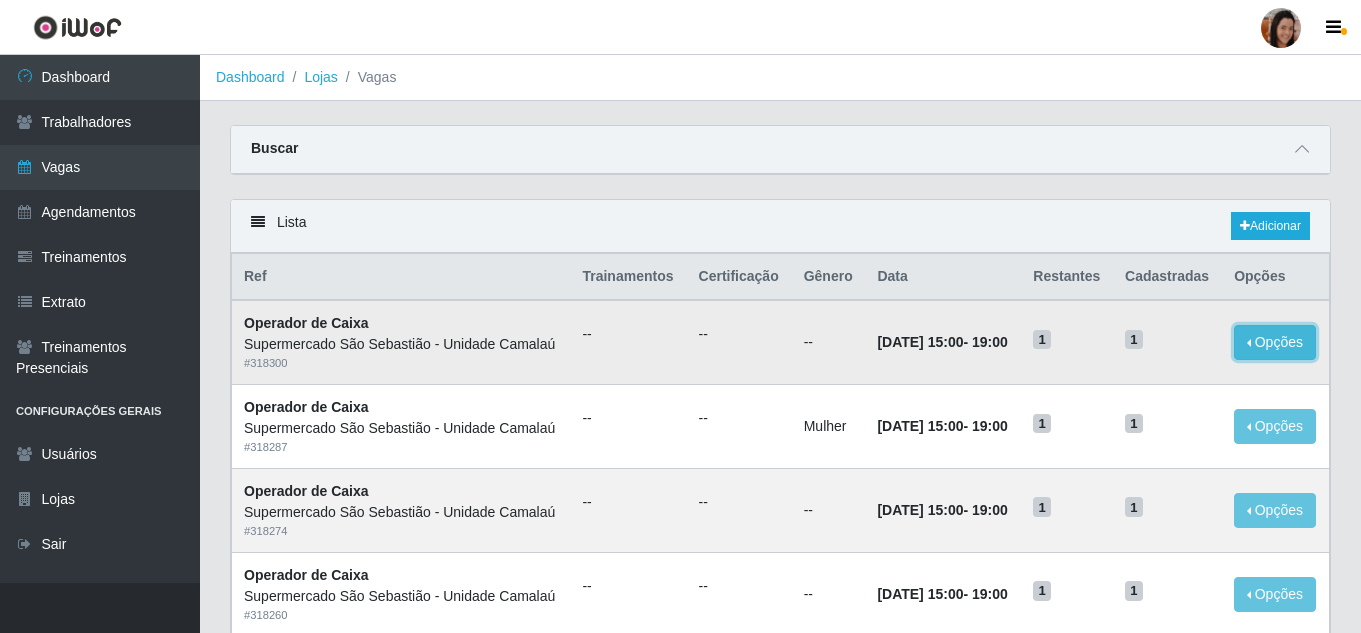 click on "Opções" at bounding box center (1275, 342) 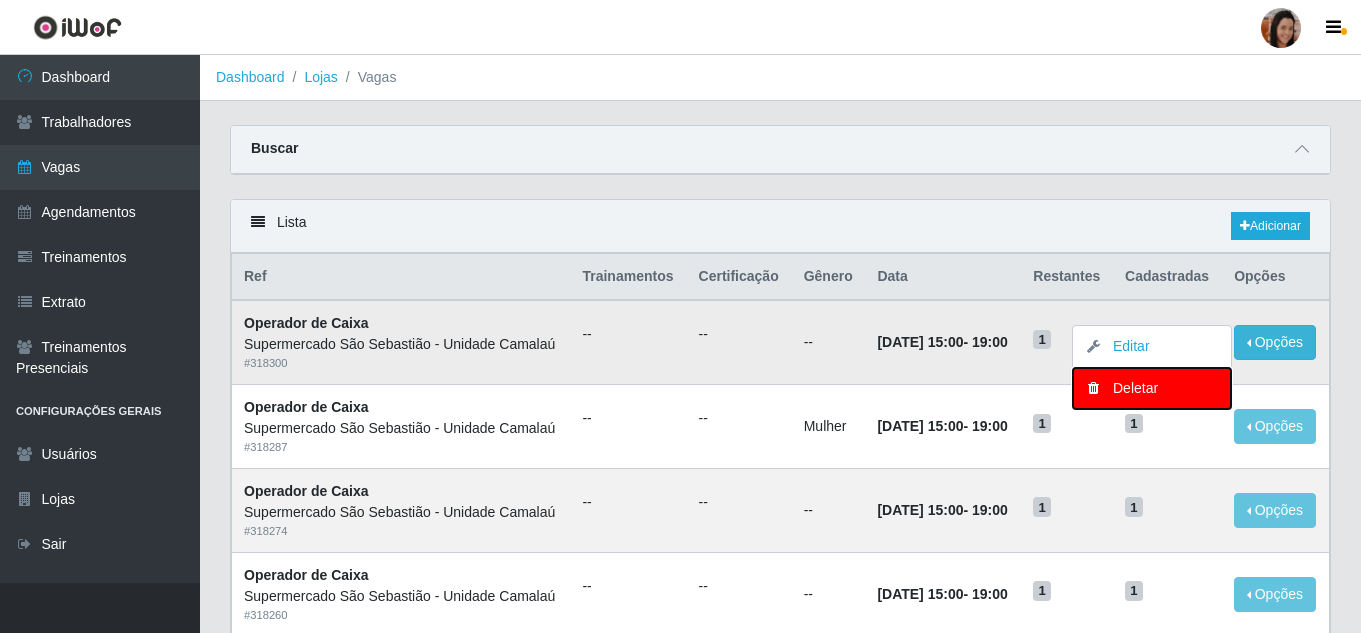 click on "Deletar" at bounding box center (1152, 388) 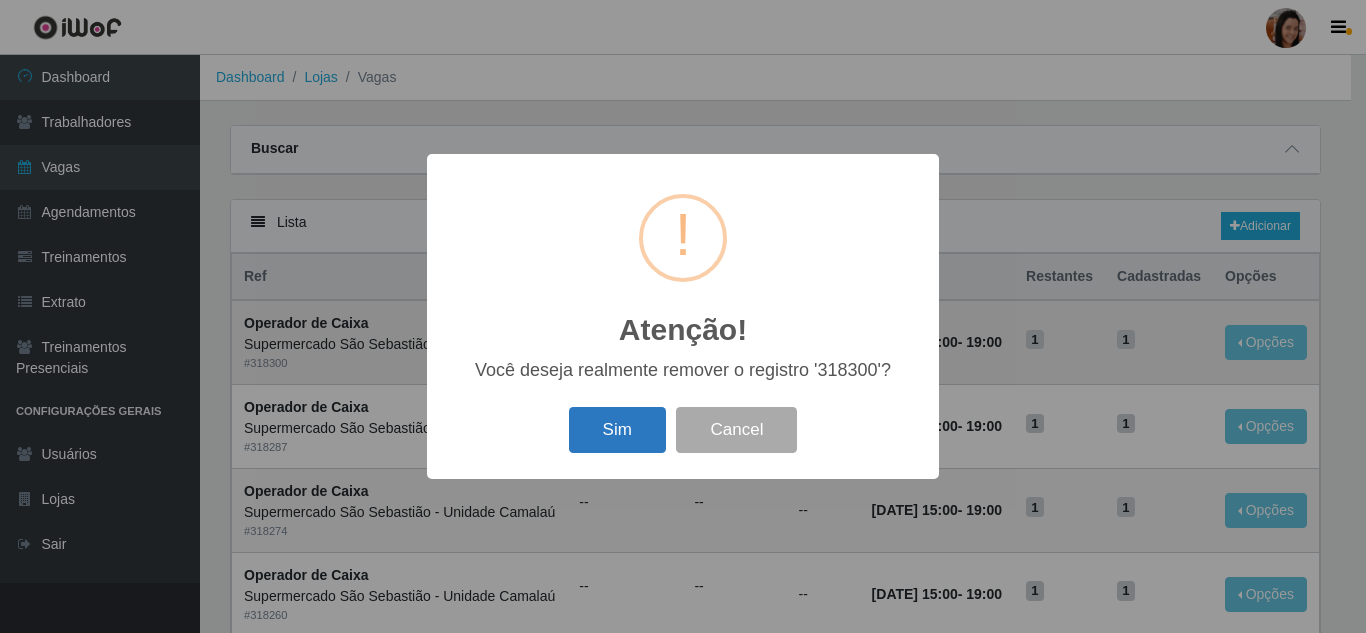 click on "Sim" at bounding box center (617, 430) 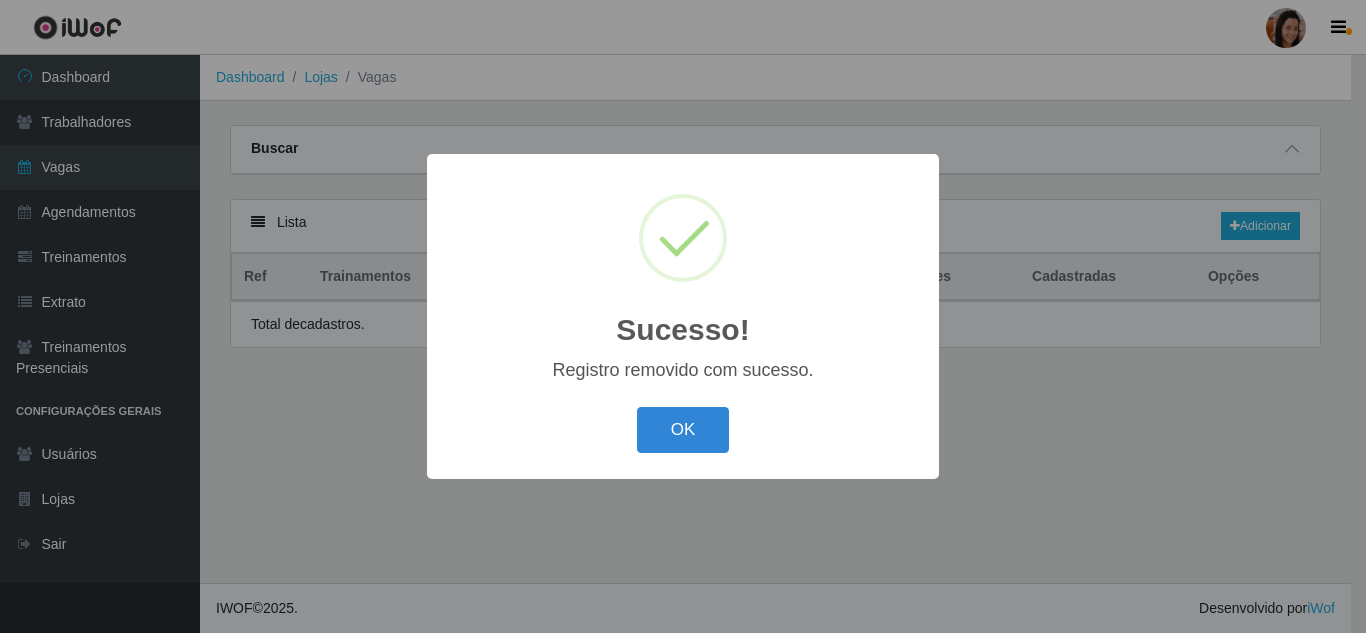 click on "Sucesso! × Registro removido com sucesso. OK Cancel" at bounding box center (683, 316) 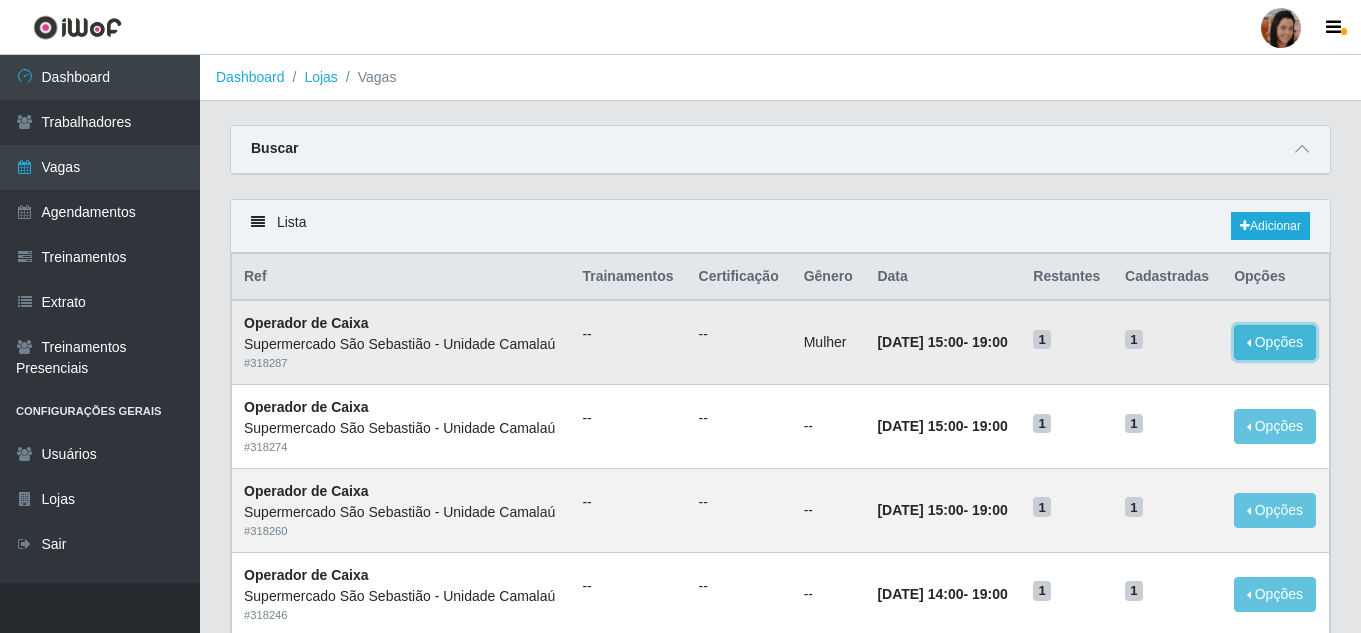 click on "Opções" at bounding box center [1275, 342] 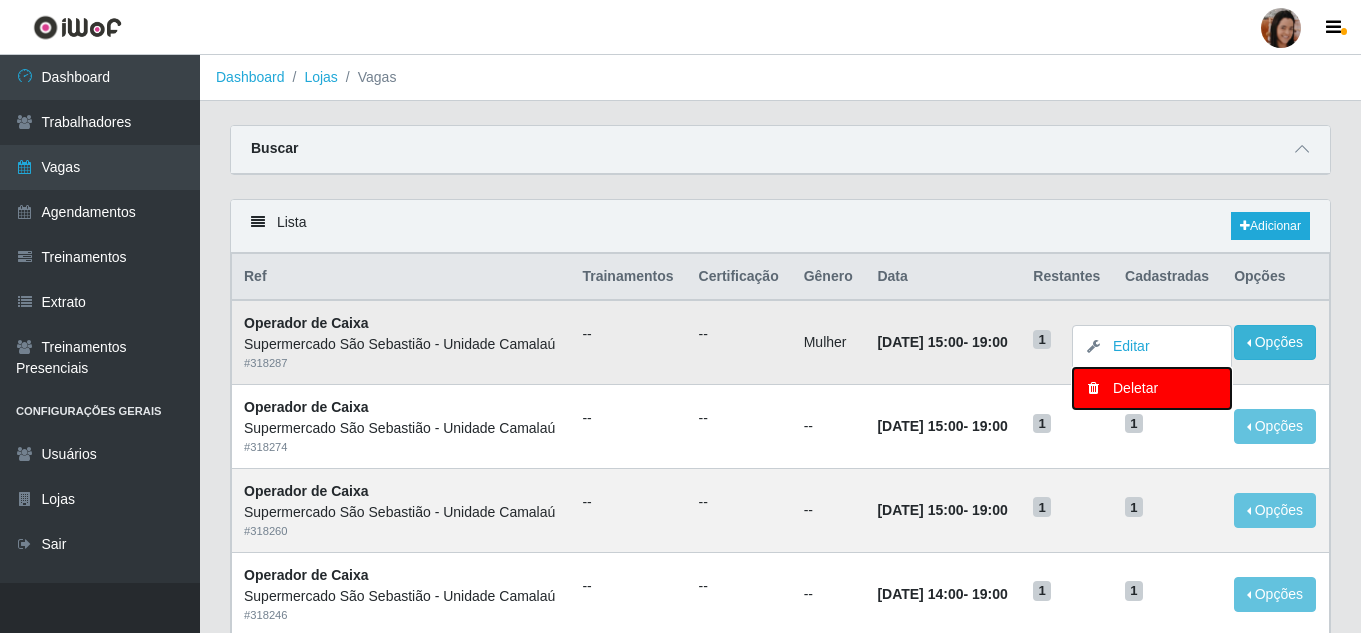click on "Deletar" at bounding box center [1152, 388] 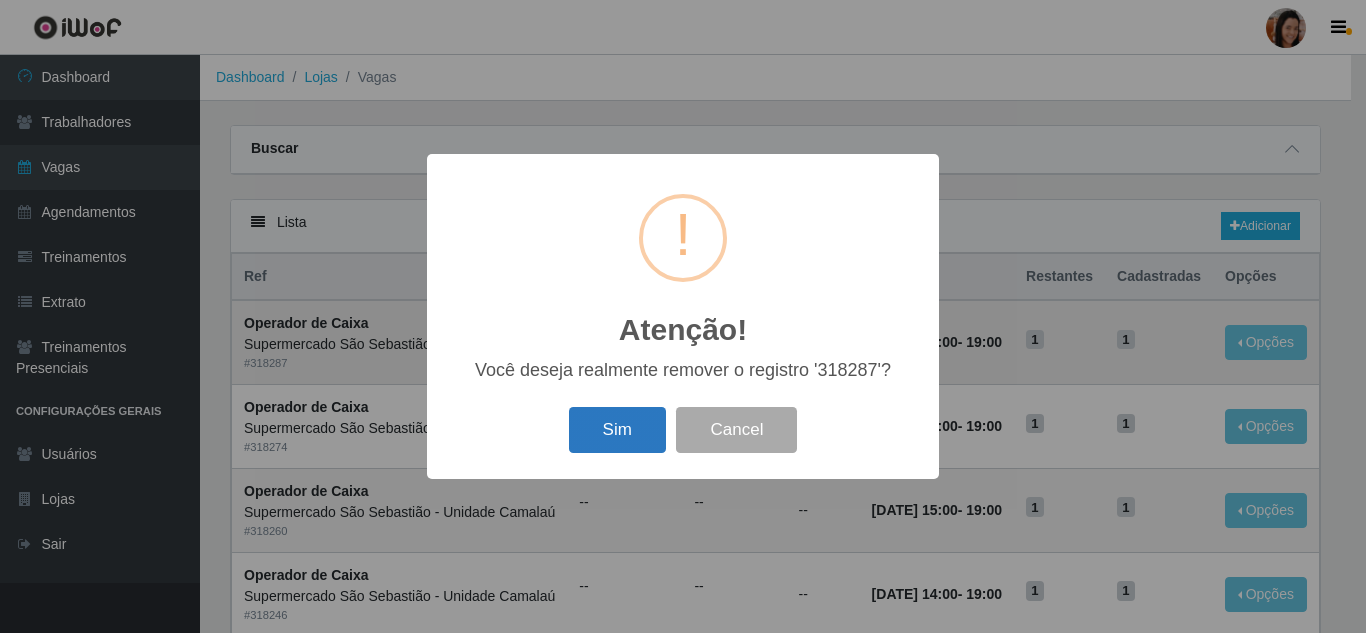 click on "Sim" at bounding box center (617, 430) 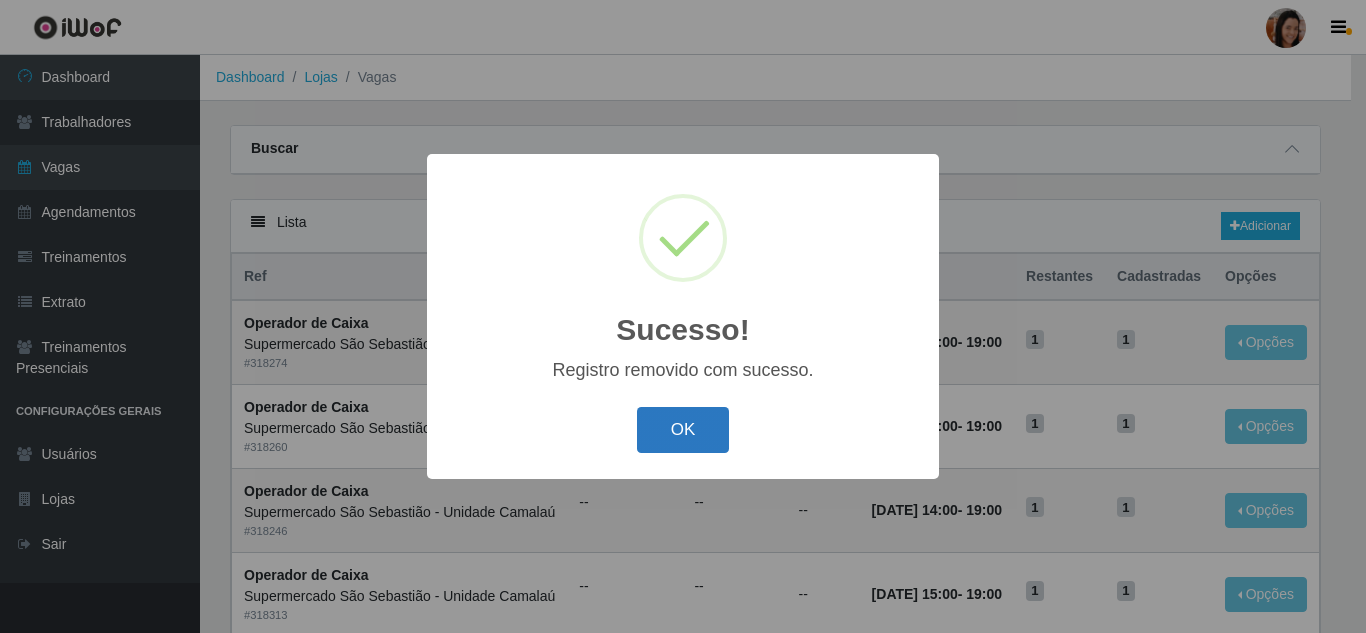 click on "OK" at bounding box center [683, 430] 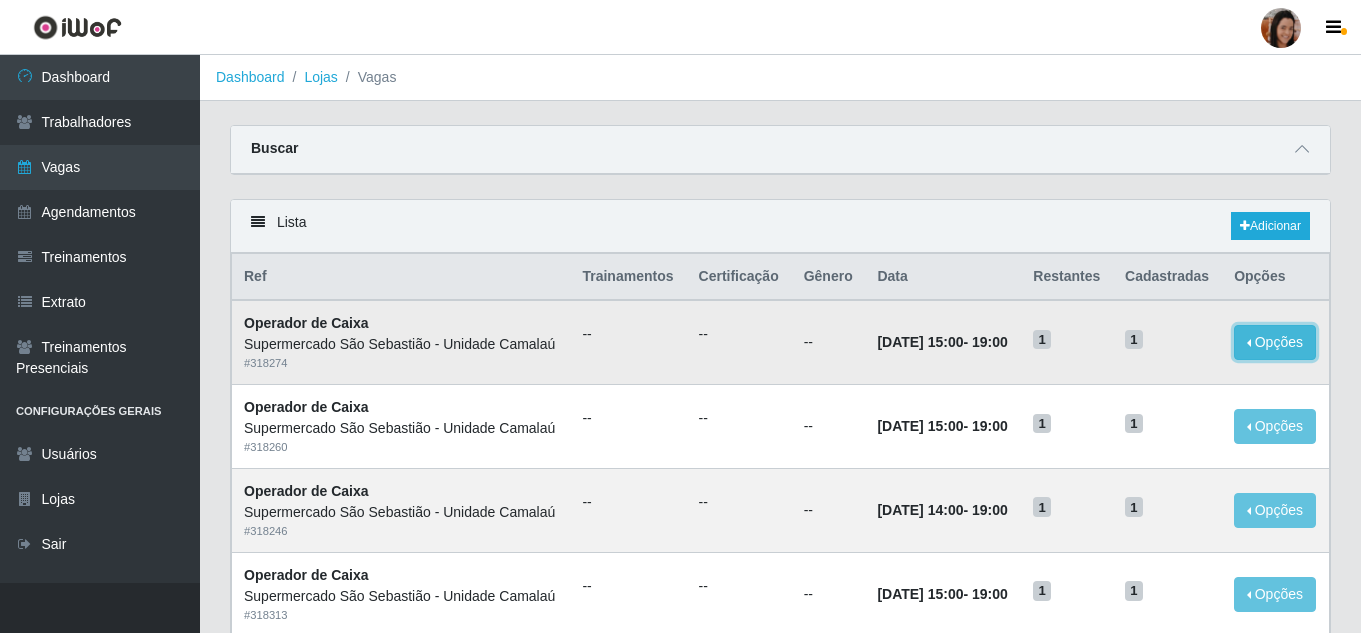 click on "Opções" at bounding box center (1275, 342) 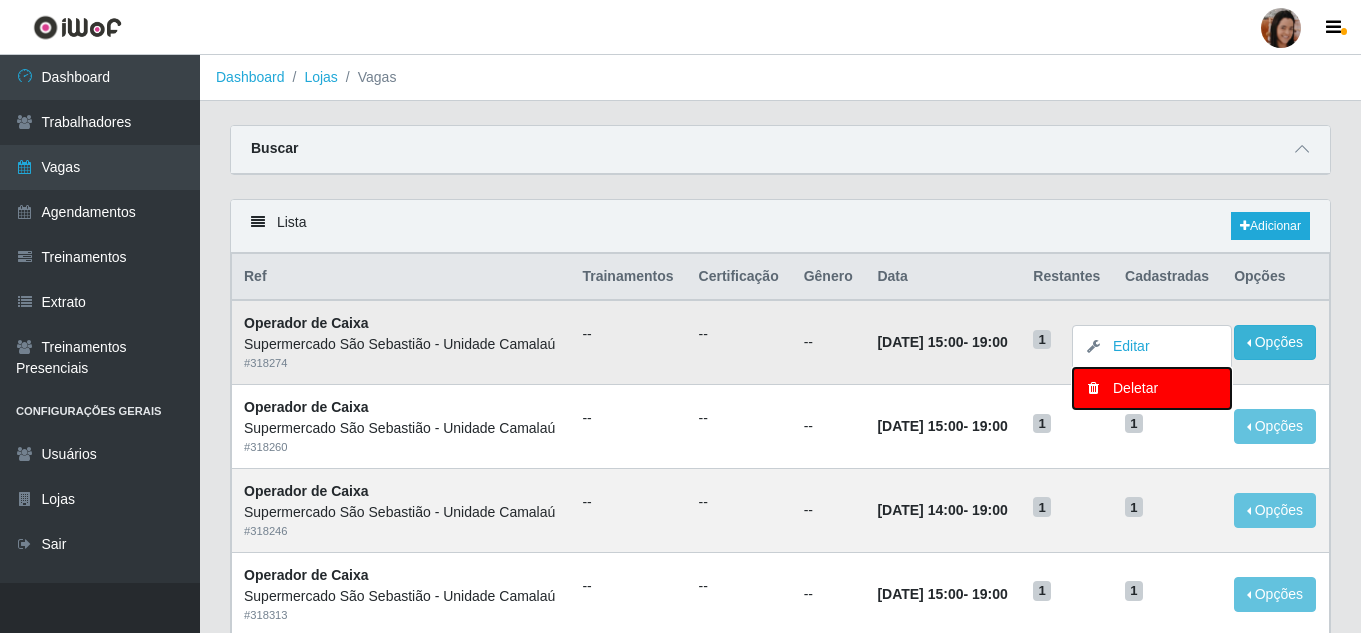 click on "Deletar" at bounding box center [1152, 388] 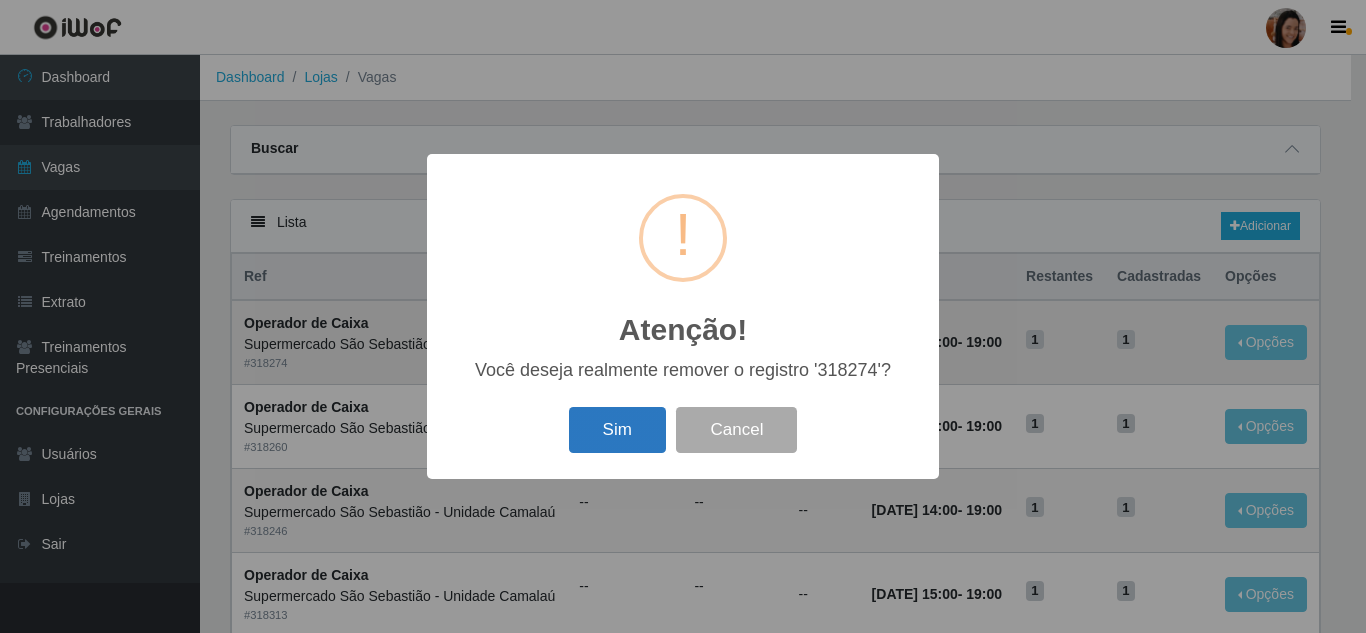 click on "Sim" at bounding box center [617, 430] 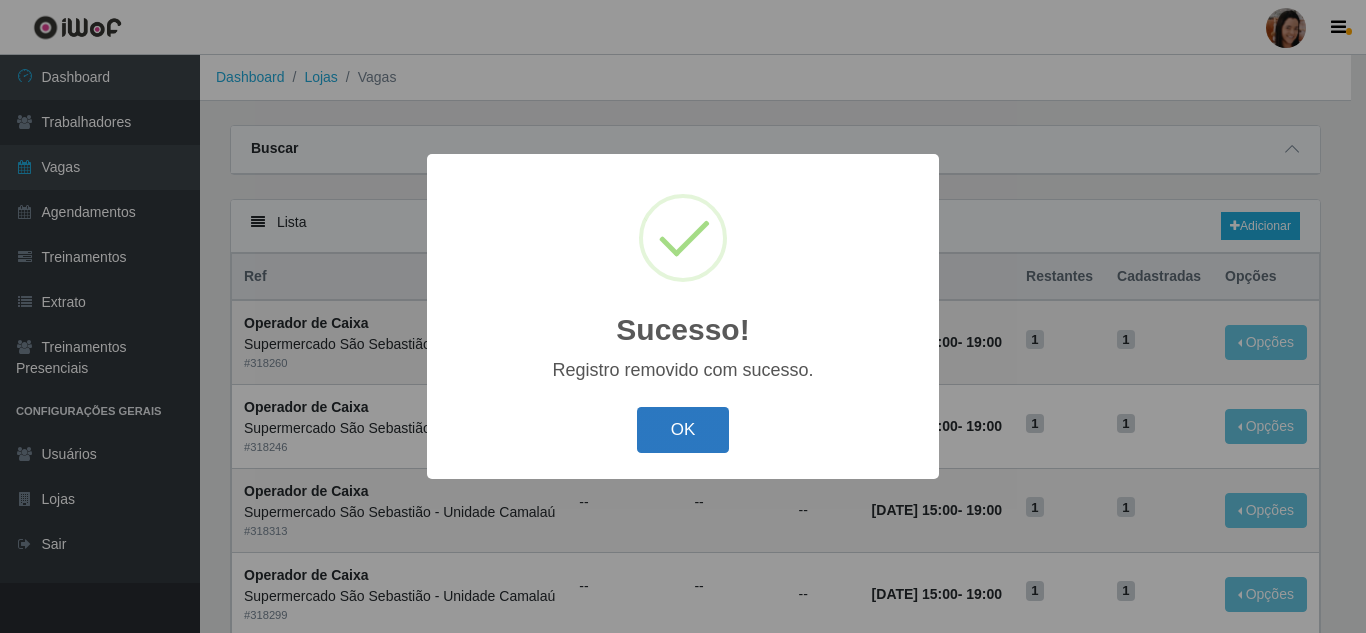 click on "OK" at bounding box center (683, 430) 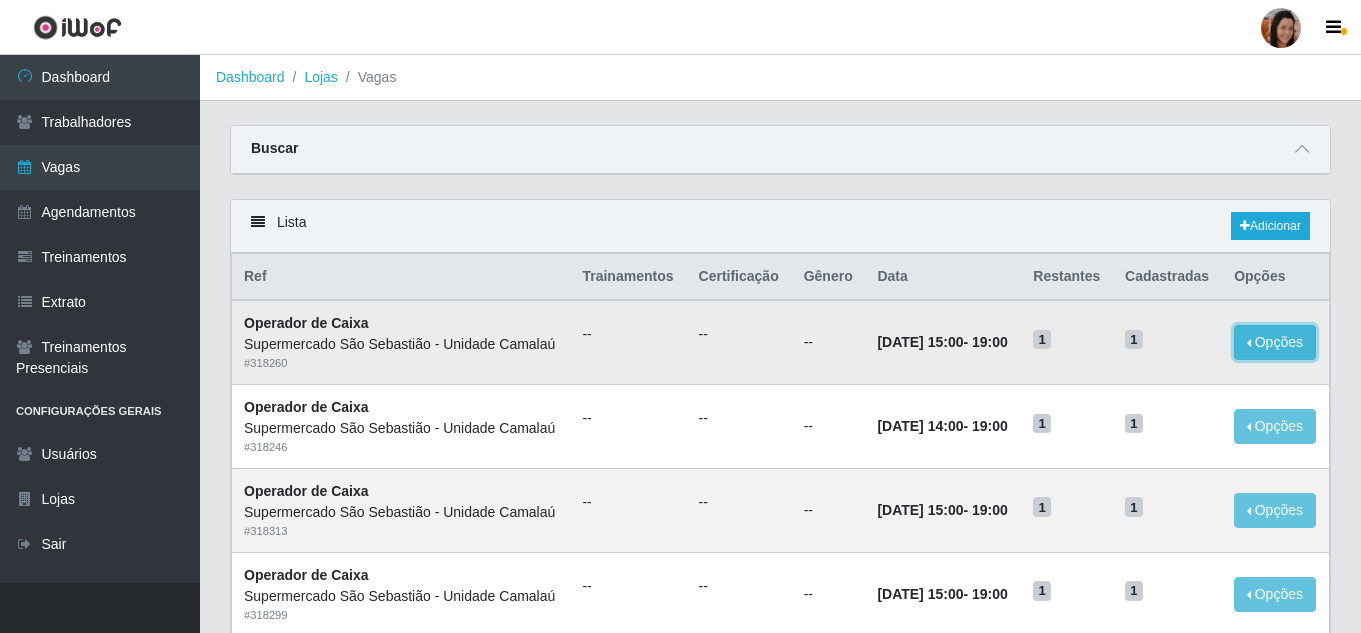 click on "Opções" at bounding box center [1275, 342] 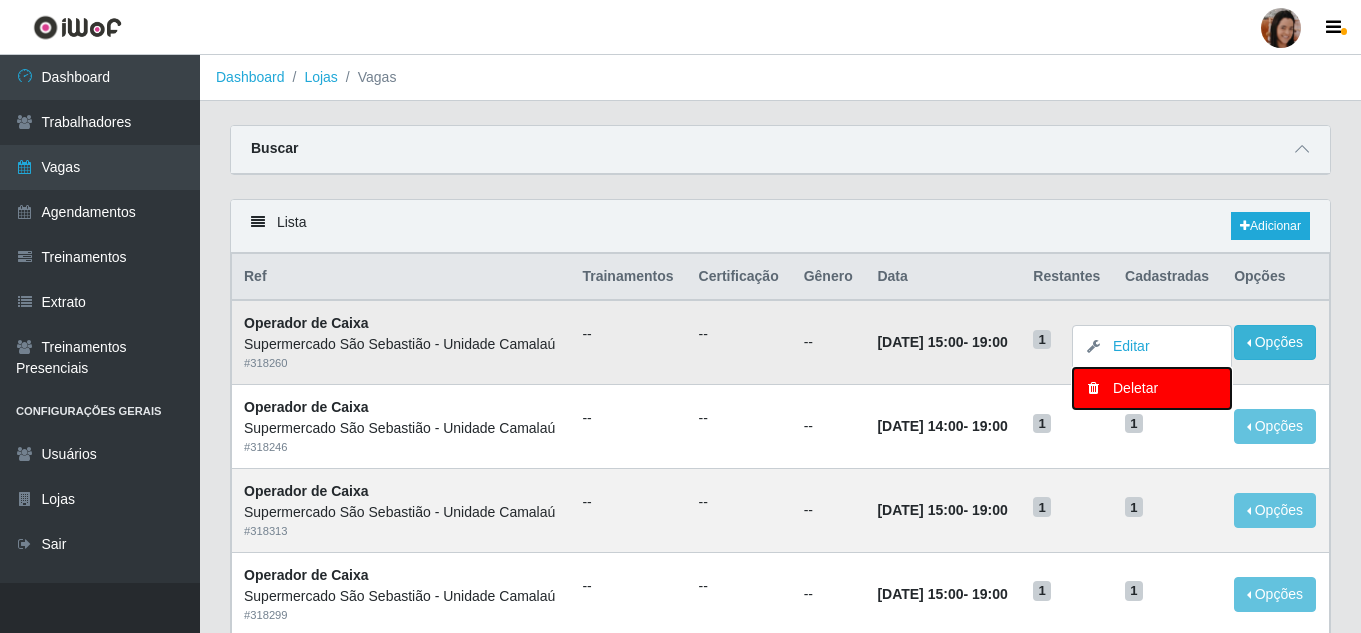 click on "Deletar" at bounding box center (1152, 388) 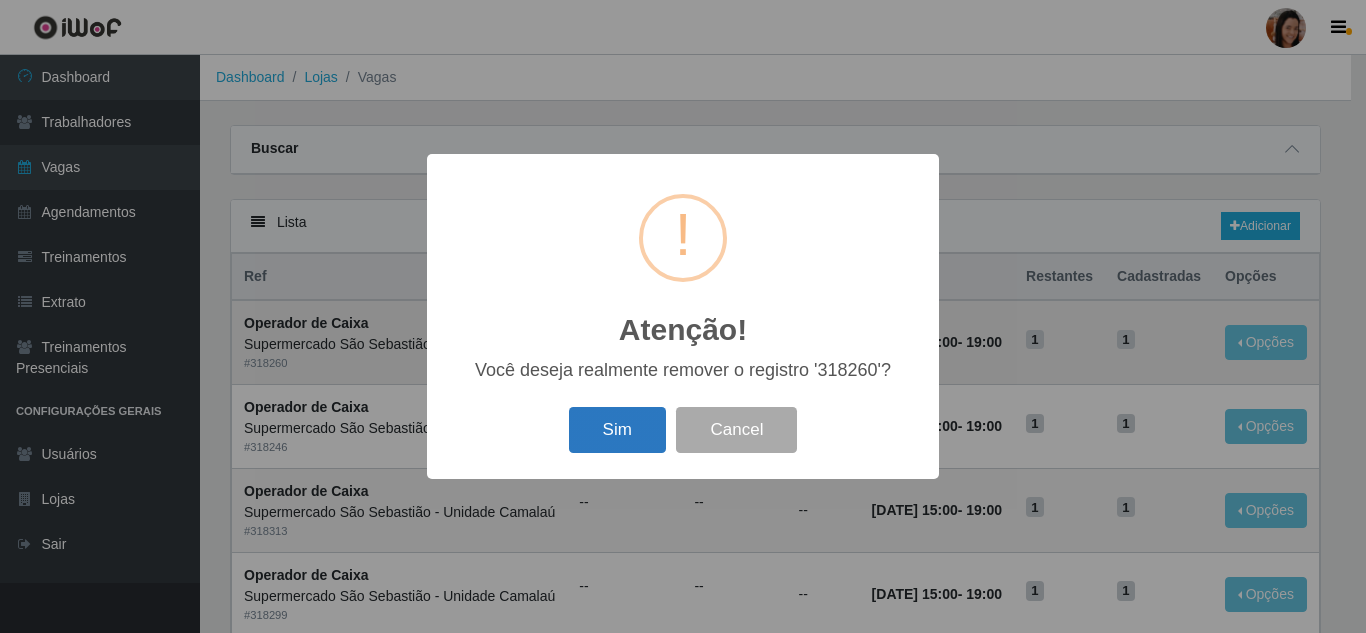 click on "Sim" at bounding box center (617, 430) 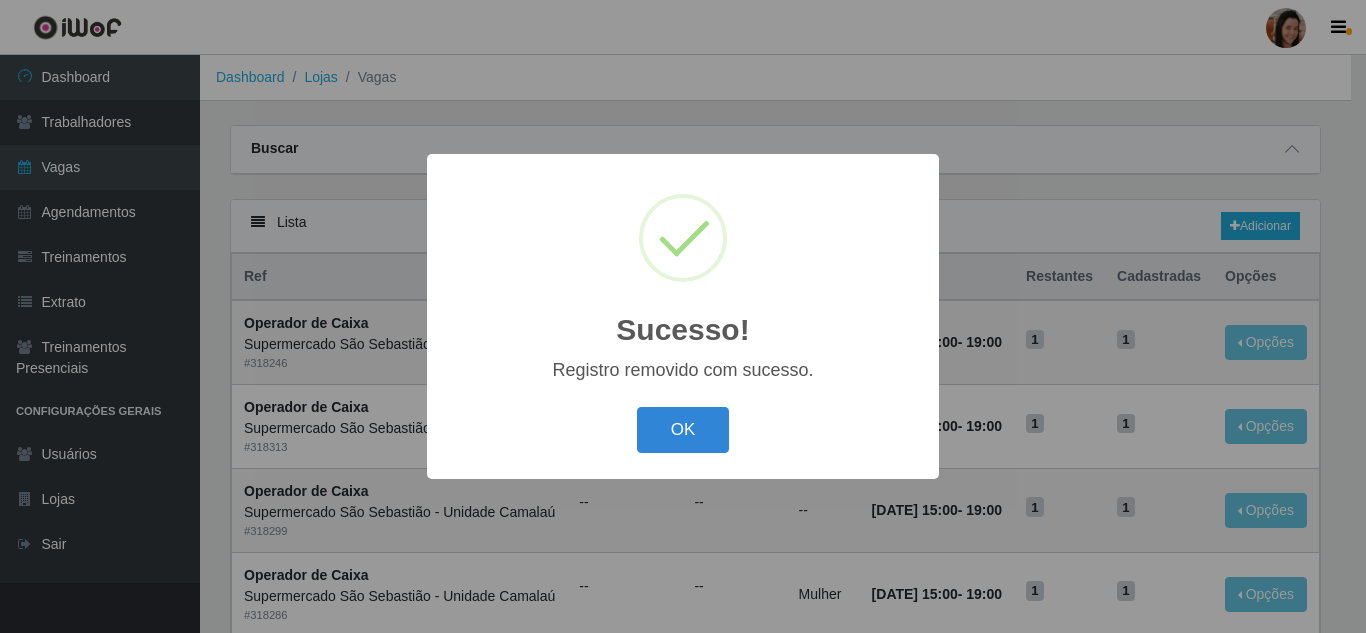 click on "Sucesso! × Registro removido com sucesso. OK Cancel" at bounding box center [683, 316] 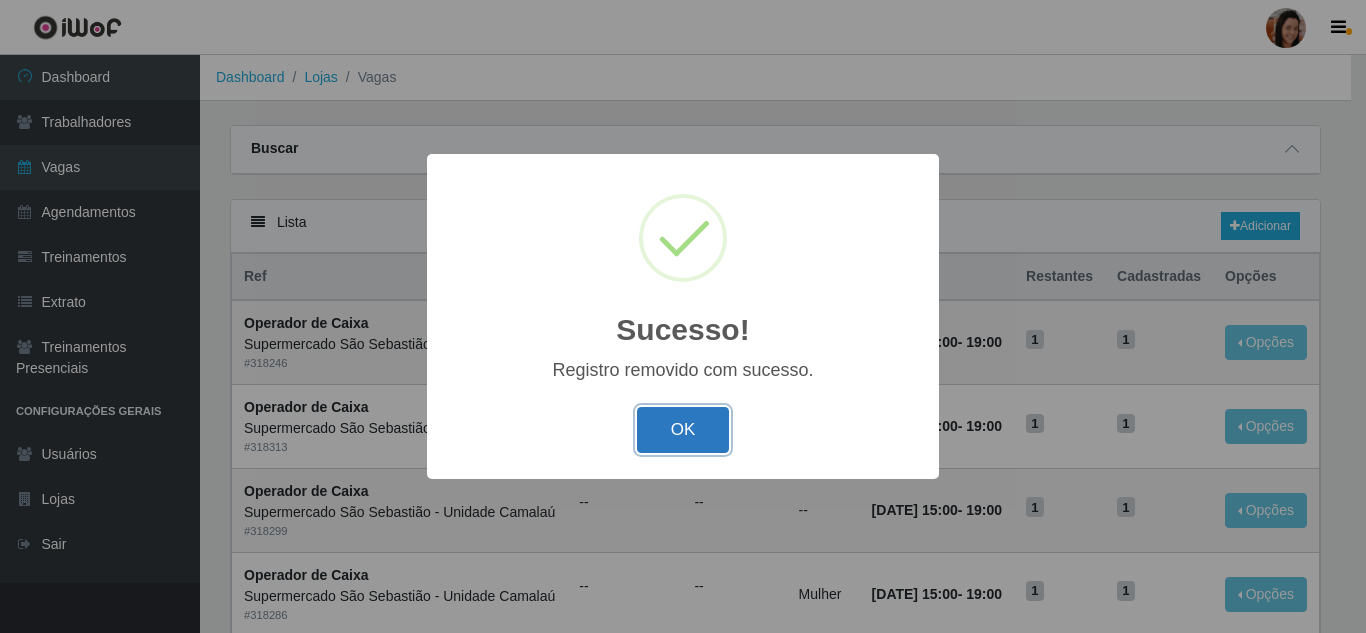 click on "OK" at bounding box center (683, 430) 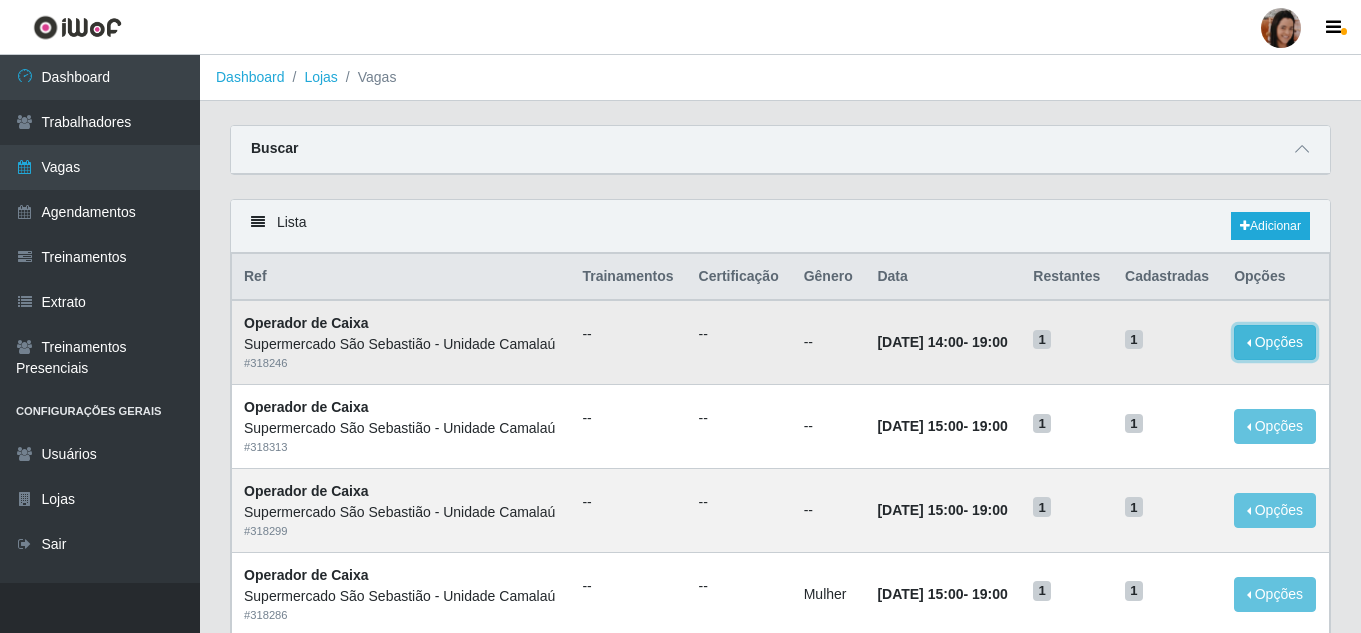 click on "Opções" at bounding box center (1275, 342) 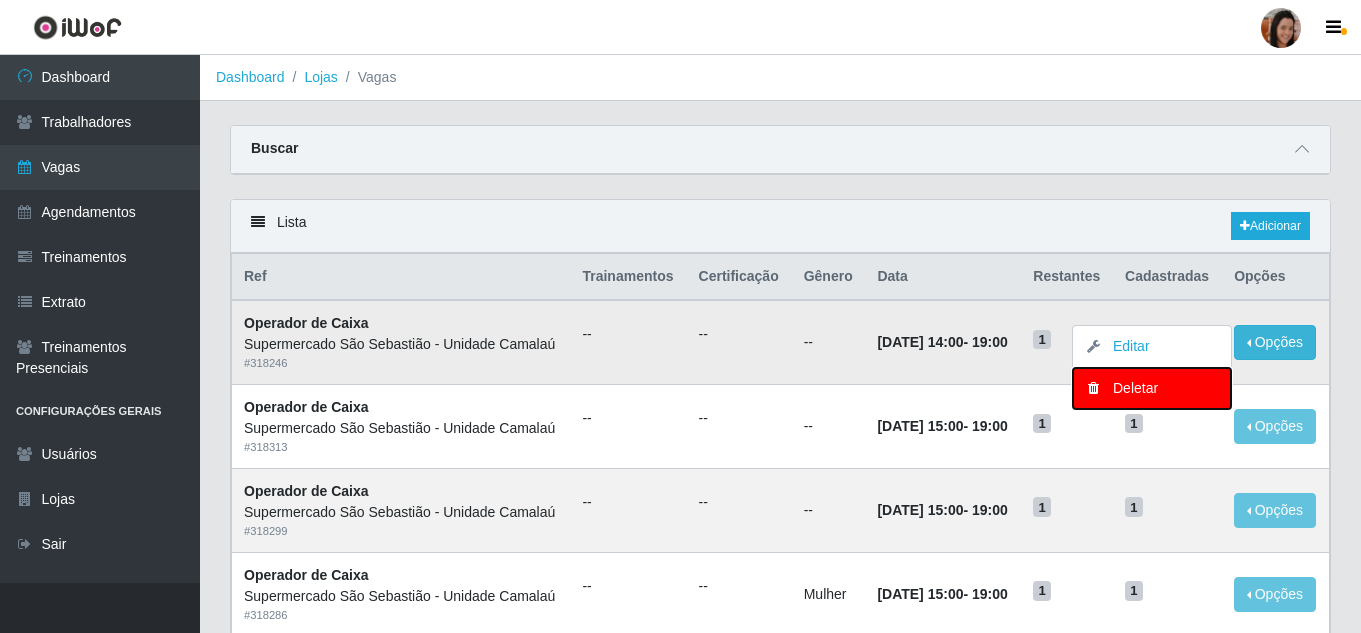 click on "Deletar" at bounding box center (1152, 388) 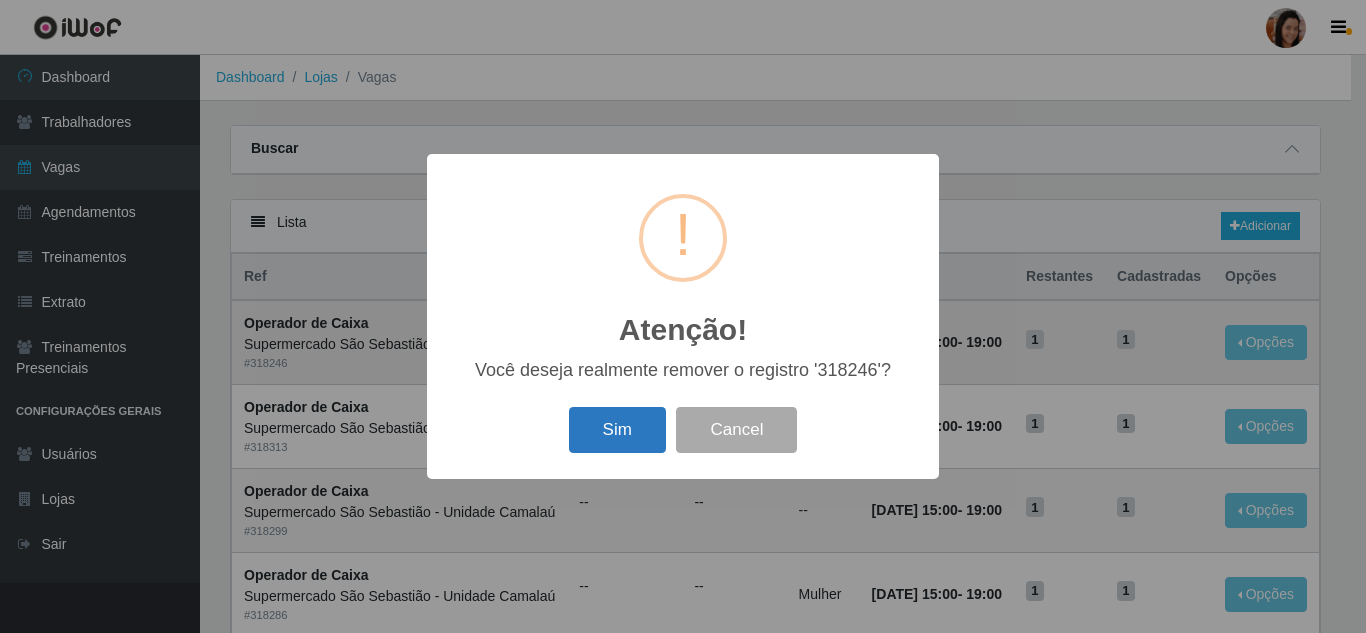 click on "Sim" at bounding box center [617, 430] 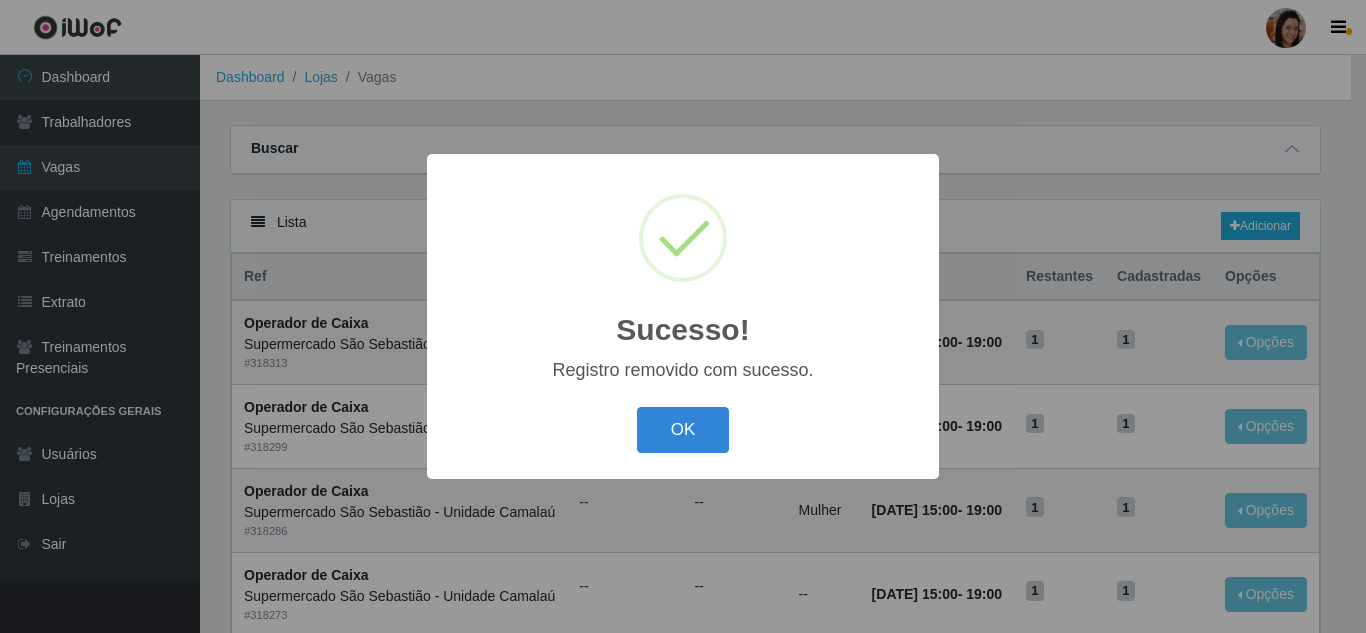 click on "OK Cancel" at bounding box center [683, 429] 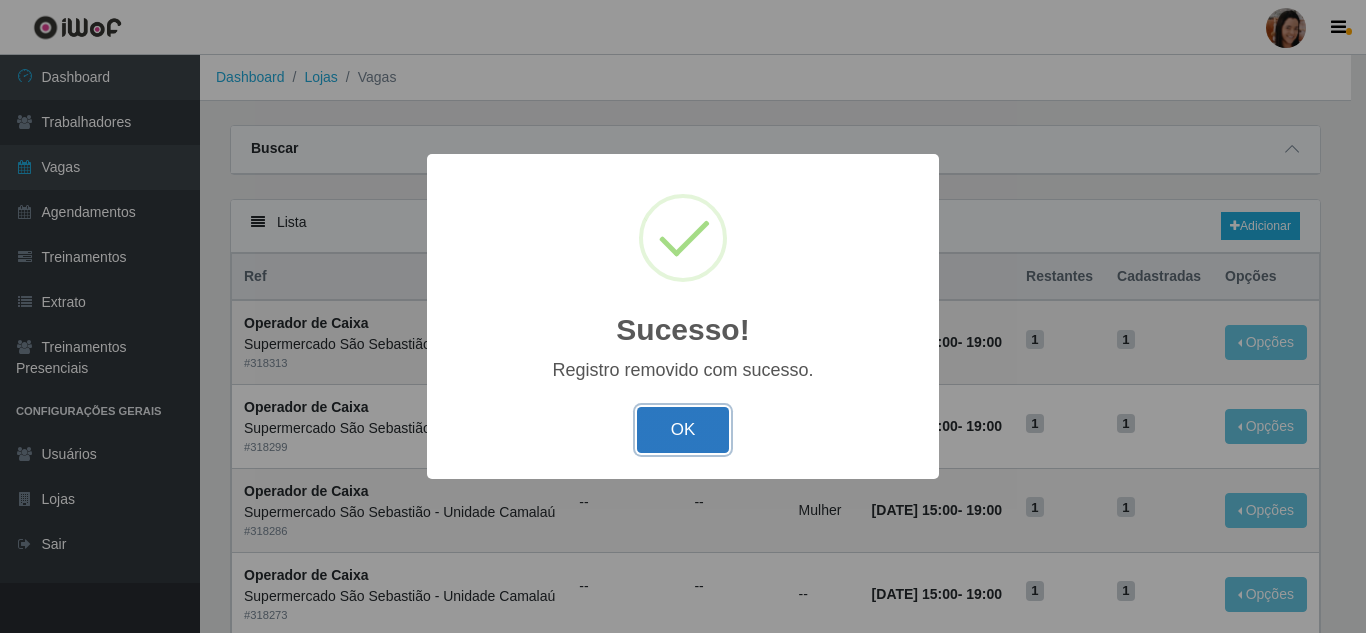 click on "OK" at bounding box center (683, 430) 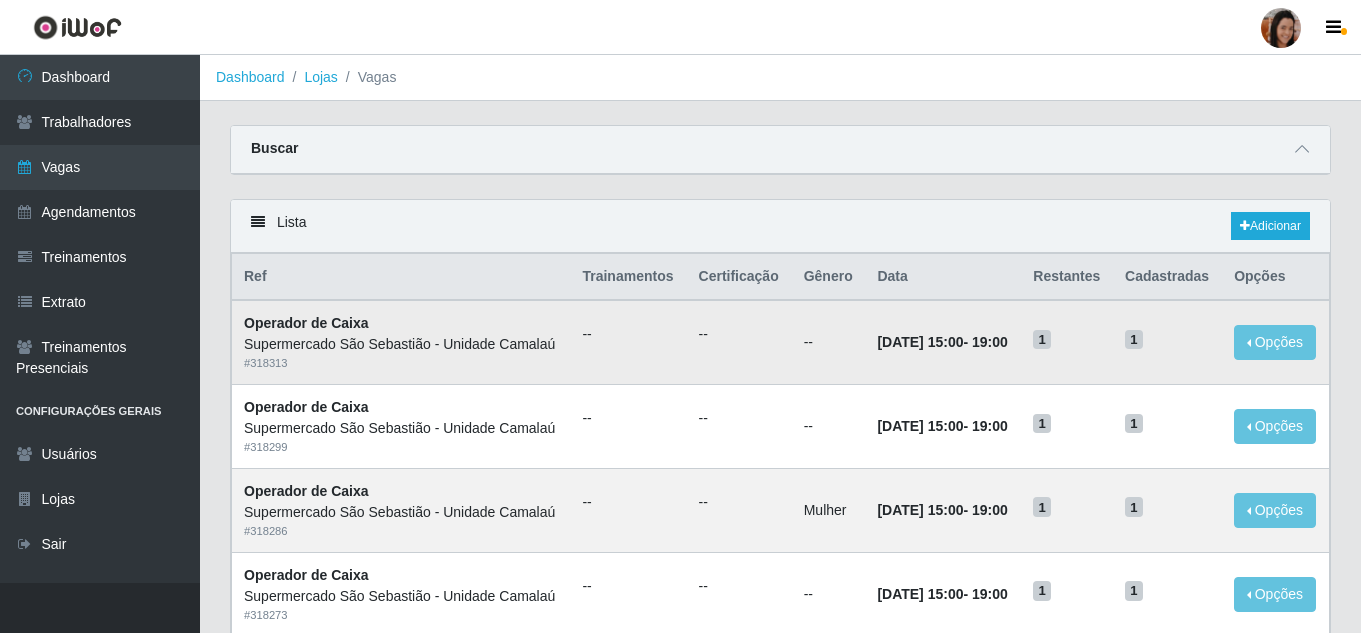 click on "Opções  Editar  Deletar" at bounding box center (1275, 342) 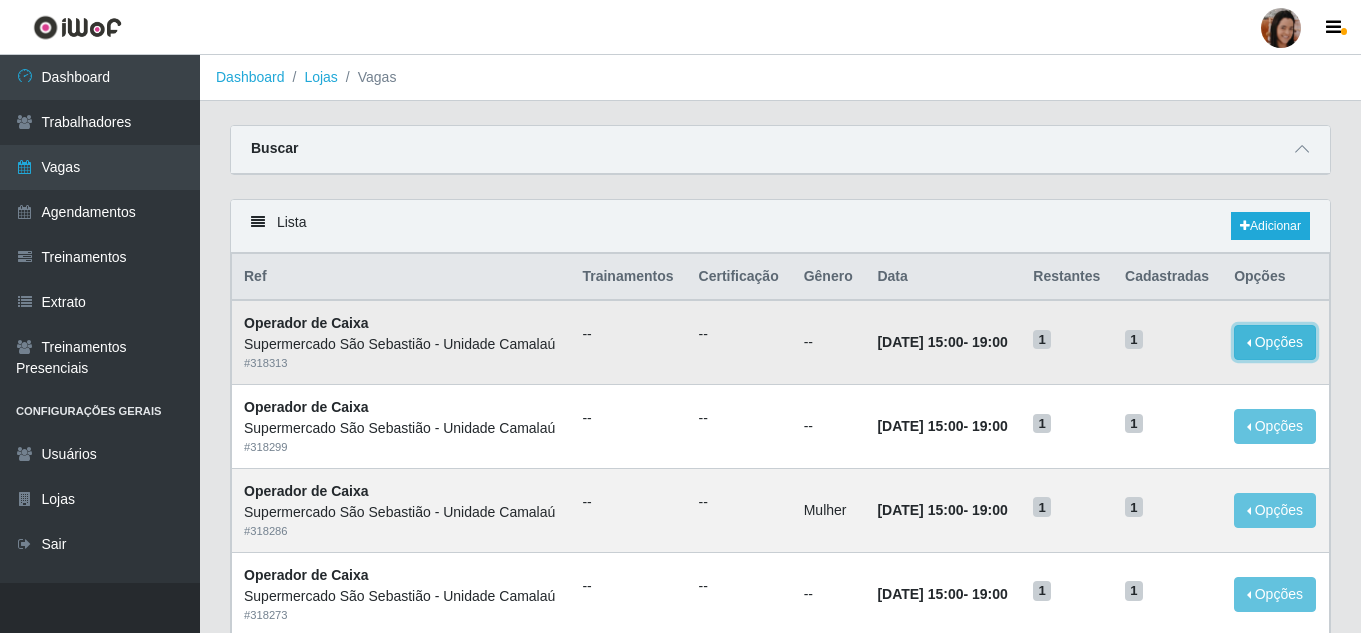 drag, startPoint x: 1293, startPoint y: 371, endPoint x: 1264, endPoint y: 371, distance: 29 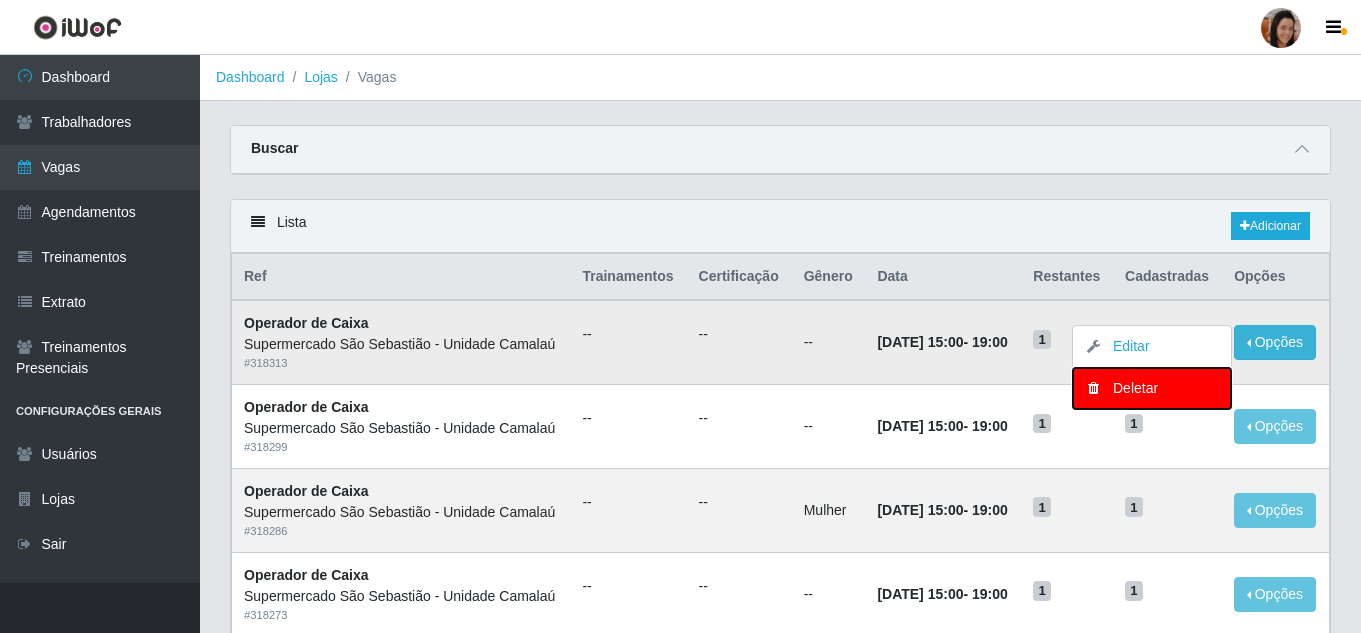 click on "Deletar" at bounding box center (1152, 388) 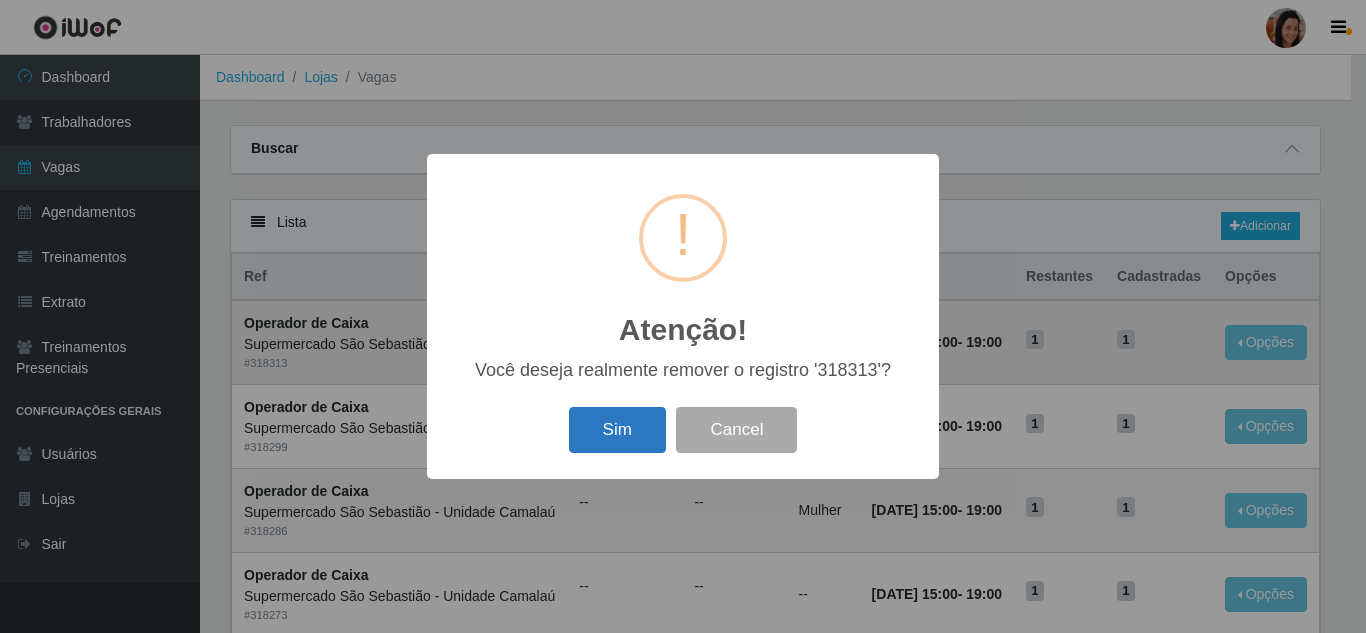 click on "Sim" at bounding box center (617, 430) 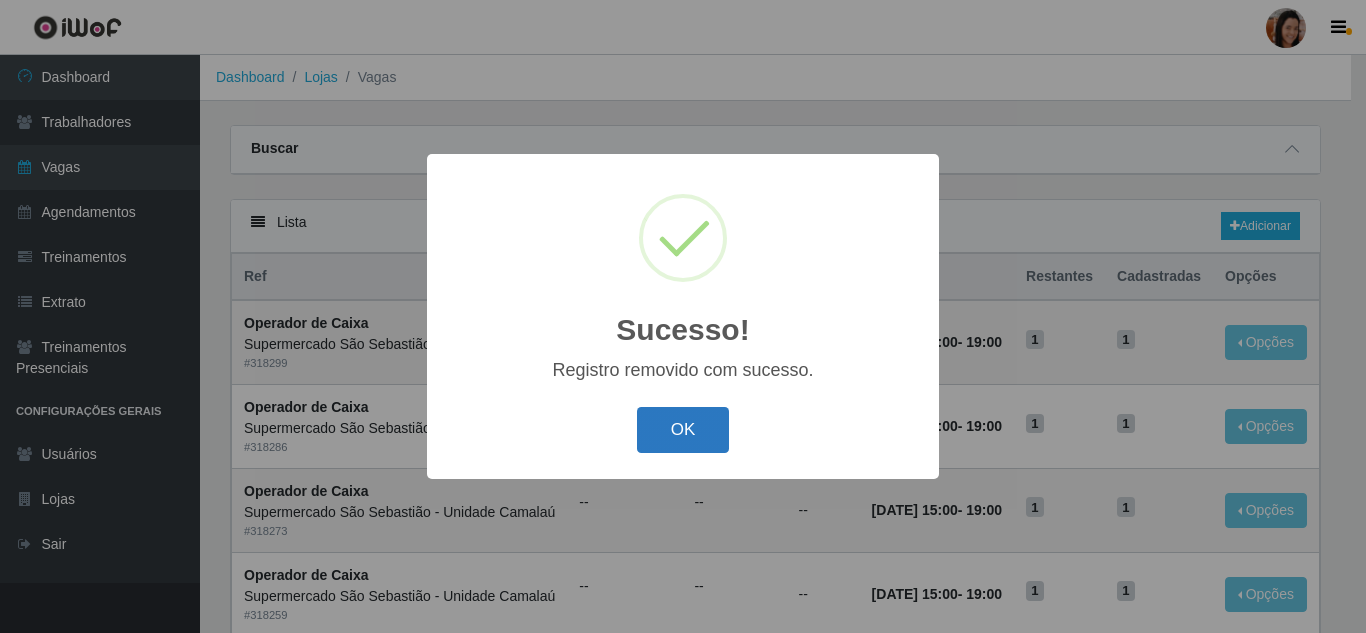 click on "OK" at bounding box center [683, 430] 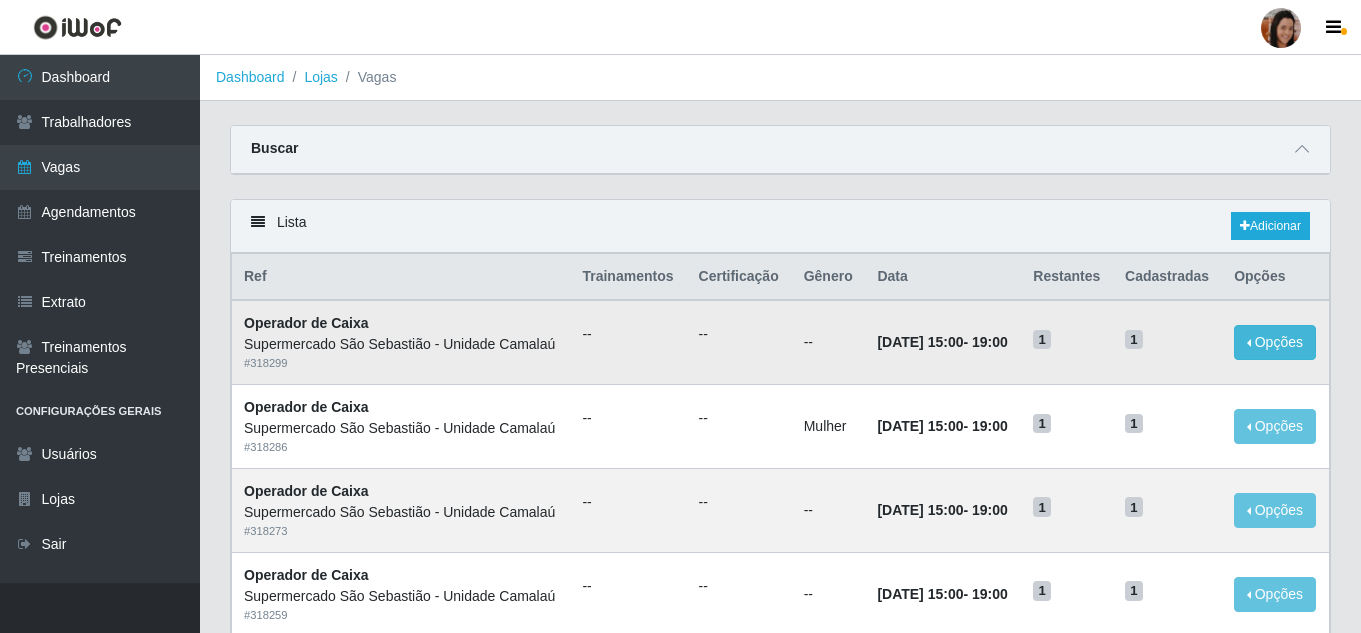 drag, startPoint x: 1264, startPoint y: 334, endPoint x: 1269, endPoint y: 346, distance: 13 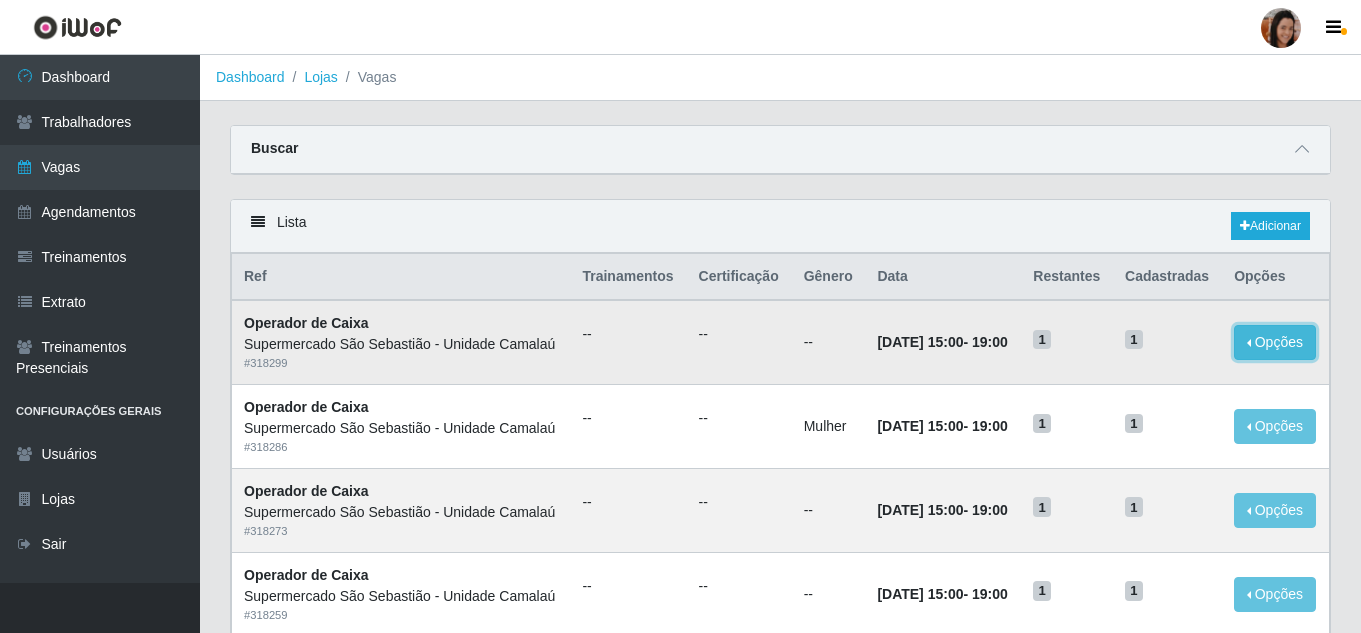 click on "Opções" at bounding box center (1275, 342) 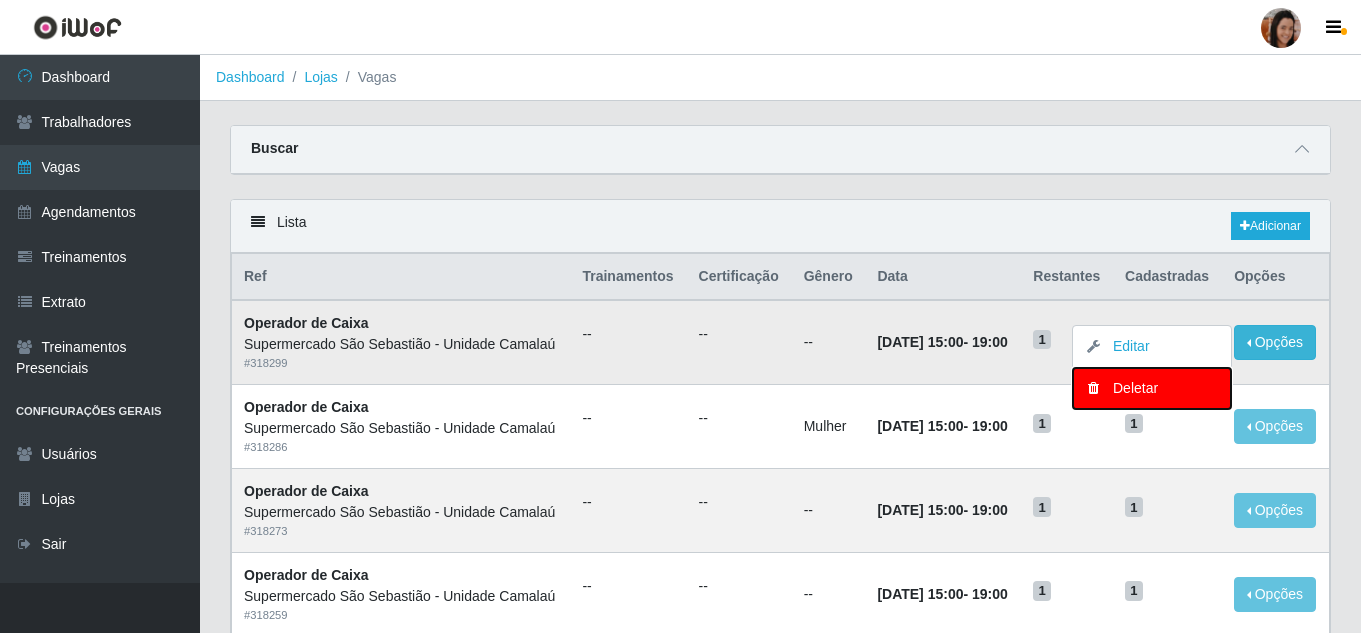 click on "Deletar" at bounding box center [1152, 388] 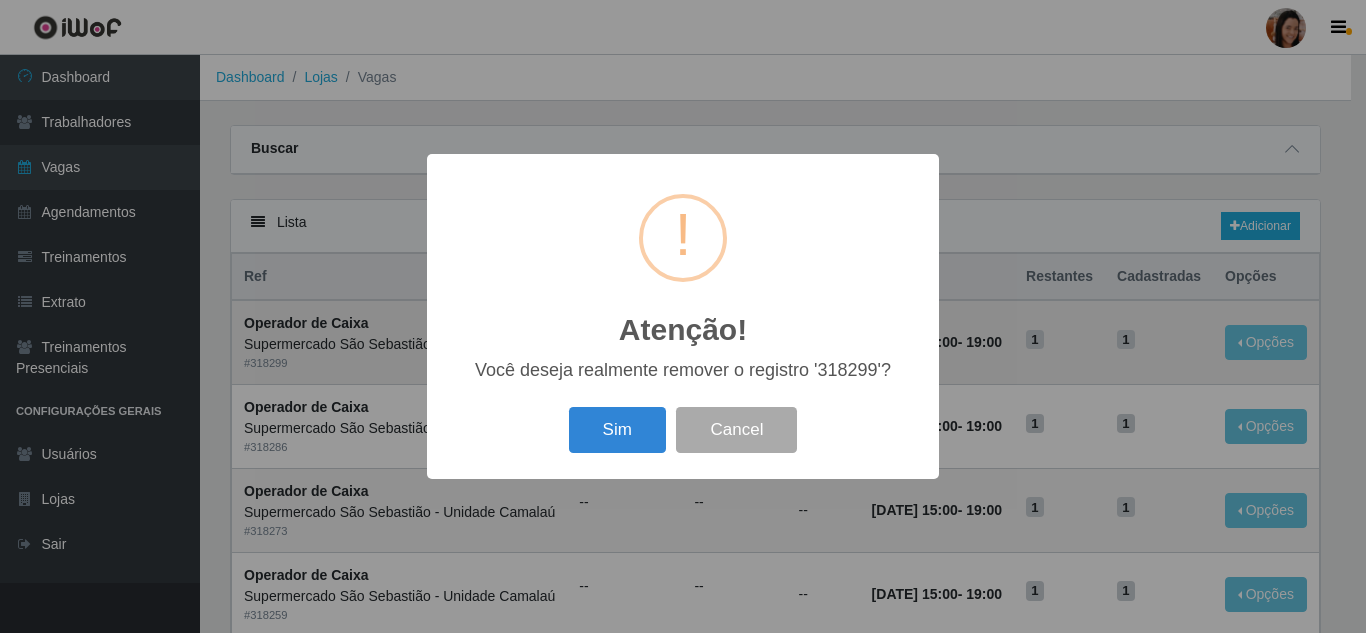 click on "Sim Cancel" at bounding box center [683, 429] 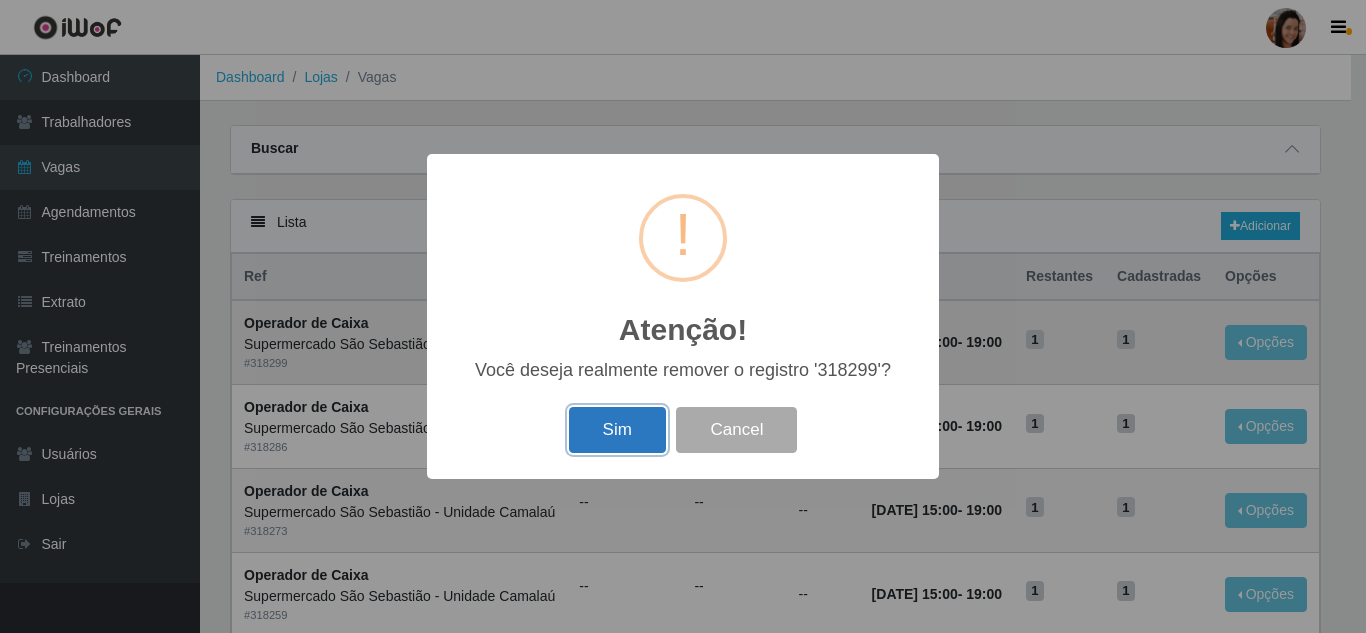 click on "Sim" at bounding box center (617, 430) 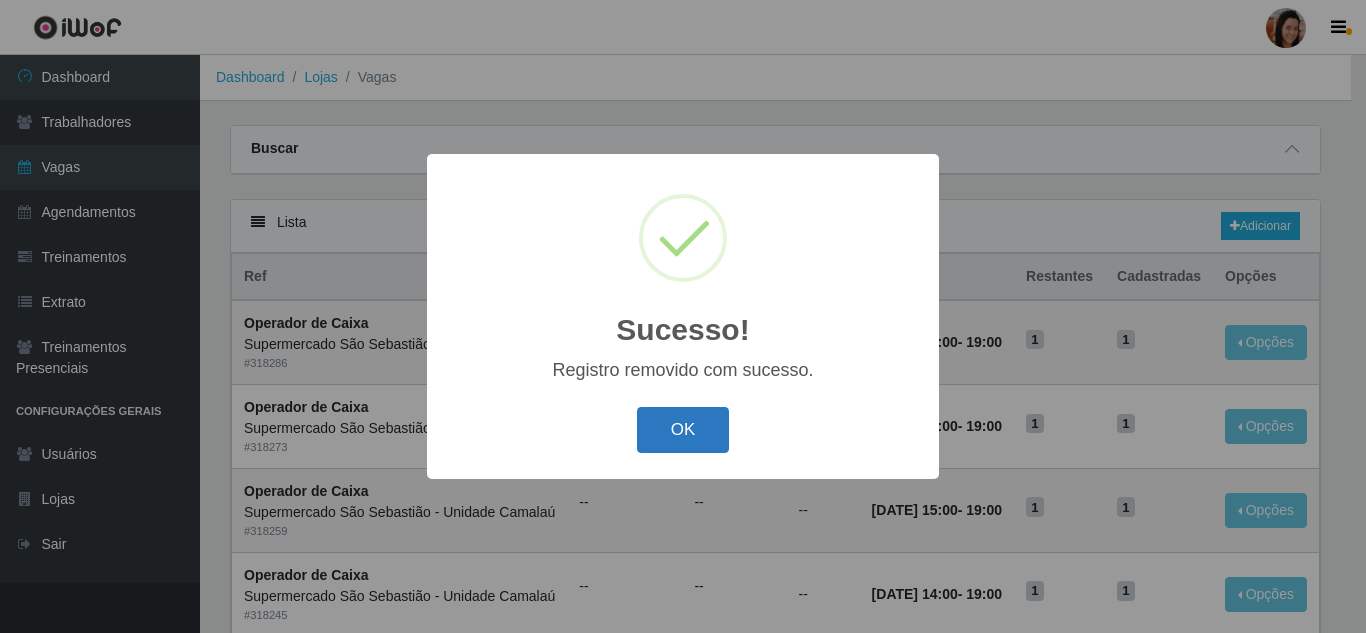 click on "OK" at bounding box center [683, 430] 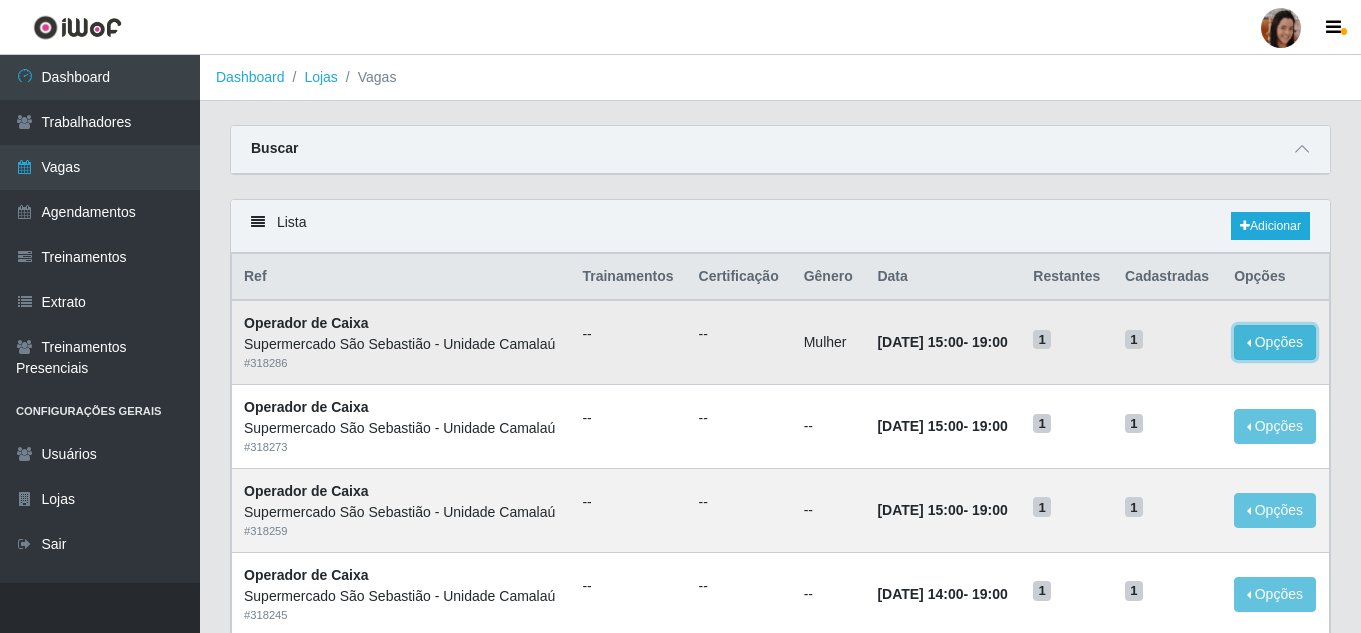 click on "Opções" at bounding box center [1275, 342] 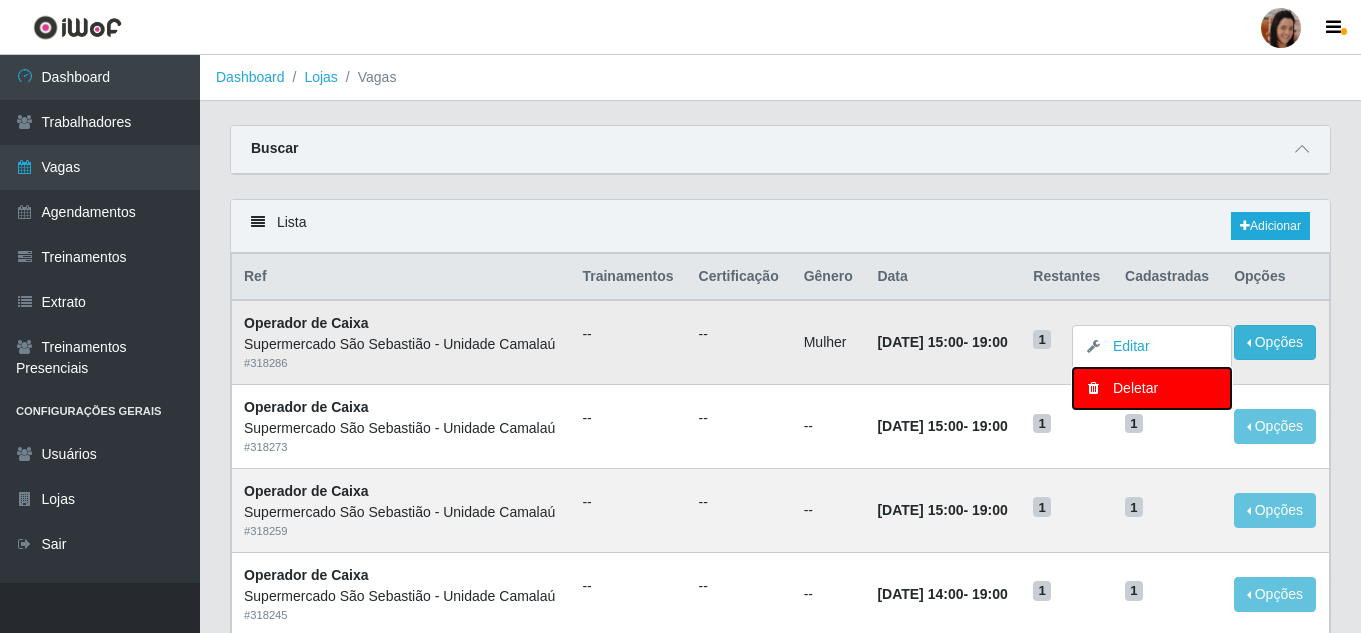 click on "Deletar" at bounding box center [1152, 388] 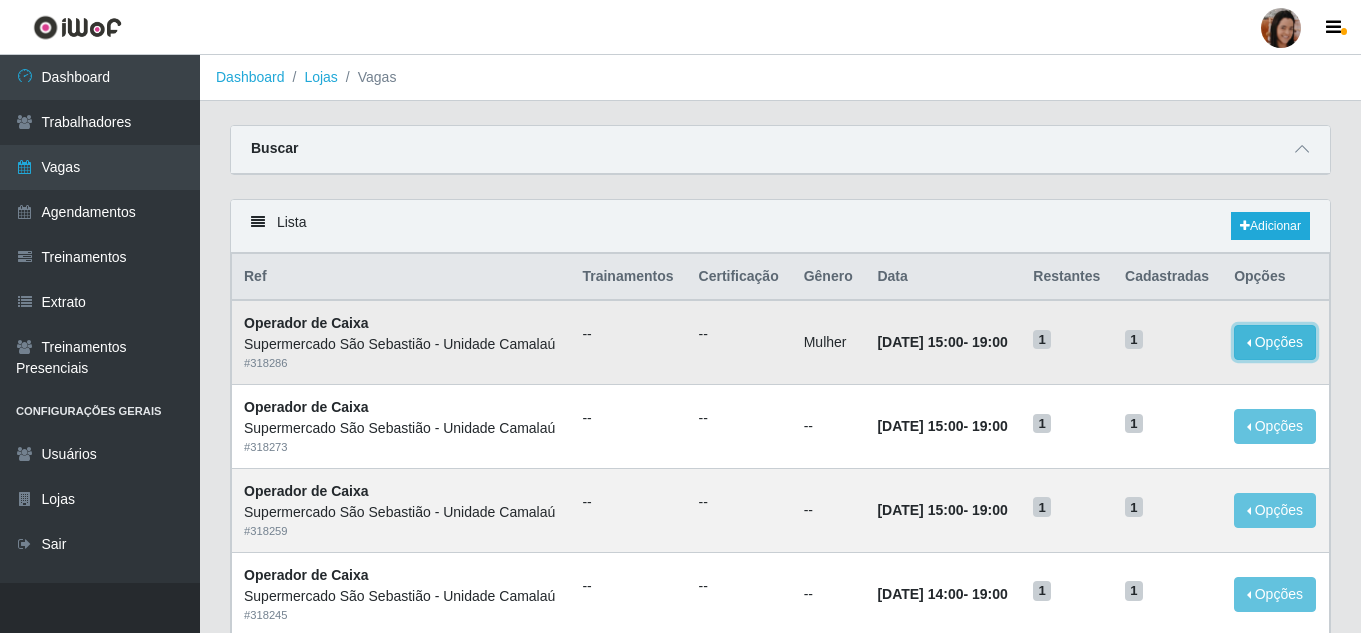 click on "Opções" at bounding box center (1275, 342) 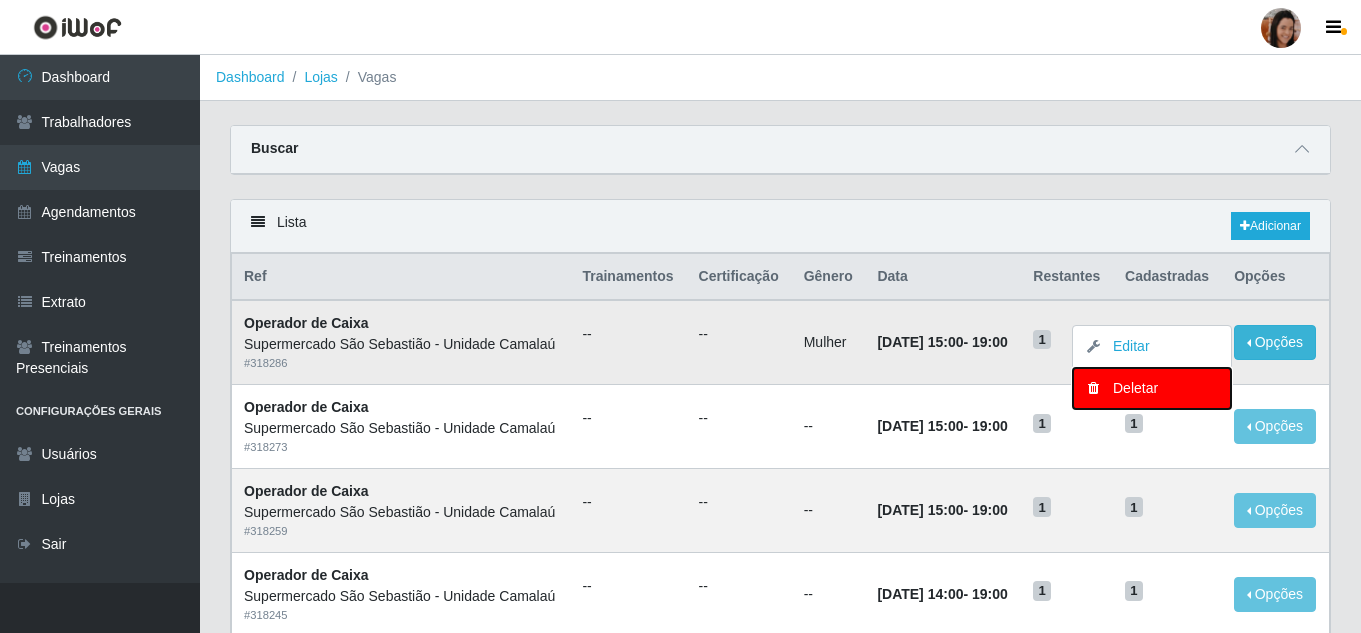 click on "Deletar" at bounding box center [1152, 388] 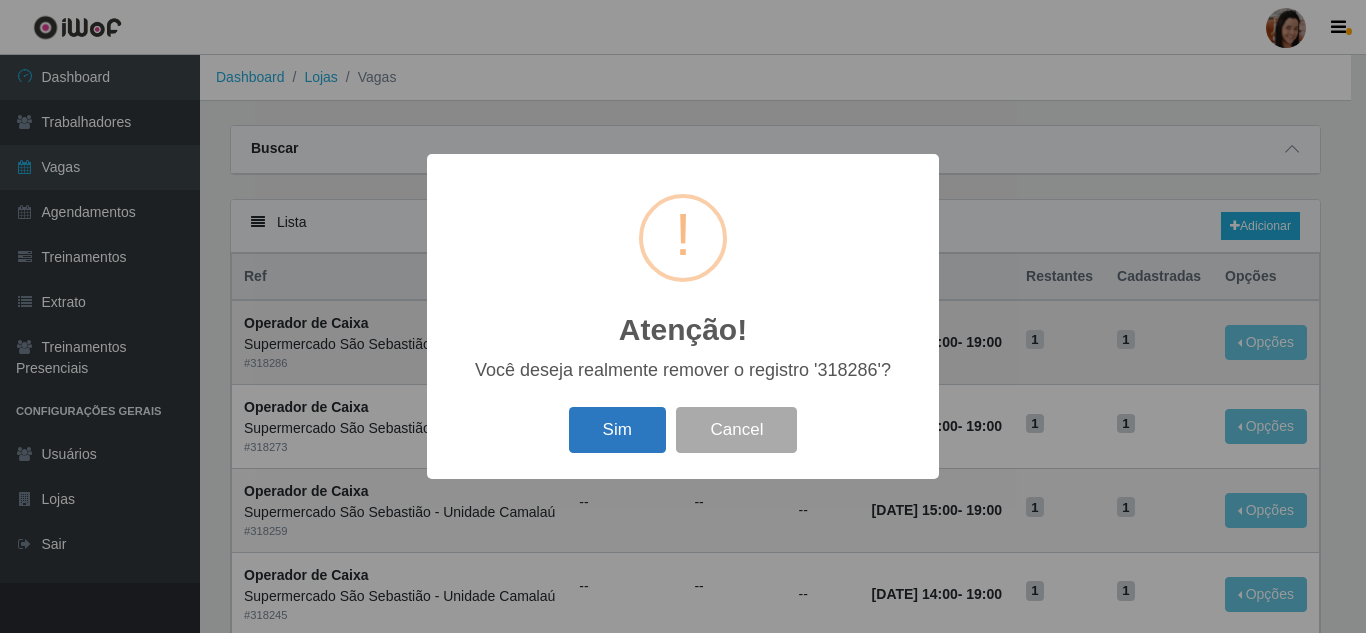 click on "Sim" at bounding box center (617, 430) 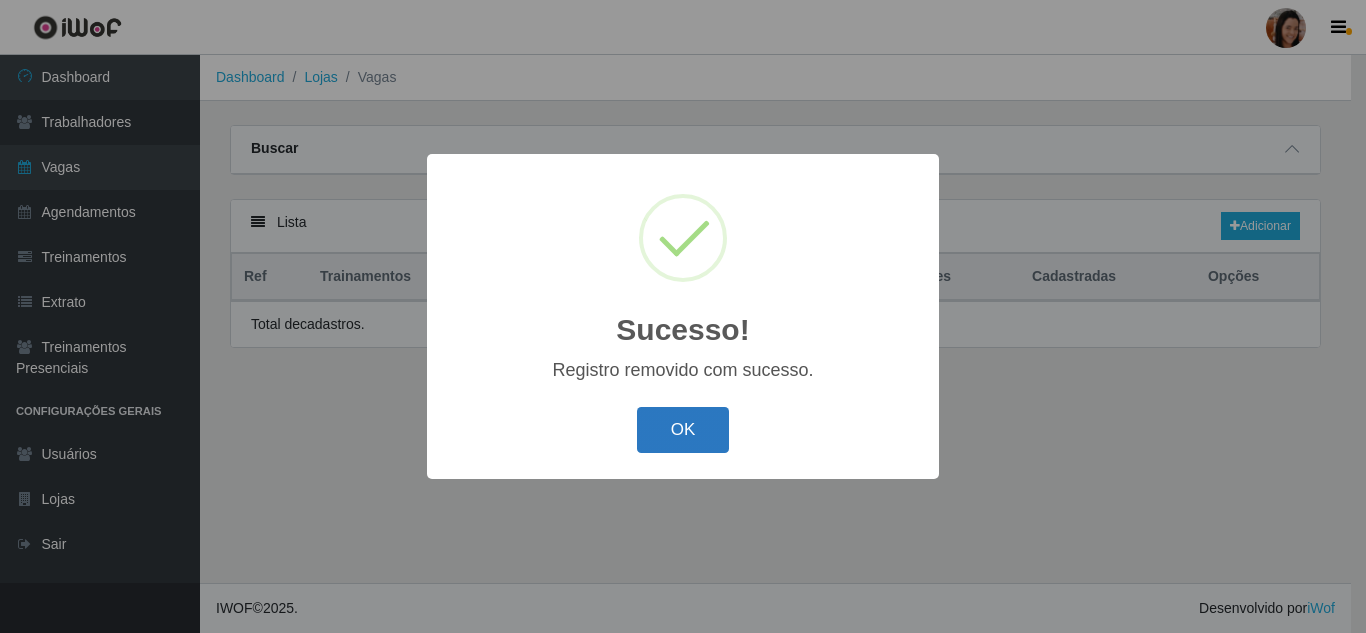click on "OK" at bounding box center [683, 430] 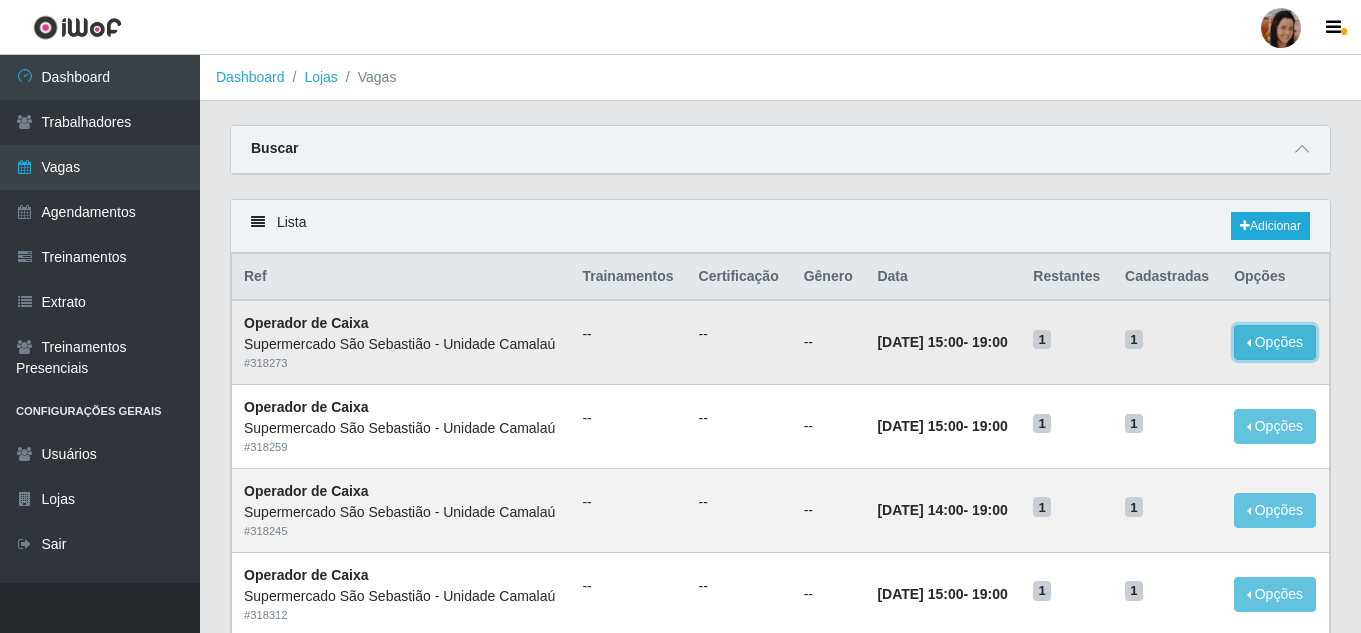 click on "Opções" at bounding box center [1275, 342] 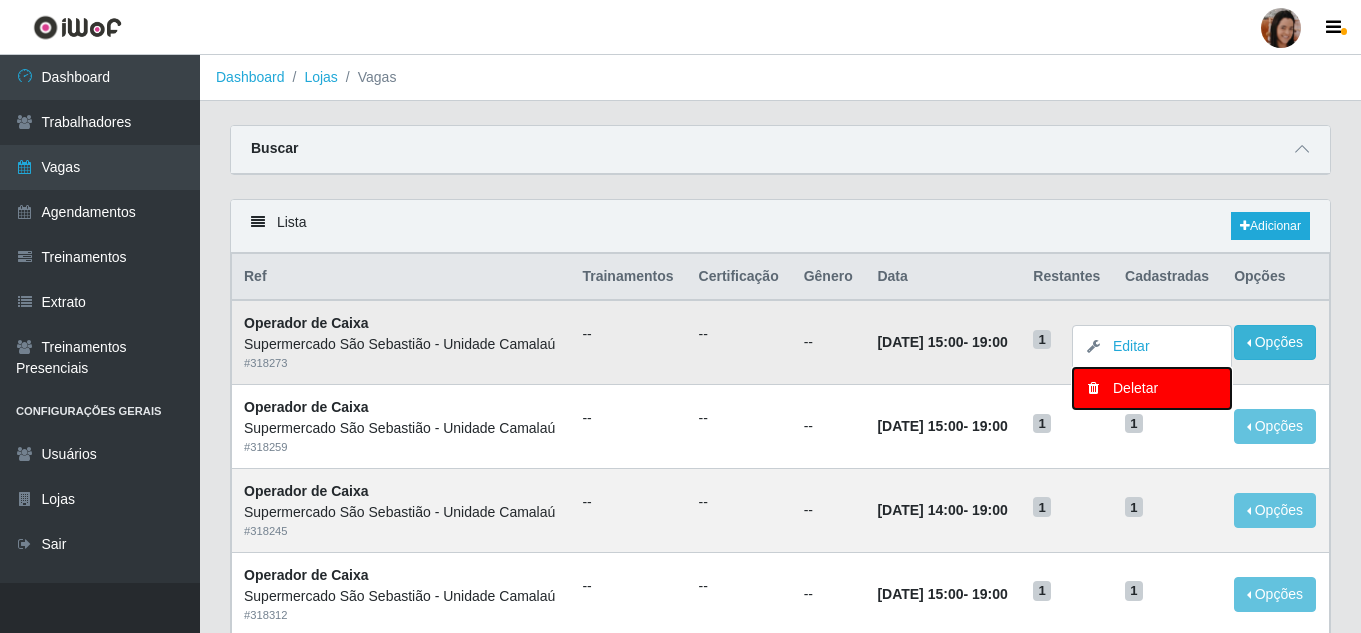 click on "Deletar" at bounding box center [1152, 388] 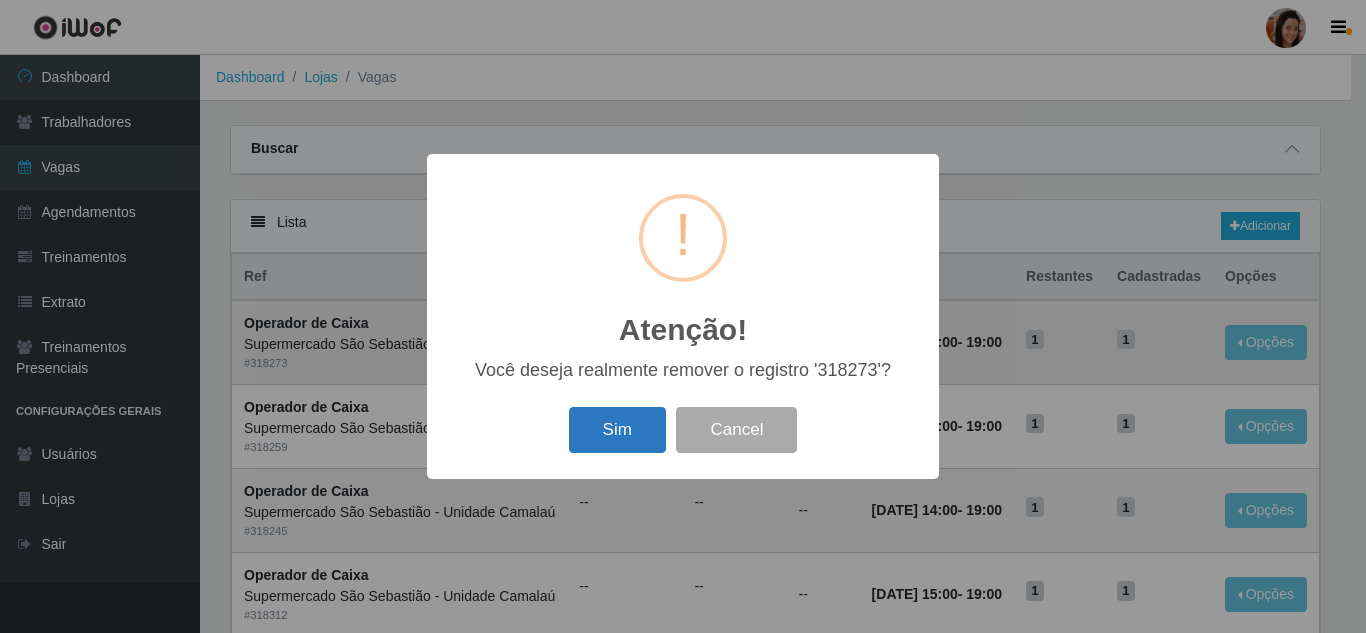 click on "Sim" at bounding box center [617, 430] 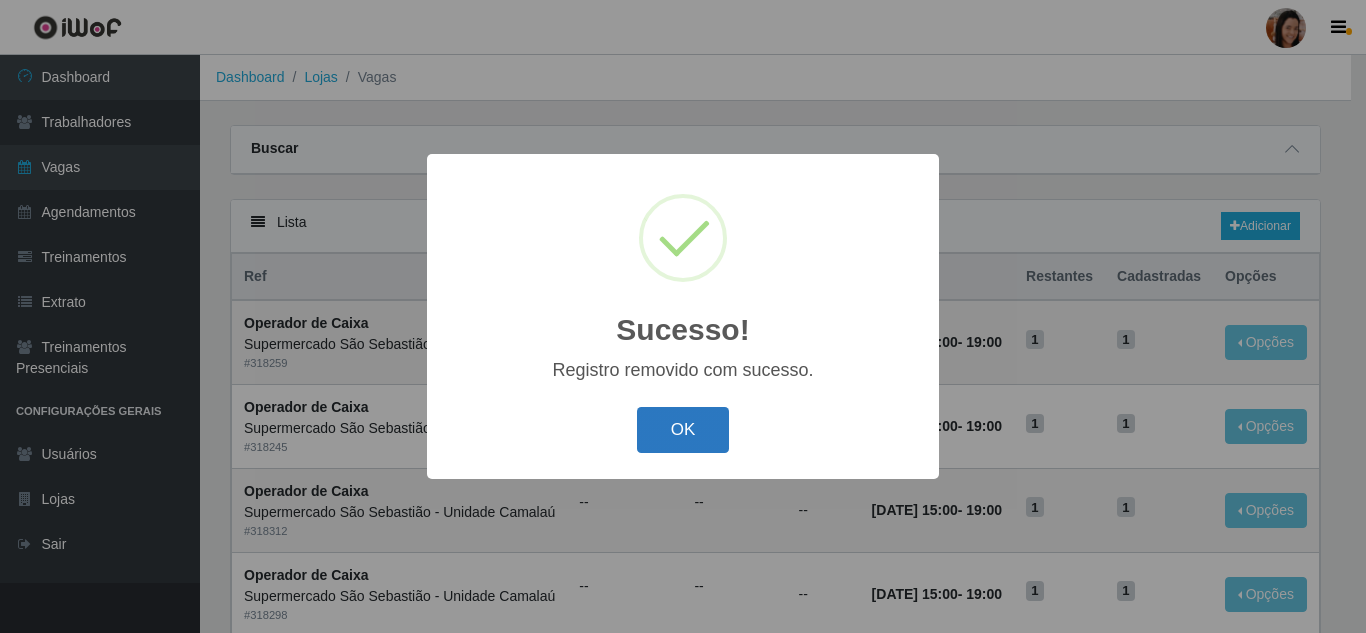 click on "OK" at bounding box center (683, 430) 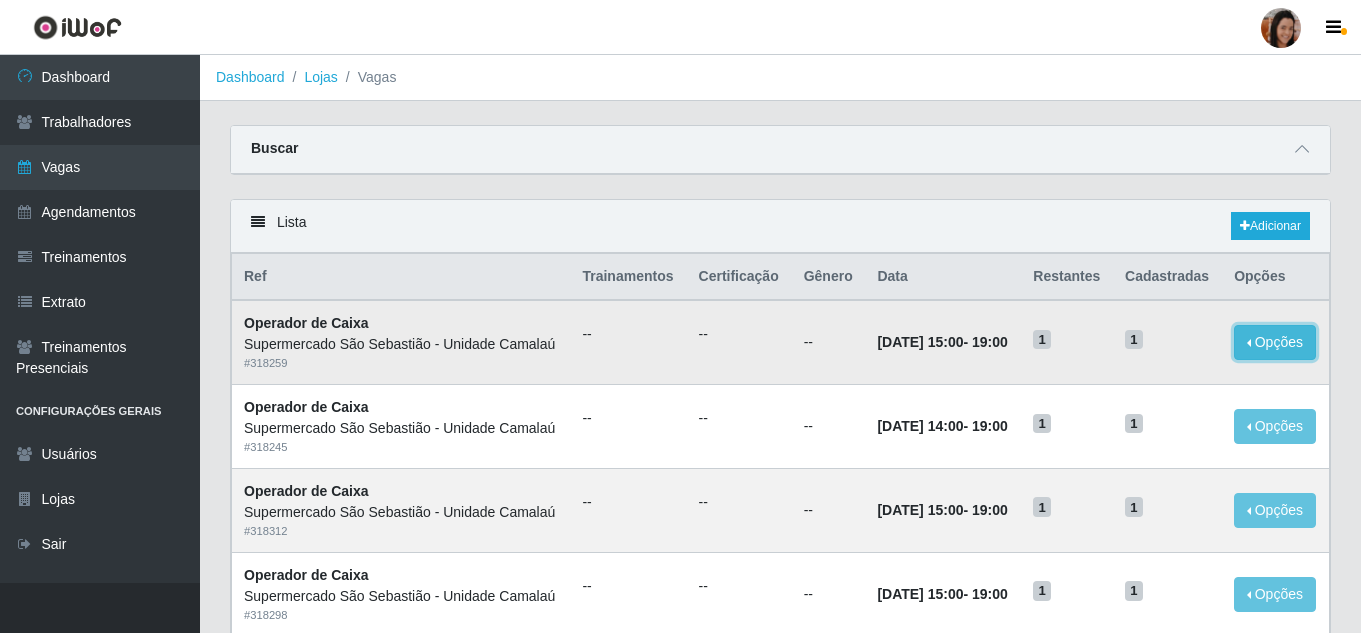 click on "Opções" at bounding box center [1275, 342] 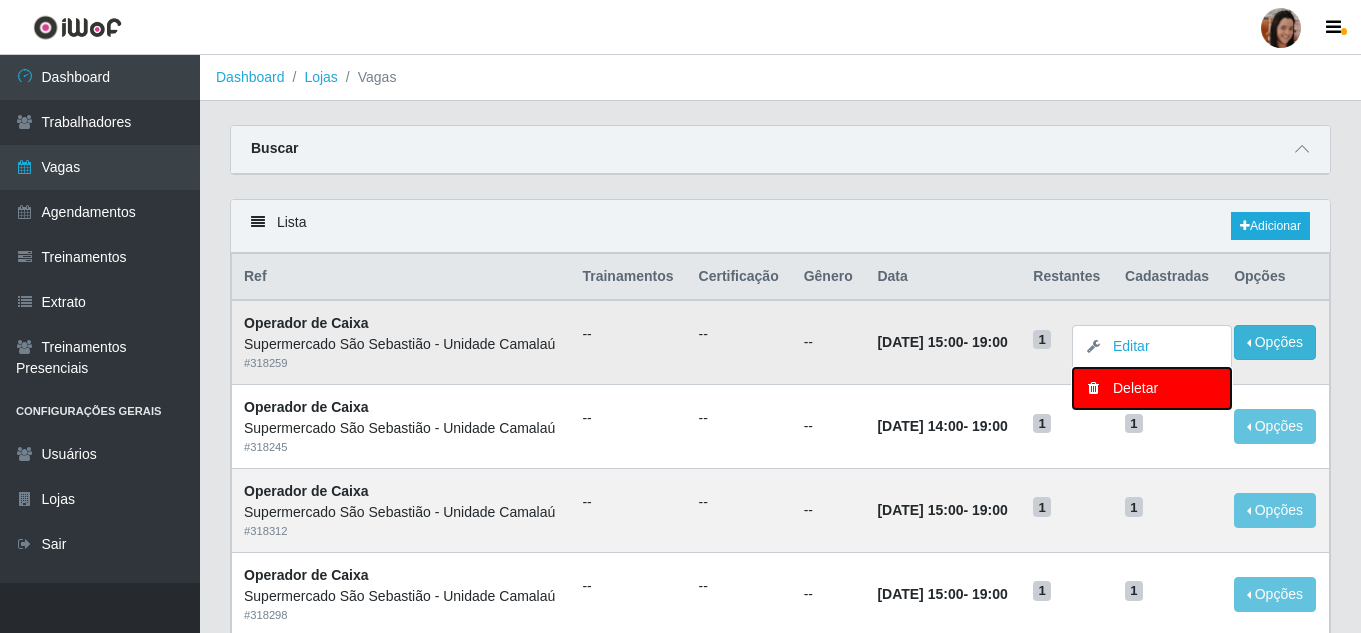 click on "Deletar" at bounding box center [1152, 388] 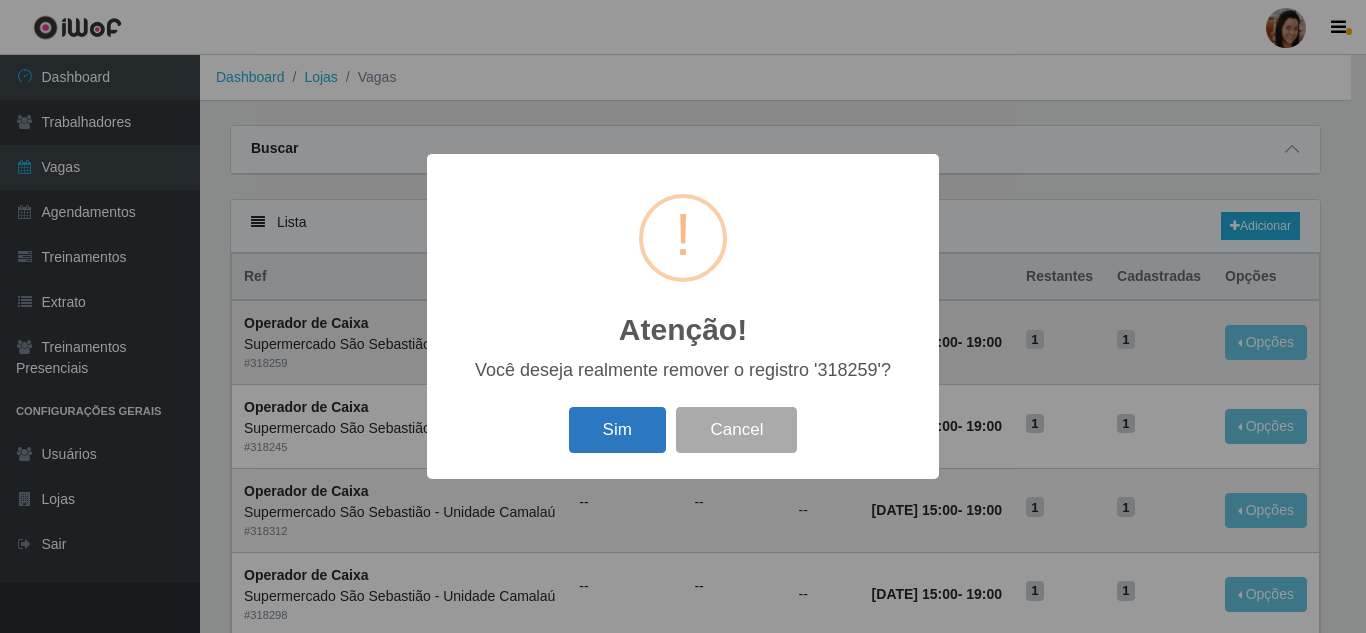 click on "Sim" at bounding box center [617, 430] 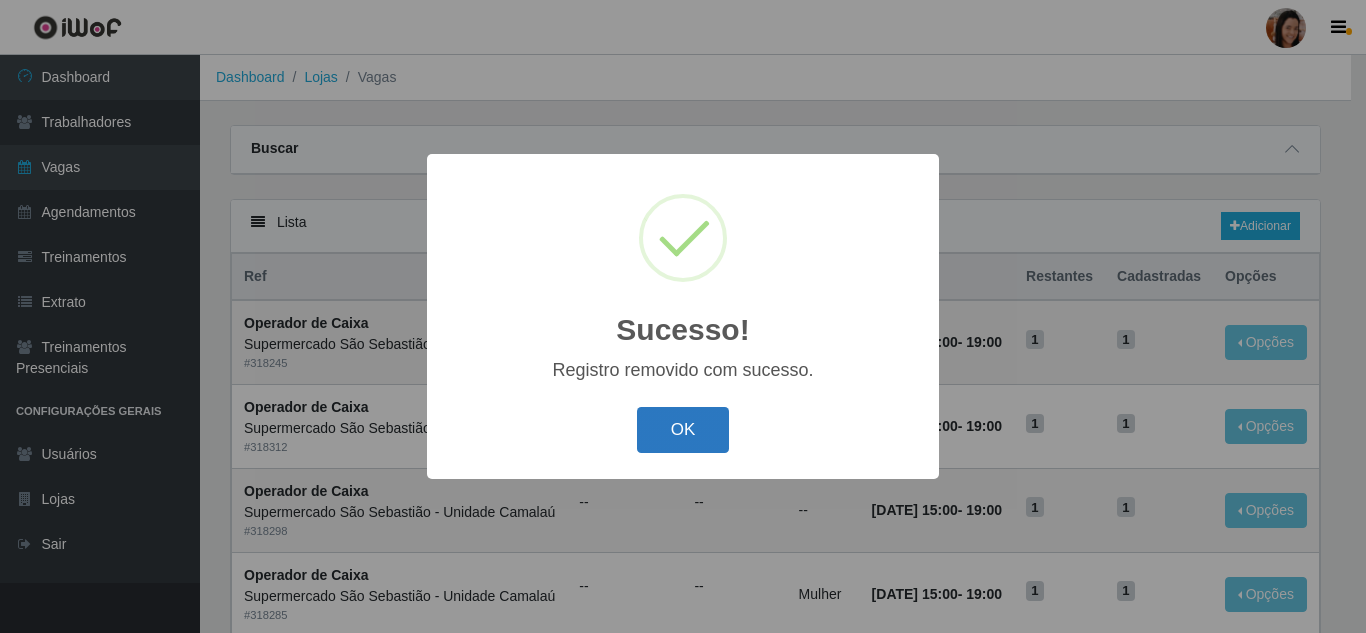click on "OK" at bounding box center (683, 430) 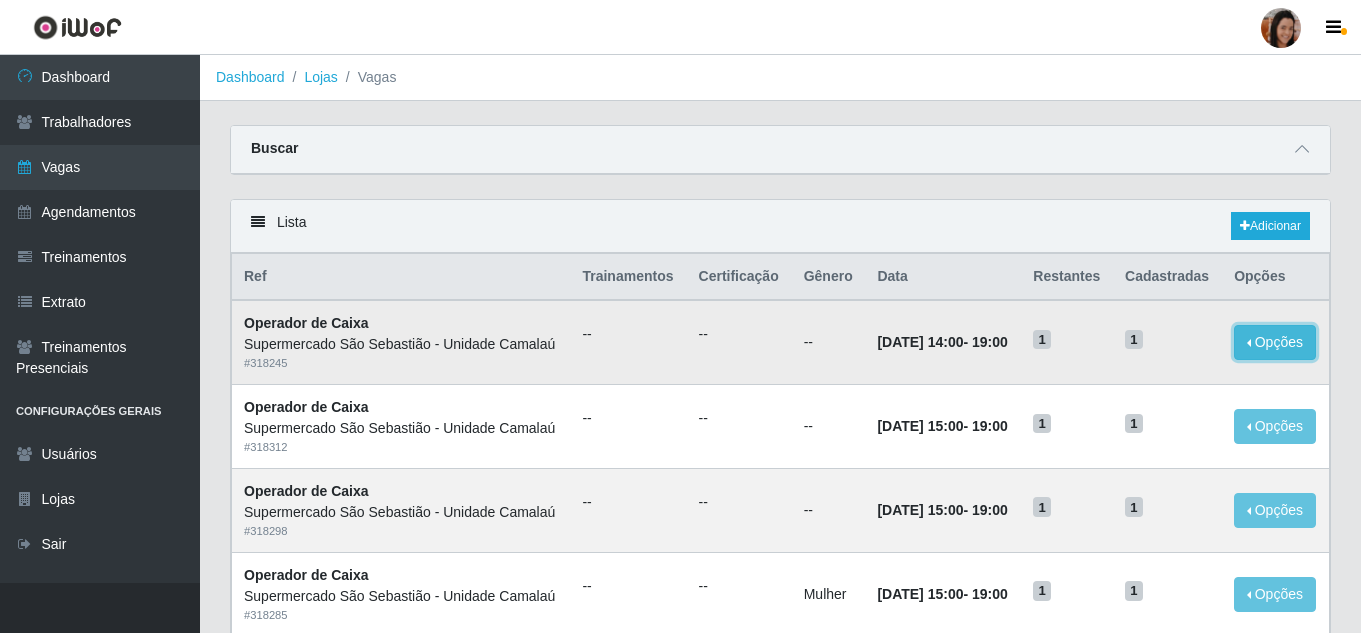 click on "Opções" at bounding box center (1275, 342) 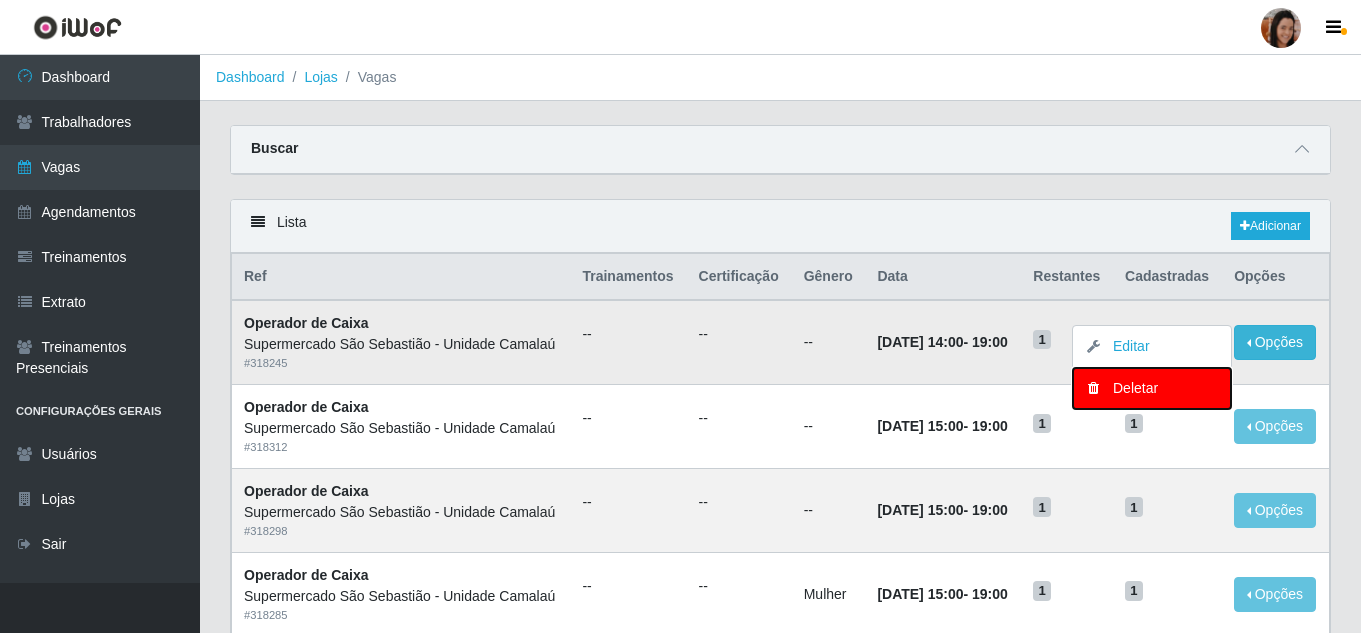 click on "Deletar" at bounding box center (1152, 388) 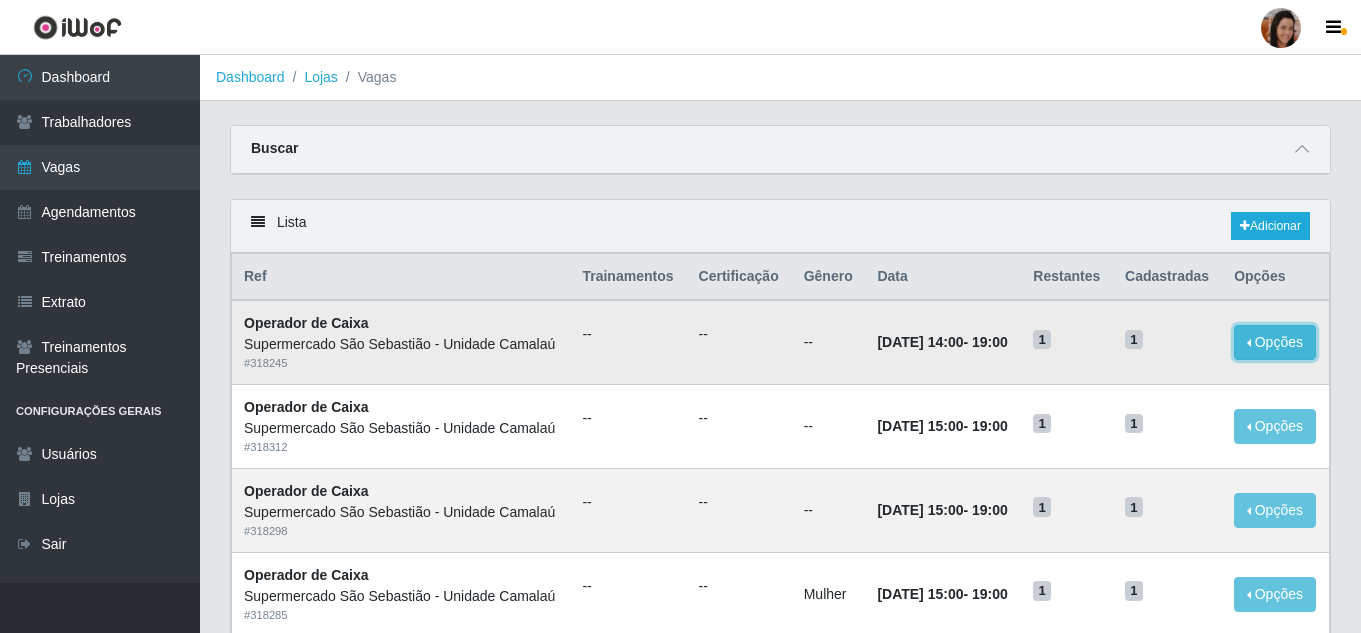 click on "Opções" at bounding box center (1275, 342) 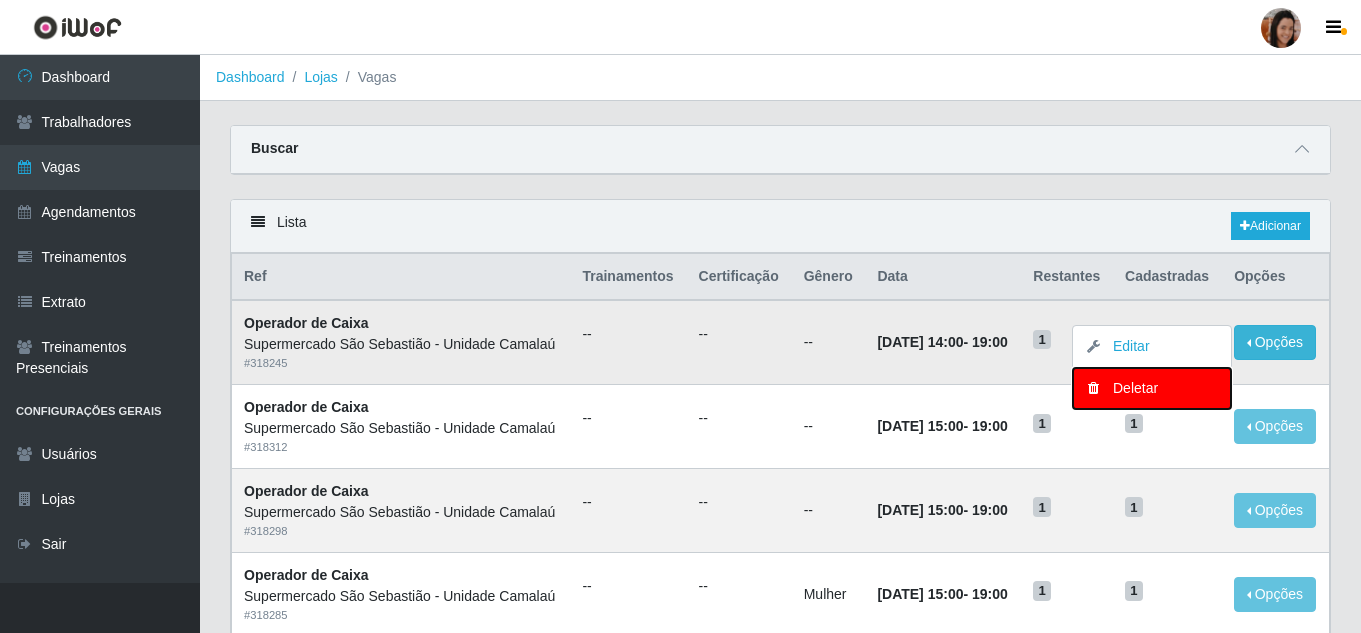 click on "Deletar" at bounding box center (1152, 388) 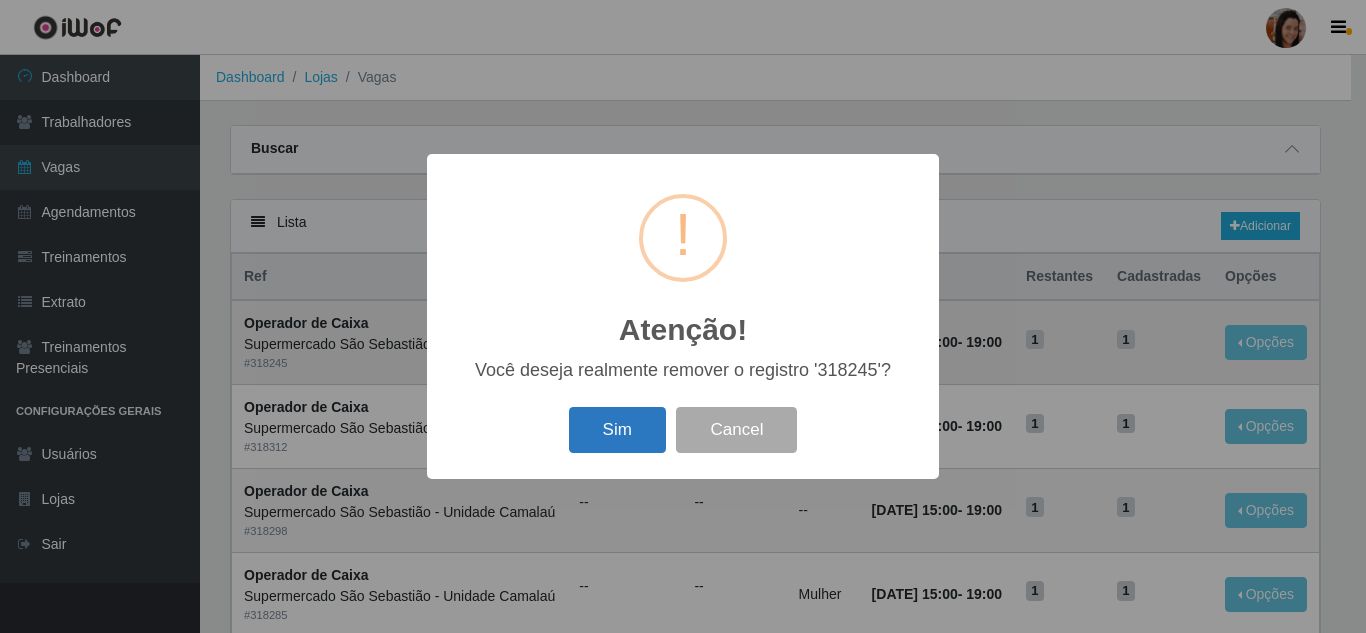 click on "Sim" at bounding box center [617, 430] 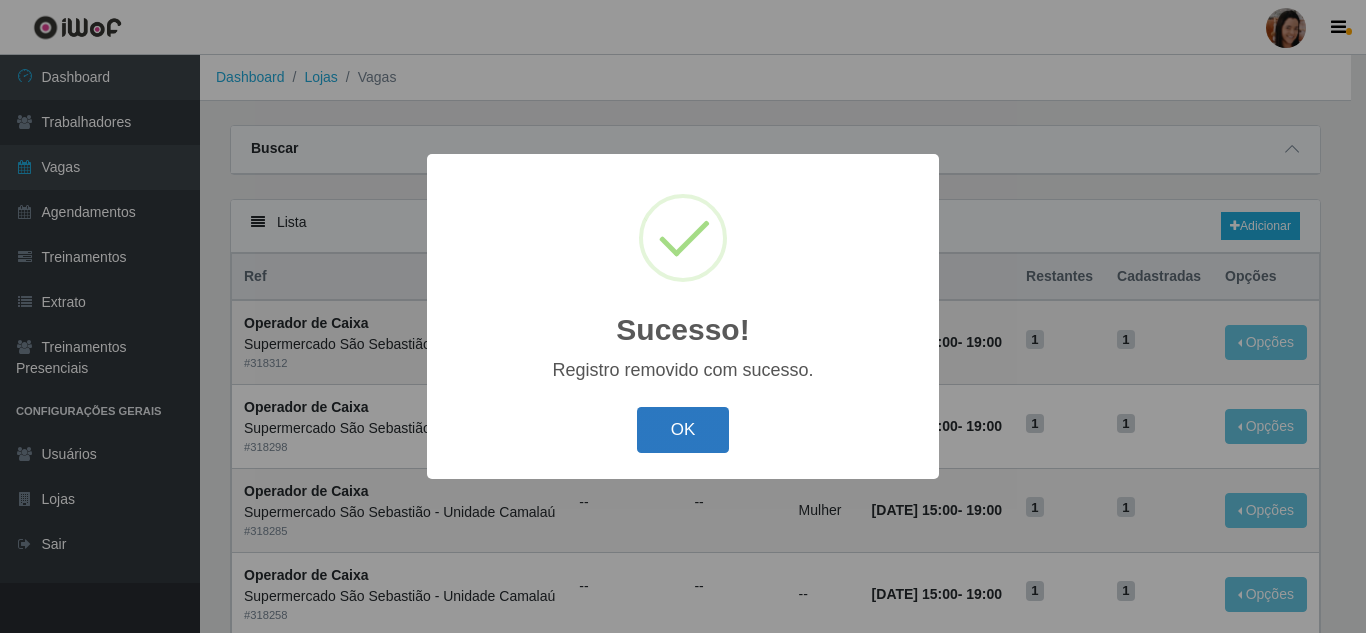 click on "OK" at bounding box center (683, 430) 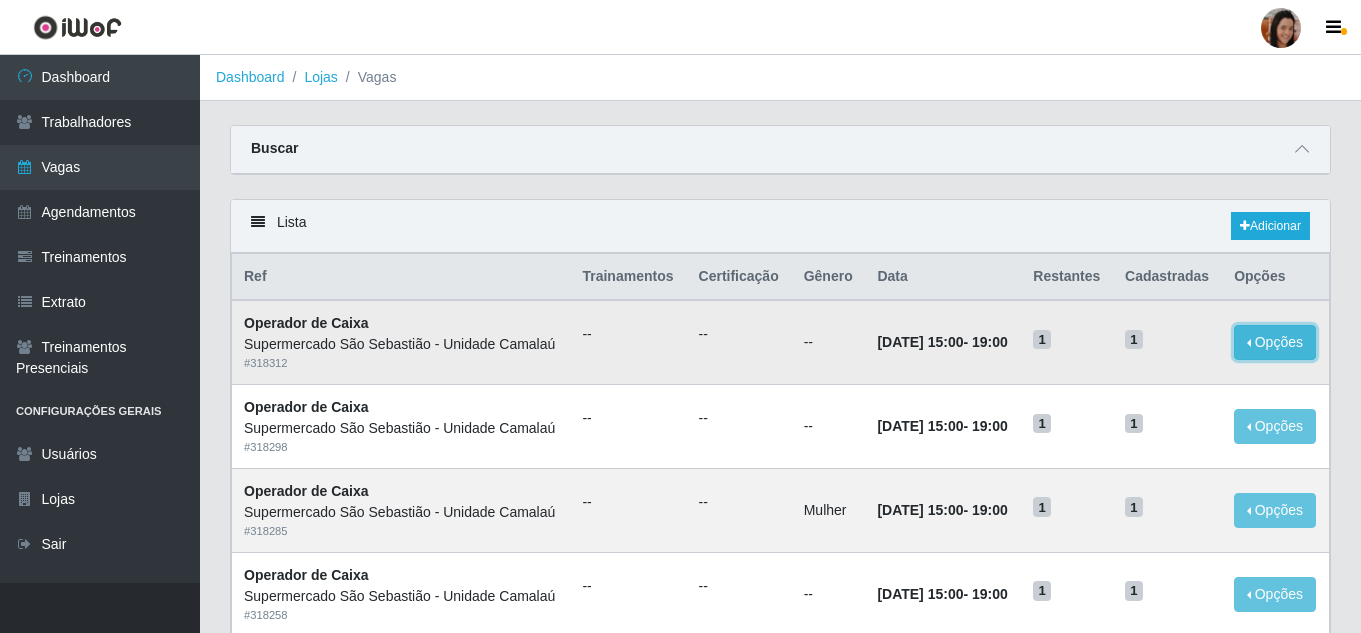 click on "Opções" at bounding box center (1275, 342) 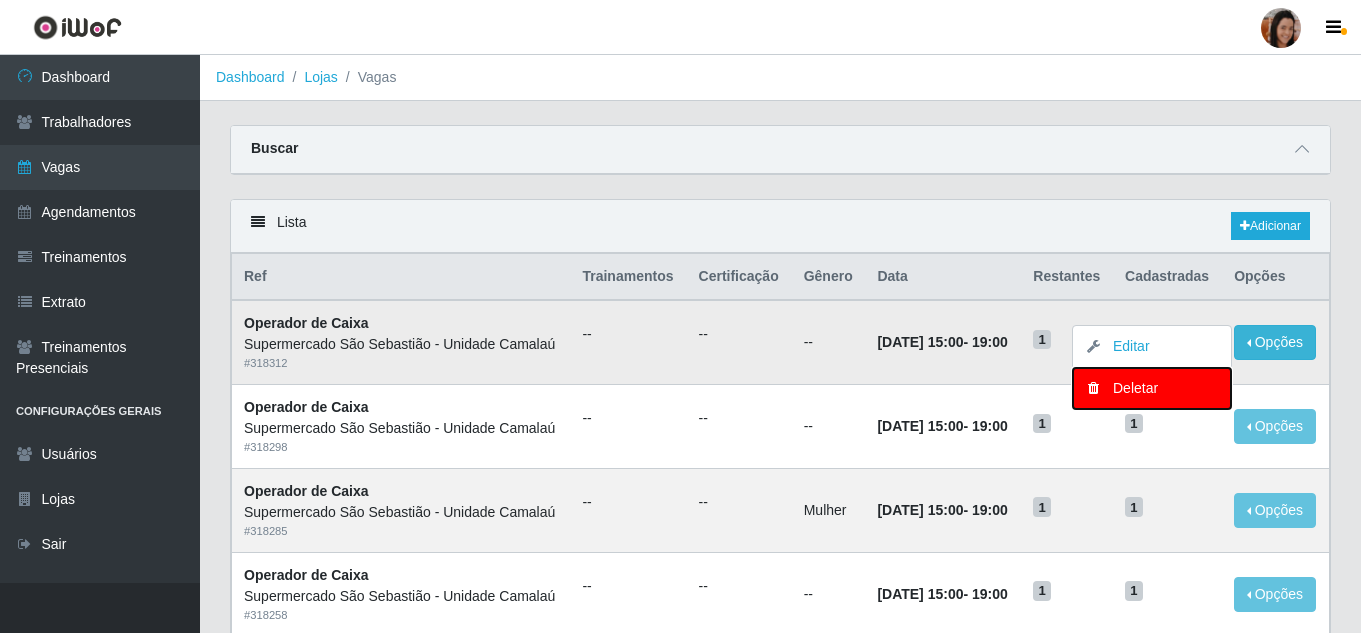 click on "Deletar" at bounding box center [1152, 388] 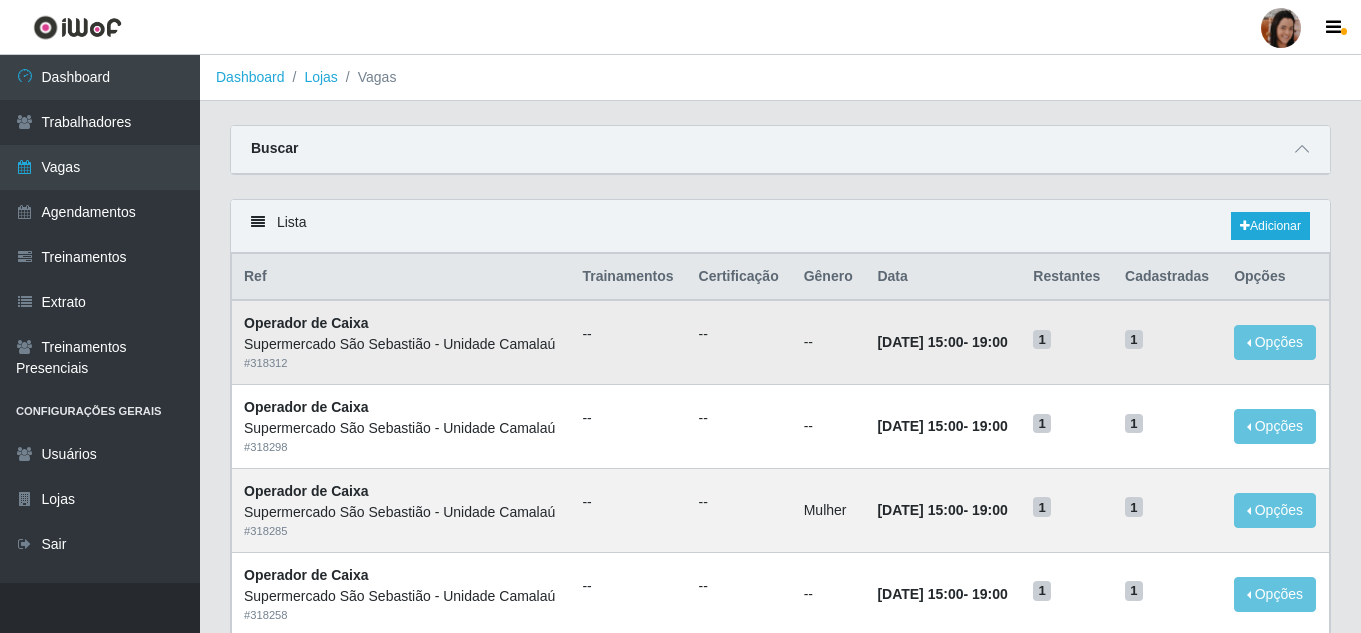 click on "Opções  Editar  Deletar" at bounding box center [1275, 342] 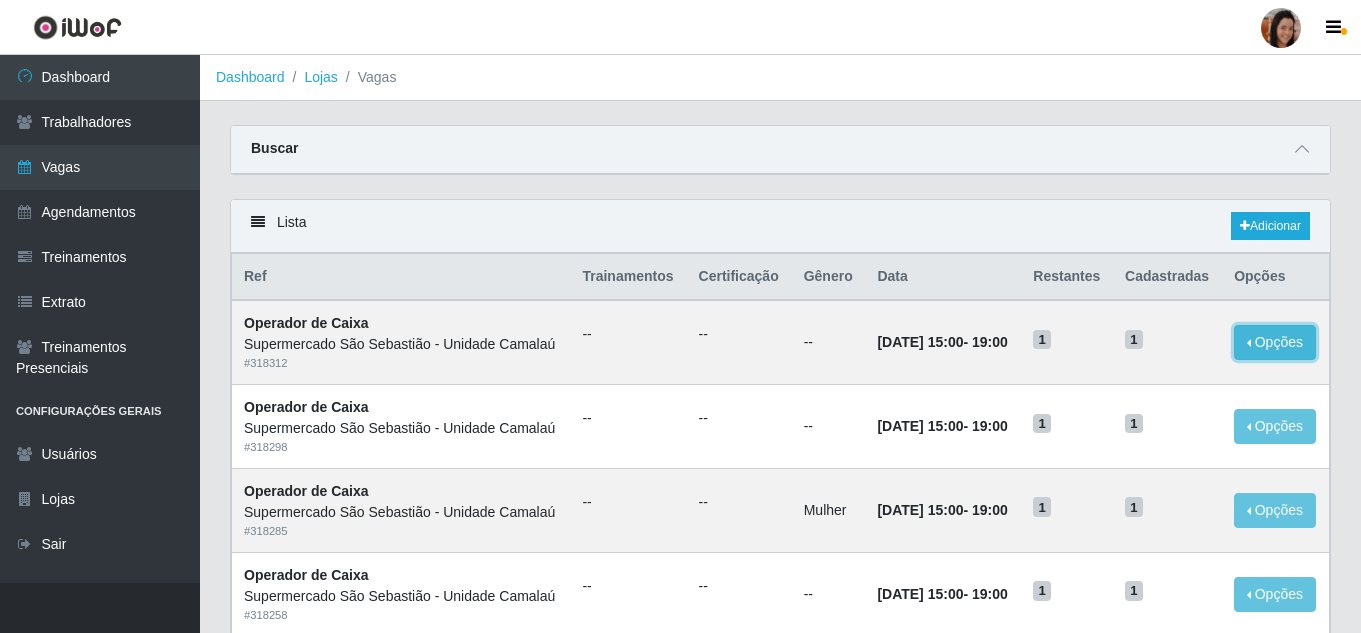 click on "Opções" at bounding box center [1275, 342] 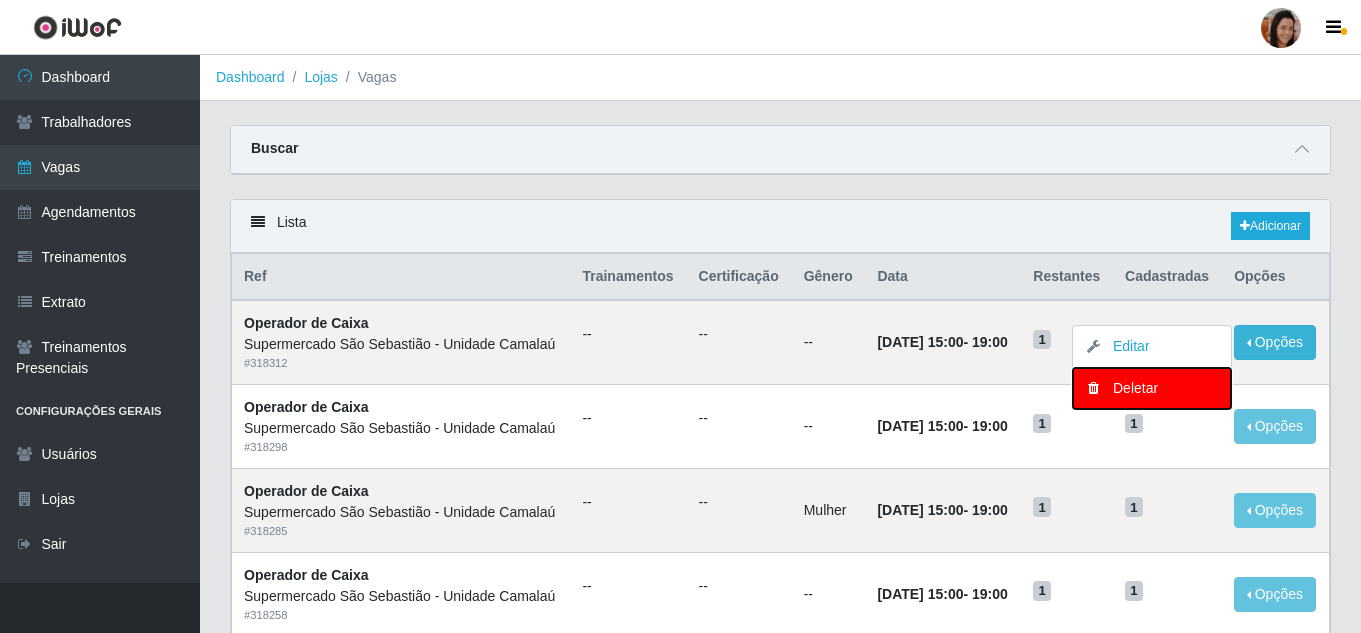 click on "Deletar" at bounding box center [1152, 388] 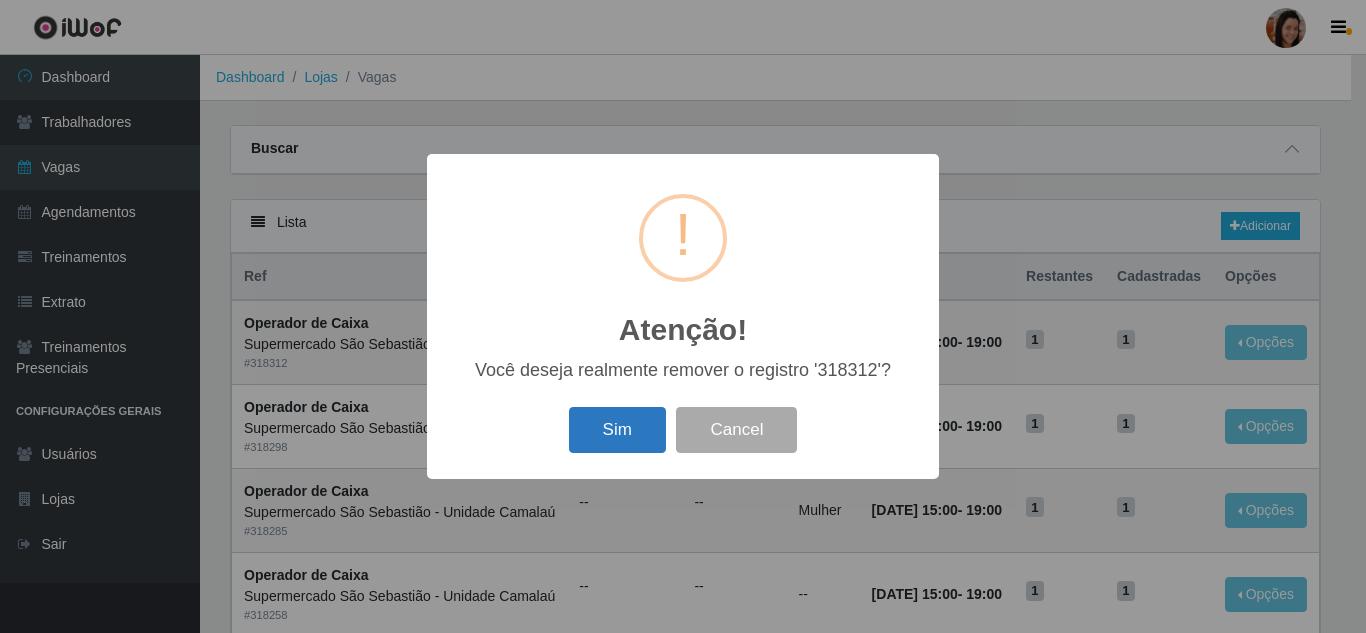 click on "Sim" at bounding box center (617, 430) 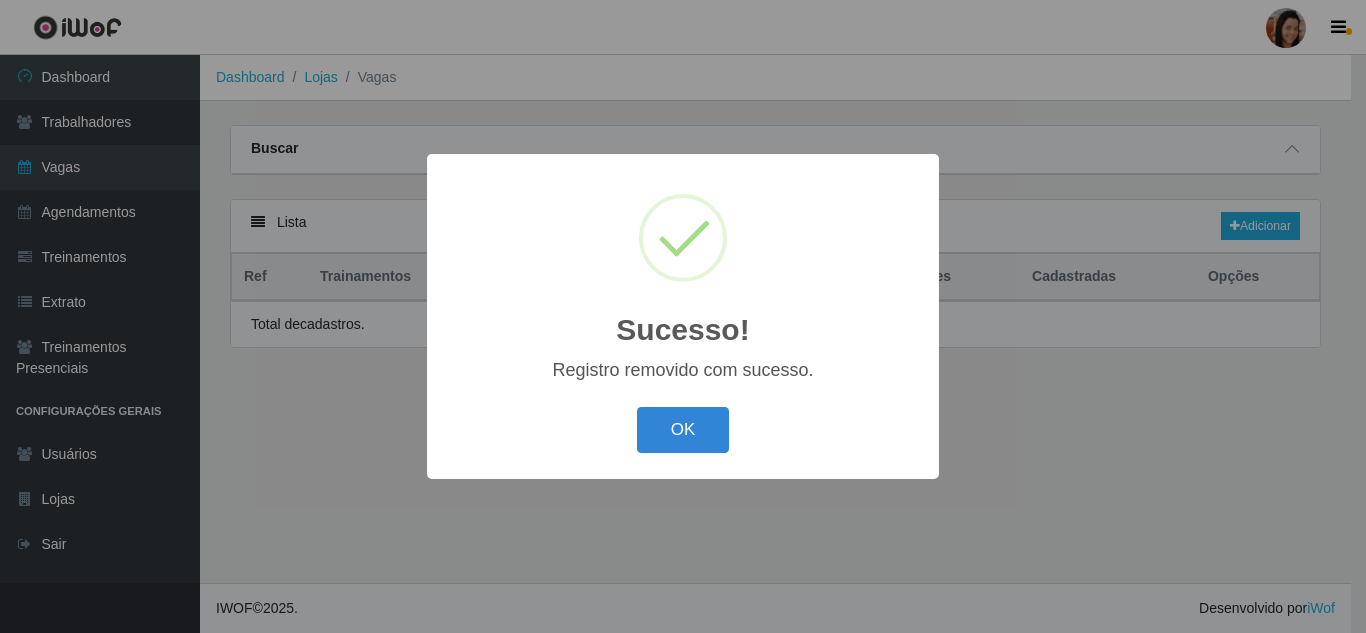 click on "Sucesso! × Registro removido com sucesso. OK Cancel" at bounding box center [683, 316] 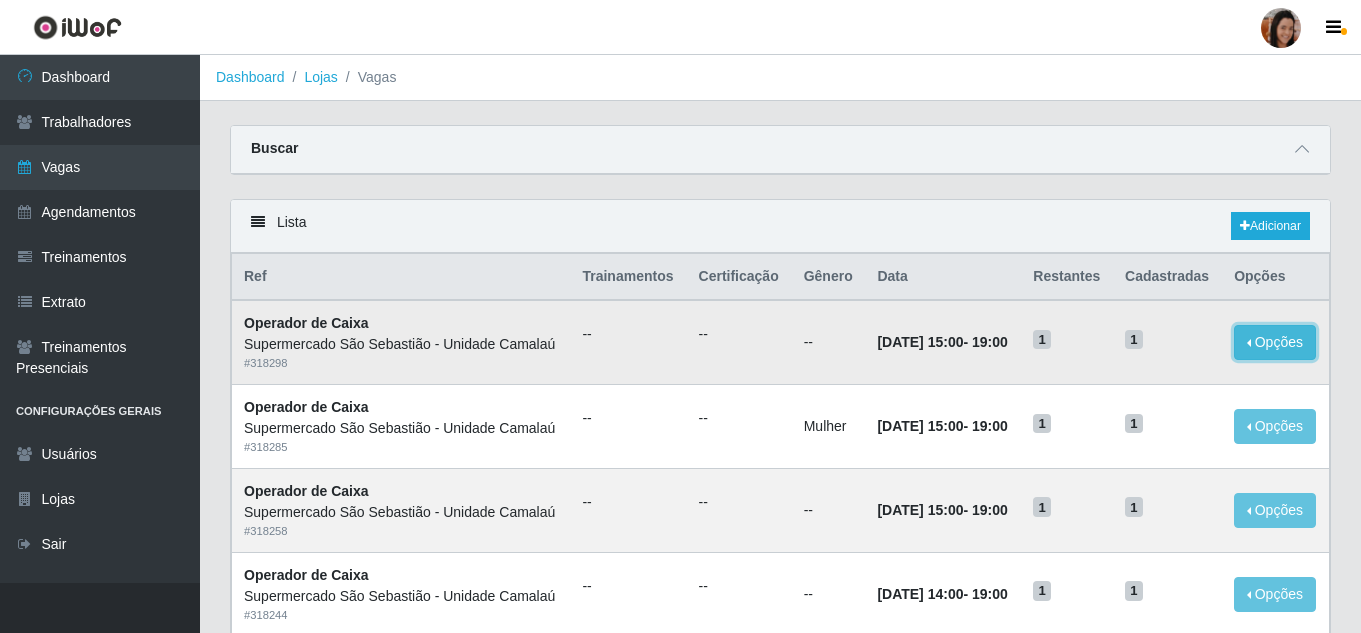 click on "Opções" at bounding box center [1275, 342] 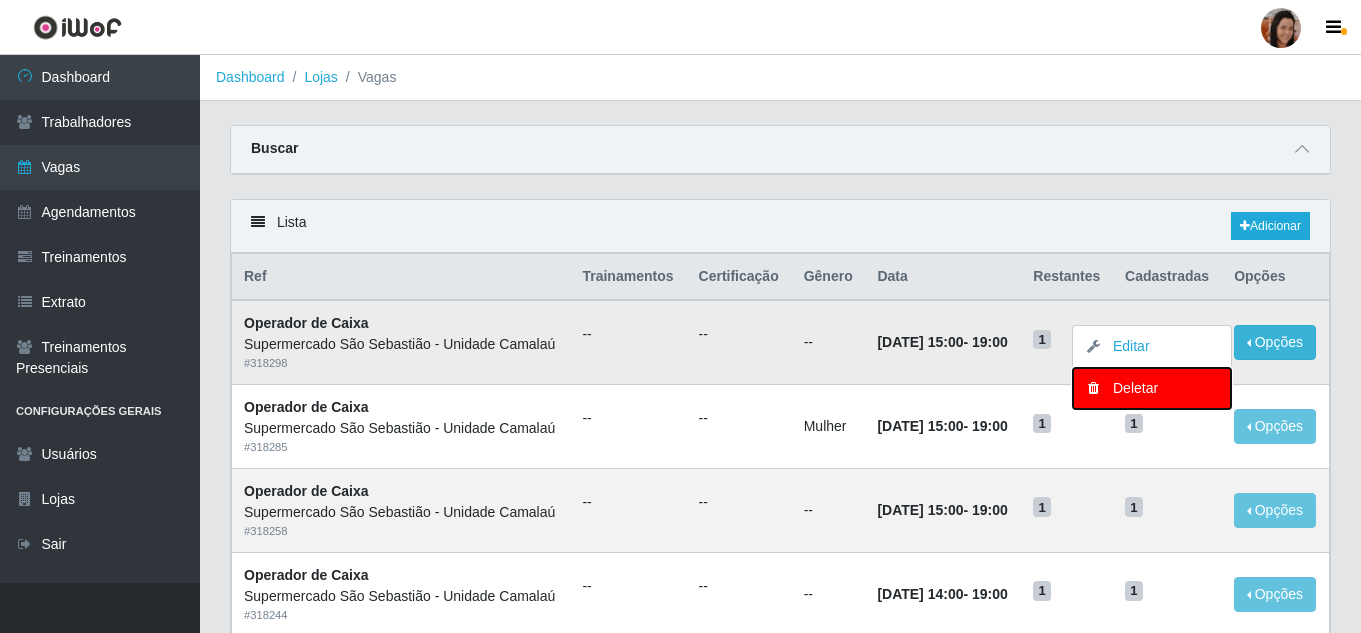 click at bounding box center (1093, 388) 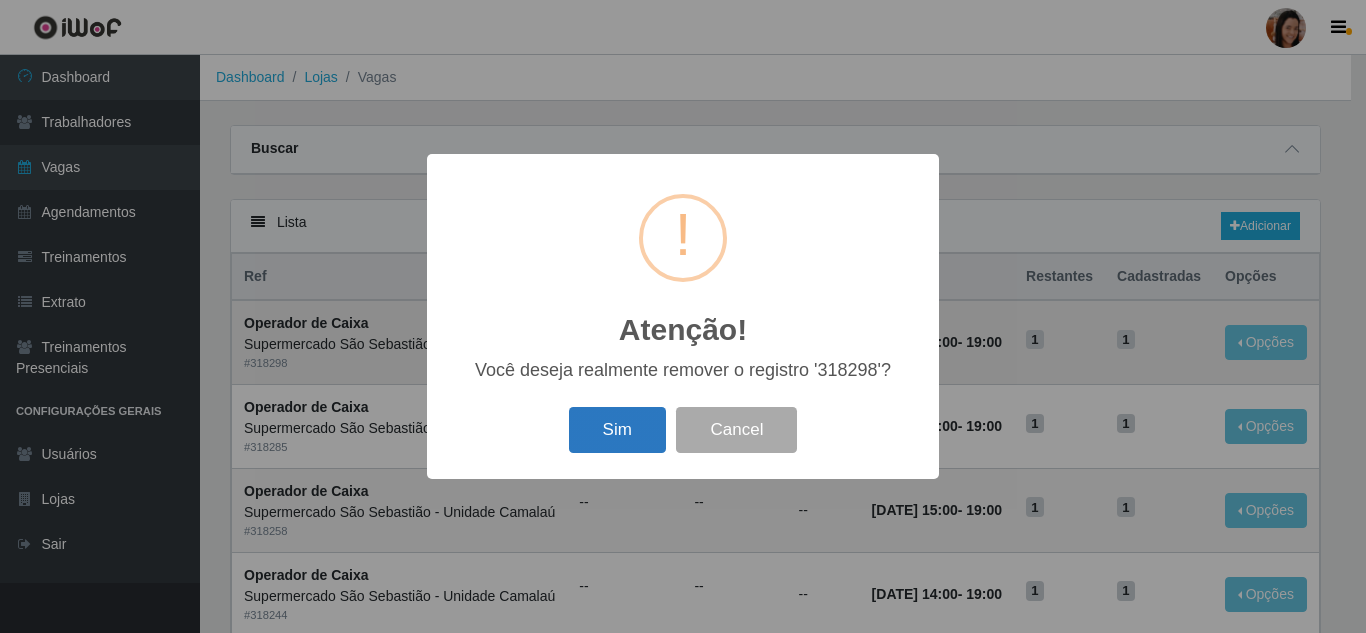 click on "Sim" at bounding box center (617, 430) 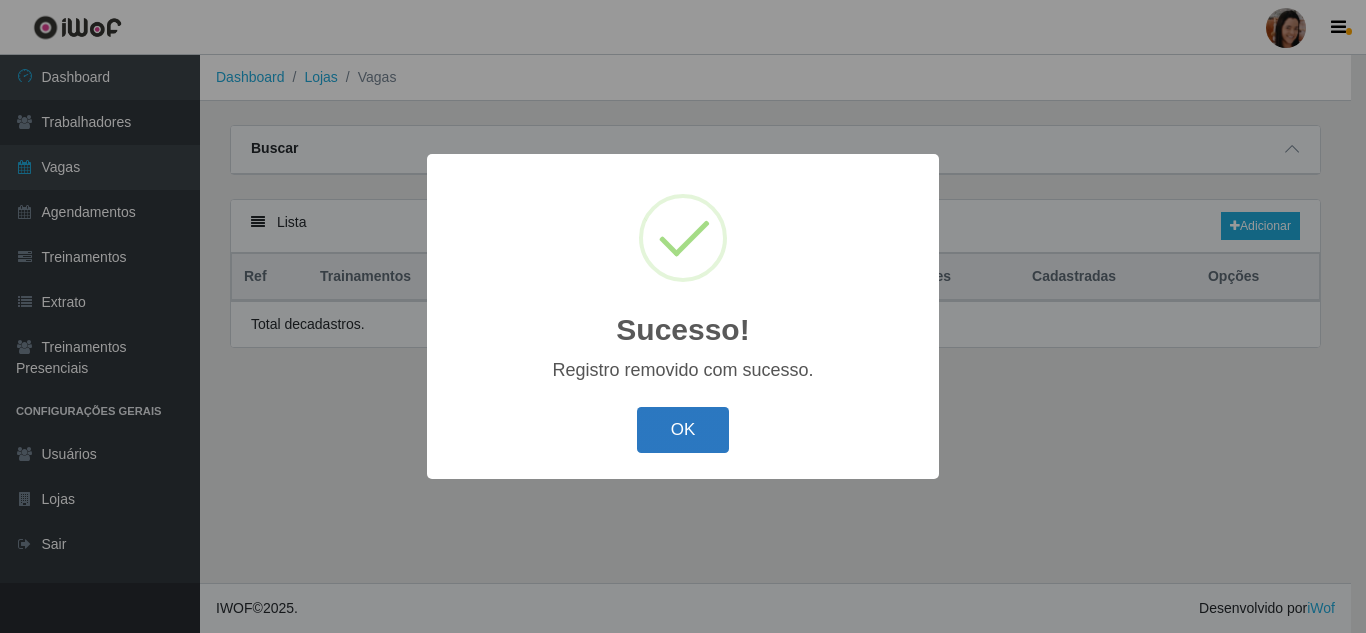 click on "OK" at bounding box center (683, 430) 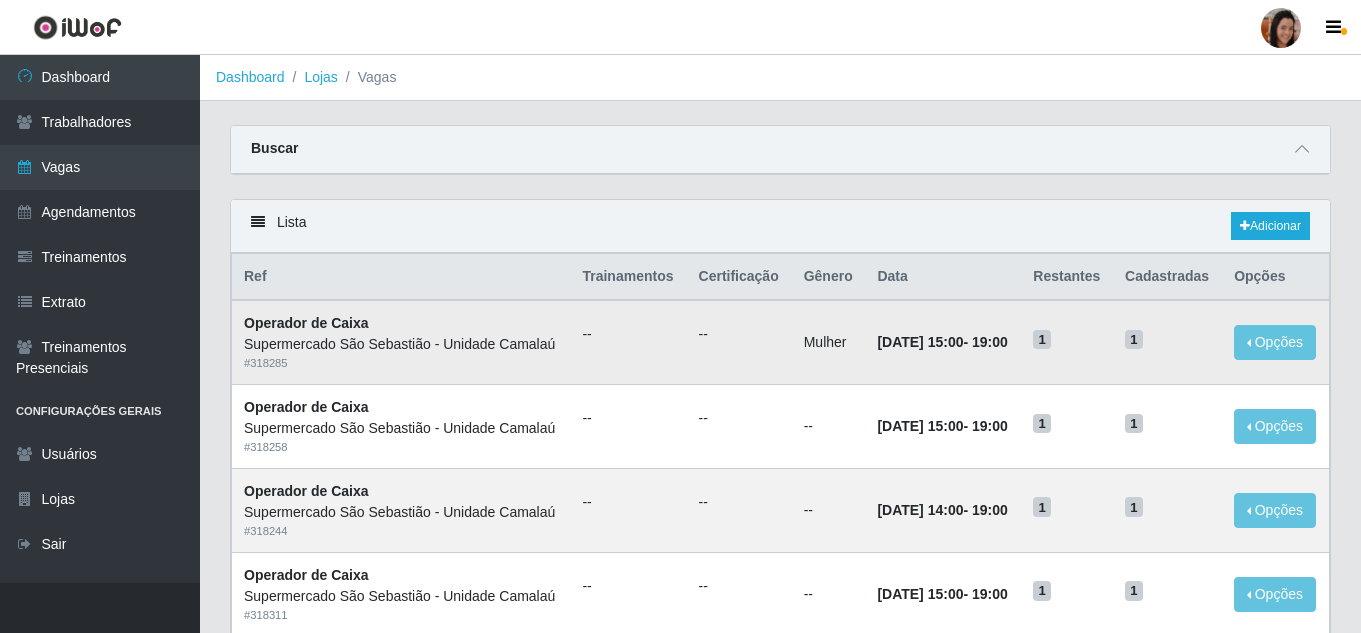 click on "Opções  Editar  Deletar" at bounding box center (1275, 342) 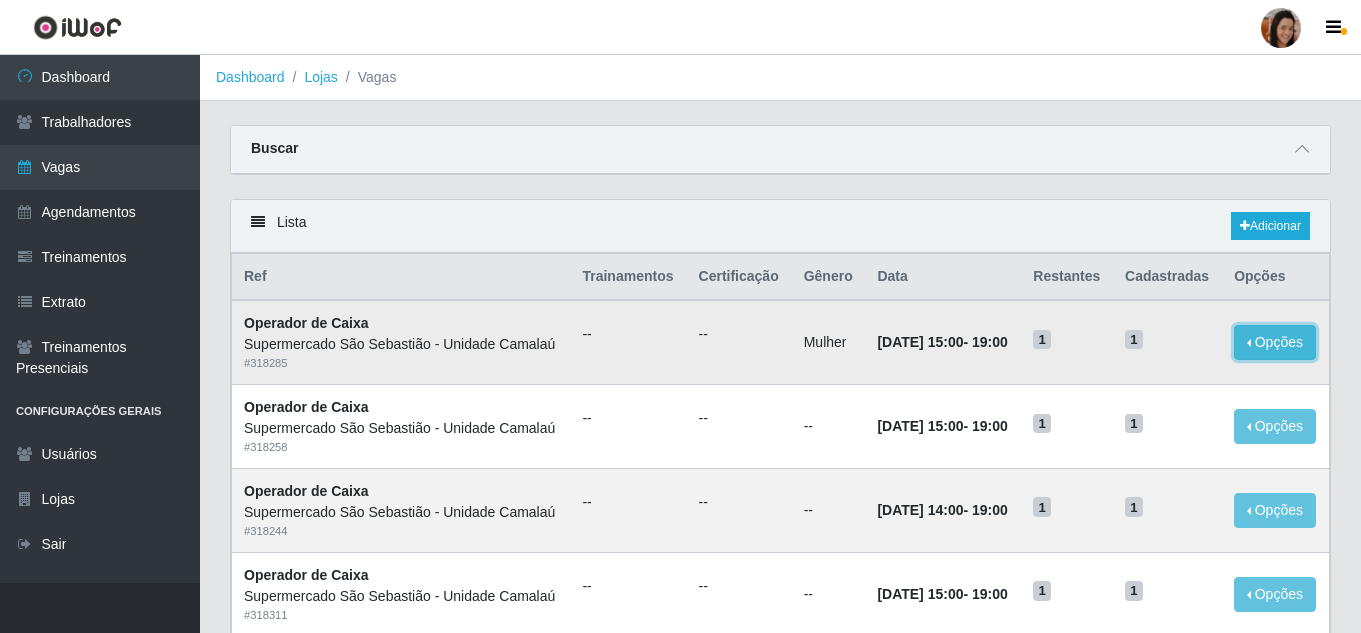 click on "Opções" at bounding box center (1275, 342) 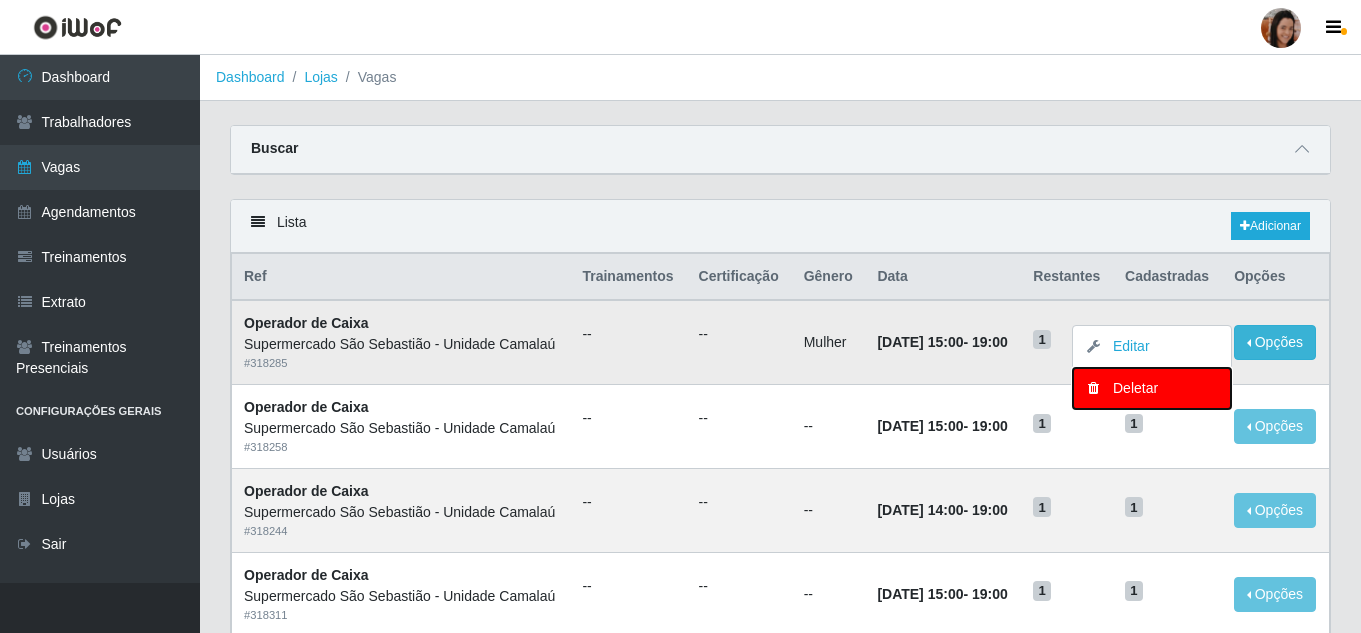 click on "Deletar" at bounding box center (1152, 388) 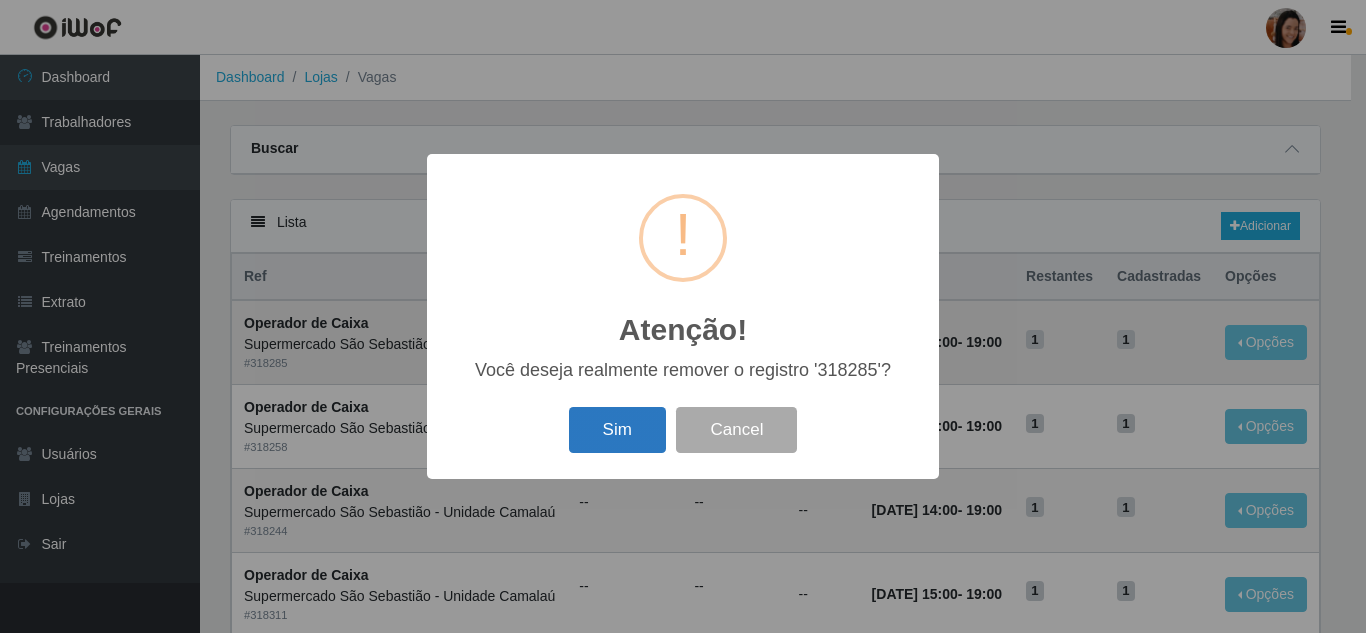 click on "Sim" at bounding box center (617, 430) 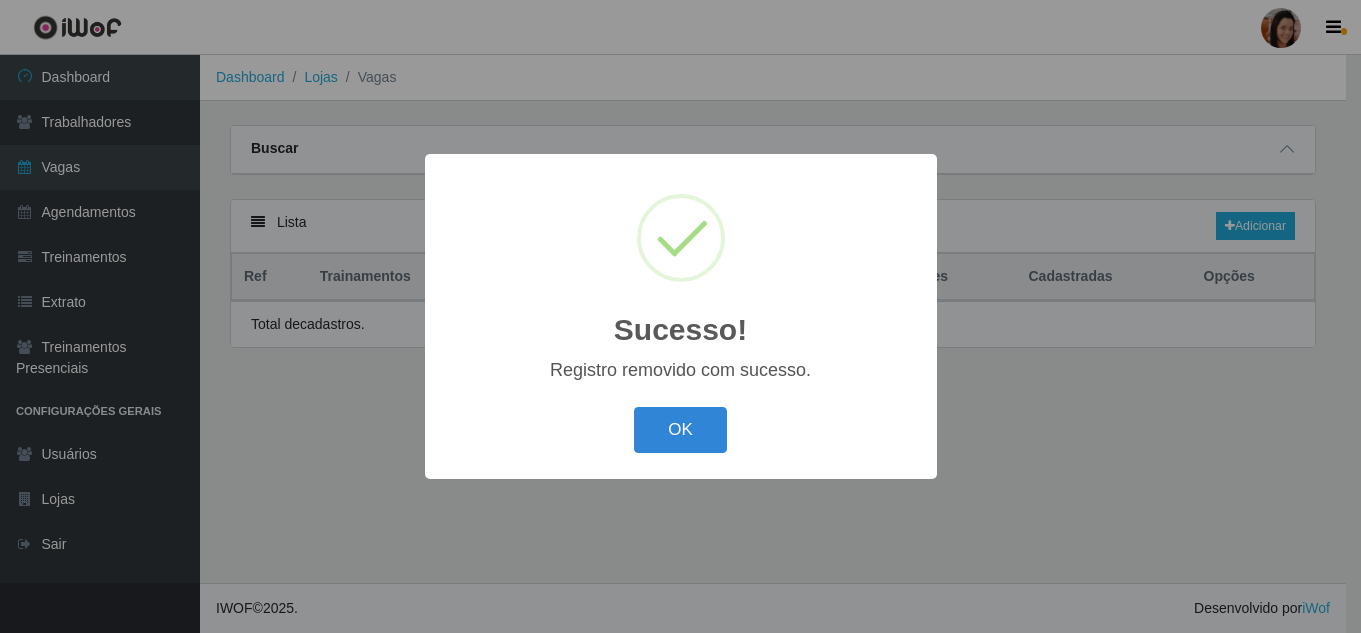 click on "Sucesso! × Registro removido com sucesso. OK Cancel" at bounding box center (680, 316) 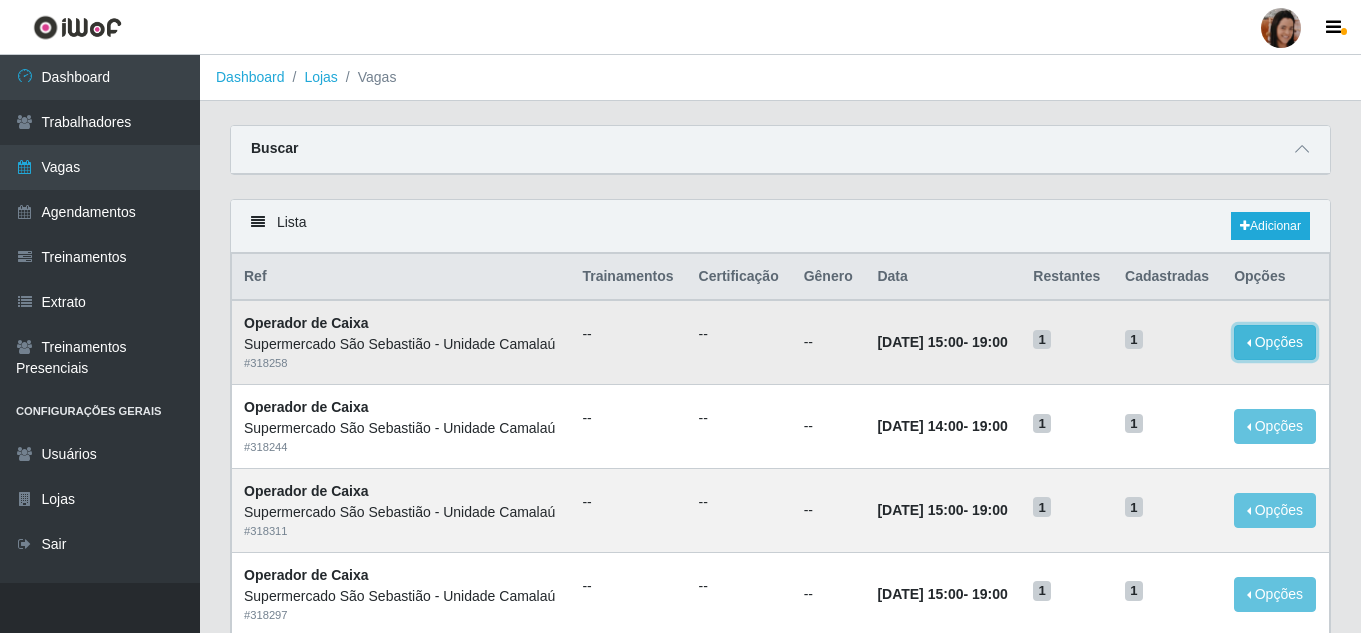 click on "Opções" at bounding box center (1275, 342) 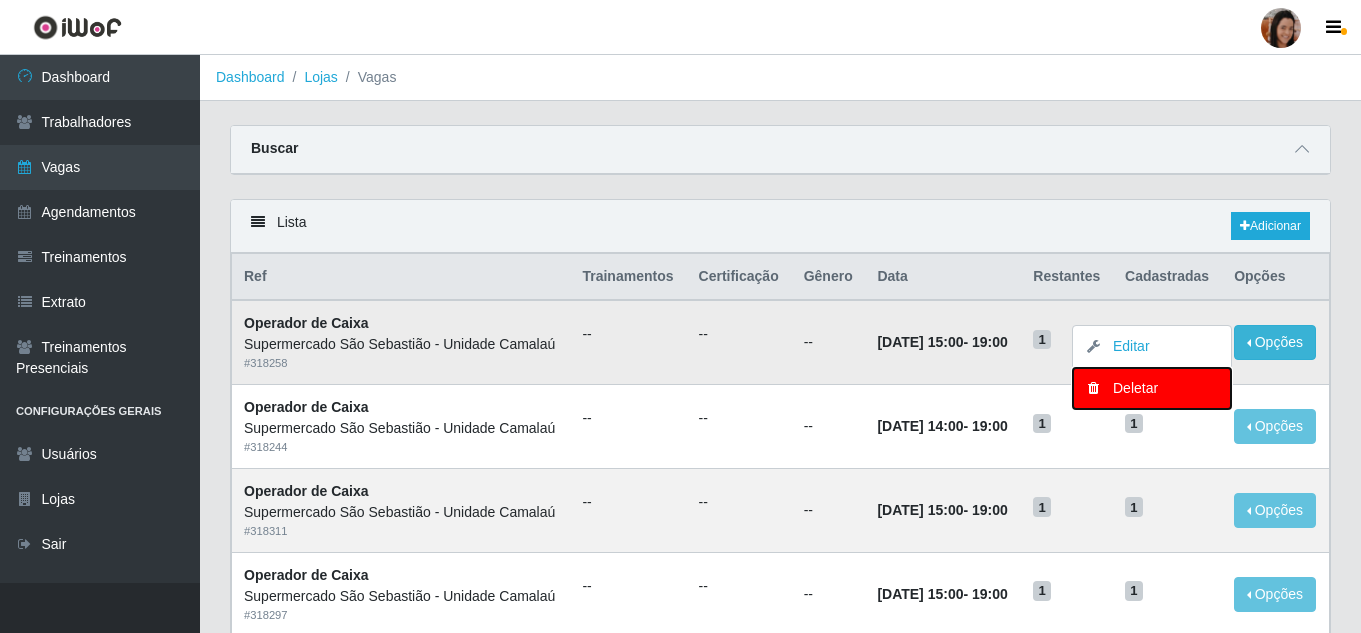 click on "Deletar" at bounding box center (1152, 388) 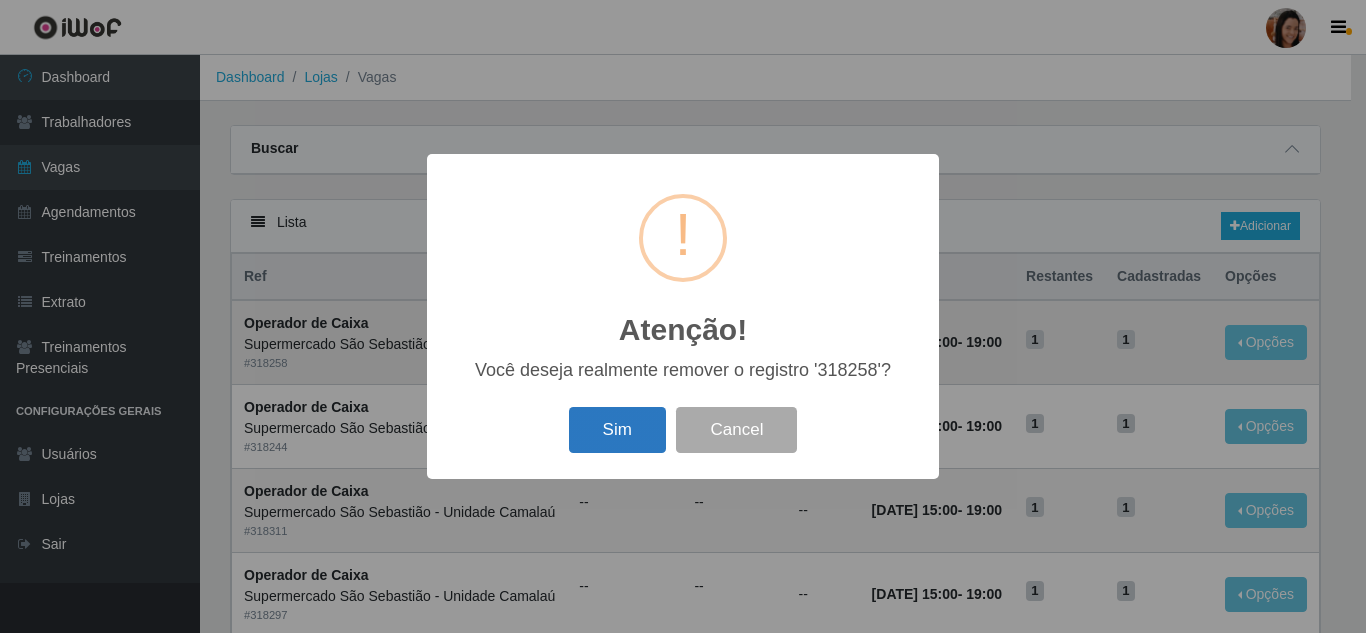 click on "Sim" at bounding box center [617, 430] 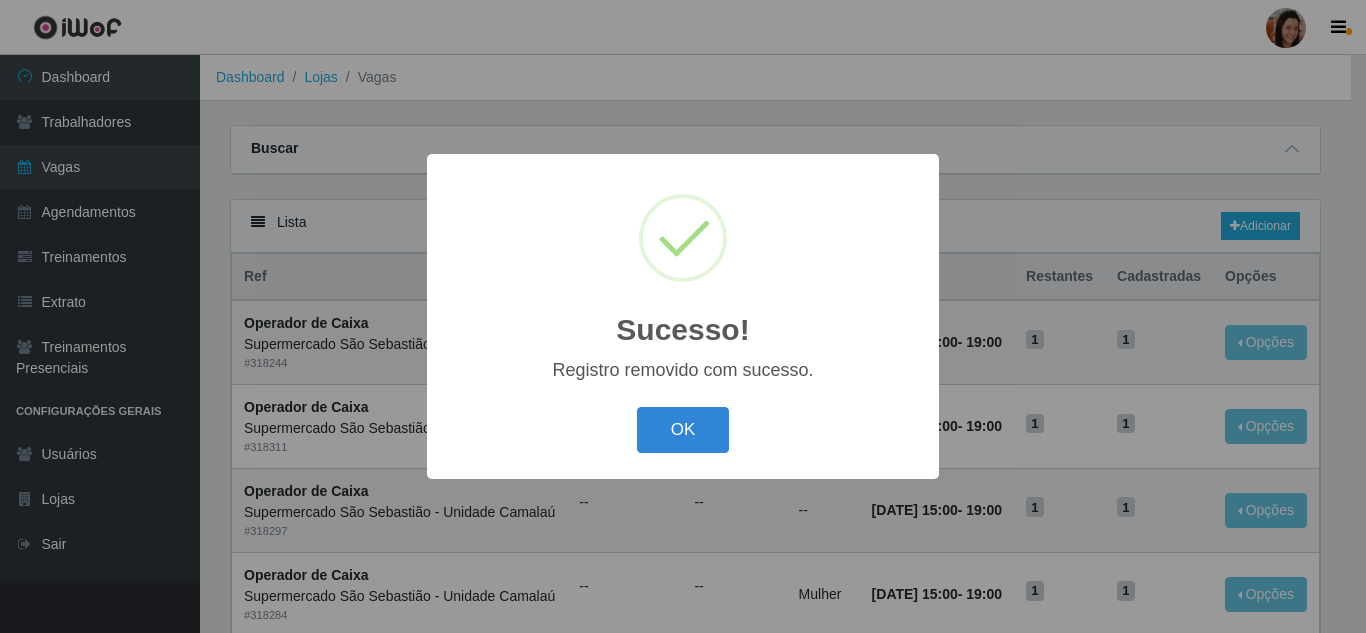 click on "OK Cancel" at bounding box center [683, 429] 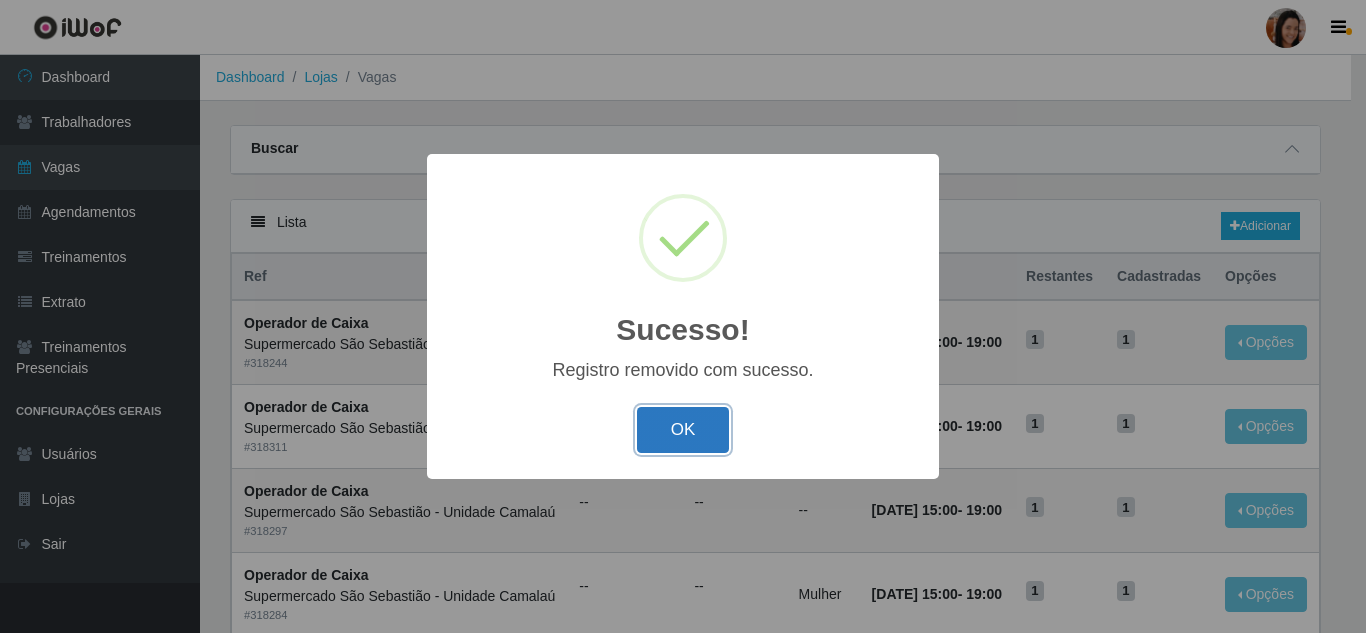 click on "OK" at bounding box center (683, 430) 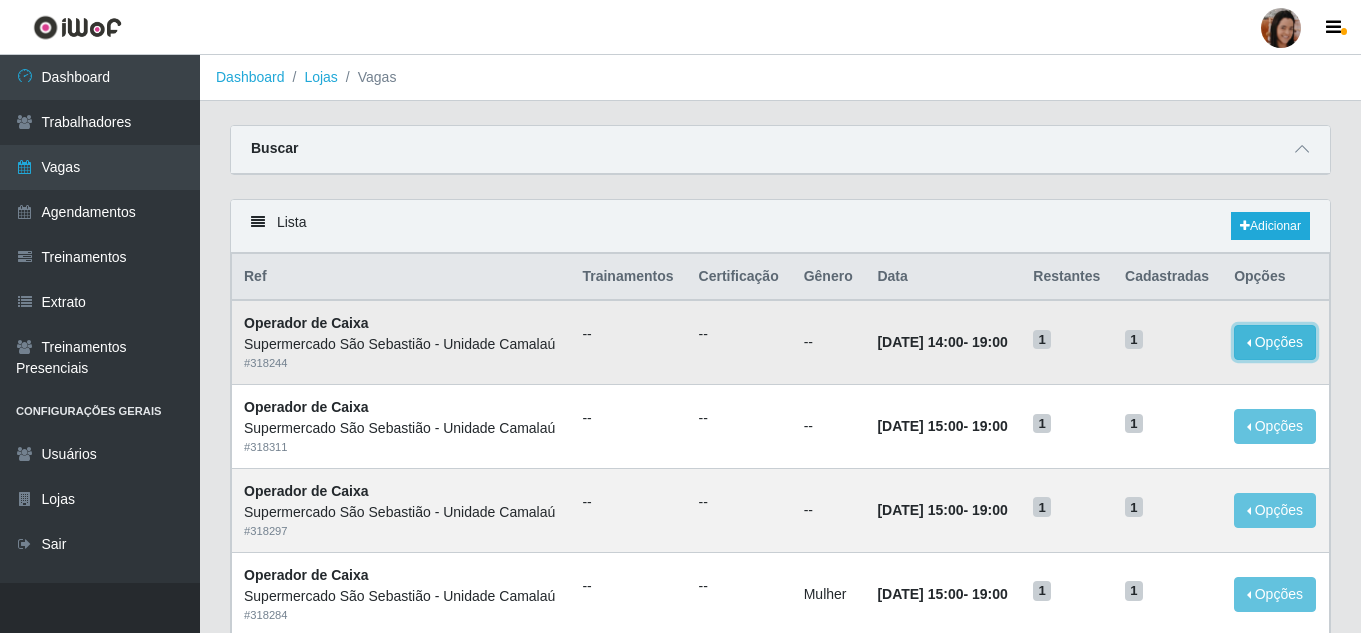 click on "Opções" at bounding box center (1275, 342) 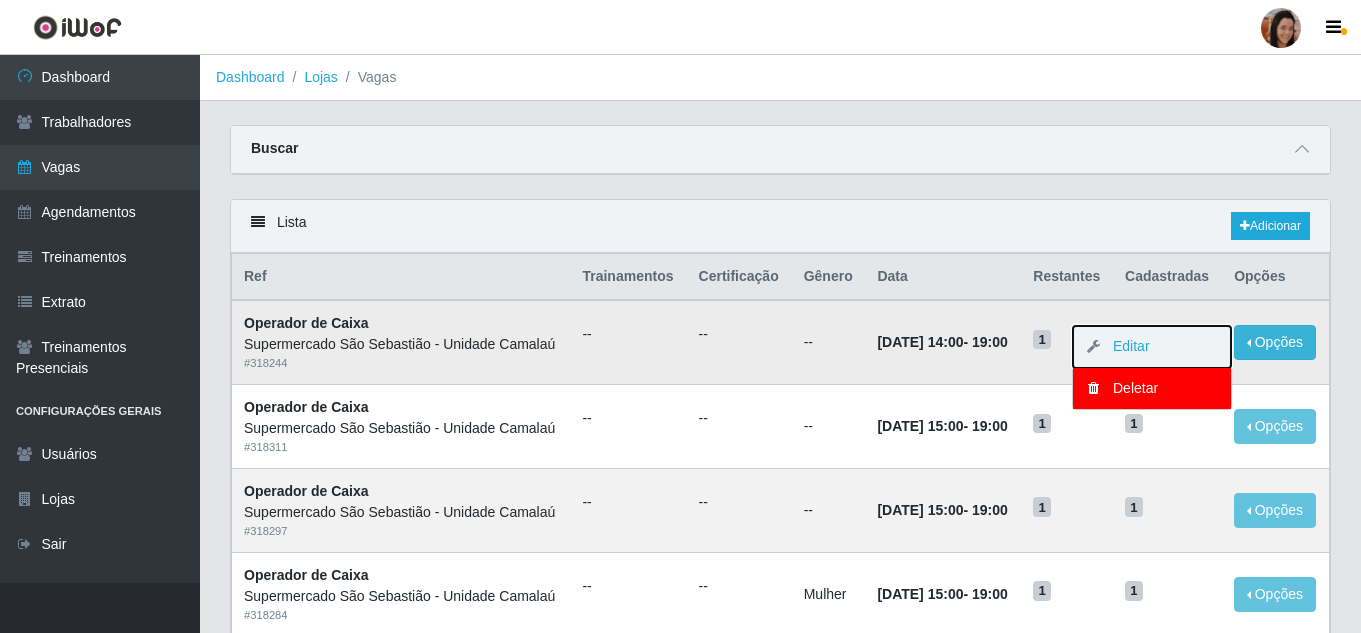 drag, startPoint x: 1092, startPoint y: 379, endPoint x: 1124, endPoint y: 393, distance: 34.928497 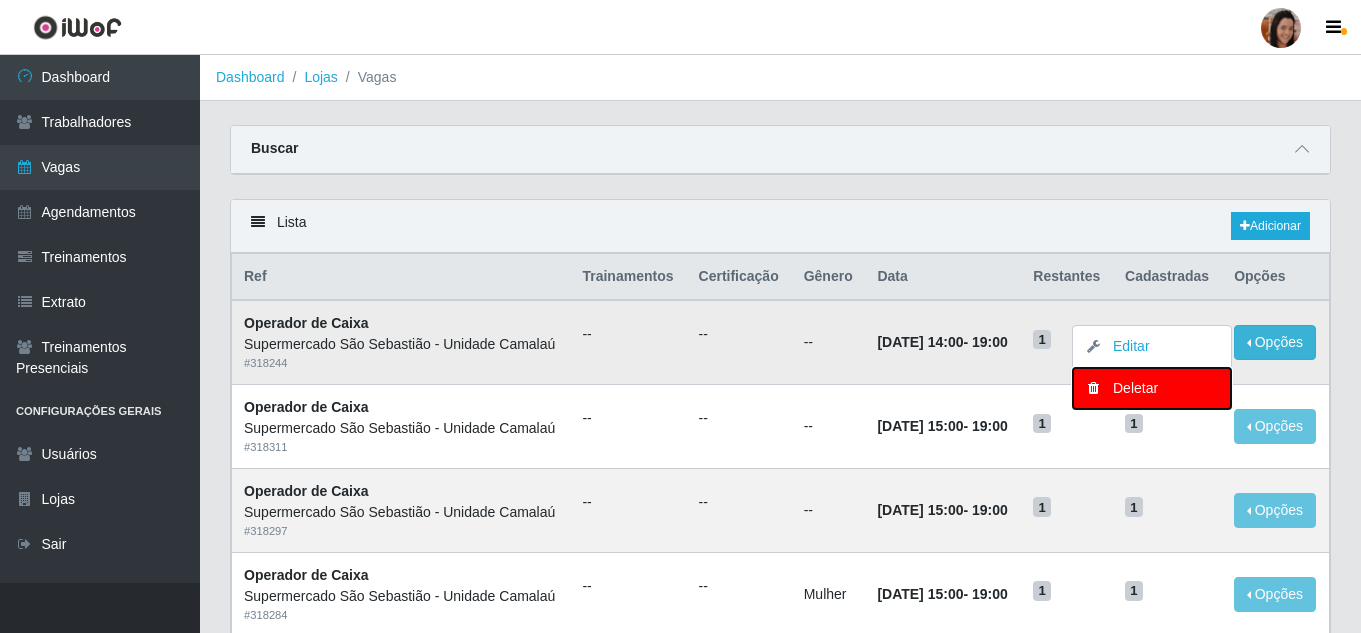 click on "Deletar" at bounding box center [1152, 388] 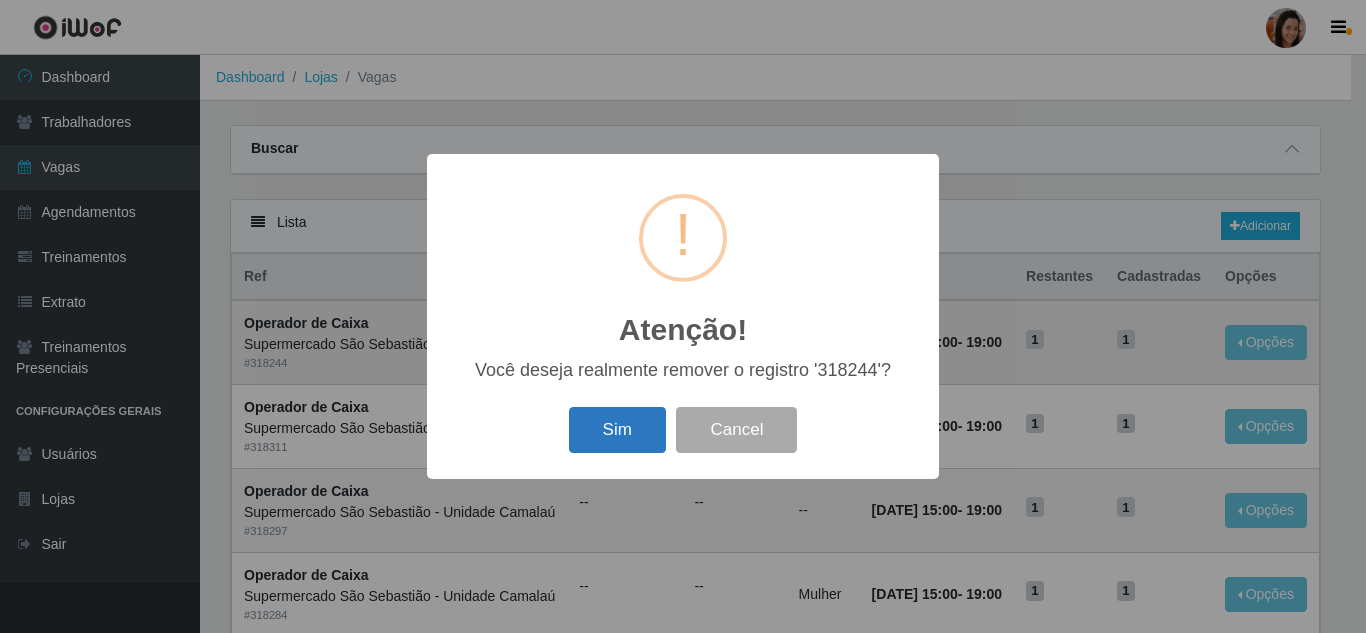 click on "Sim" at bounding box center (617, 430) 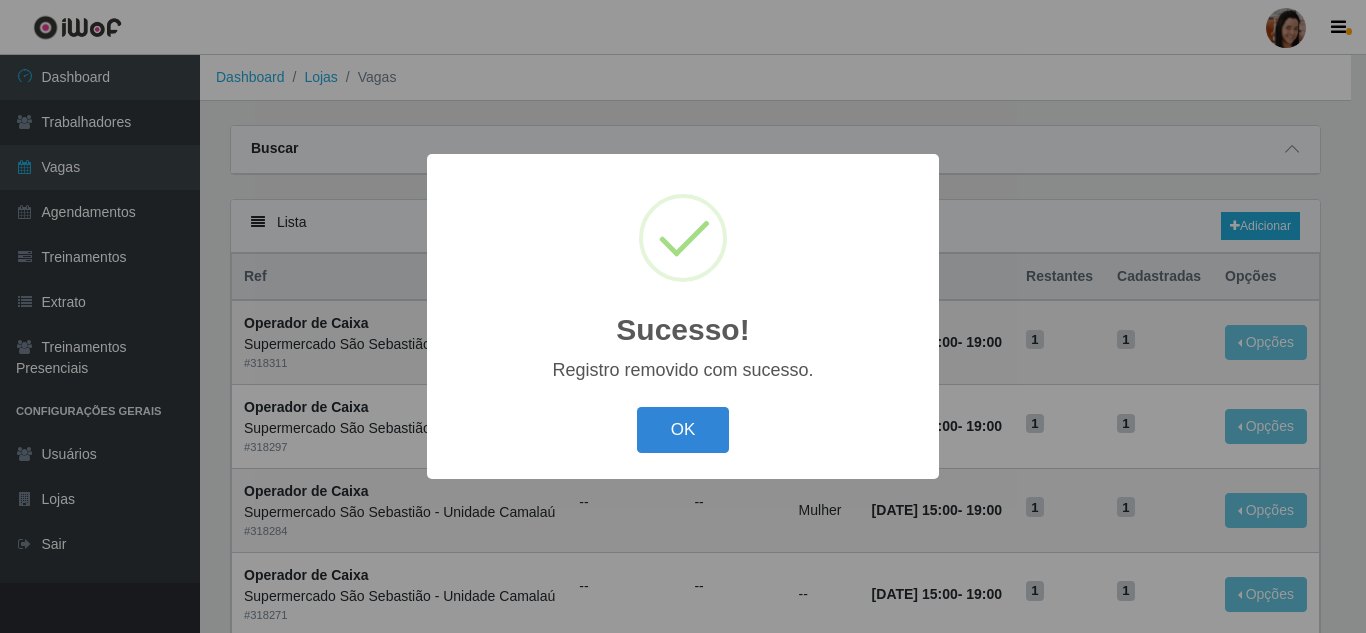 click on "Sucesso! × Registro removido com sucesso. OK Cancel" at bounding box center (683, 316) 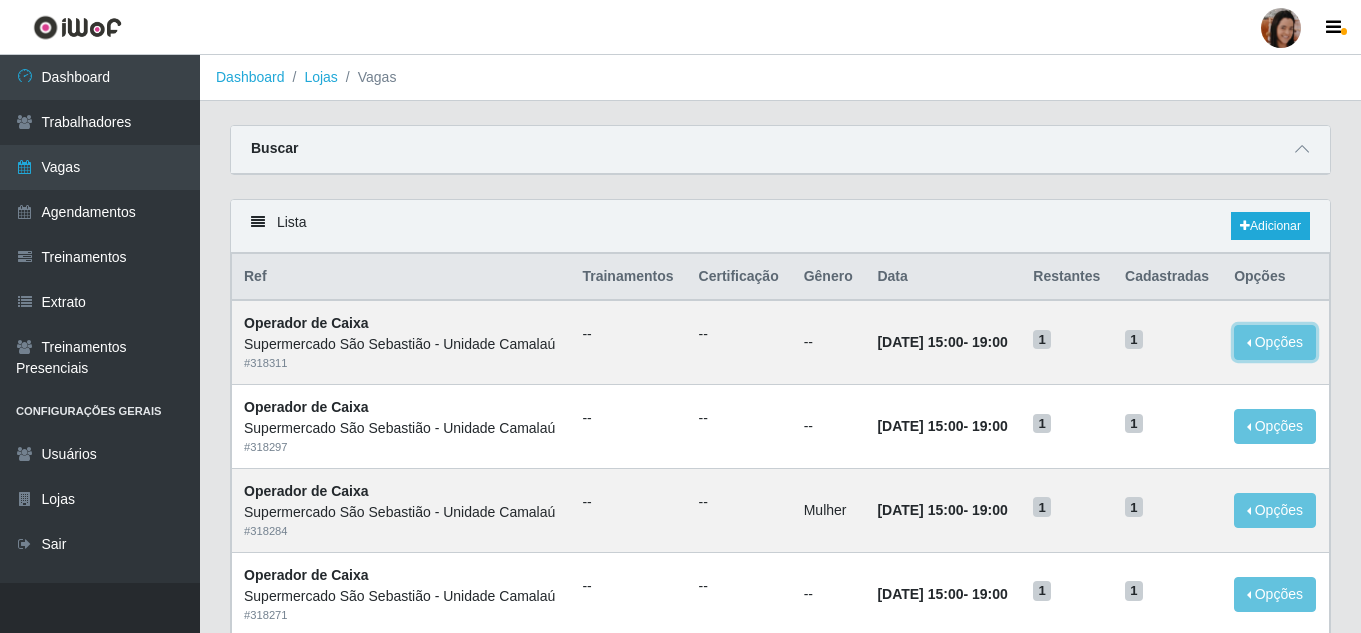 click on "Opções" at bounding box center [1275, 342] 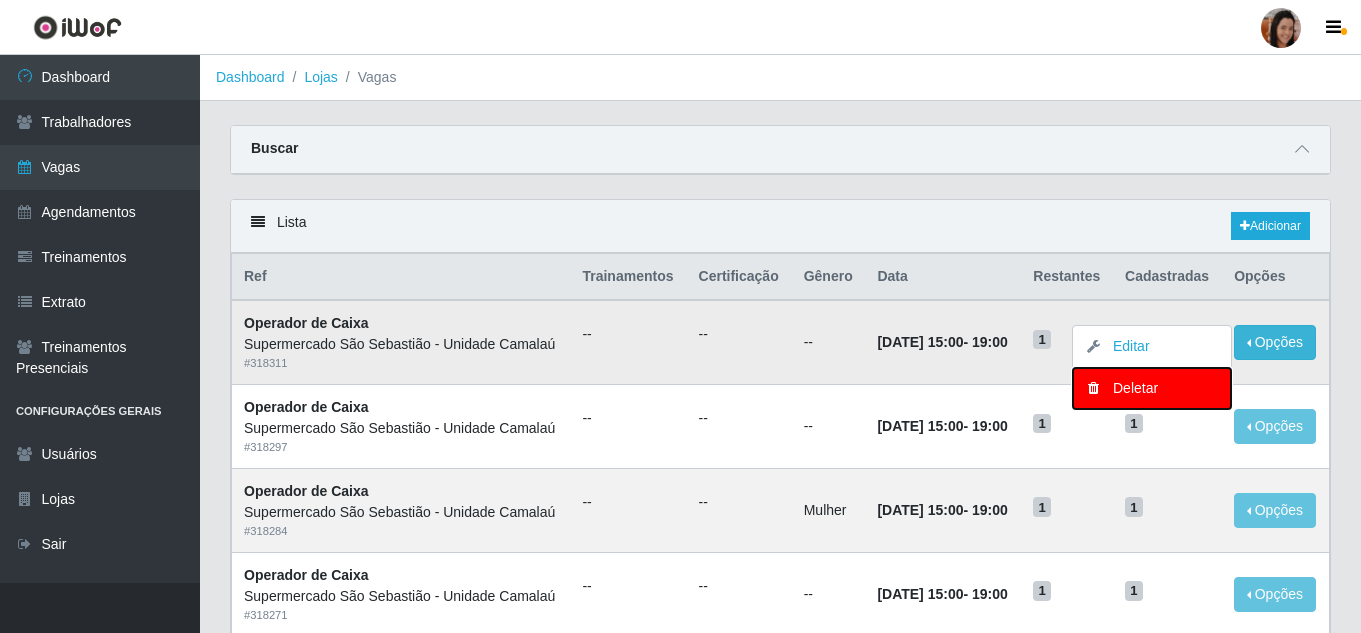 click on "Deletar" at bounding box center (1152, 388) 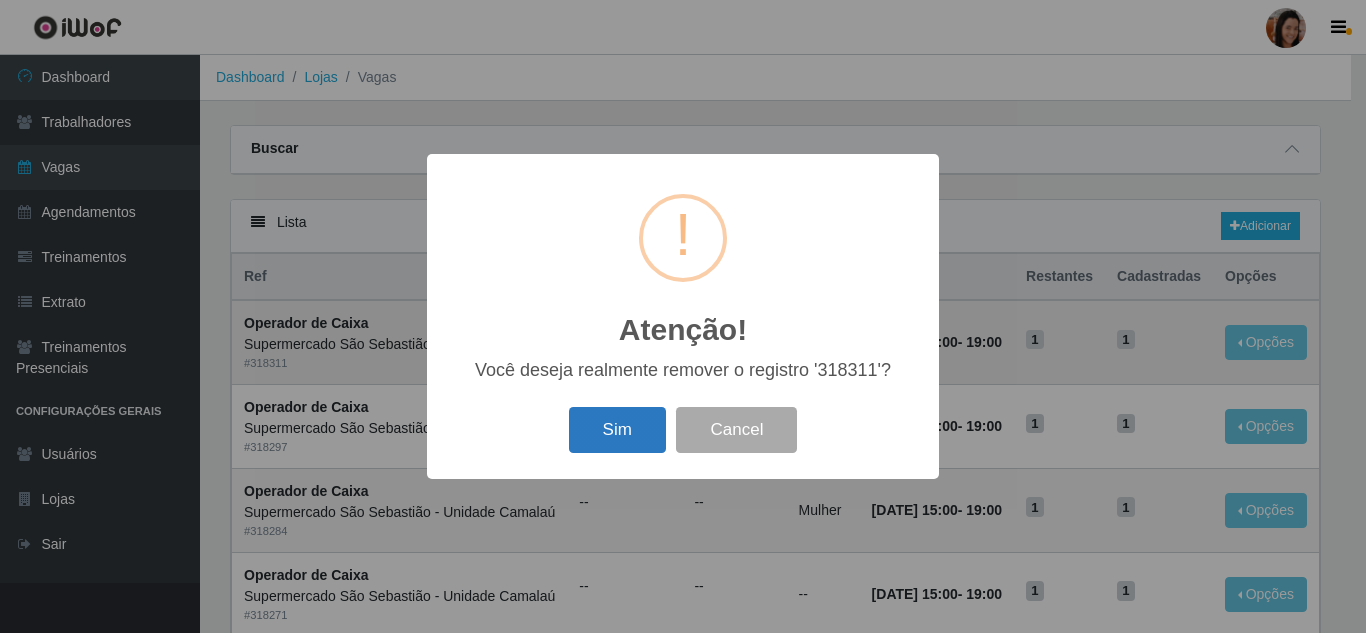 click on "Sim" at bounding box center [617, 430] 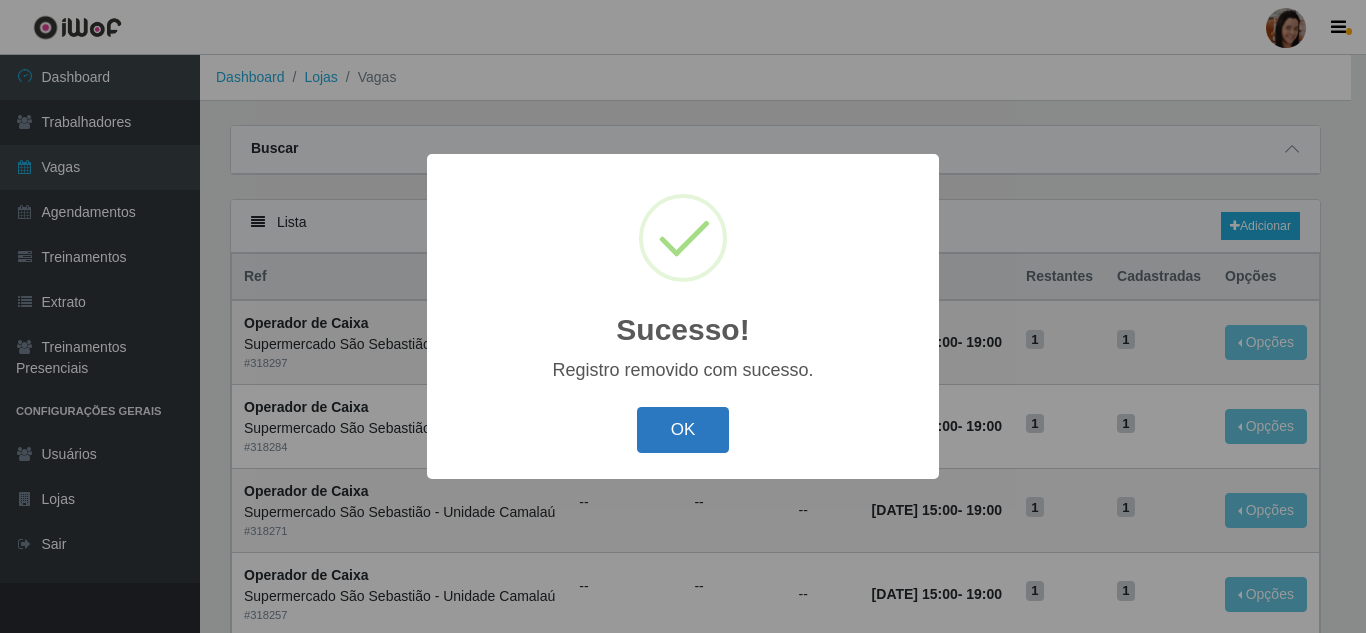 click on "OK" at bounding box center [683, 430] 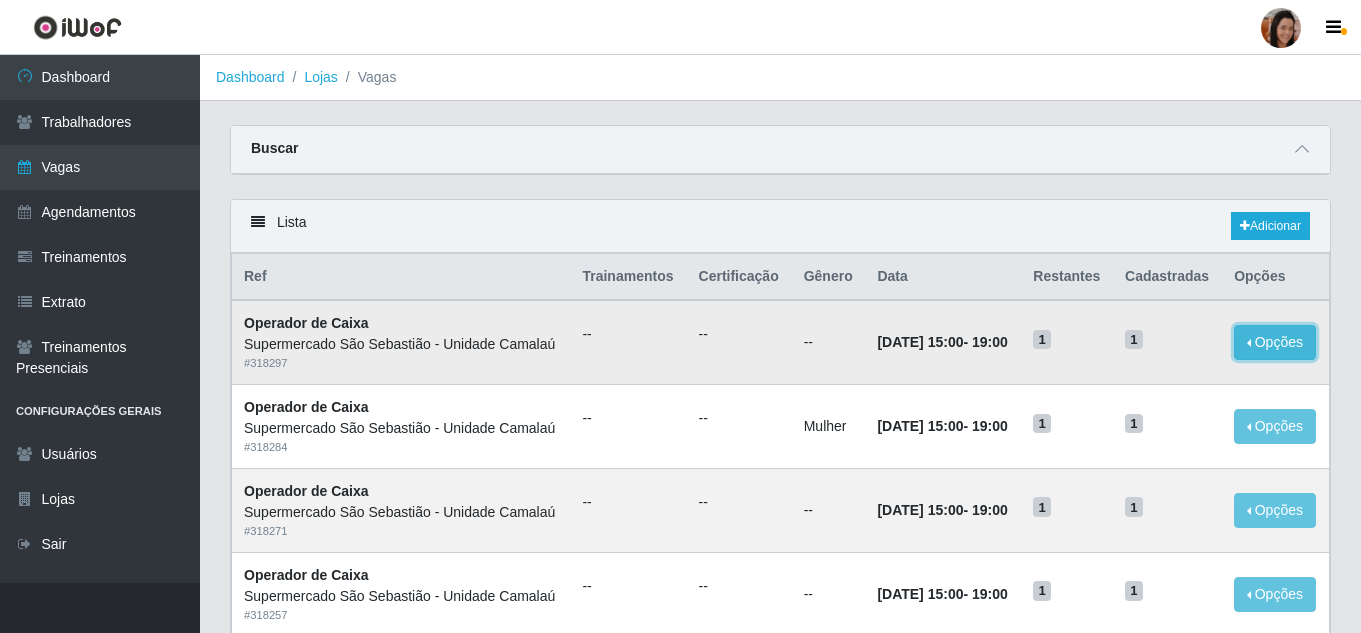 click on "Opções" at bounding box center [1275, 342] 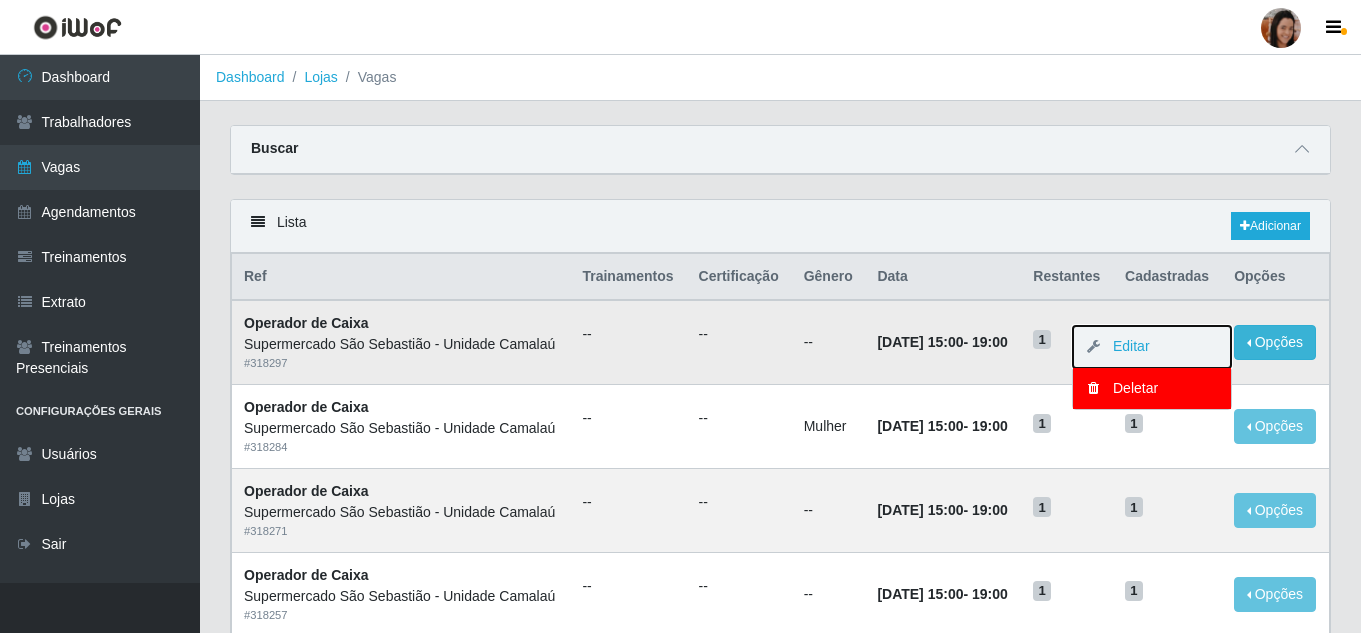 click on "Editar" at bounding box center [1152, 347] 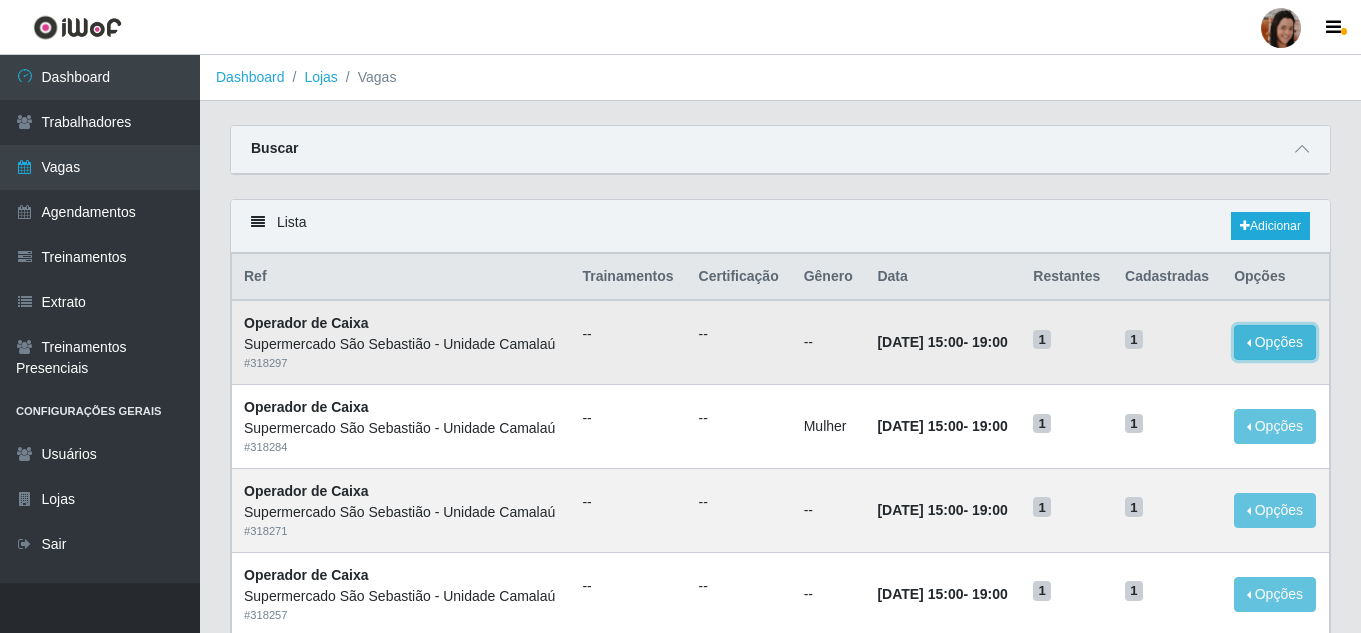 click on "Opções" at bounding box center (1275, 342) 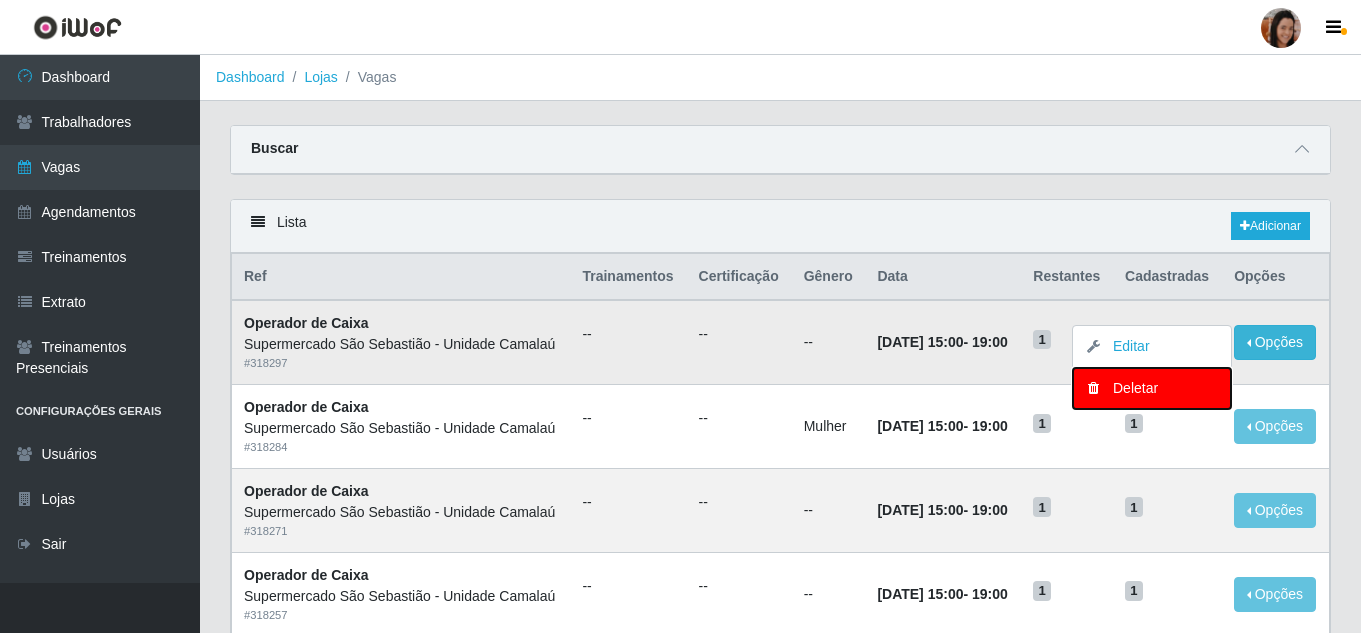click on "Deletar" at bounding box center (1152, 388) 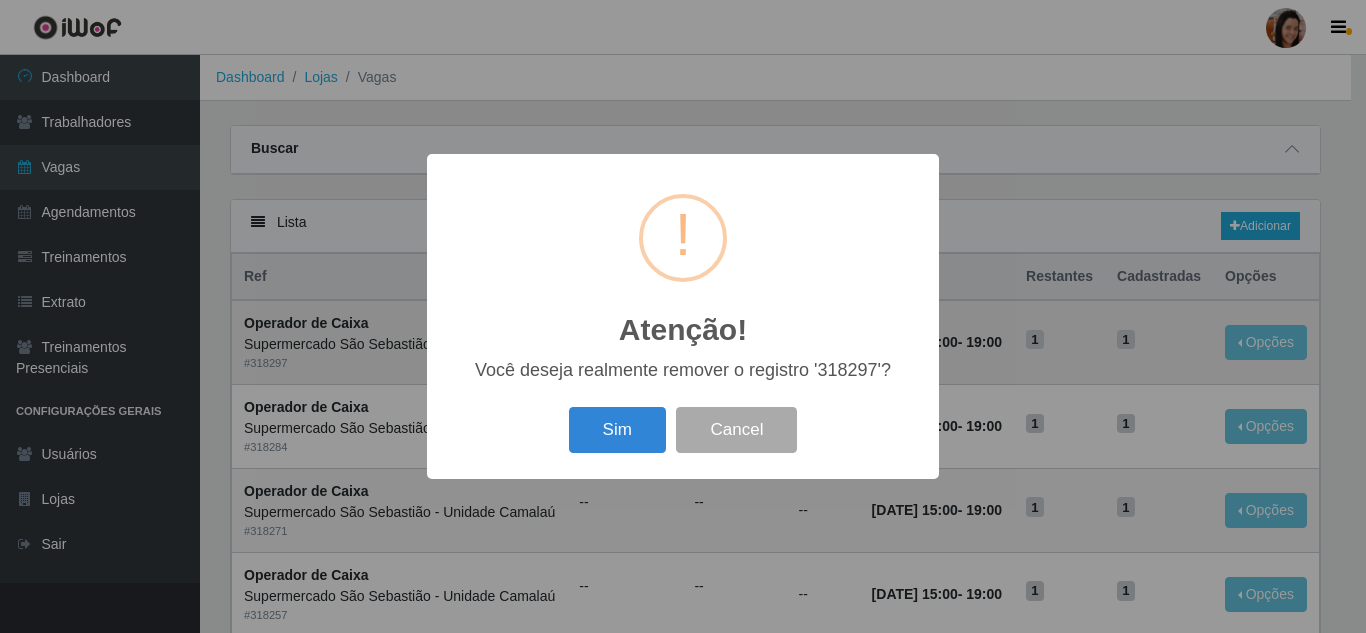 click on "Sim Cancel" at bounding box center [683, 429] 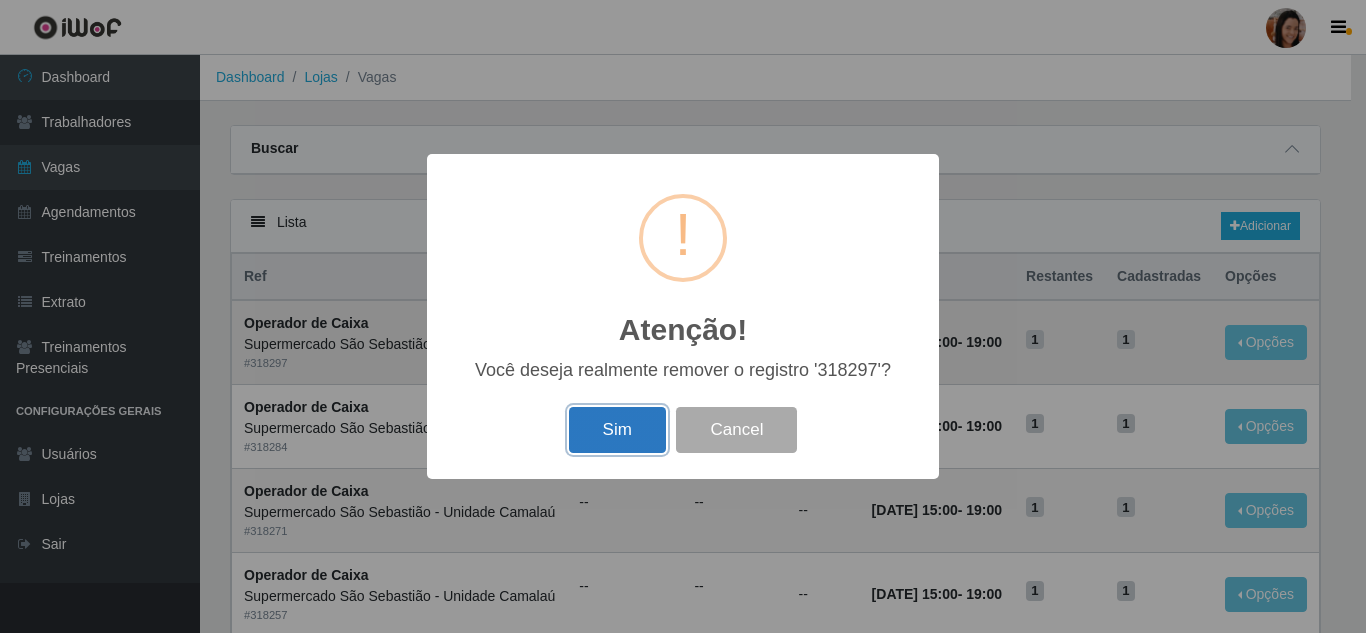 click on "Sim" at bounding box center [617, 430] 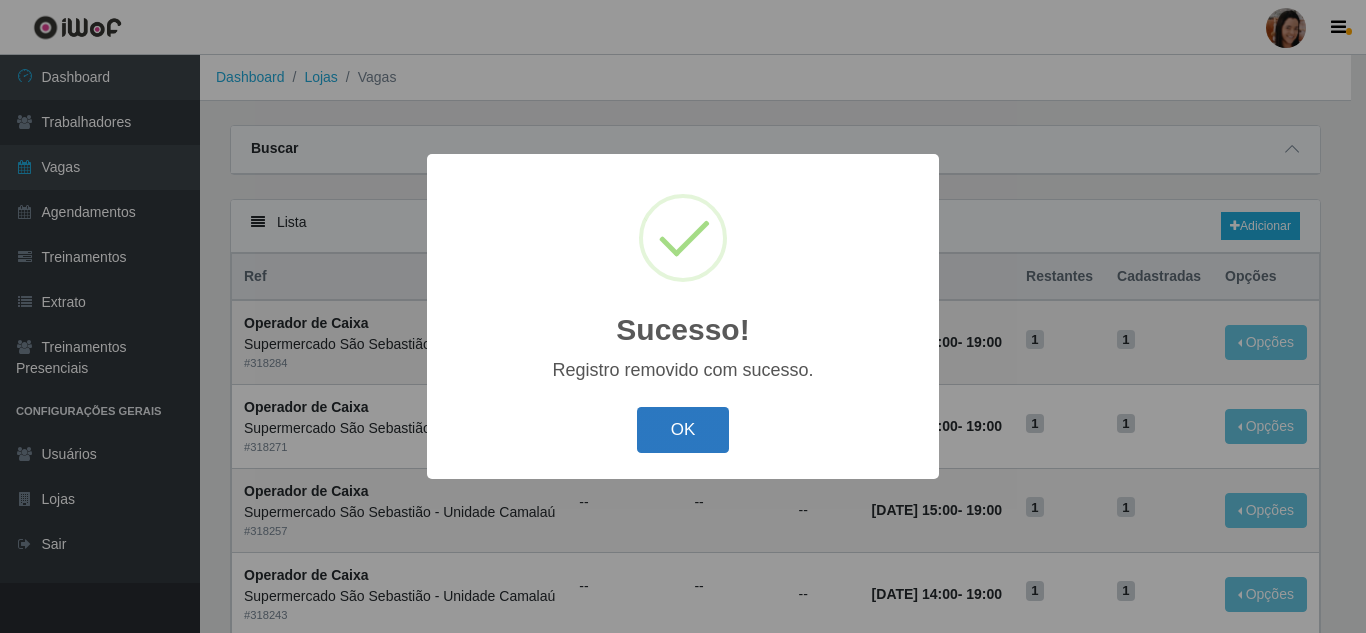 click on "OK" at bounding box center [683, 430] 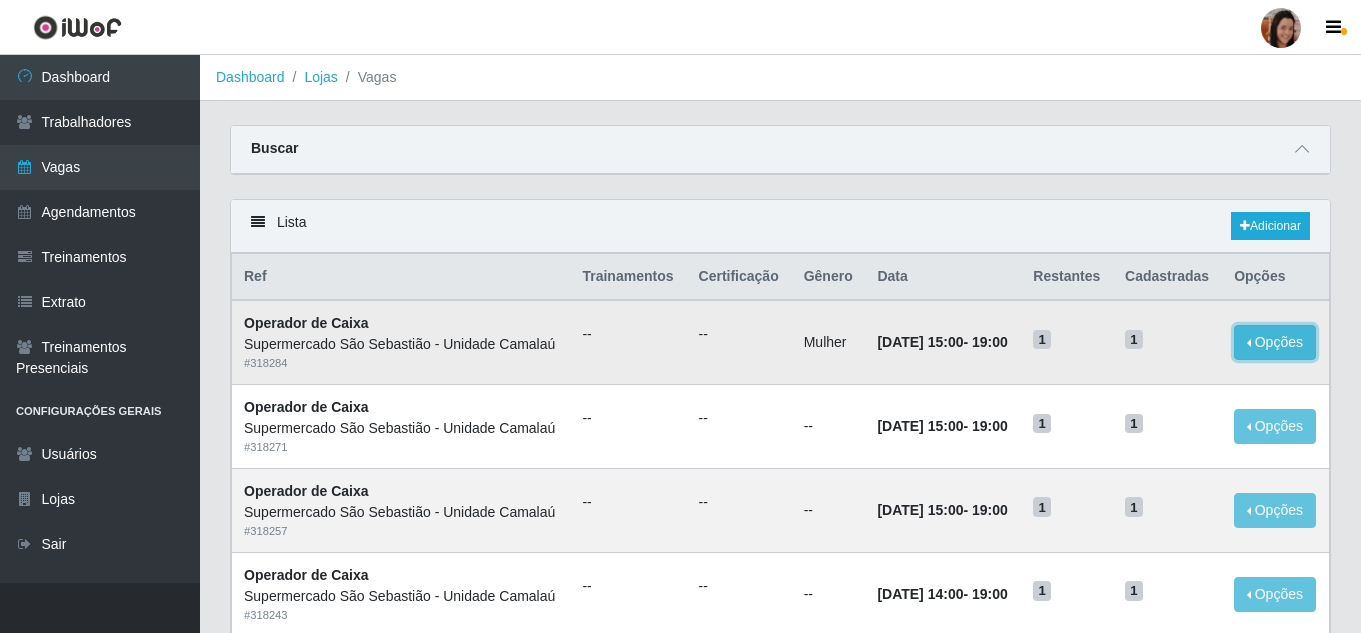 click on "Opções" at bounding box center (1275, 342) 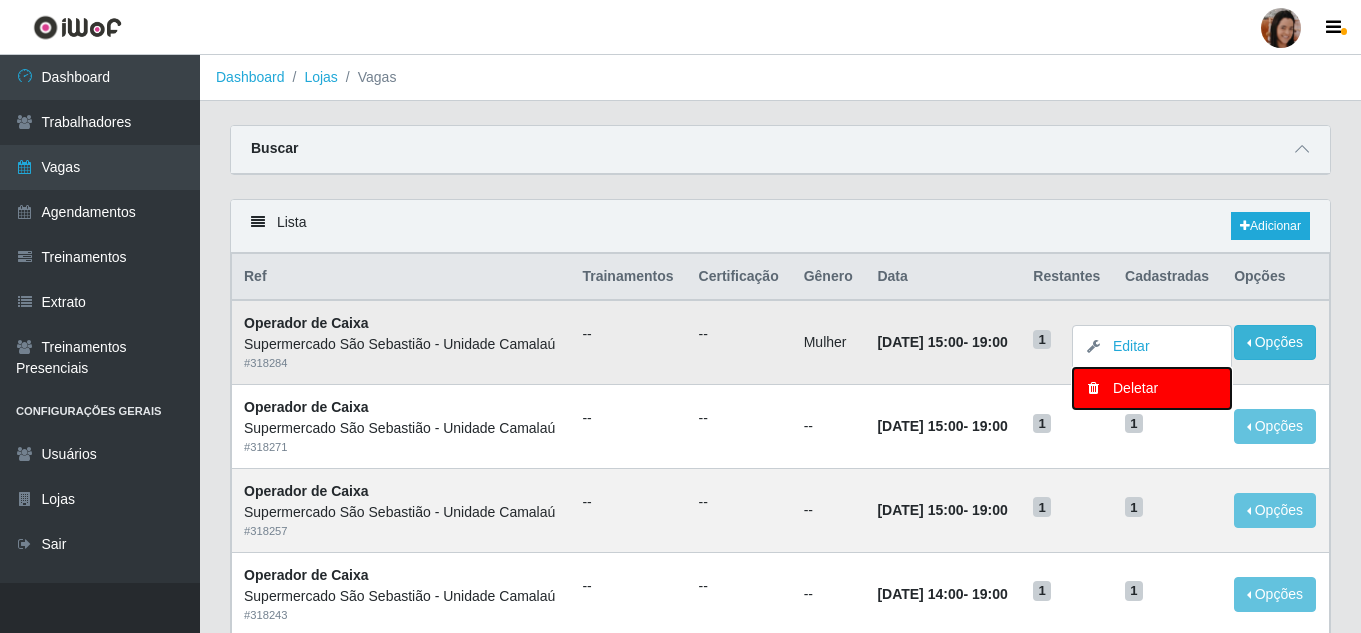 click on "Deletar" at bounding box center [1152, 388] 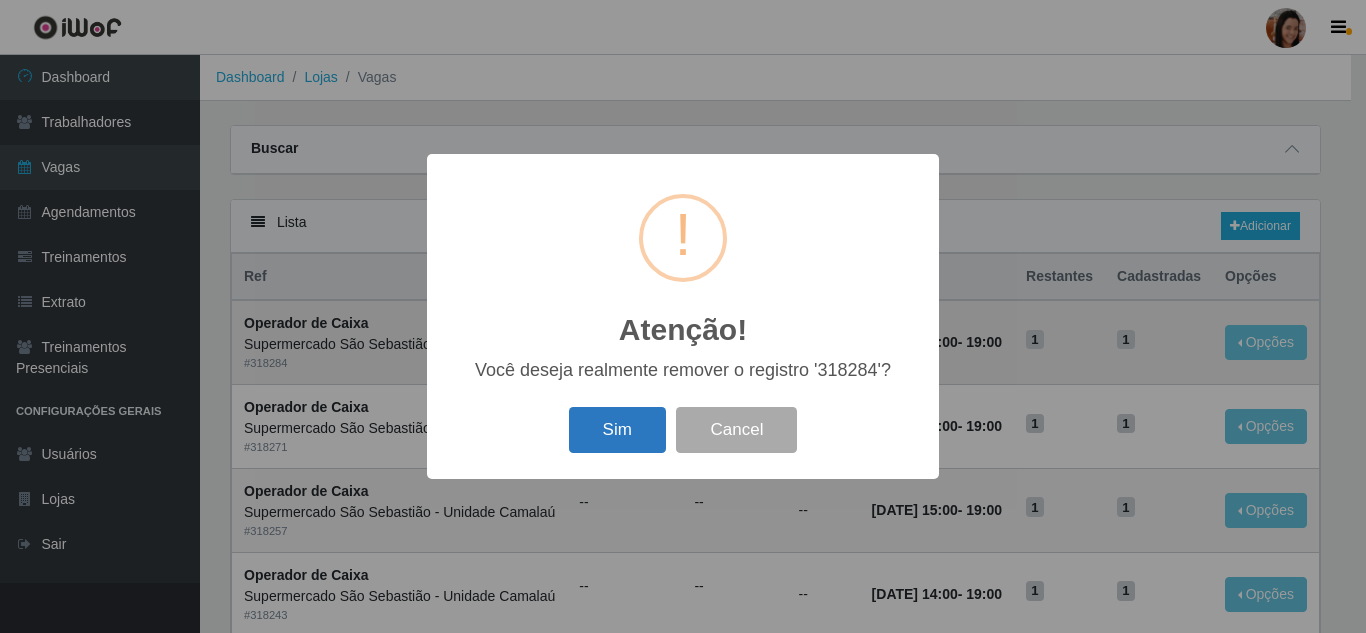 click on "Sim" at bounding box center (617, 430) 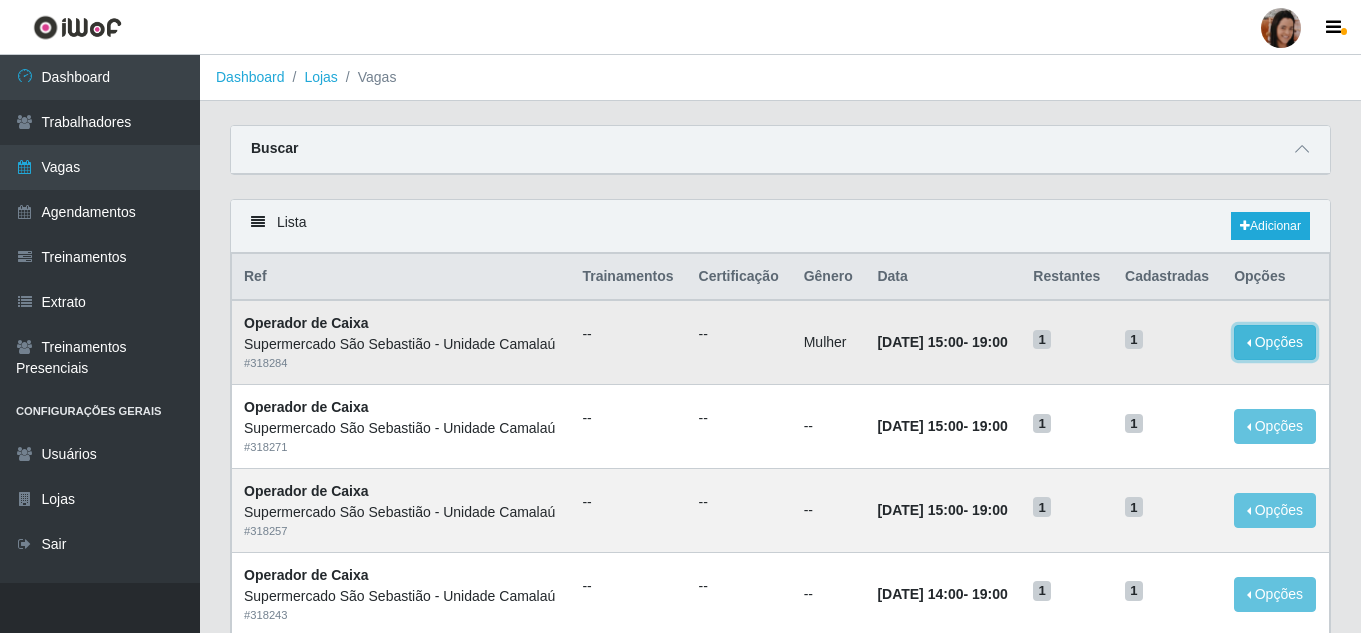 click on "Opções" at bounding box center (1275, 342) 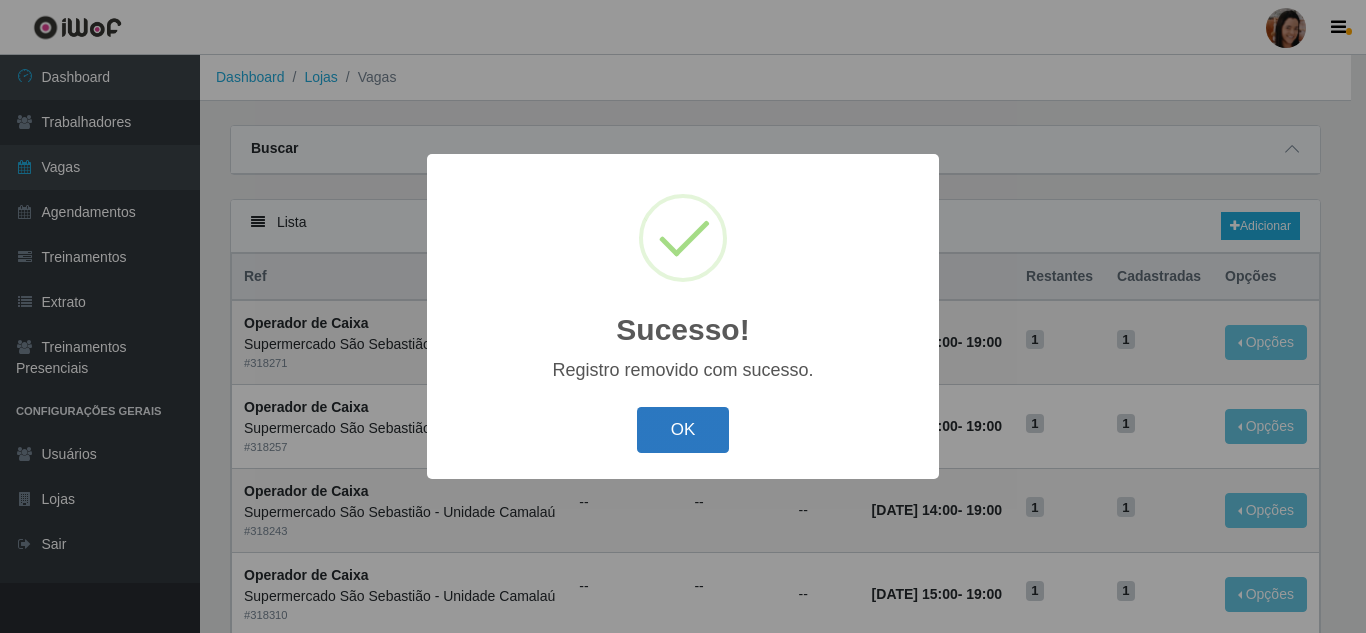 click on "OK" at bounding box center [683, 430] 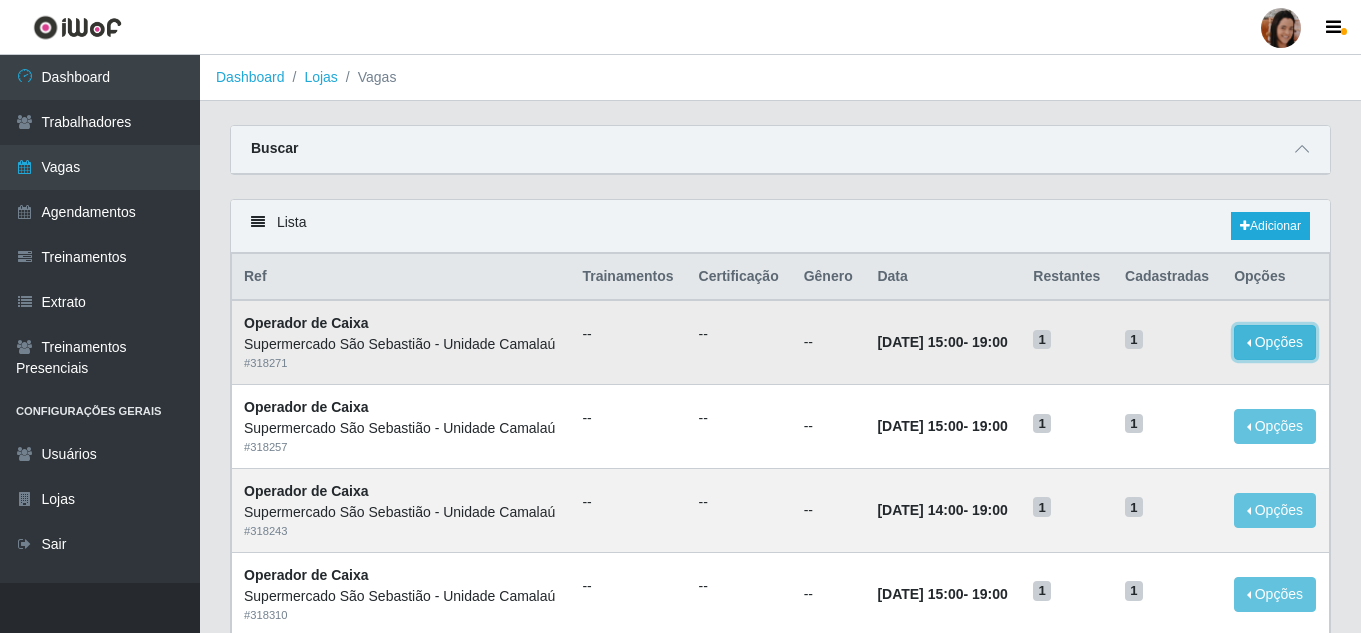 click on "Opções" at bounding box center (1275, 342) 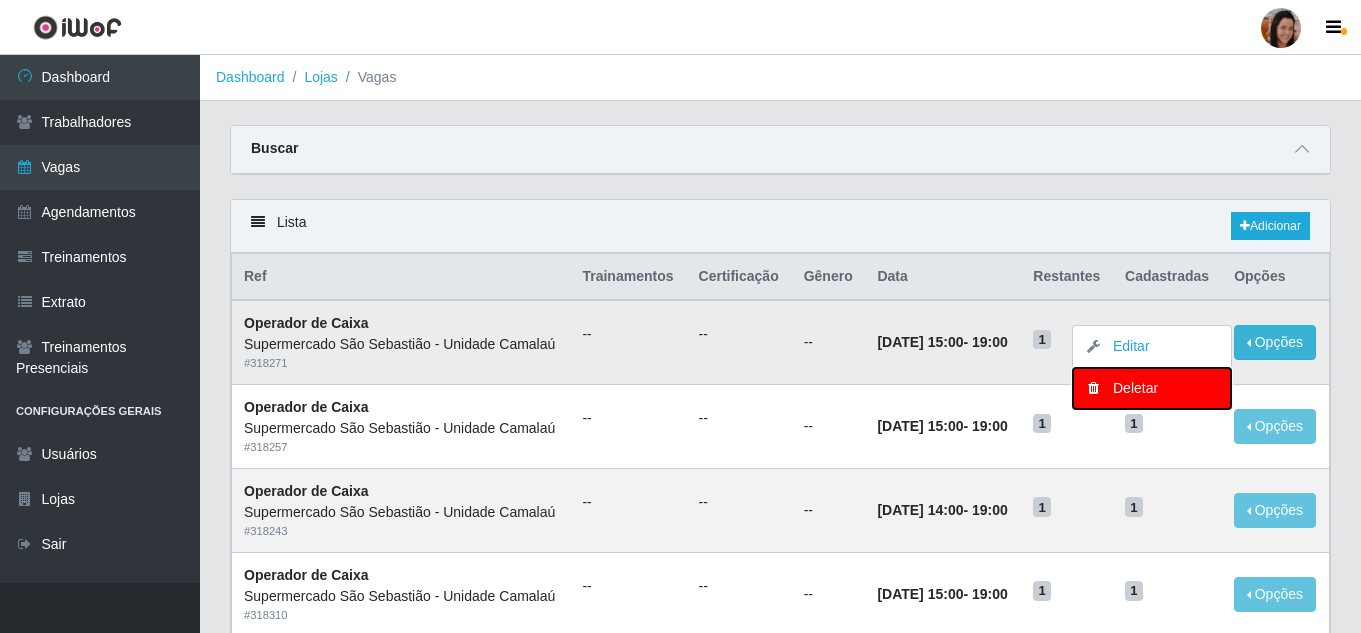 click on "Deletar" at bounding box center [1152, 388] 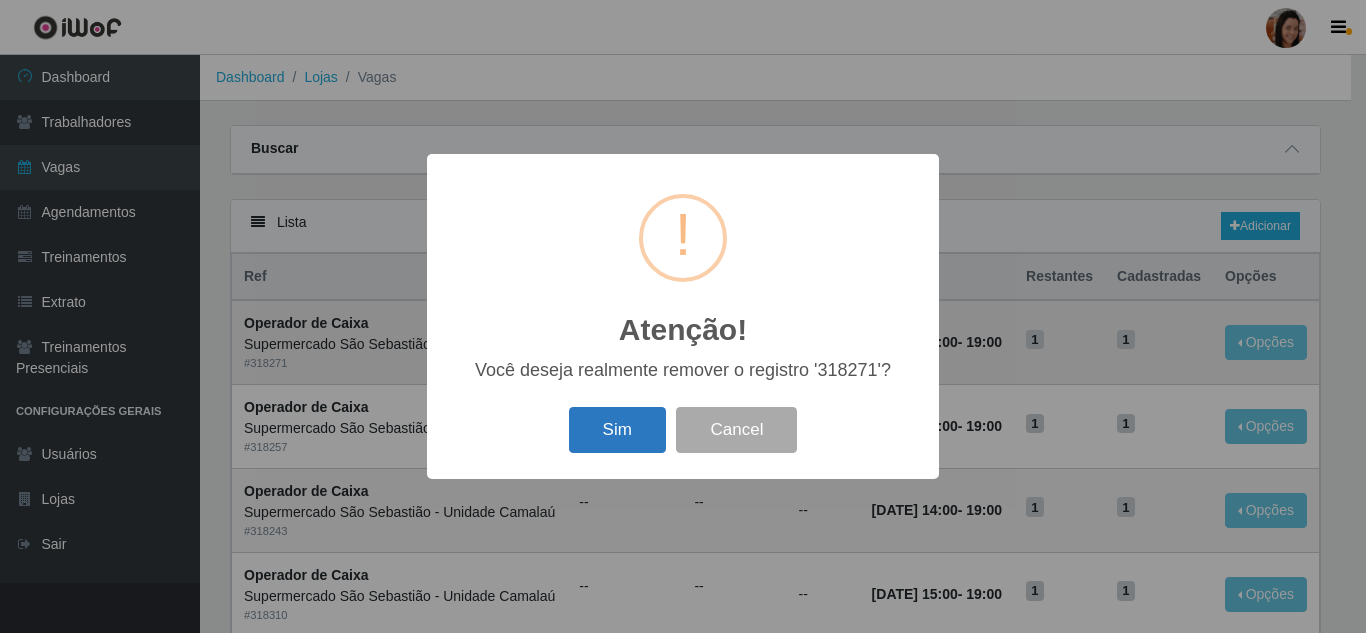 click on "Sim" at bounding box center [617, 430] 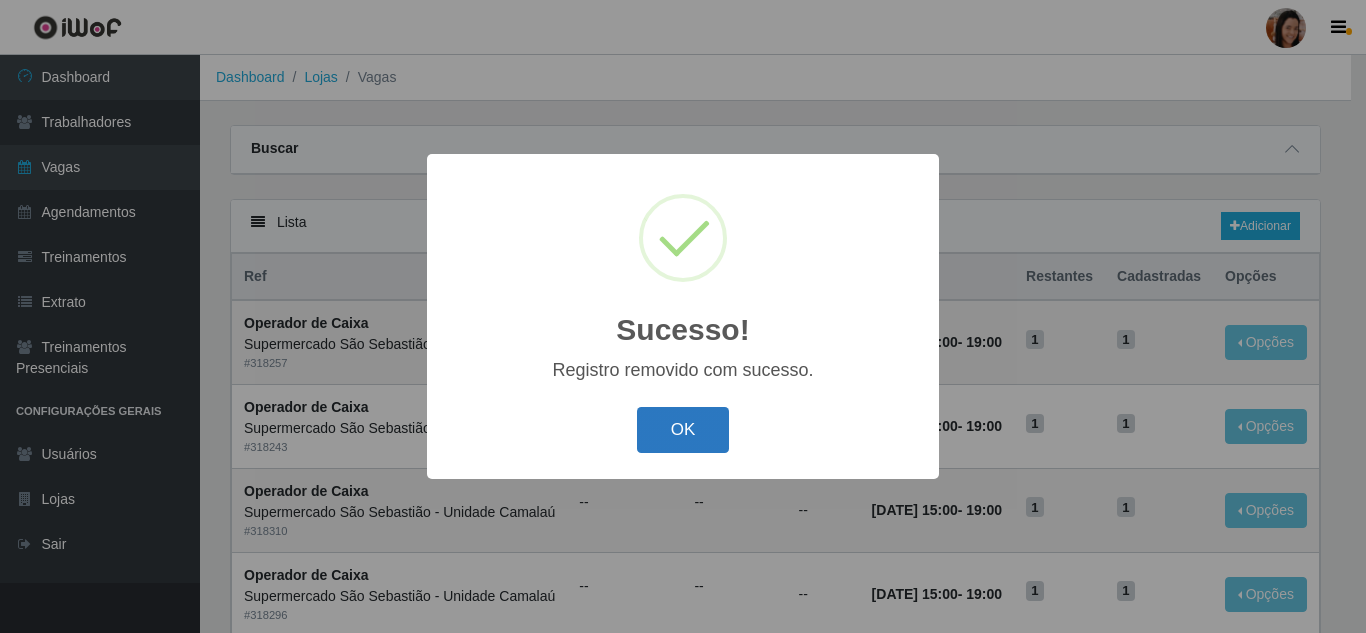click on "OK" at bounding box center [683, 430] 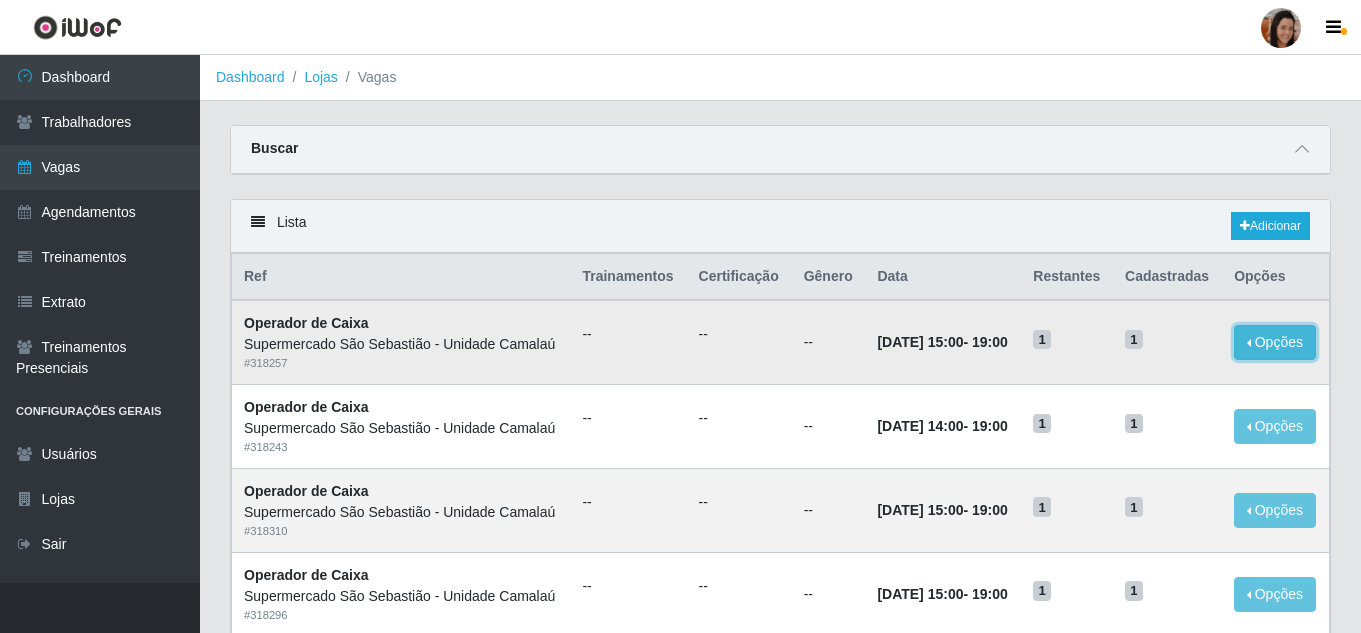 click on "Opções" at bounding box center [1275, 342] 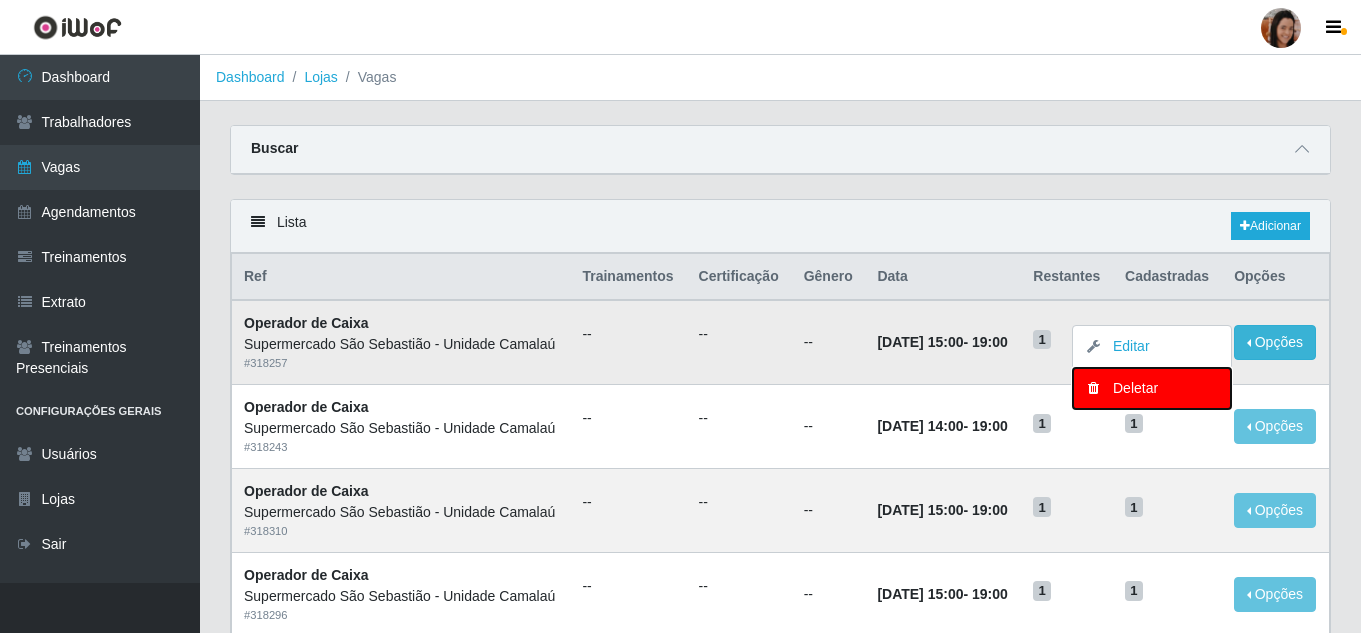 click on "Deletar" at bounding box center [1152, 388] 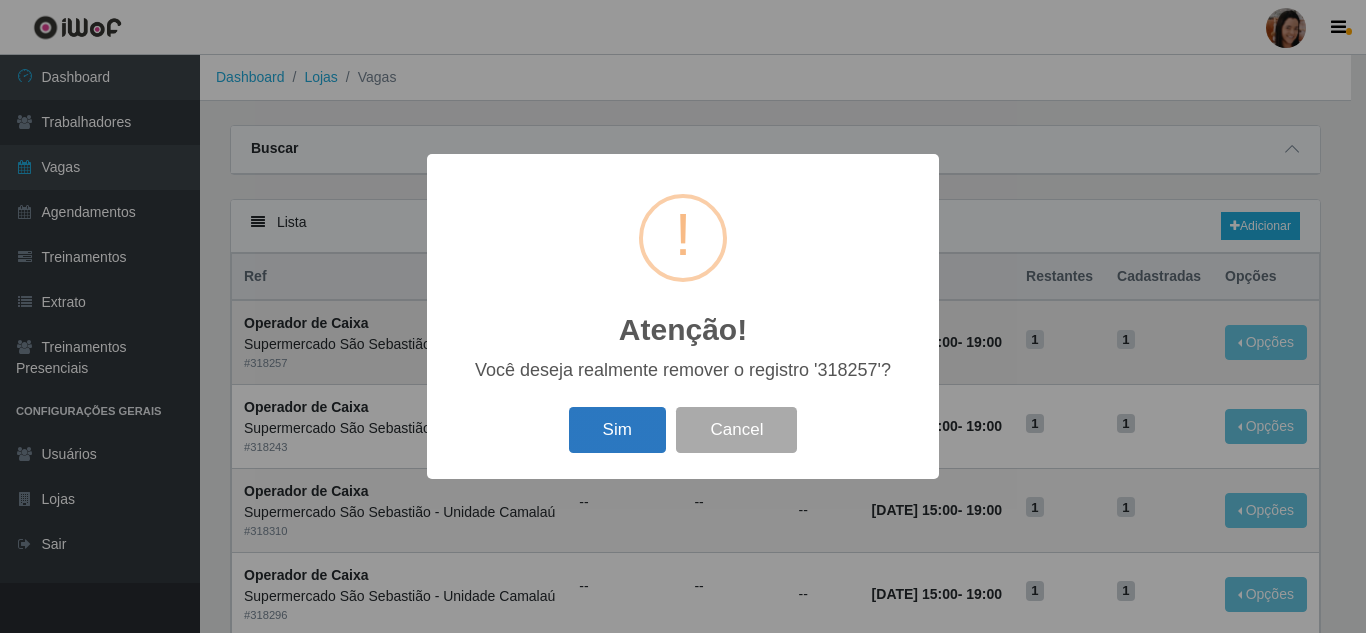 click on "Sim" at bounding box center (617, 430) 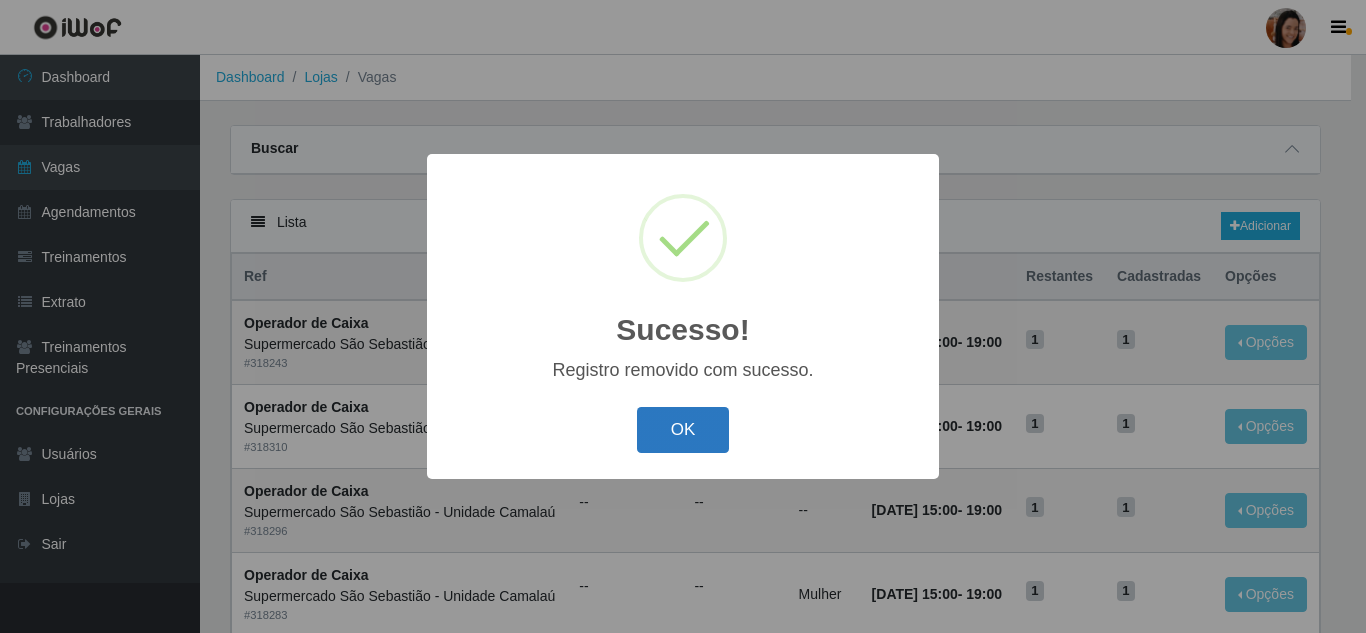 click on "OK" at bounding box center [683, 430] 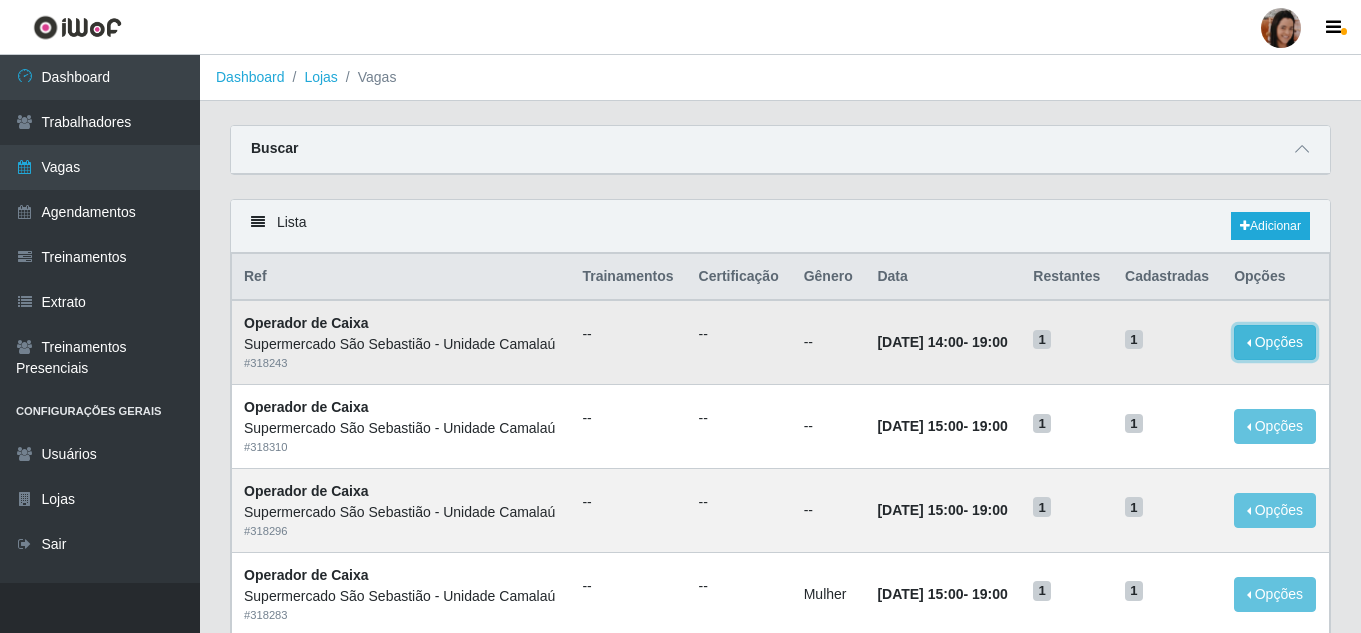 click on "Opções" at bounding box center (1275, 342) 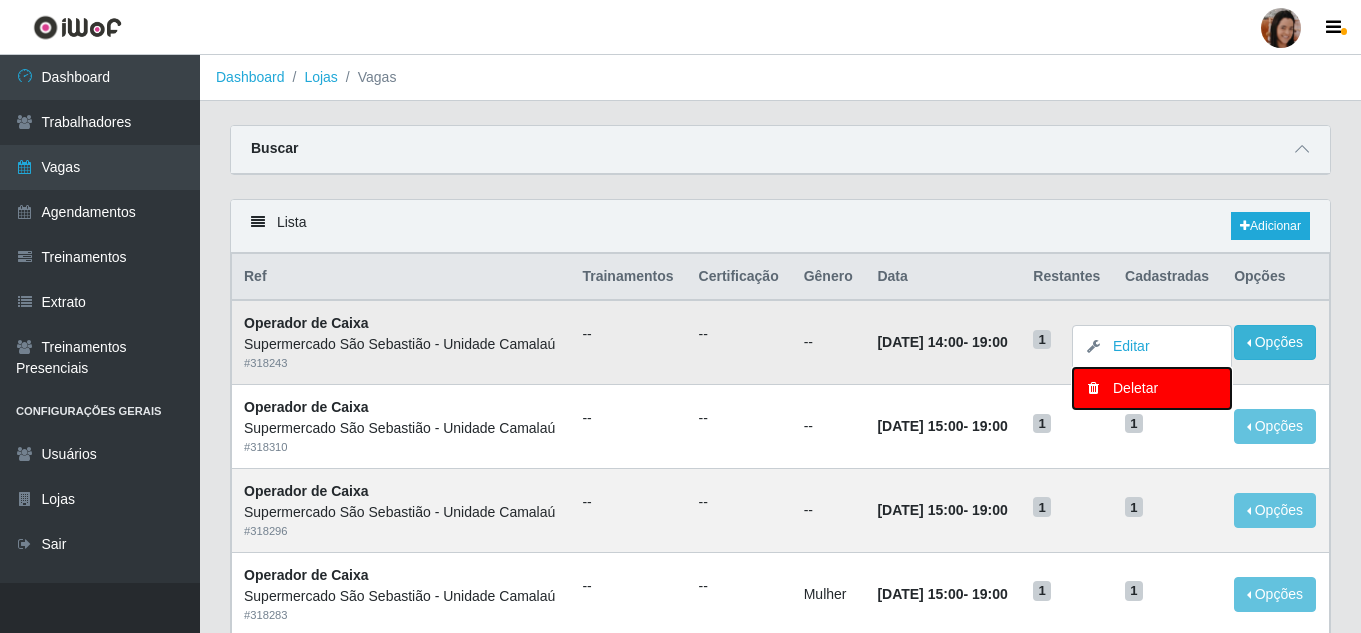 click on "Deletar" at bounding box center [1152, 388] 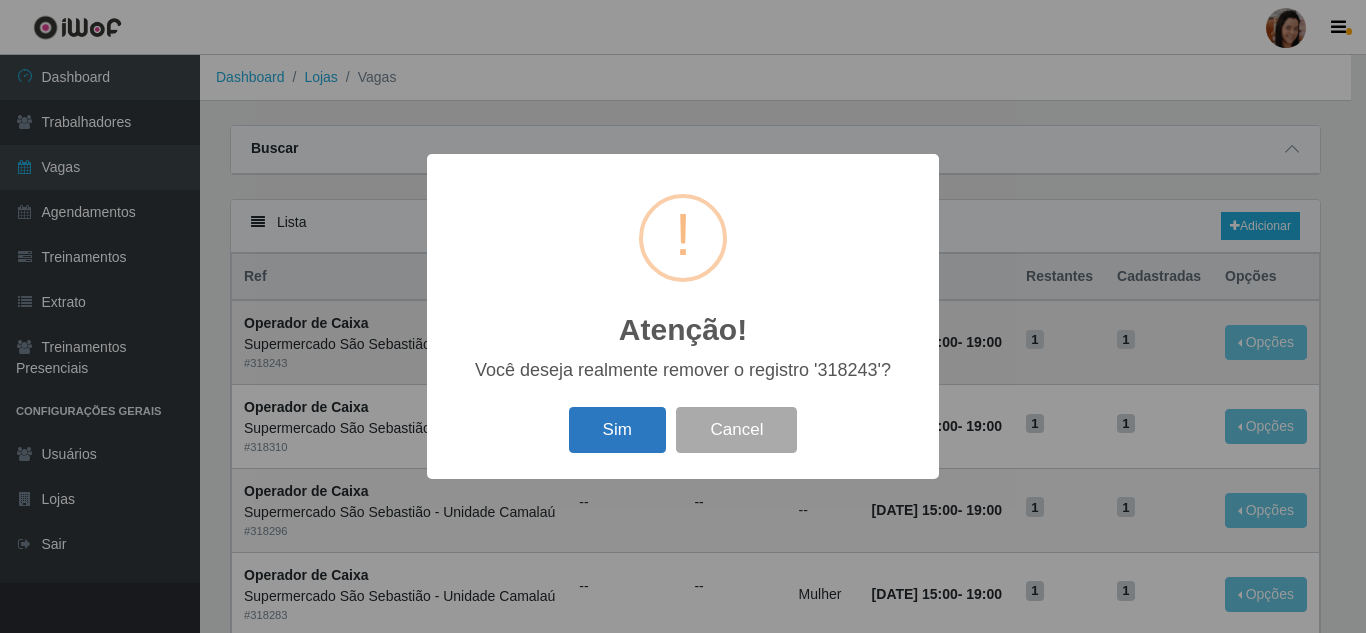 click on "Sim" at bounding box center (617, 430) 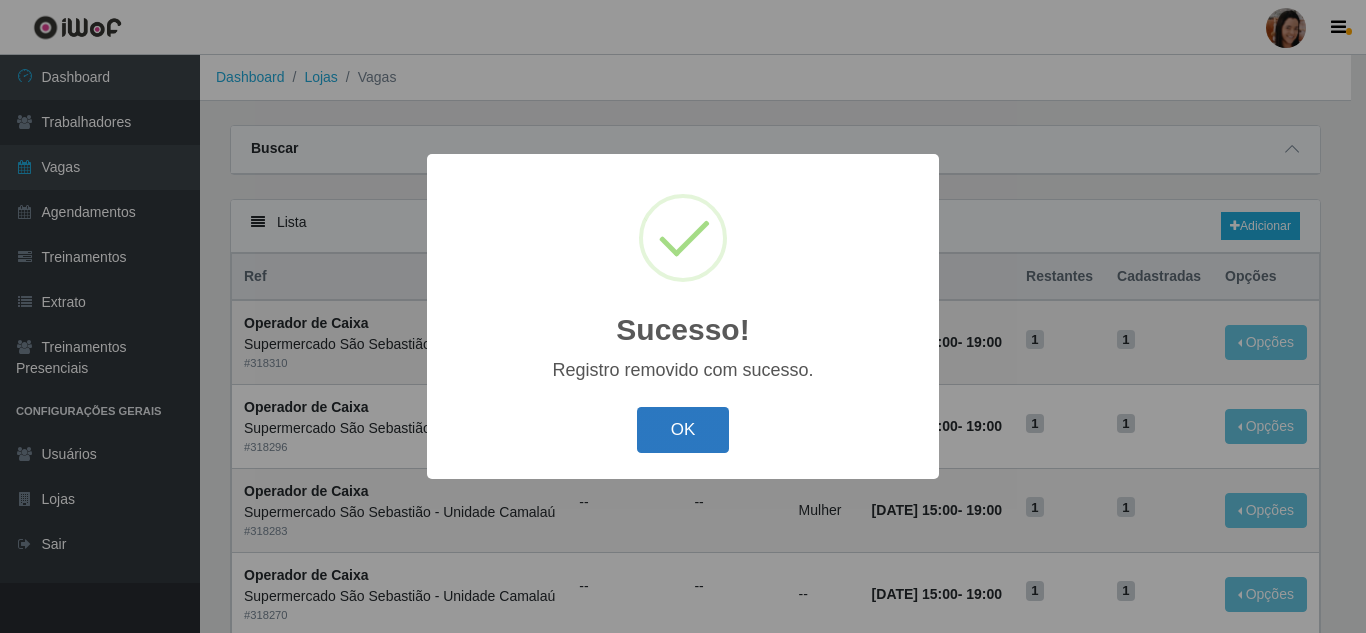 click on "OK" at bounding box center [683, 430] 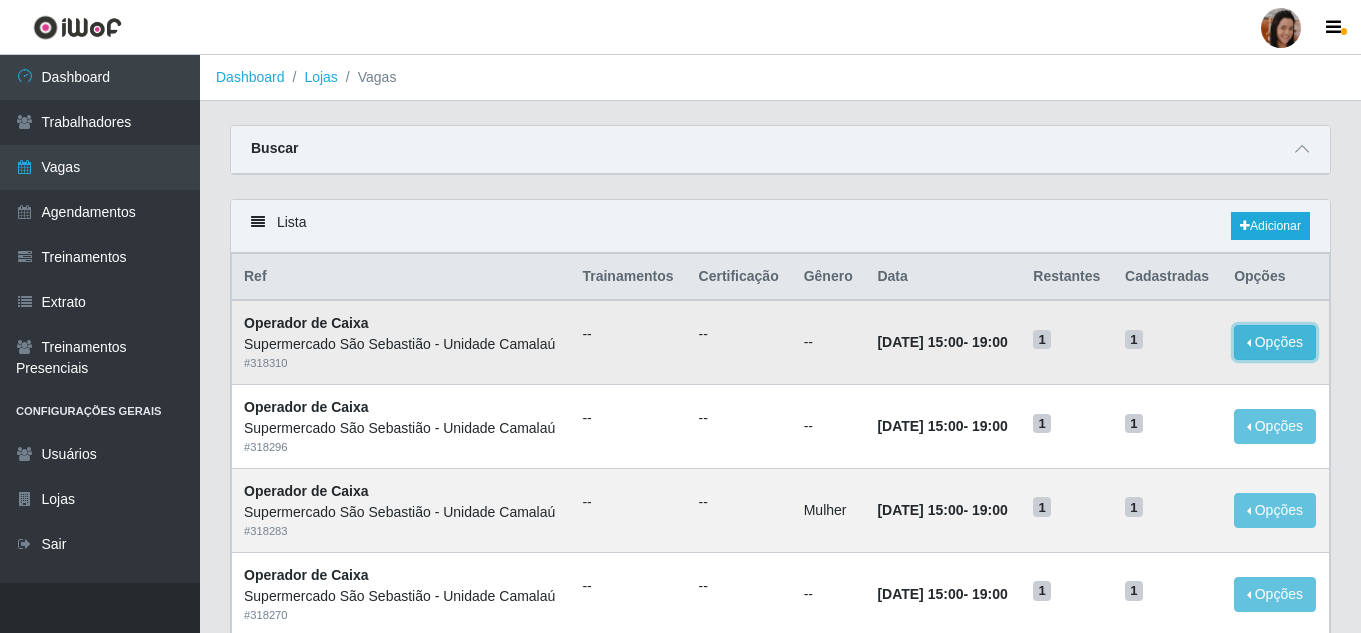 click on "Opções" at bounding box center (1275, 342) 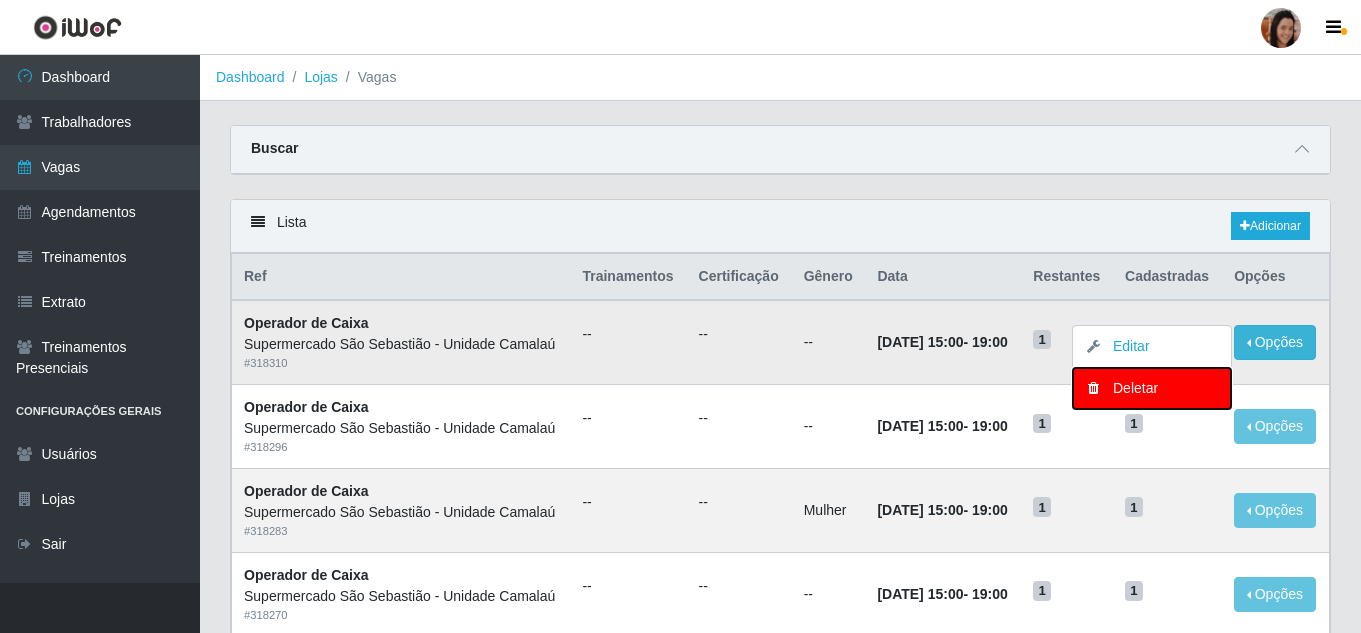 click on "Deletar" at bounding box center [1152, 388] 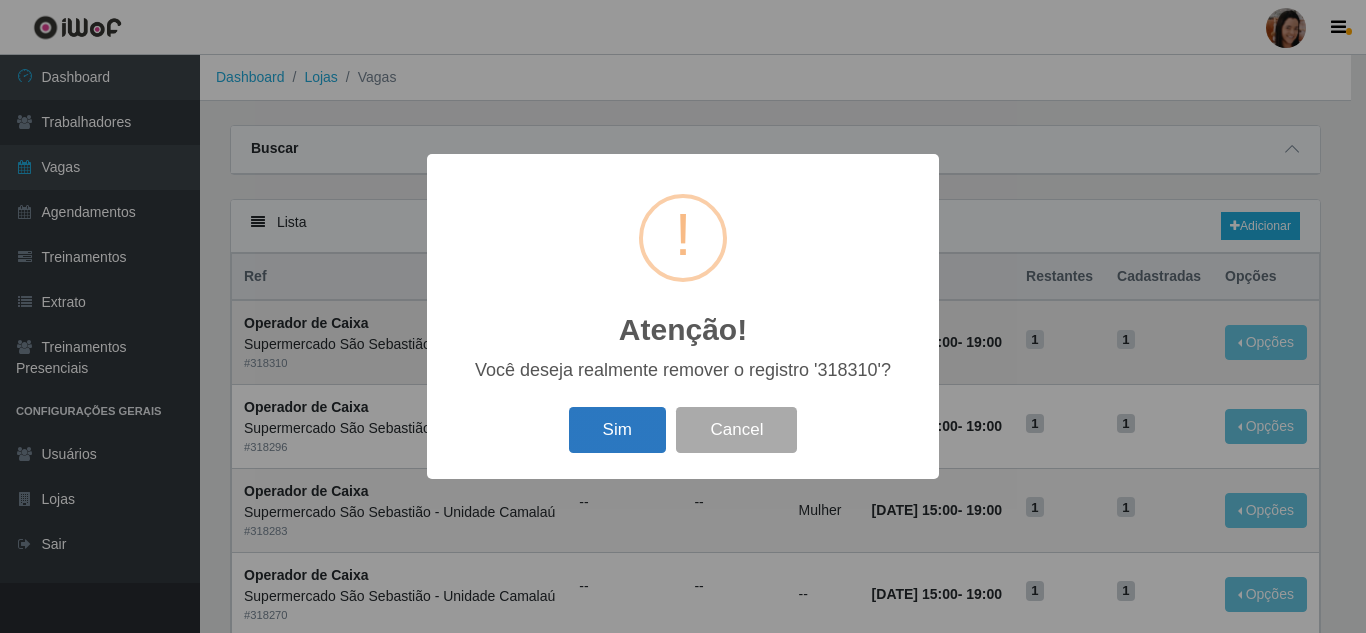 click on "Sim" at bounding box center [617, 430] 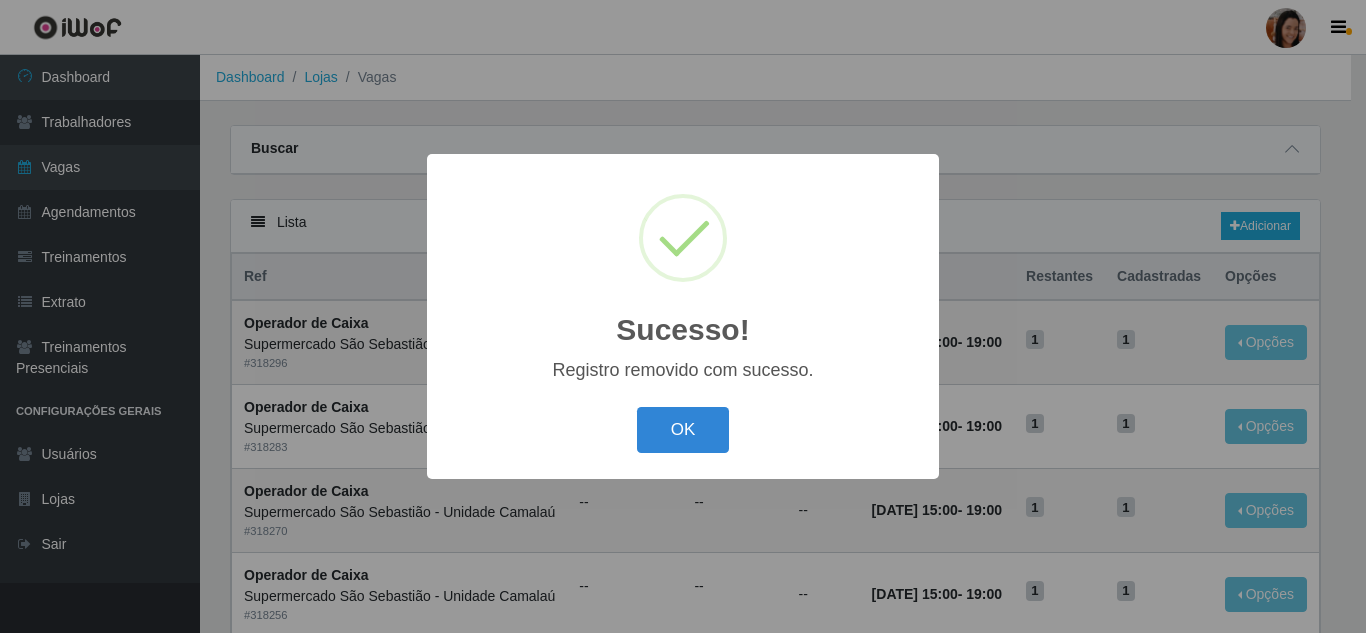 click on "OK Cancel" at bounding box center (683, 429) 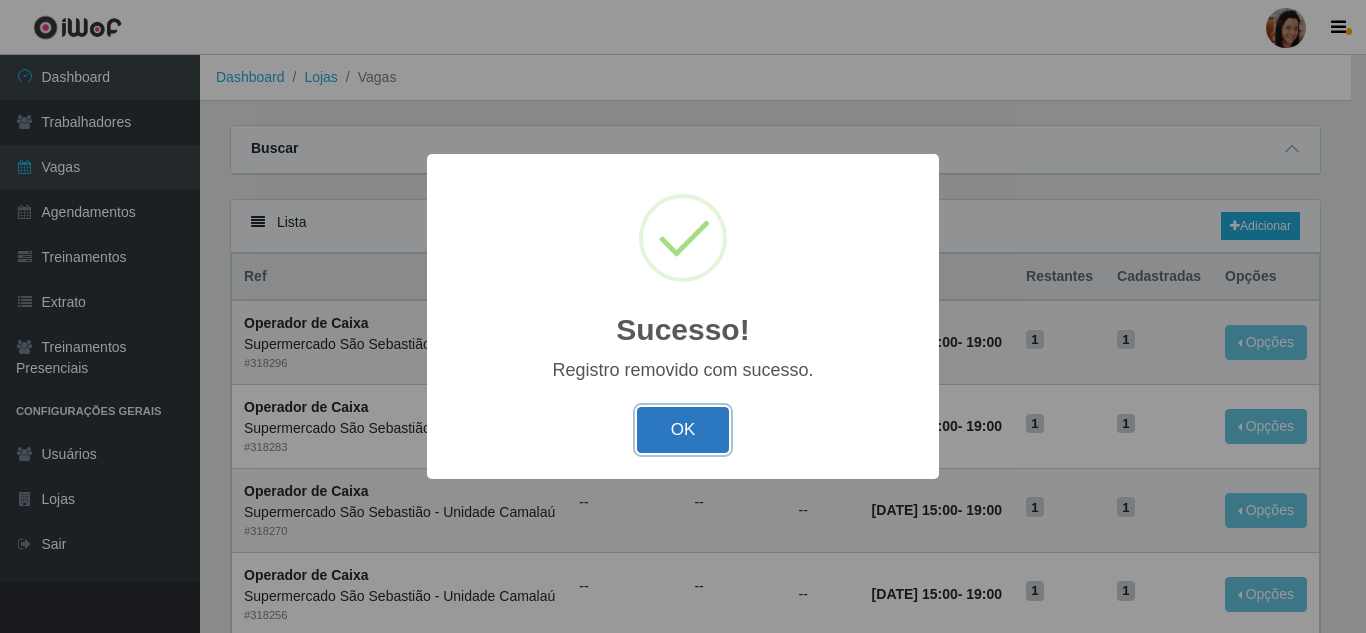 click on "OK" at bounding box center [683, 430] 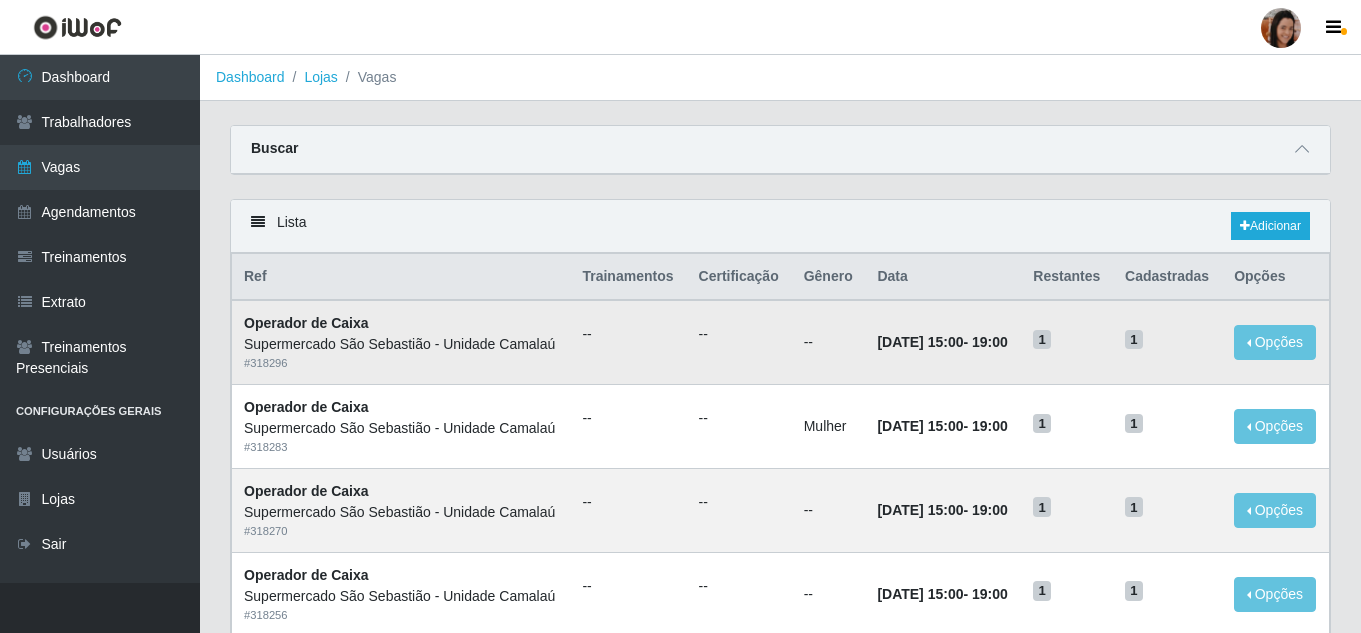 click on "Opções  Editar  Deletar" at bounding box center [1275, 342] 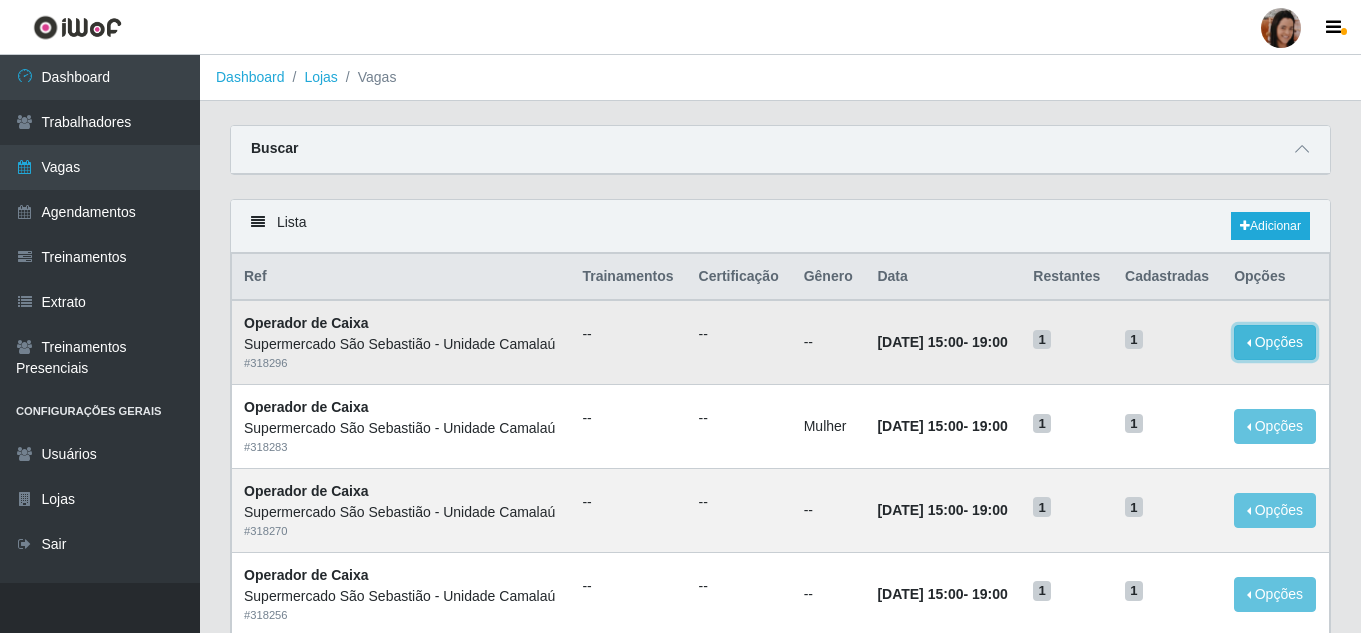 click on "Opções" at bounding box center [1275, 342] 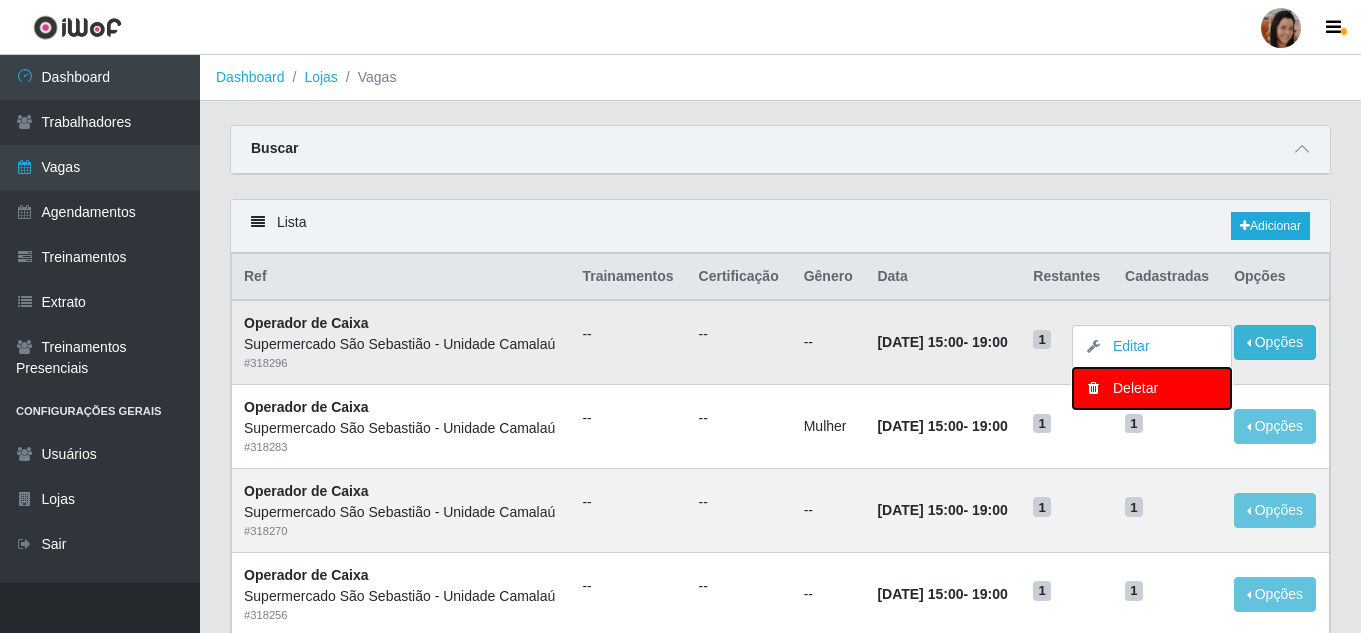 click on "Deletar" at bounding box center [1152, 388] 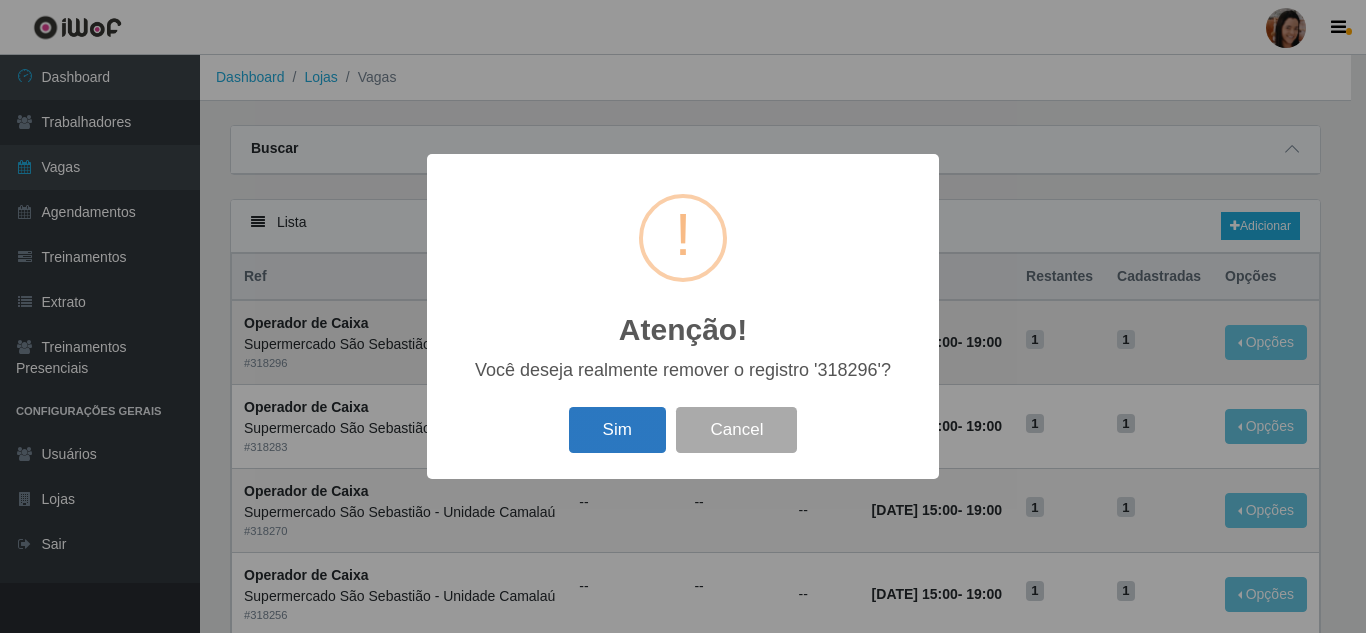 click on "Sim" at bounding box center (617, 430) 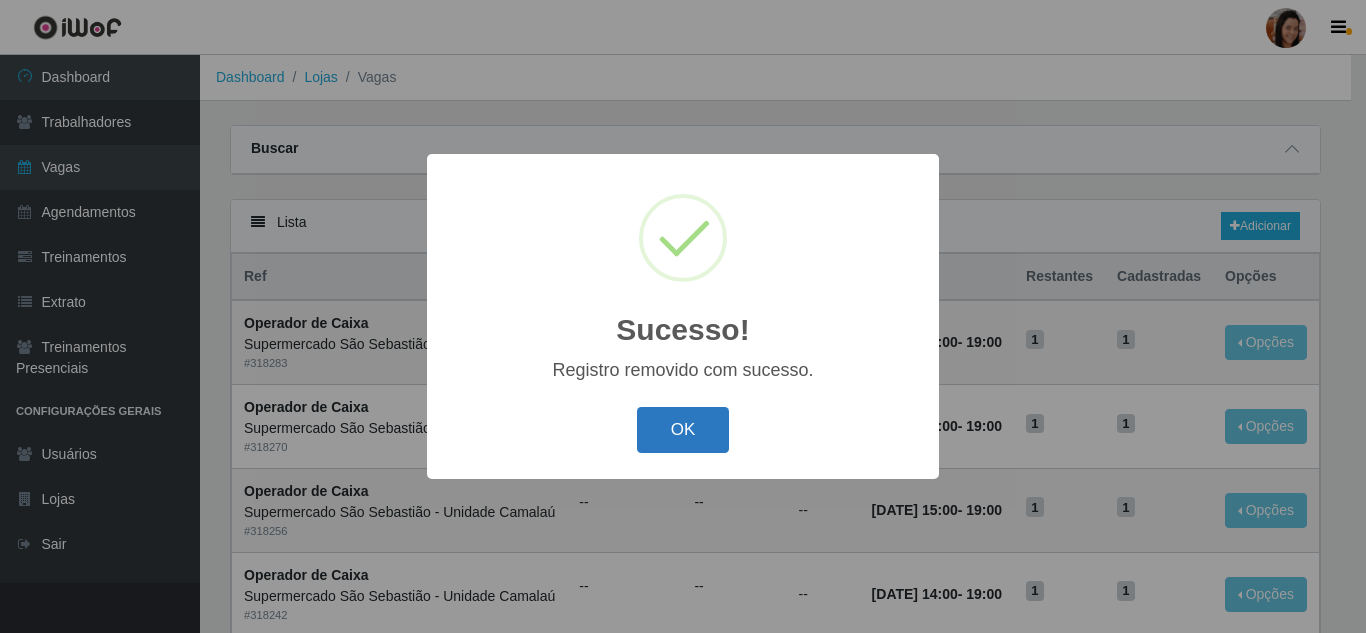 click on "OK" at bounding box center [683, 430] 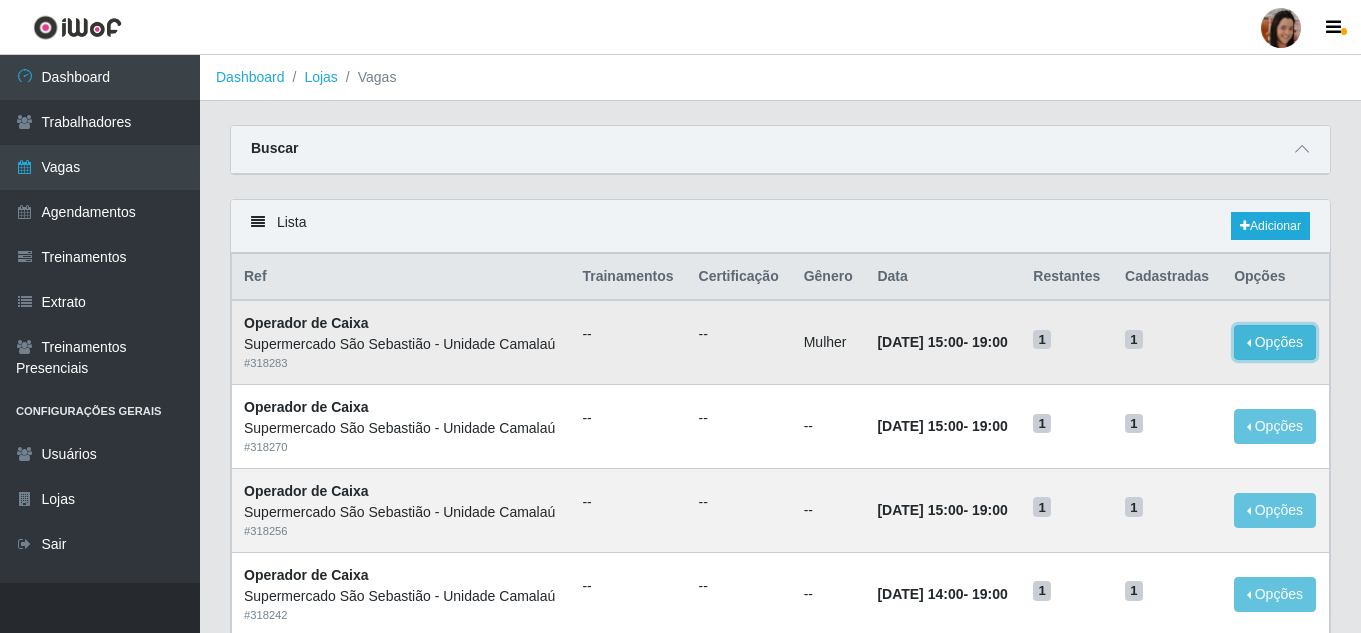 click on "Opções" at bounding box center [1275, 342] 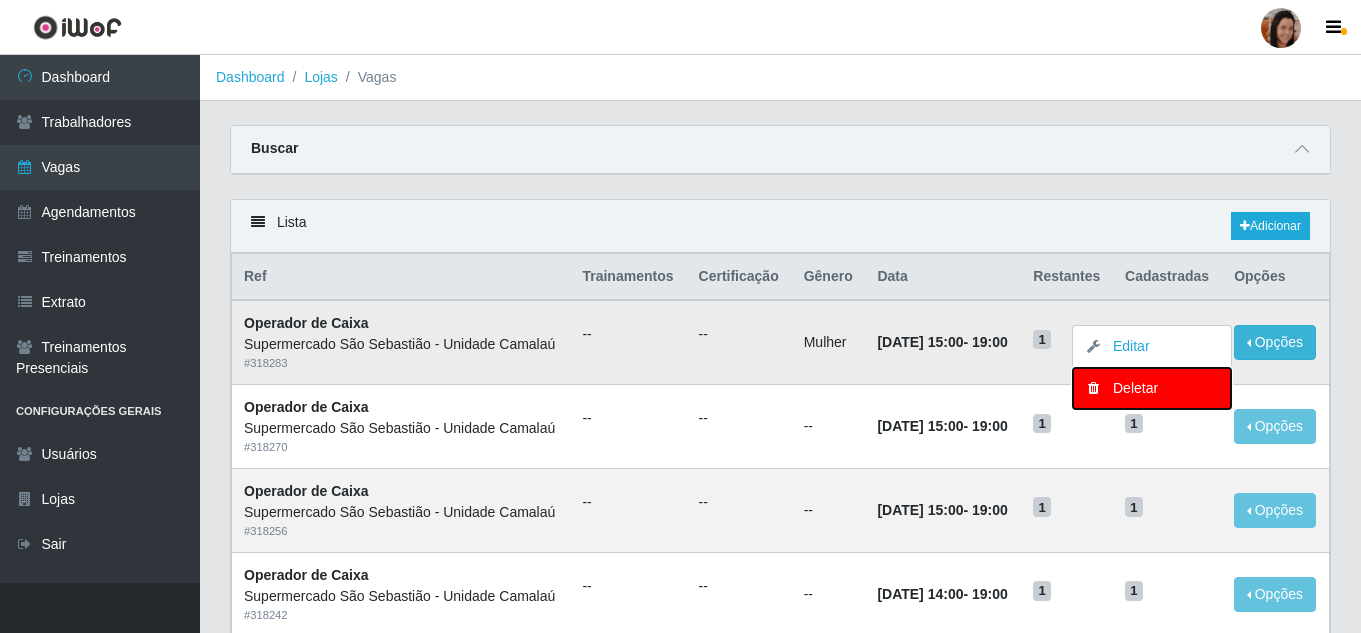 click on "Deletar" at bounding box center [1152, 388] 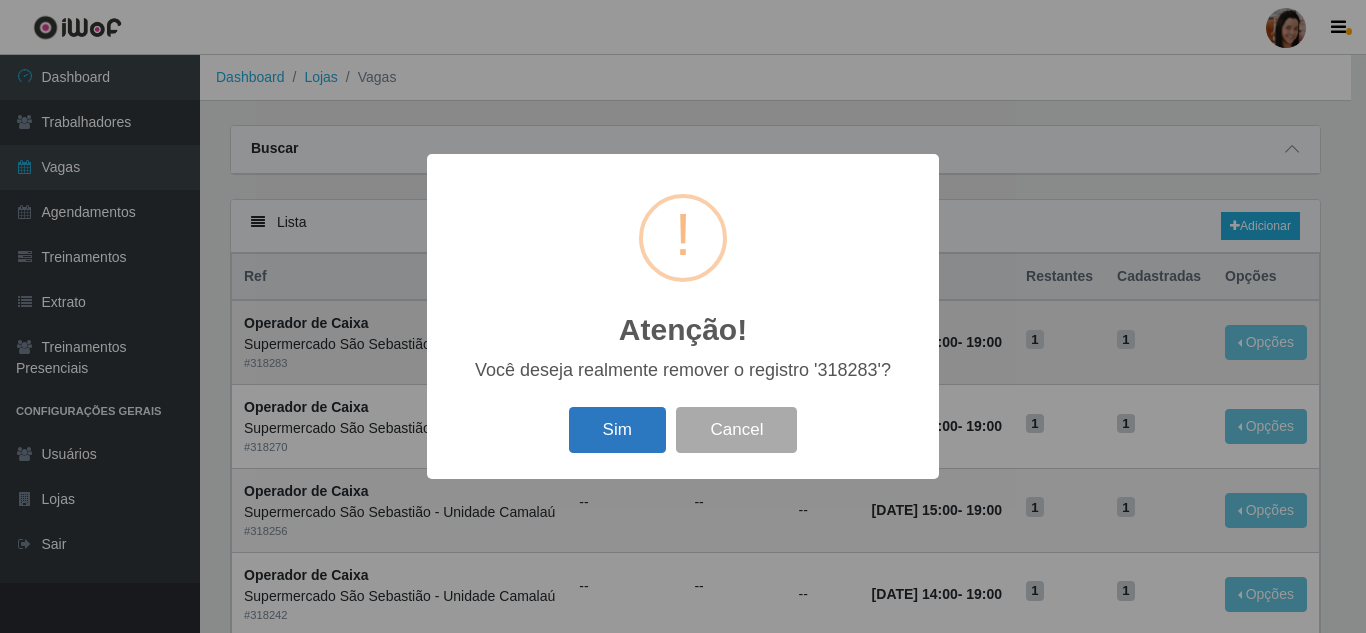 click on "Sim" at bounding box center (617, 430) 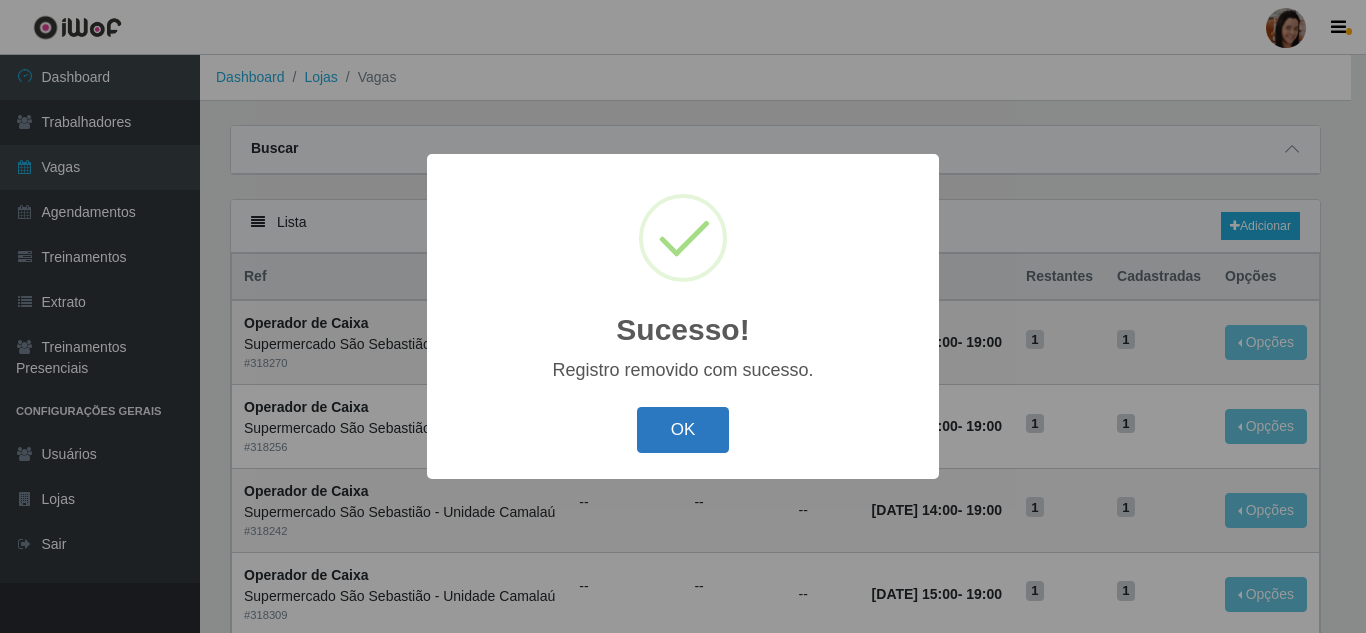 click on "OK" at bounding box center [683, 430] 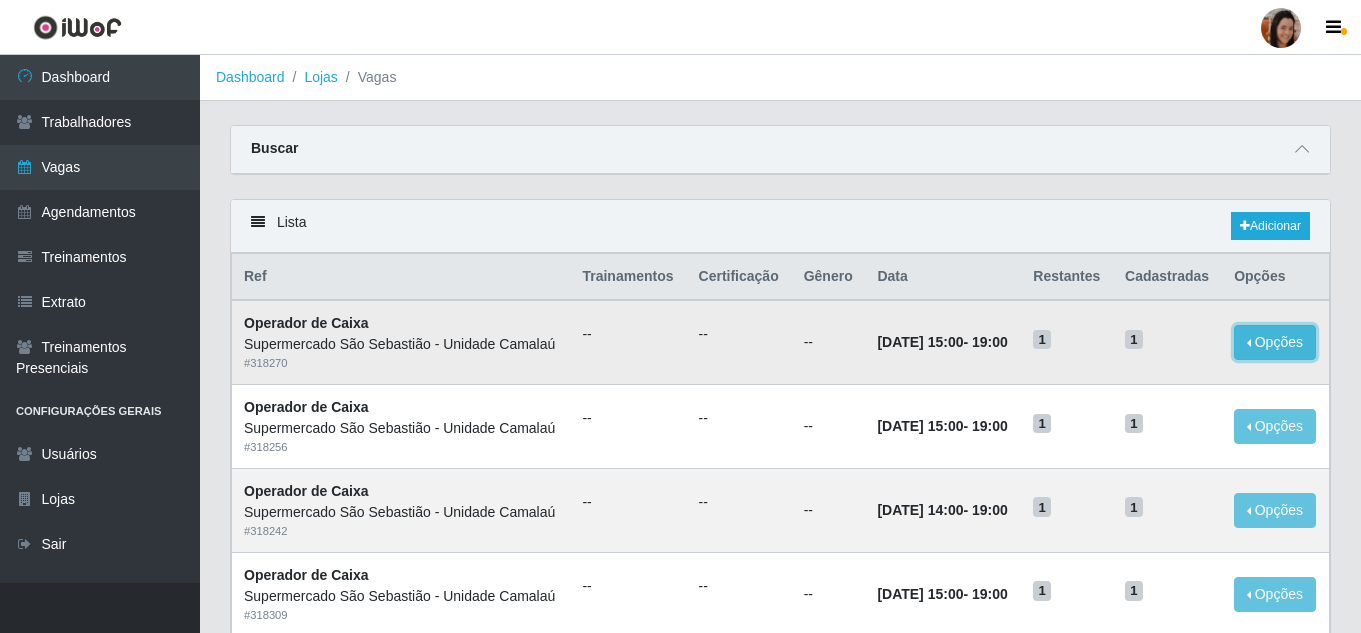 click on "Opções" at bounding box center [1275, 342] 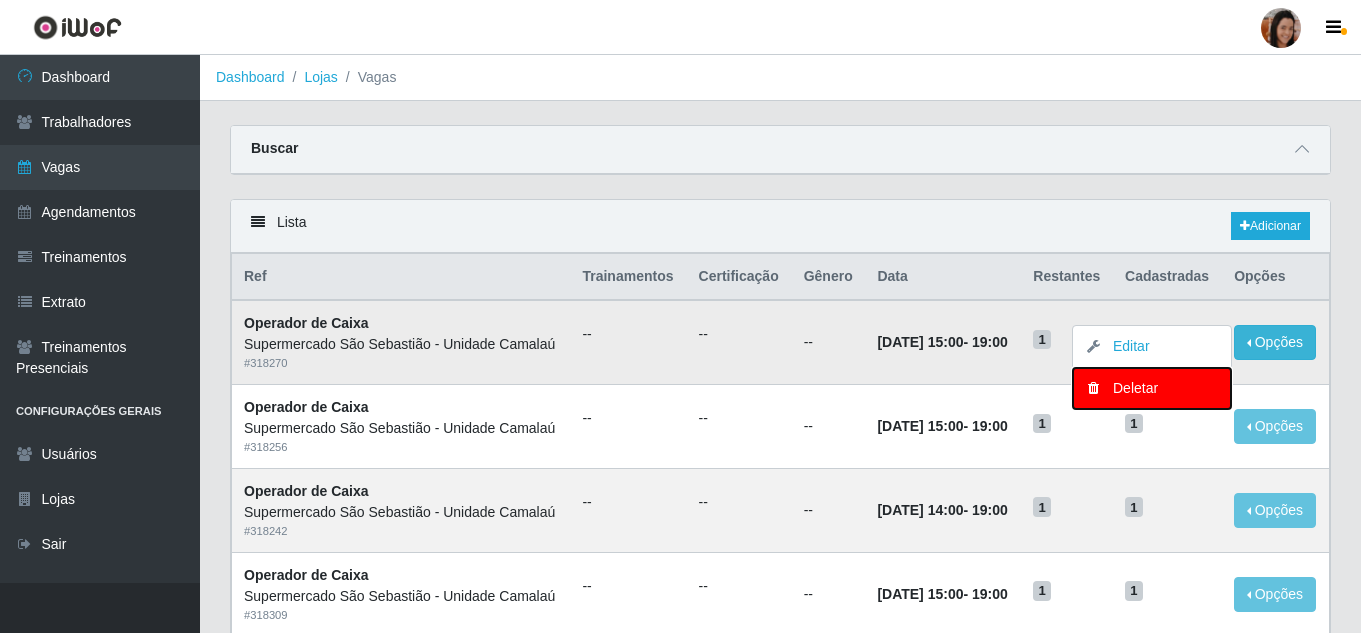 click on "Deletar" at bounding box center [1152, 388] 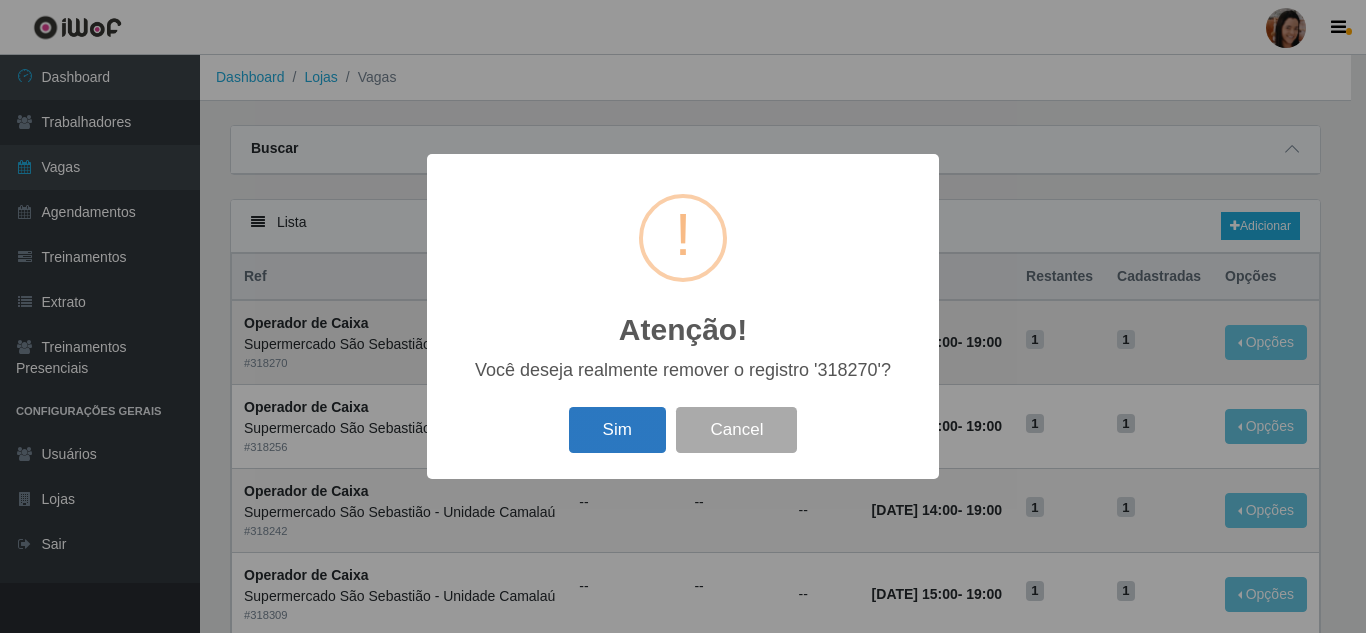click on "Sim" at bounding box center (617, 430) 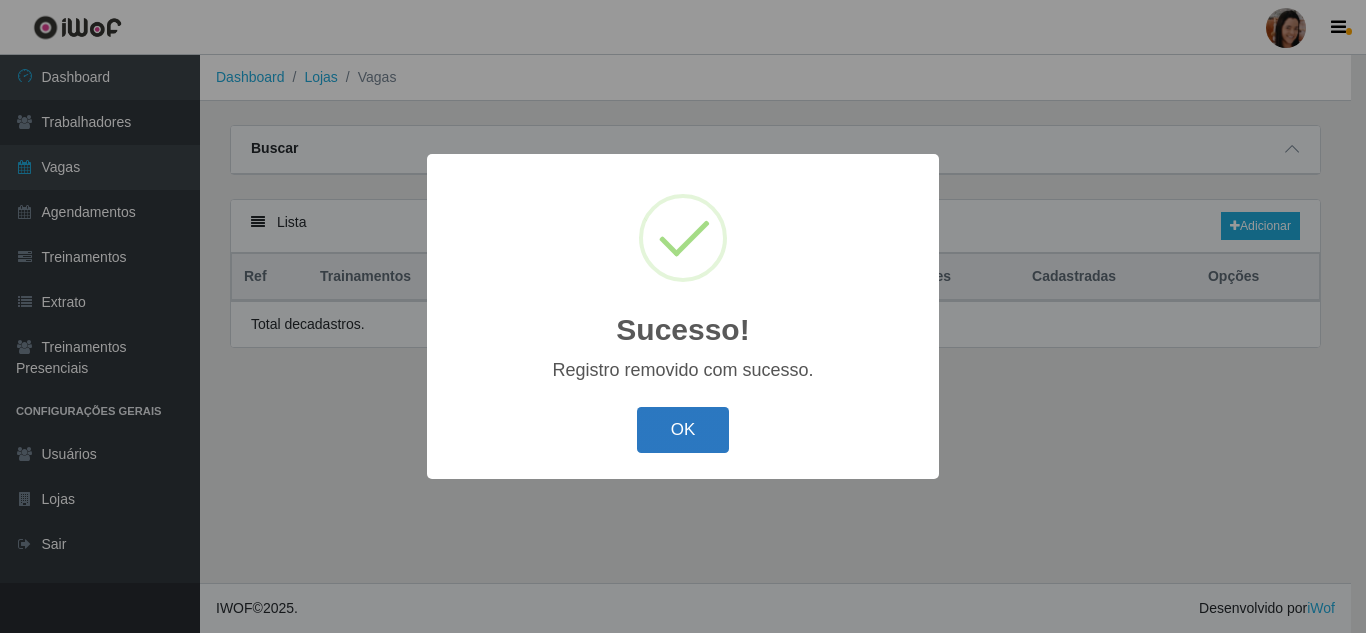 click on "OK" at bounding box center (683, 430) 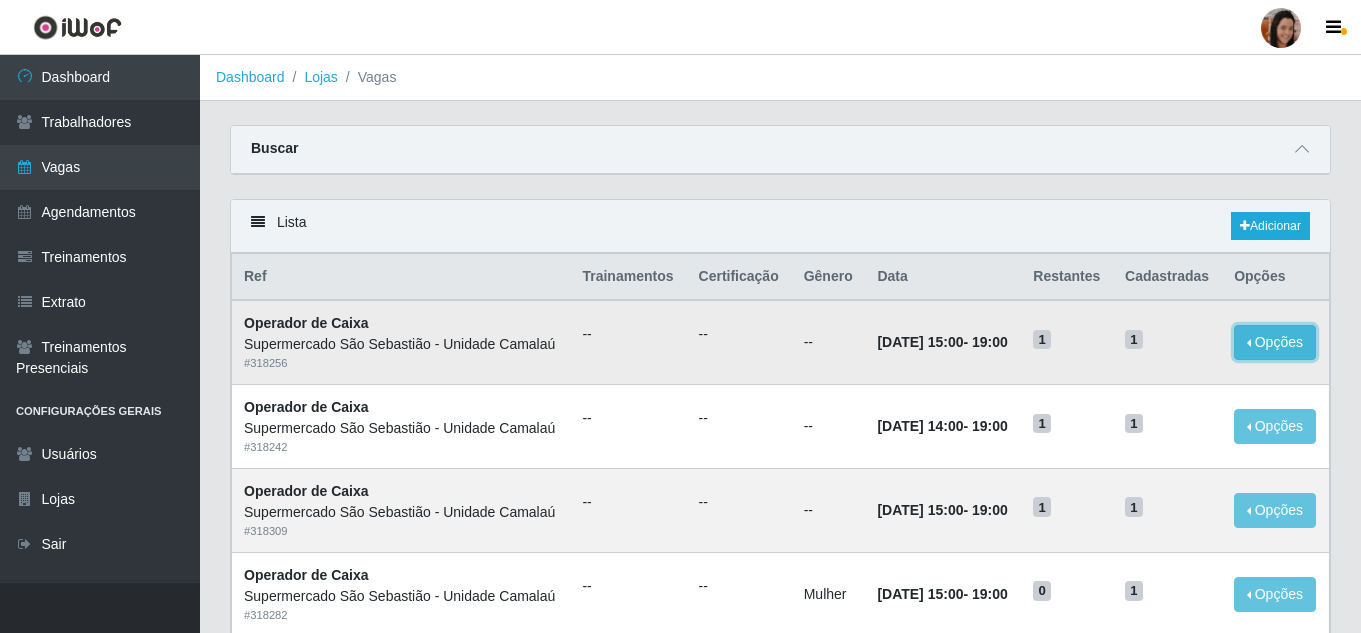 click on "Opções" at bounding box center [1275, 342] 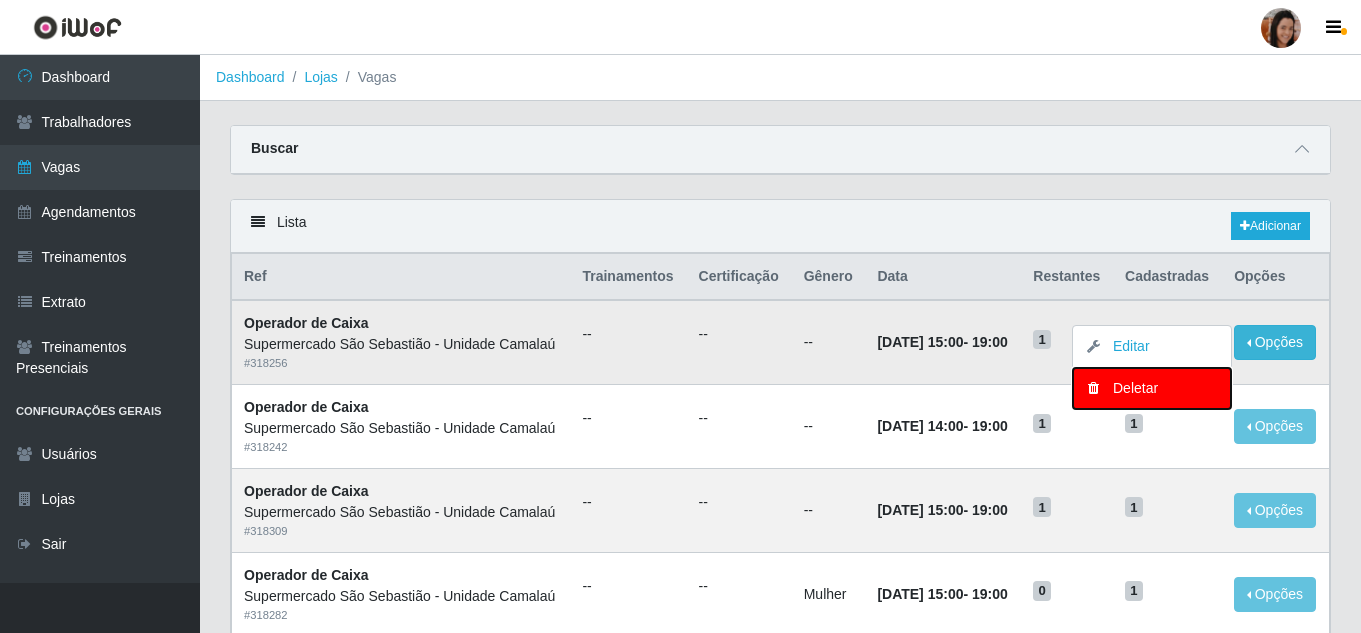 click on "Deletar" at bounding box center (1152, 388) 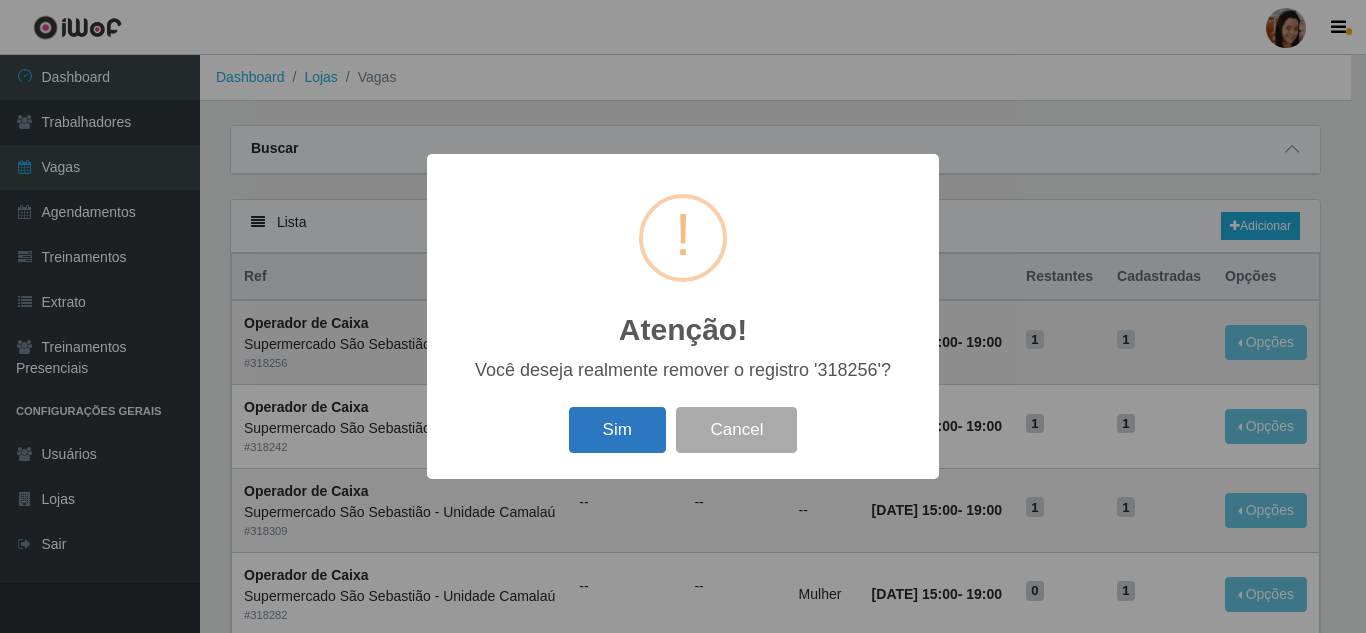 click on "Sim" at bounding box center [617, 430] 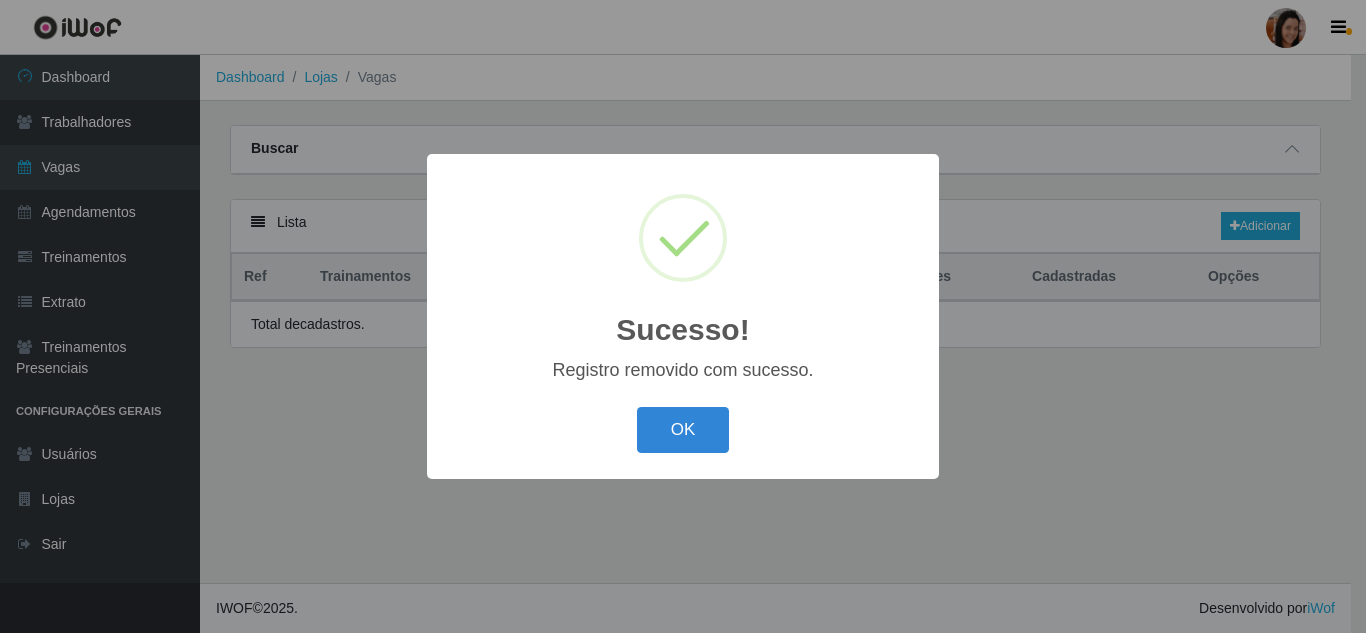 click on "Sucesso! × Registro removido com sucesso. OK Cancel" at bounding box center (683, 316) 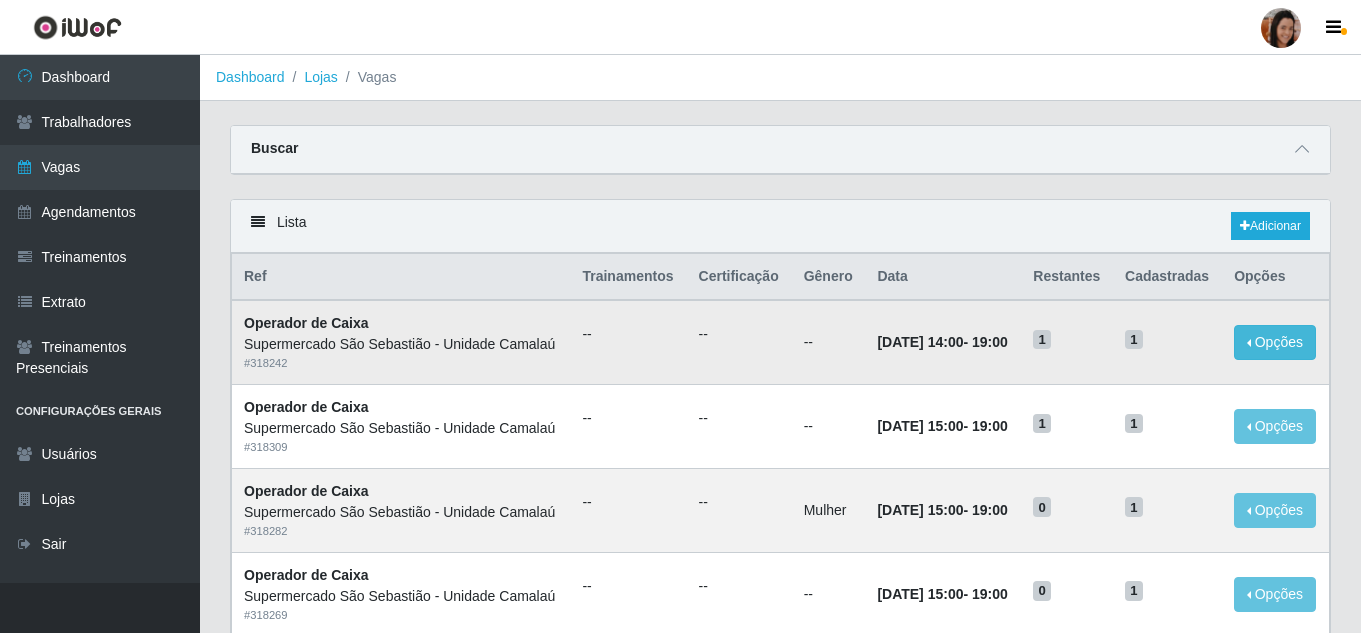 drag, startPoint x: 1221, startPoint y: 324, endPoint x: 1251, endPoint y: 352, distance: 41.036568 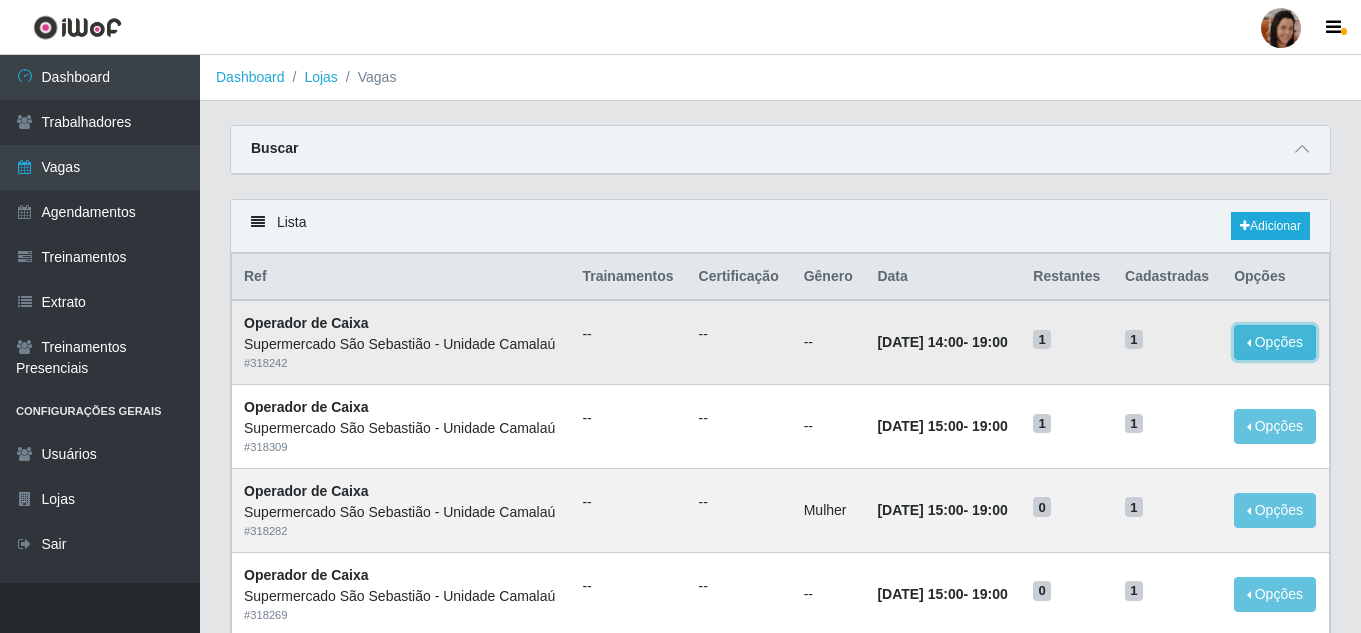 click on "Opções" at bounding box center (1275, 342) 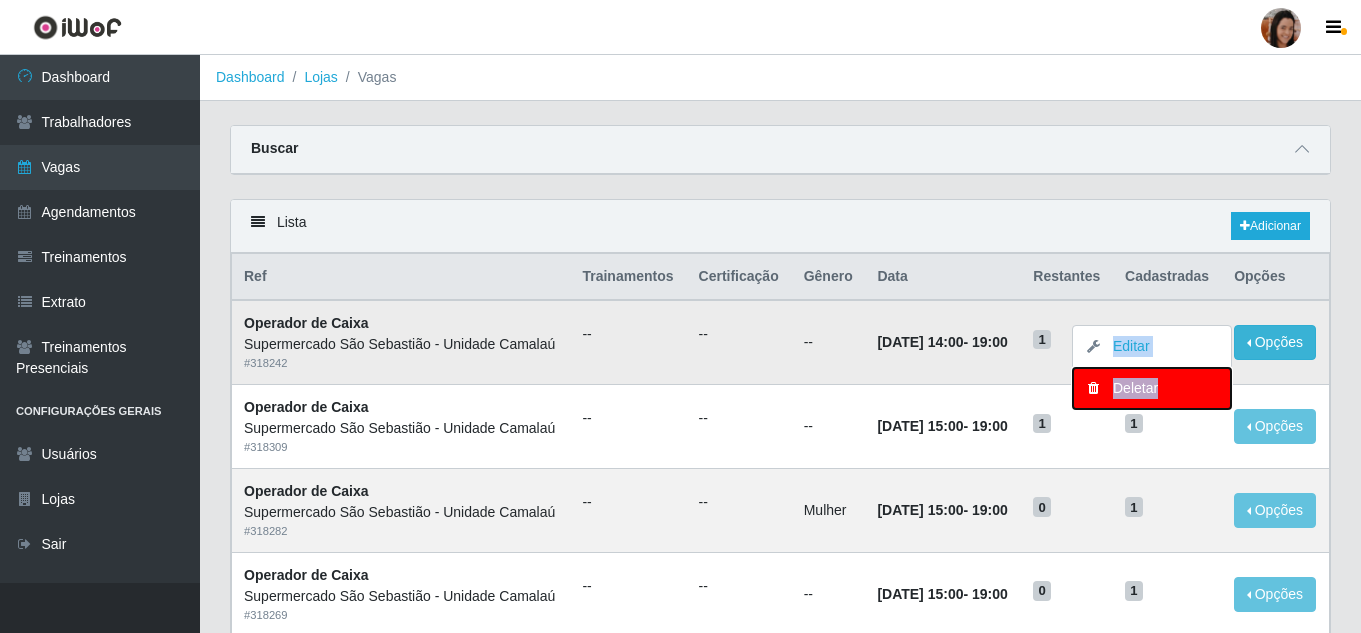 click on "Deletar" at bounding box center (1152, 388) 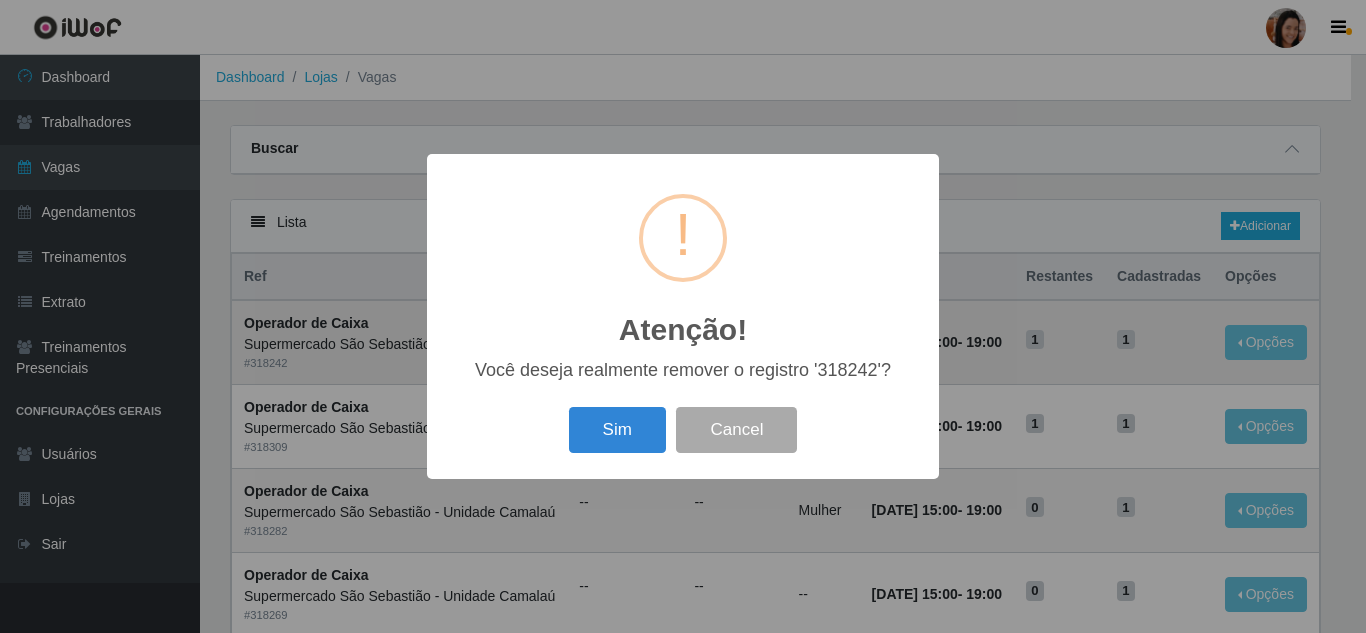 click on "Sim" at bounding box center (617, 430) 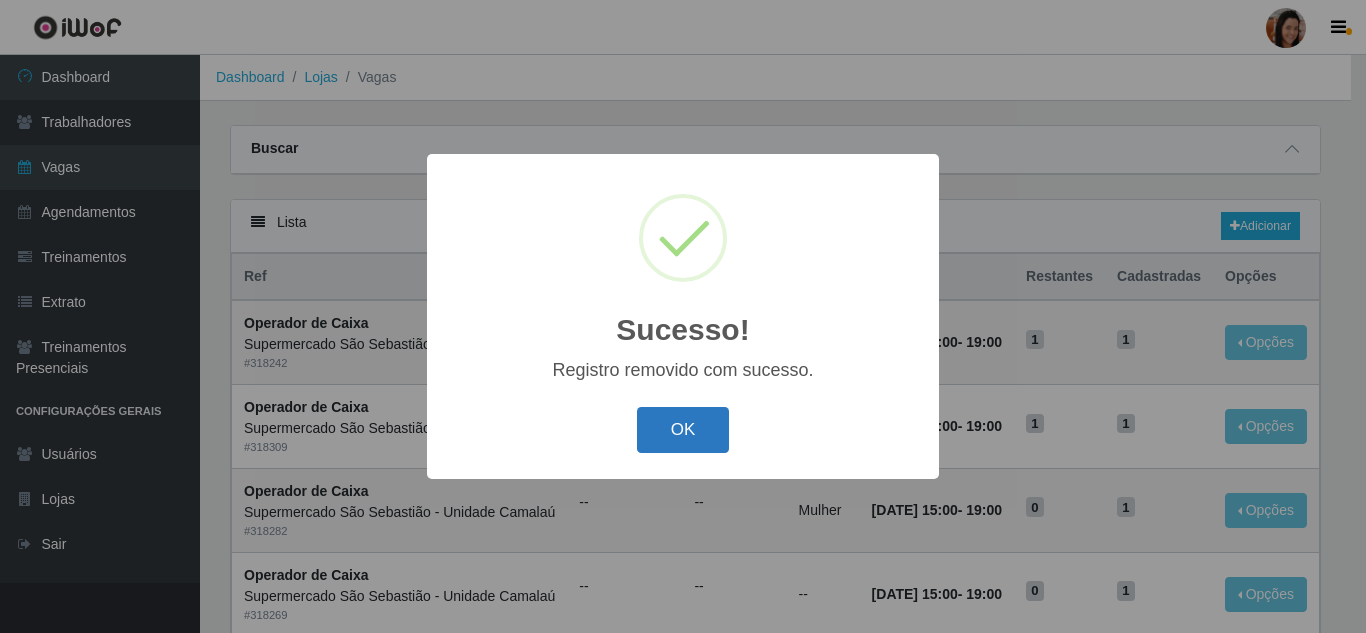 click on "OK" at bounding box center (683, 430) 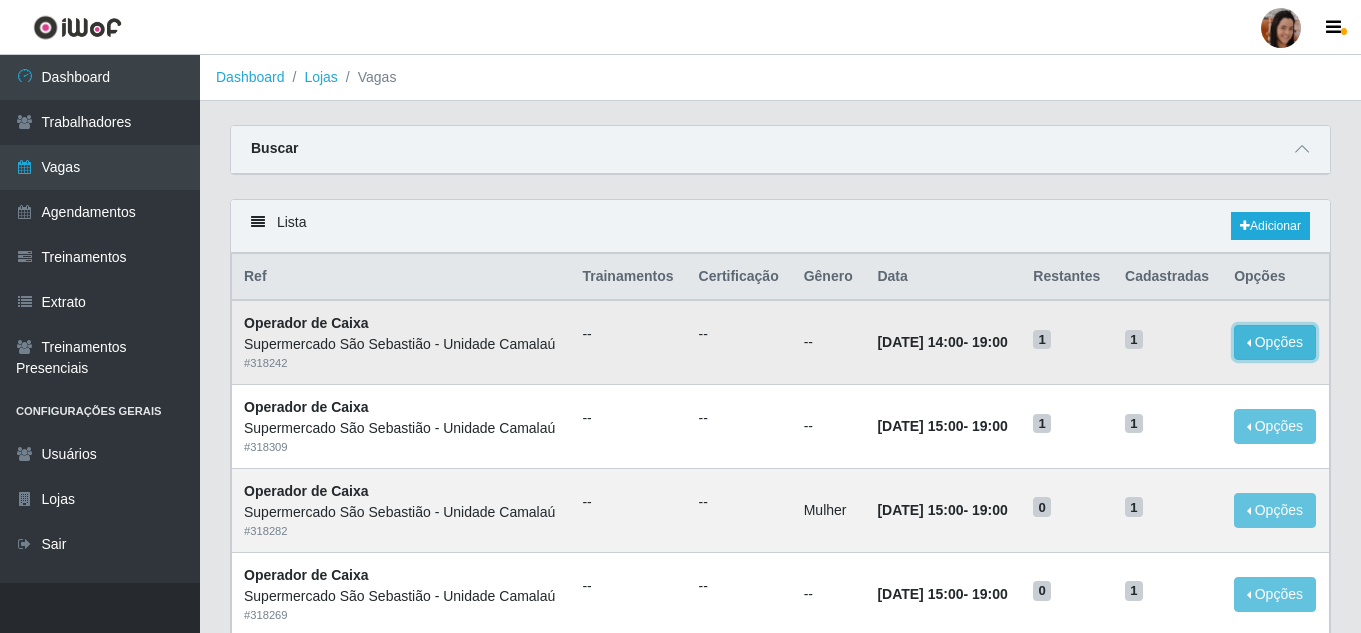 click on "Opções" at bounding box center [1275, 342] 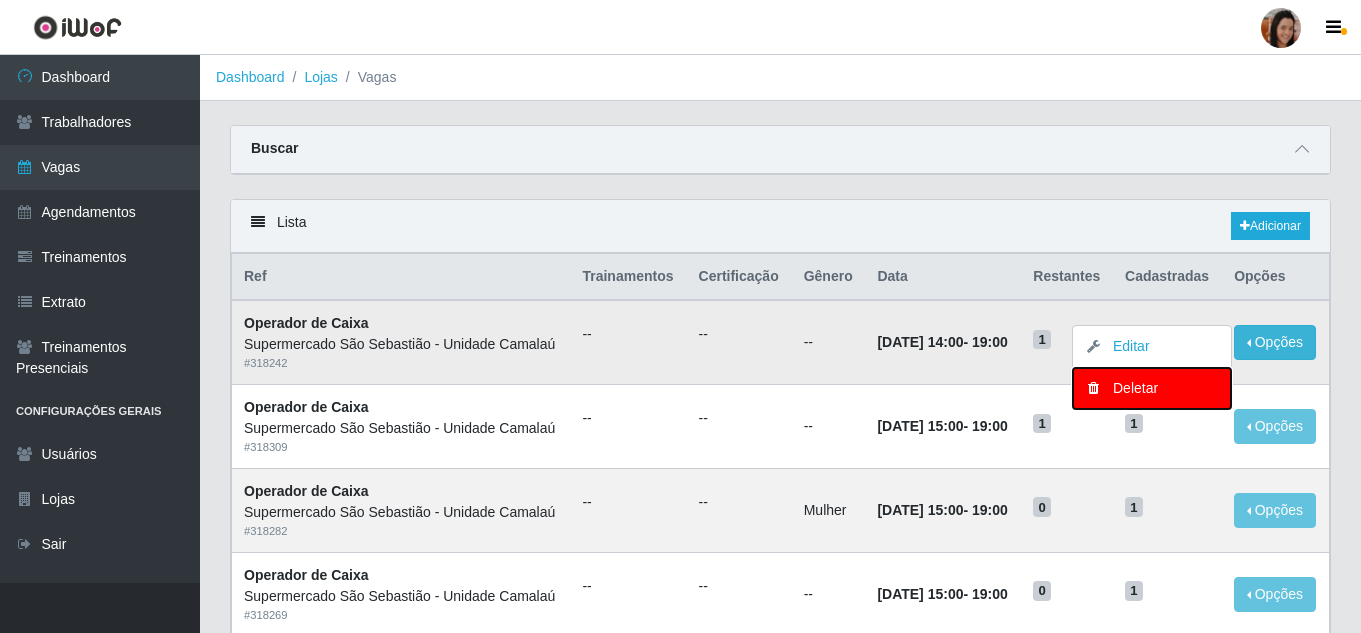 click on "Deletar" at bounding box center (1152, 388) 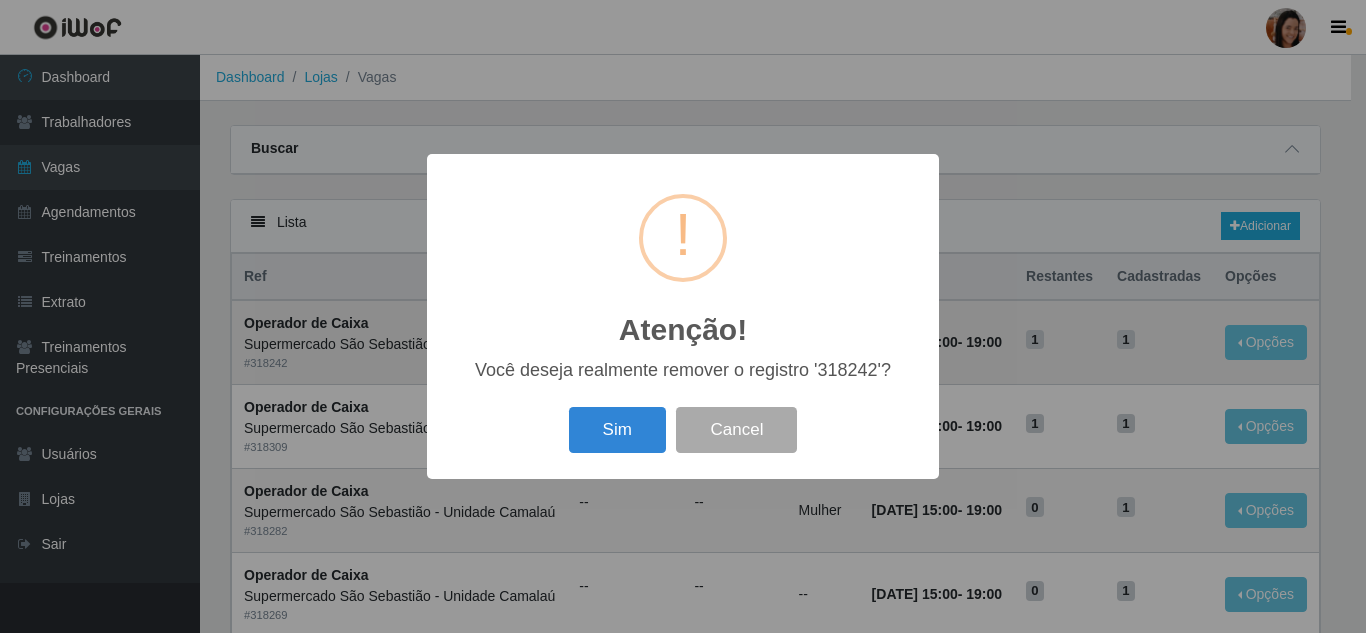 click on "Sim" at bounding box center [617, 430] 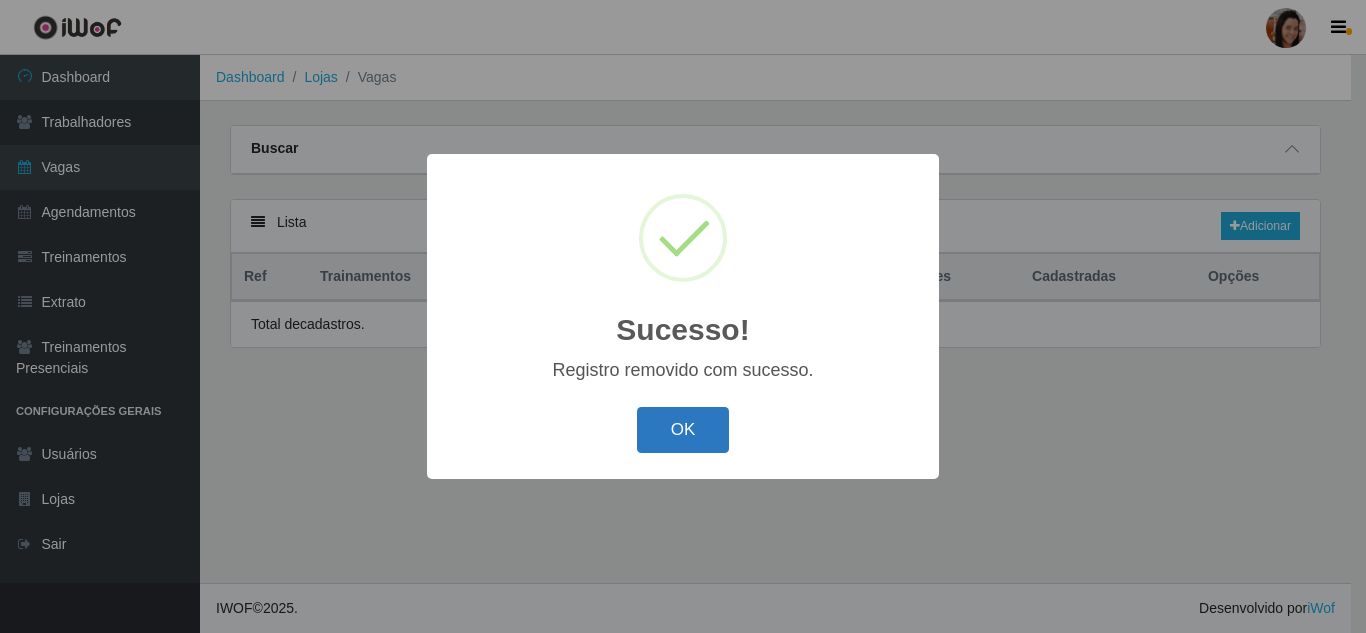 click on "OK" at bounding box center (683, 430) 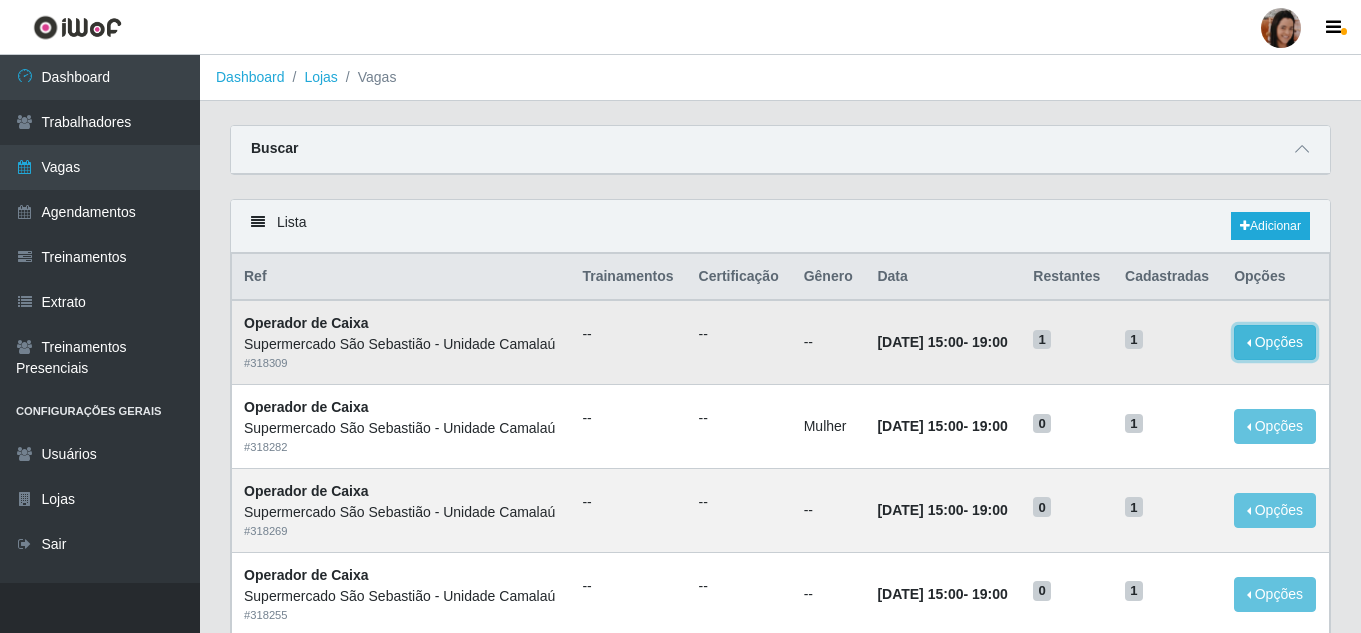 click on "Opções" at bounding box center [1275, 342] 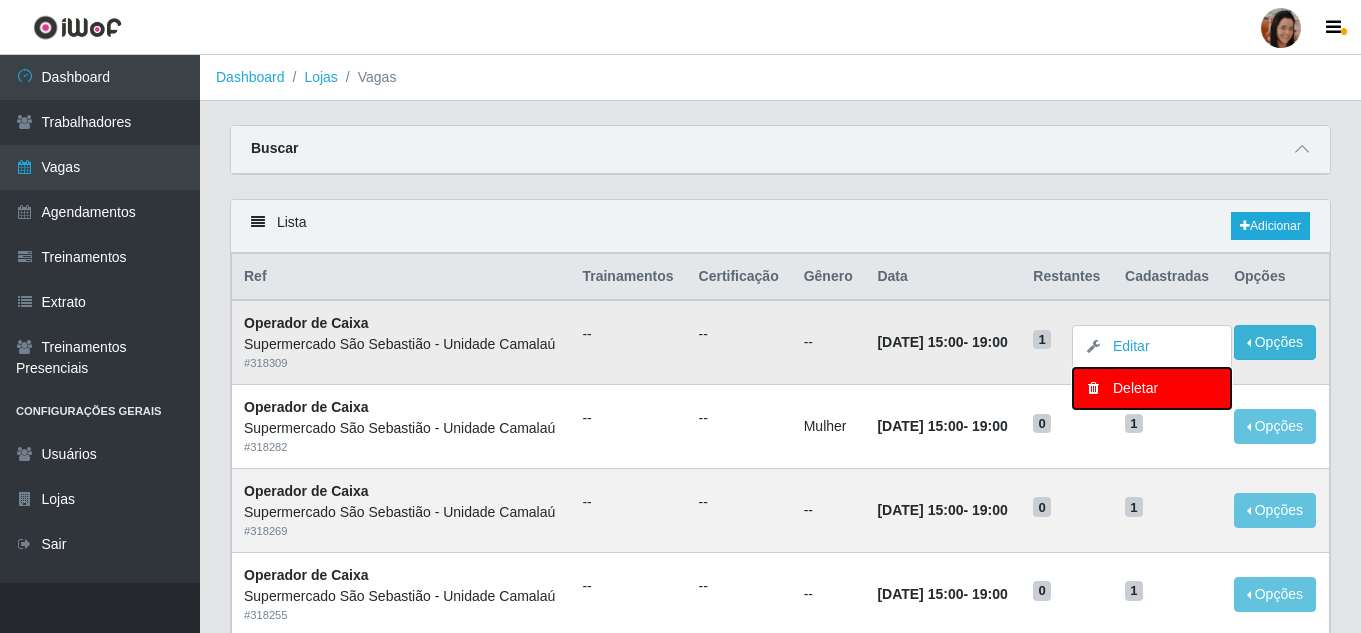 click on "Deletar" at bounding box center [1152, 388] 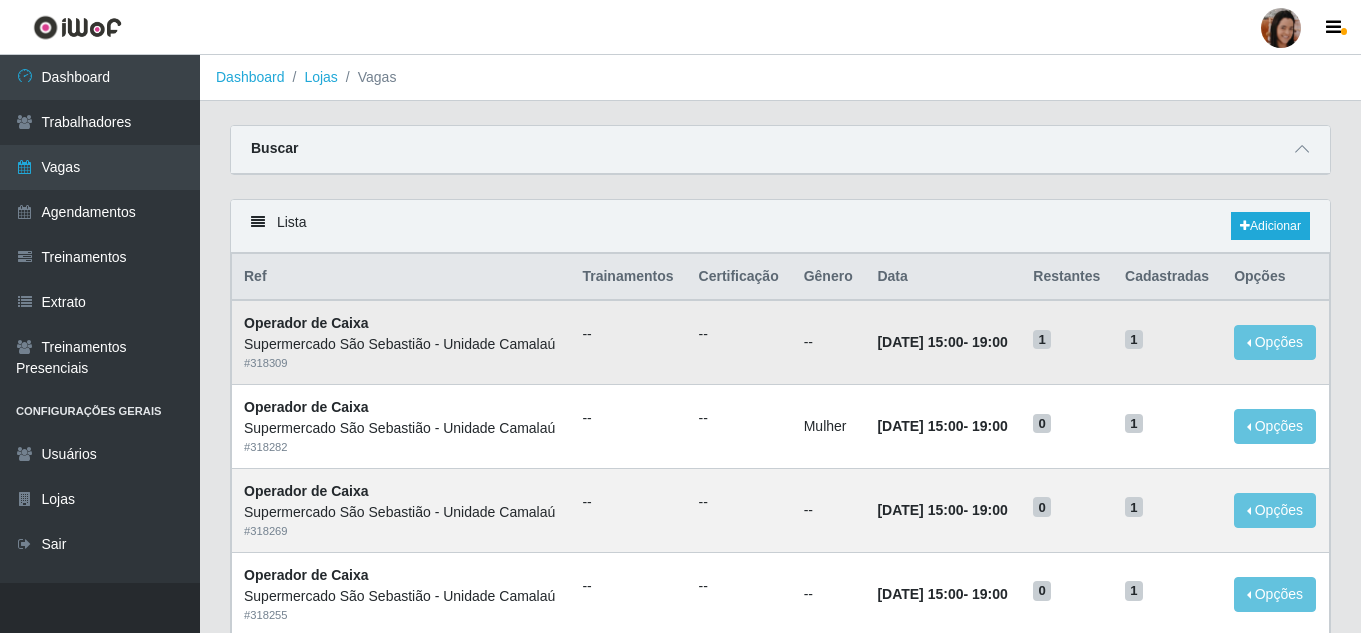 click on "Opções  Editar  Deletar" at bounding box center [1275, 342] 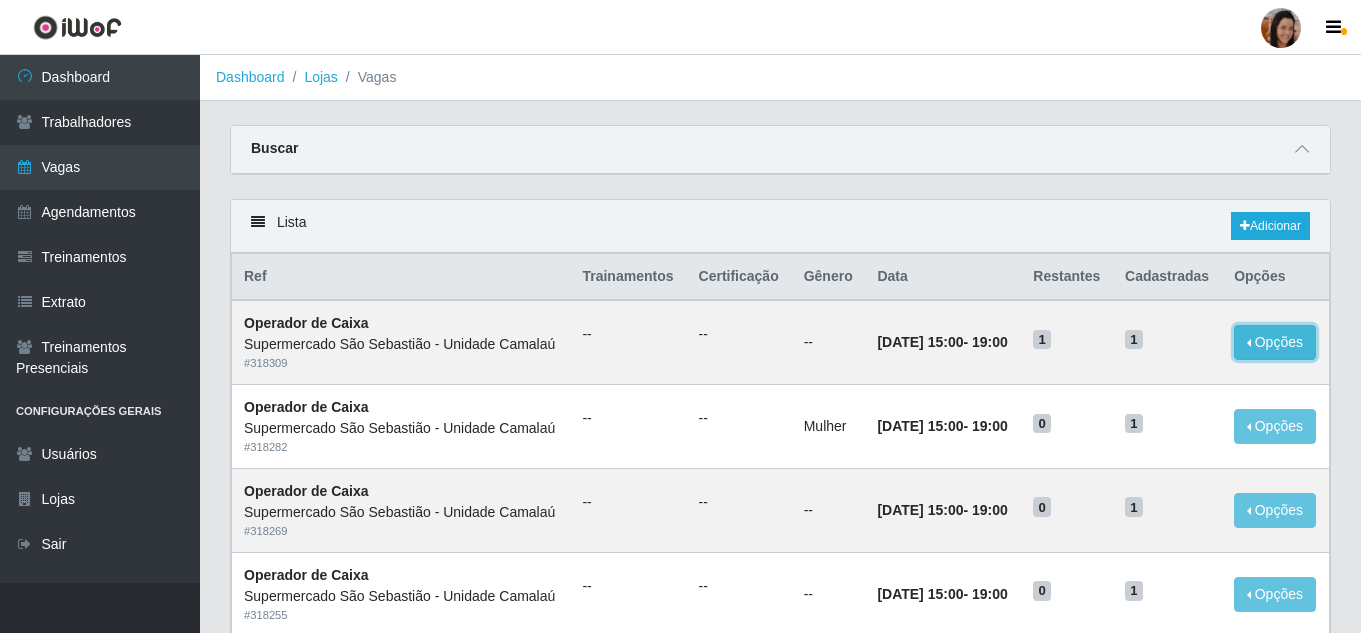 click on "Opções" at bounding box center [1275, 342] 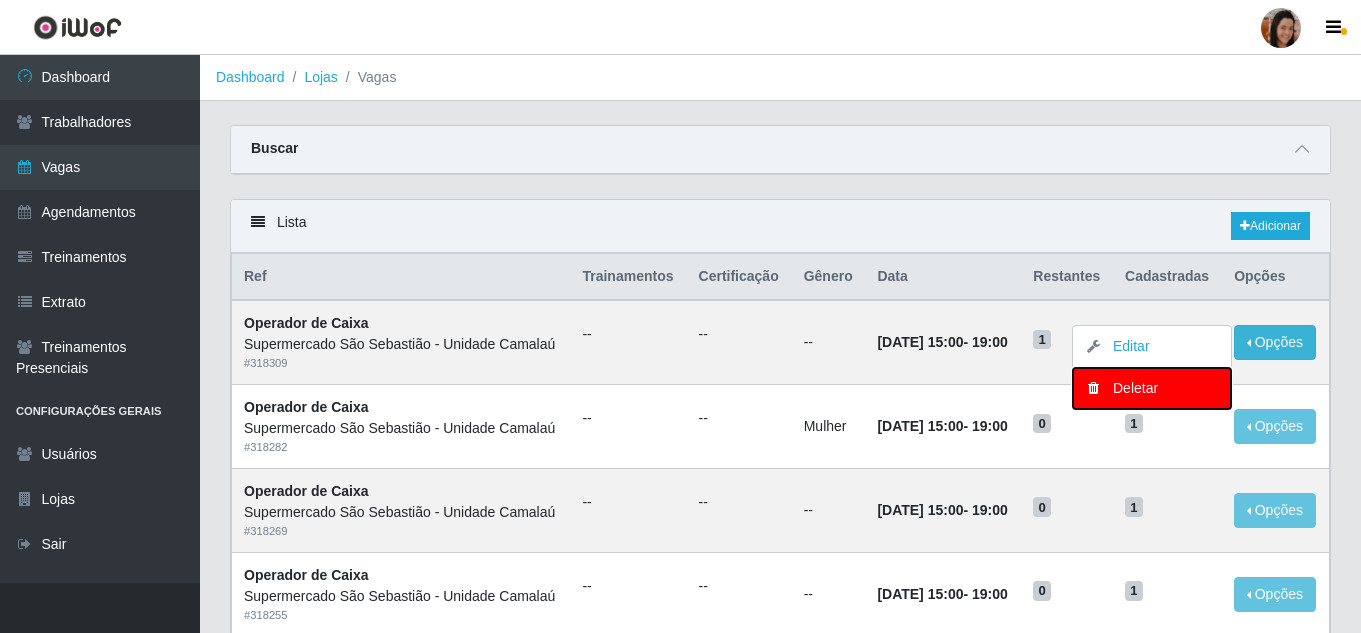 click on "Deletar" at bounding box center [1152, 388] 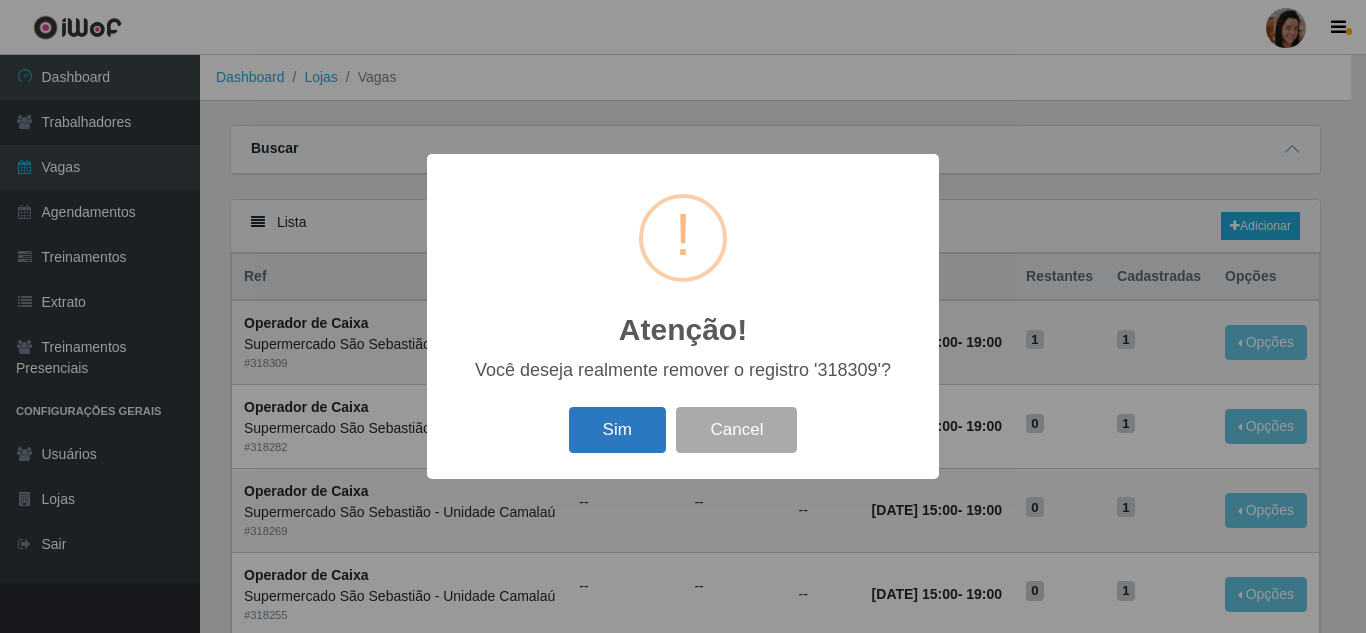 click on "Sim" at bounding box center (617, 430) 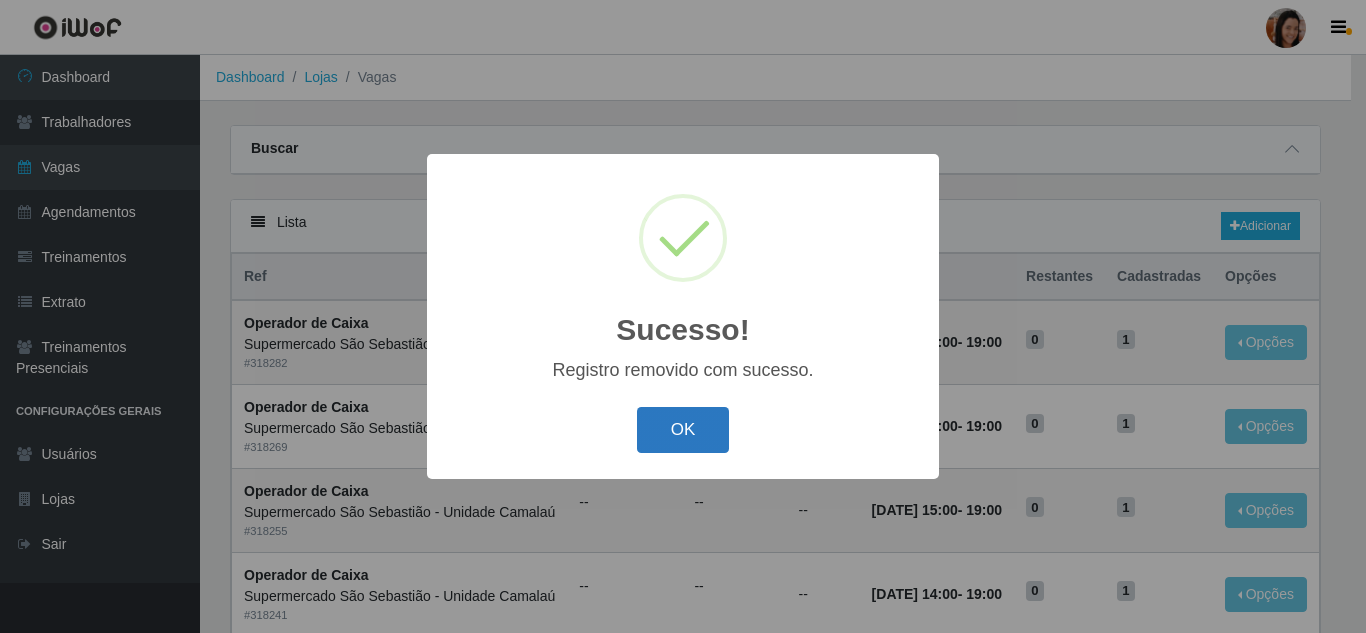 click on "OK" at bounding box center [683, 430] 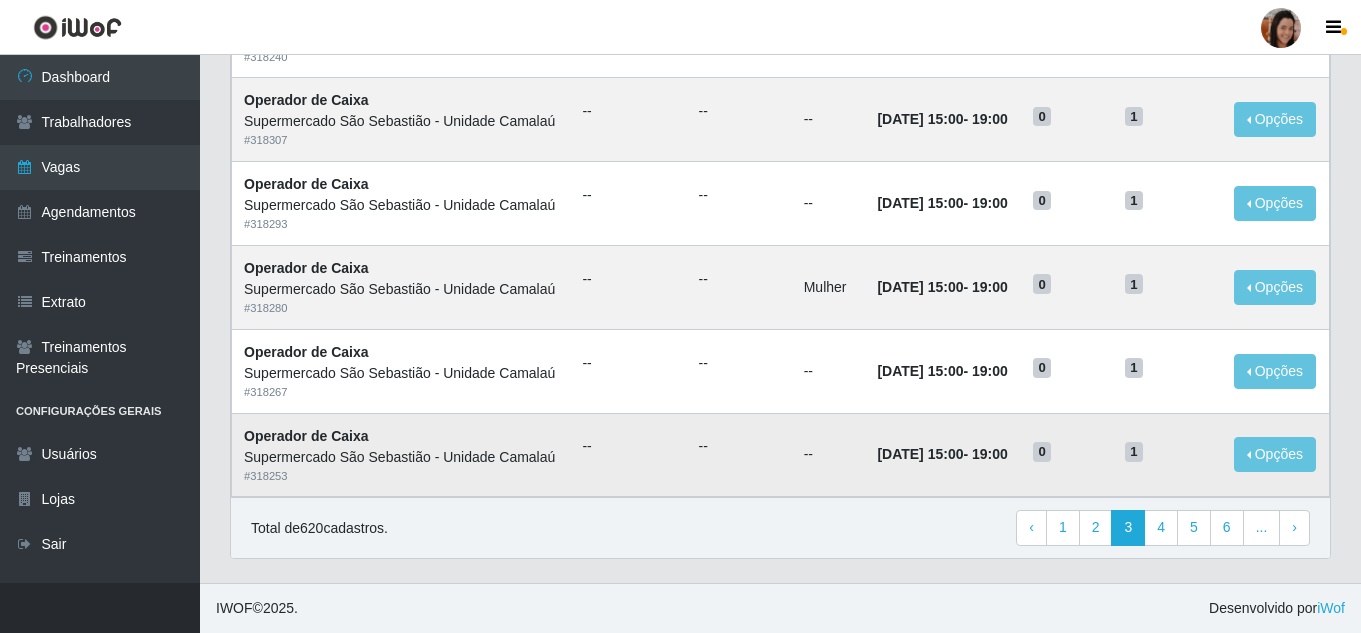 scroll, scrollTop: 1277, scrollLeft: 0, axis: vertical 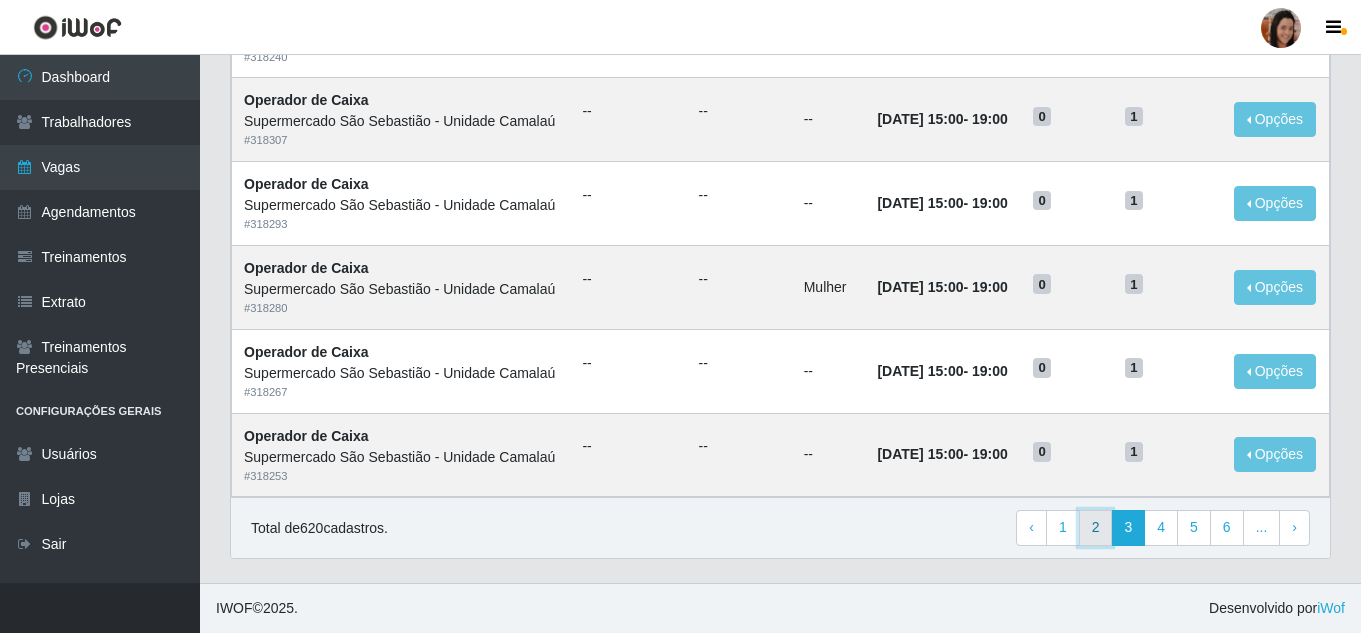 click on "2" at bounding box center [1096, 528] 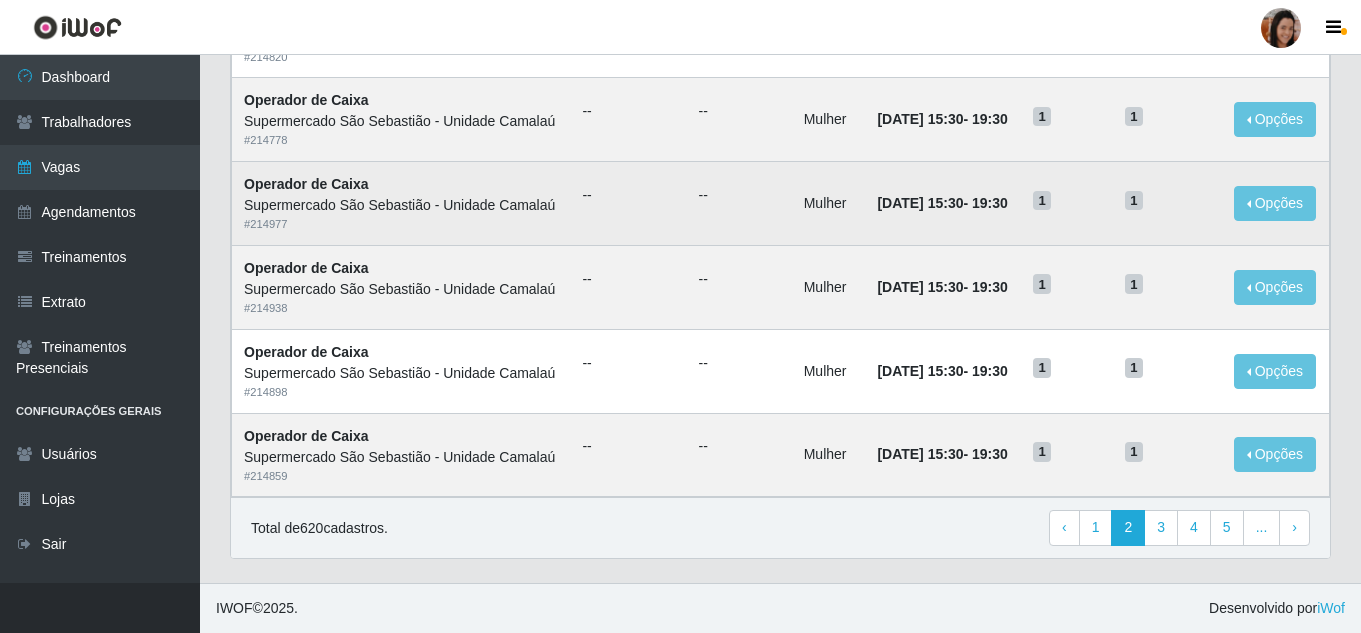 scroll, scrollTop: 1300, scrollLeft: 0, axis: vertical 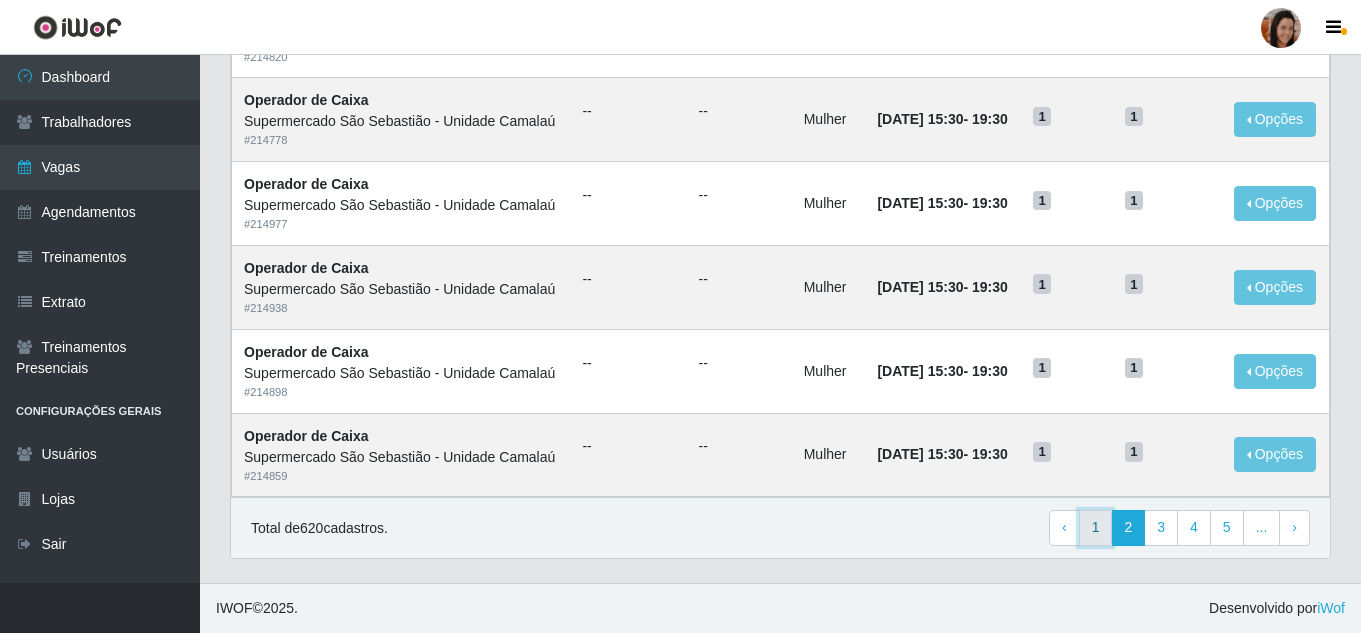click on "1" at bounding box center [1096, 528] 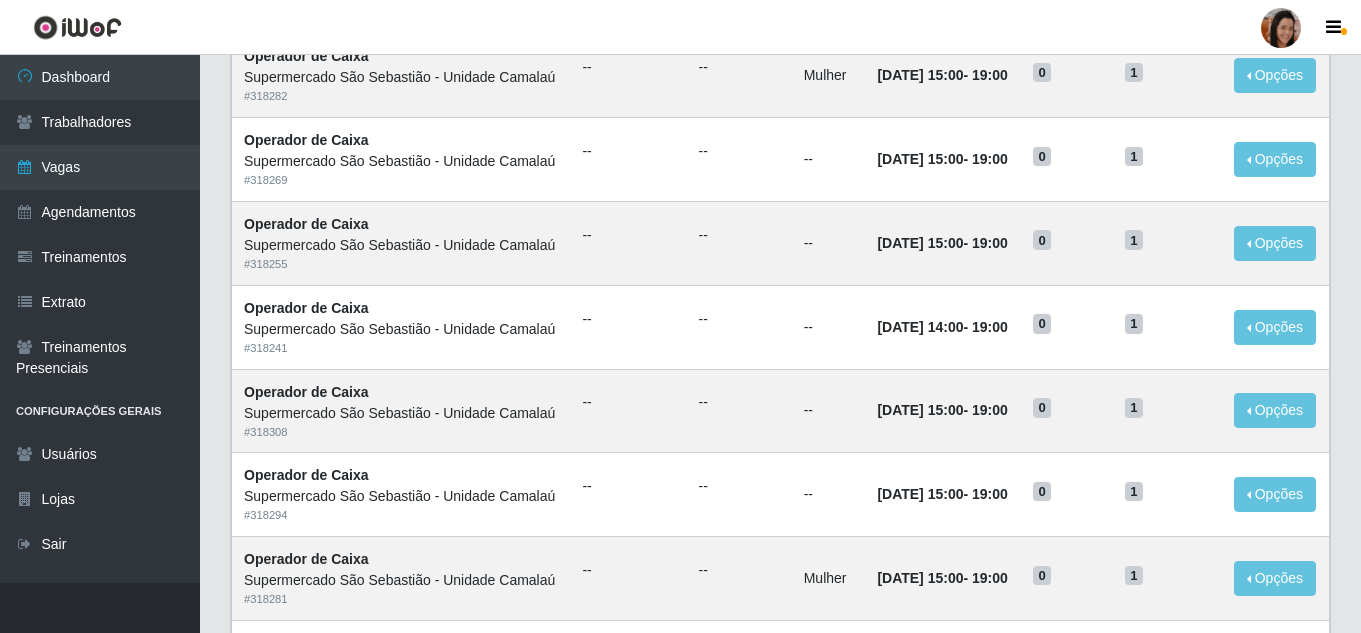 scroll, scrollTop: 0, scrollLeft: 0, axis: both 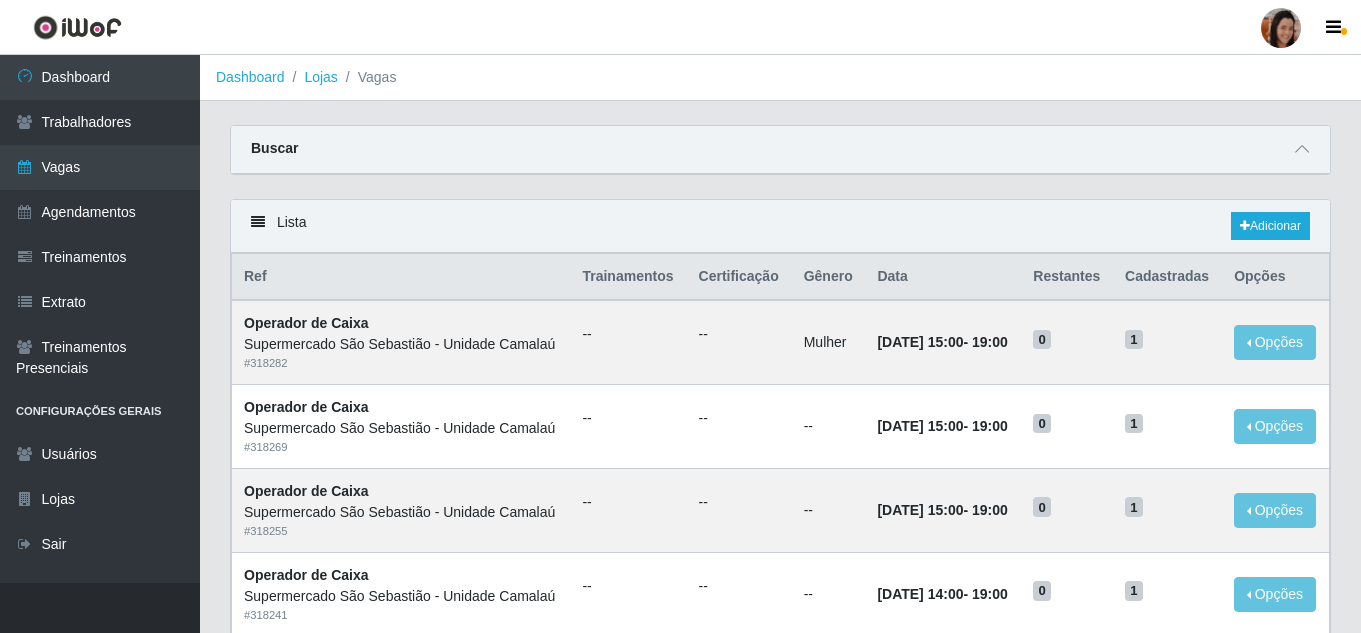click on "Buscar" at bounding box center (780, 150) 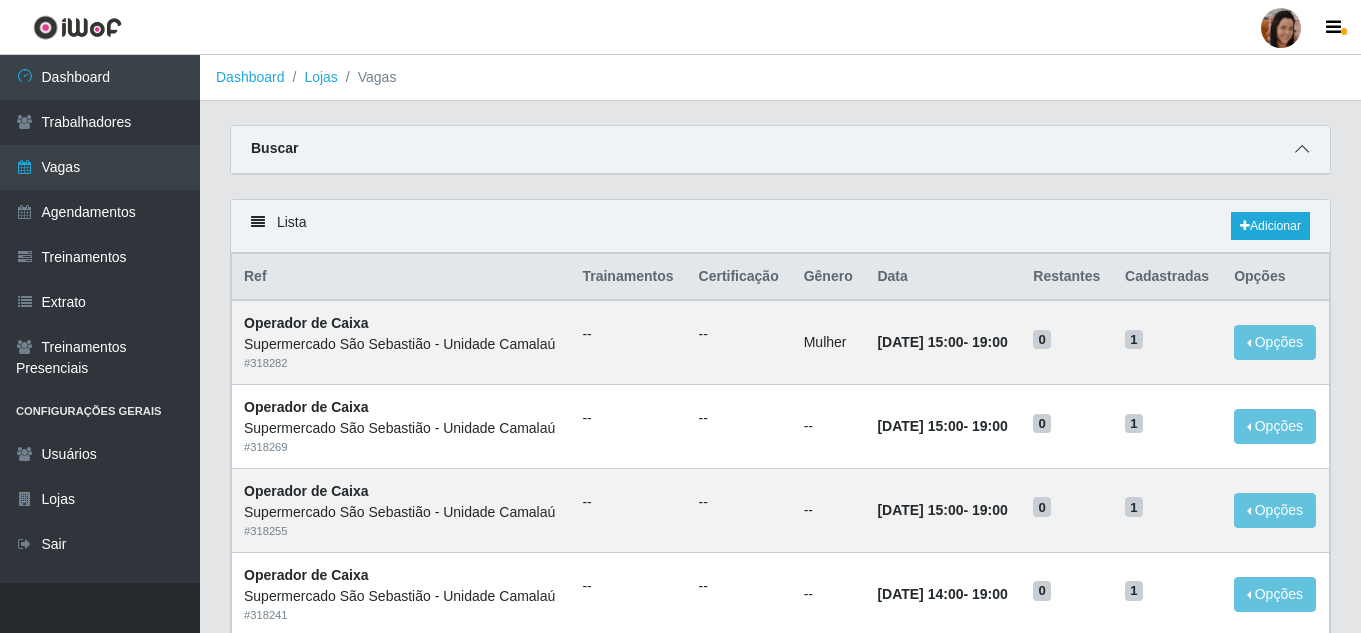click at bounding box center [1302, 149] 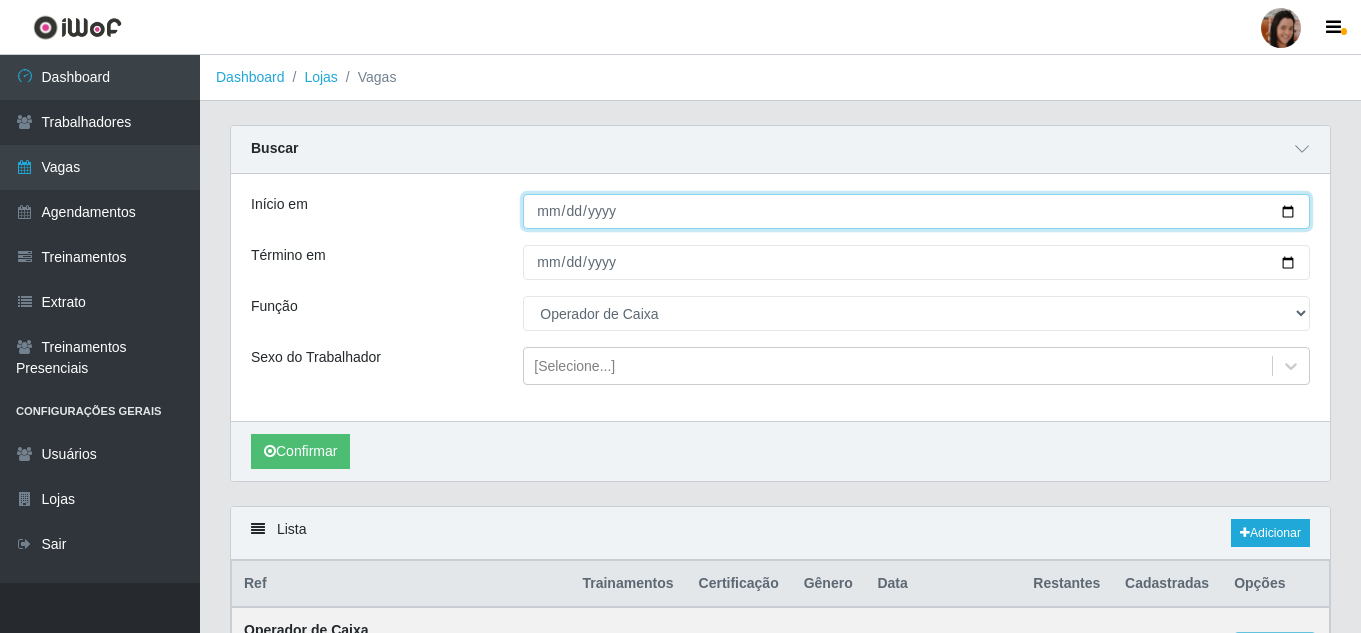 click on "Início em" at bounding box center (916, 211) 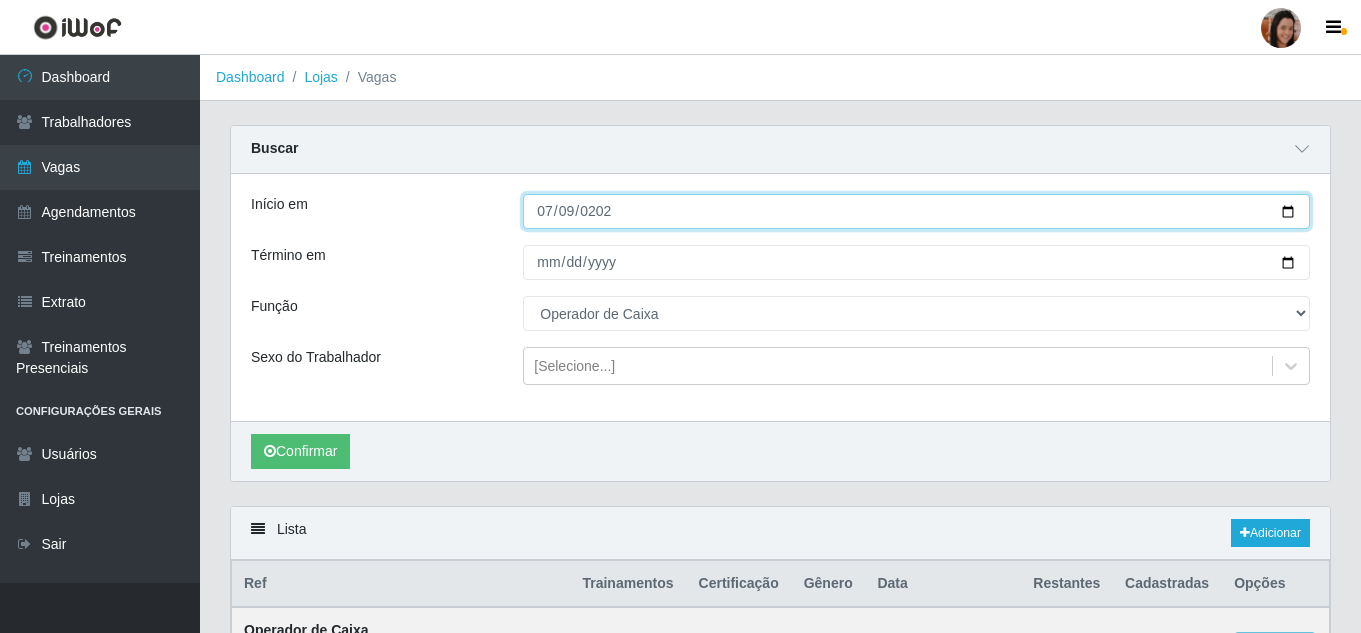 type on "[DATE]" 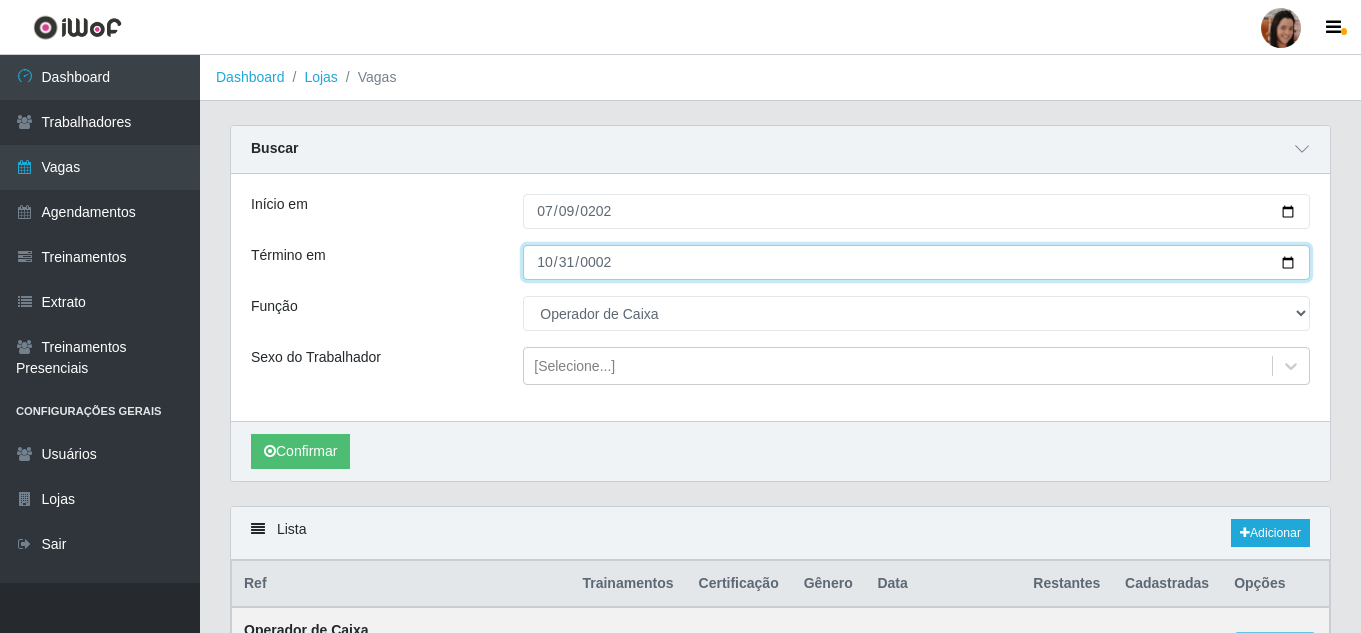 type on "0025-10-31" 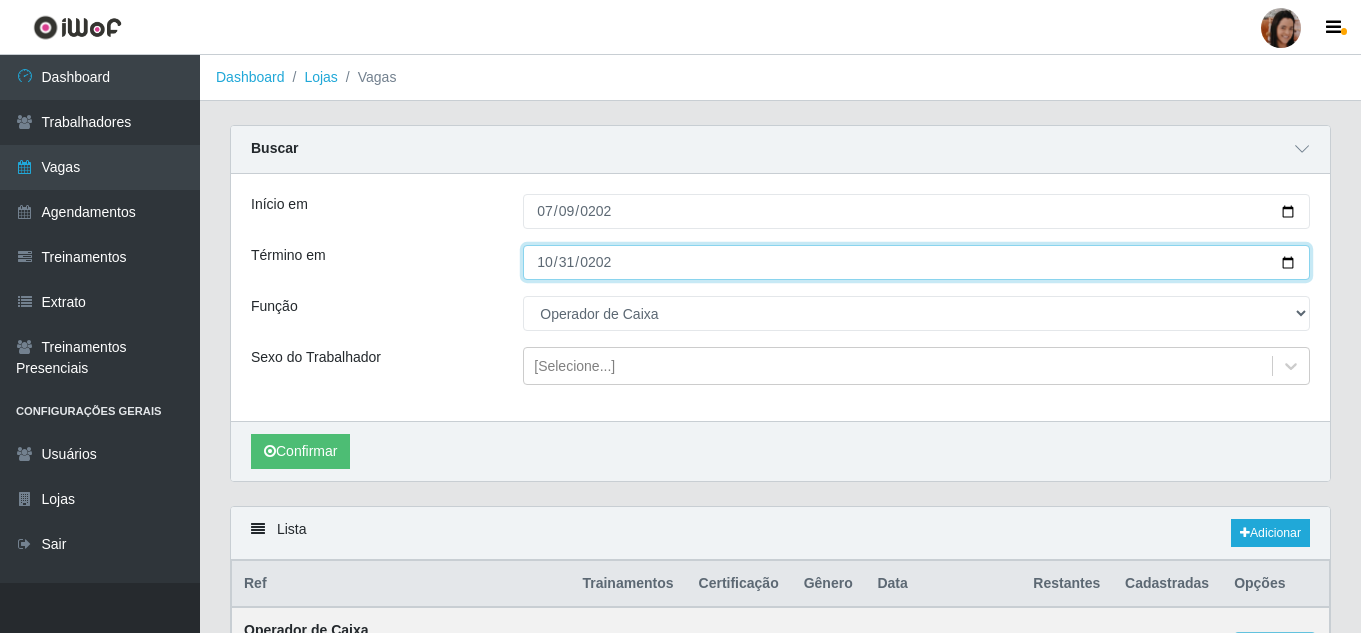 type on "[DATE]" 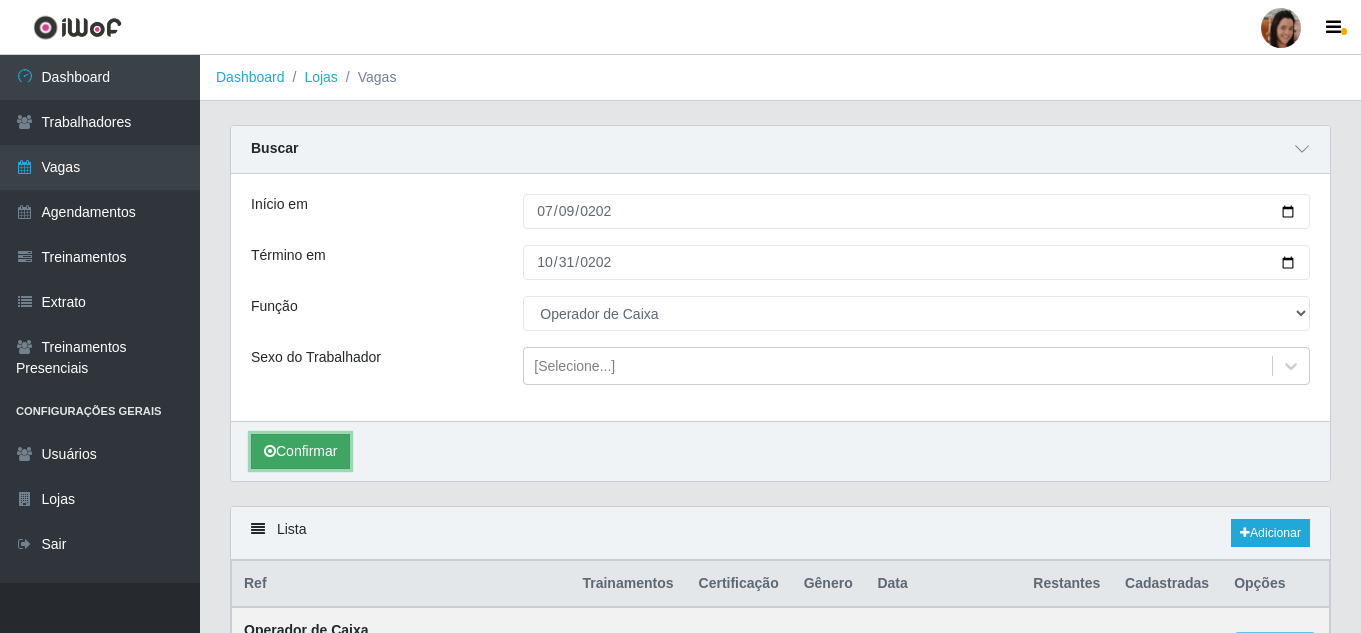 click on "Confirmar" at bounding box center [300, 451] 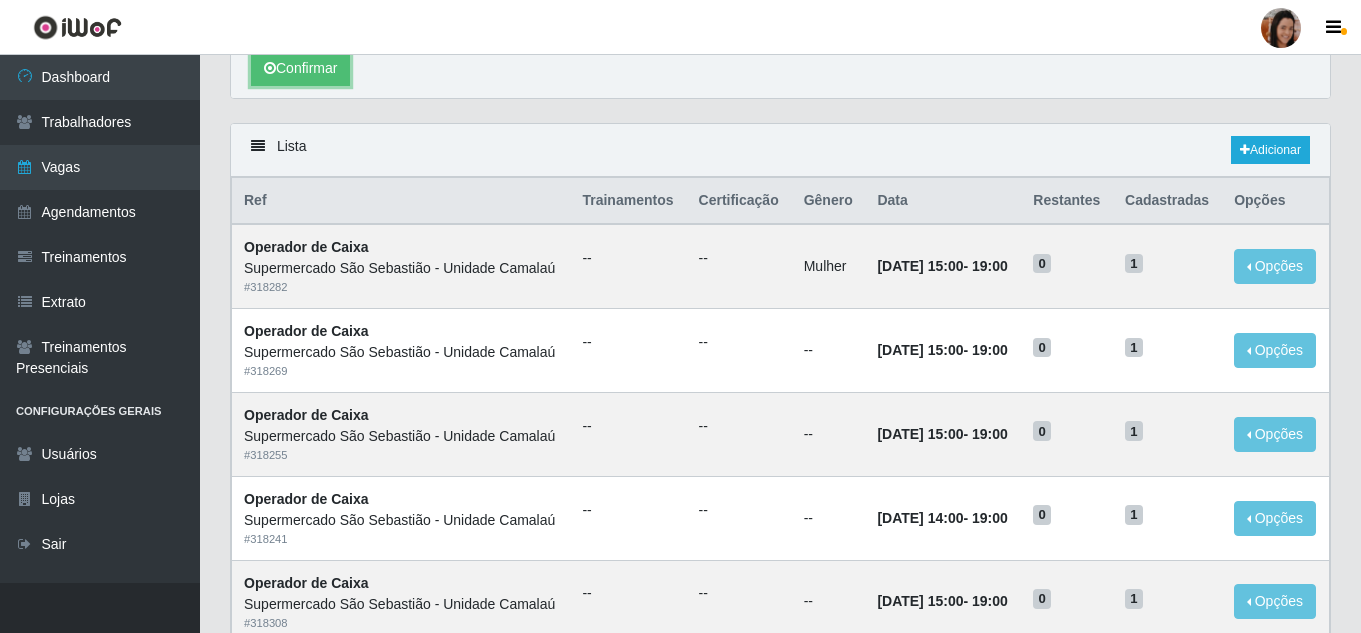scroll, scrollTop: 500, scrollLeft: 0, axis: vertical 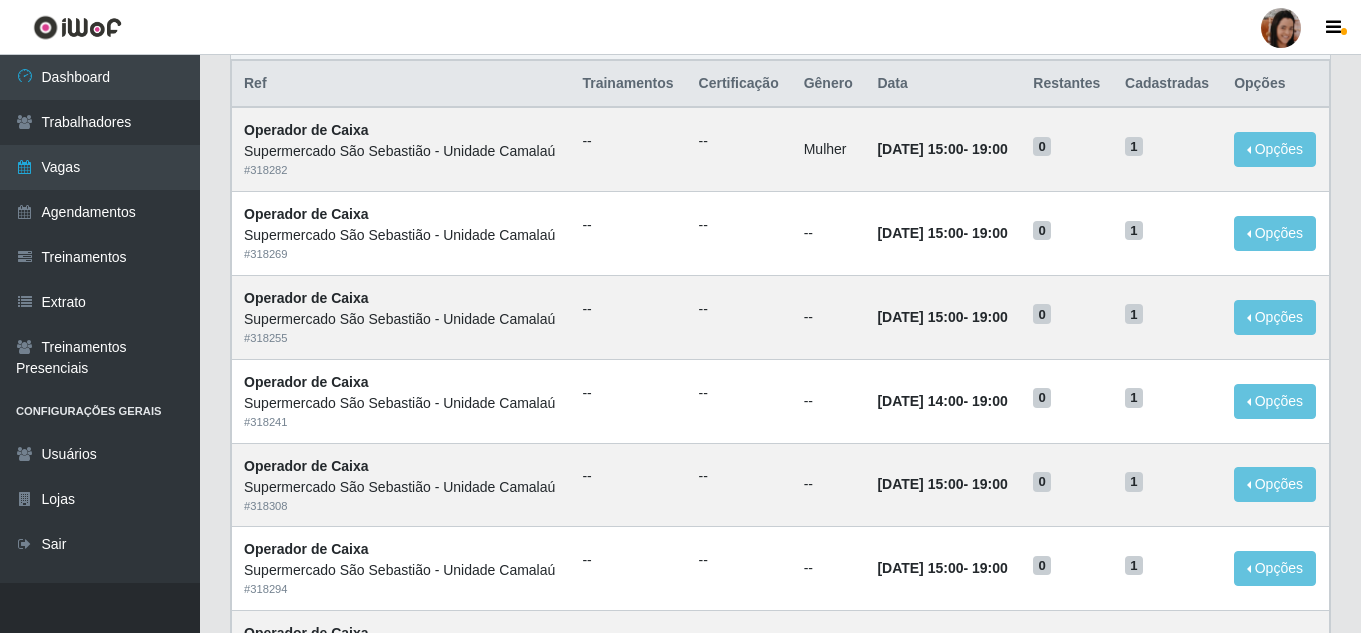 click at bounding box center [77, 27] 